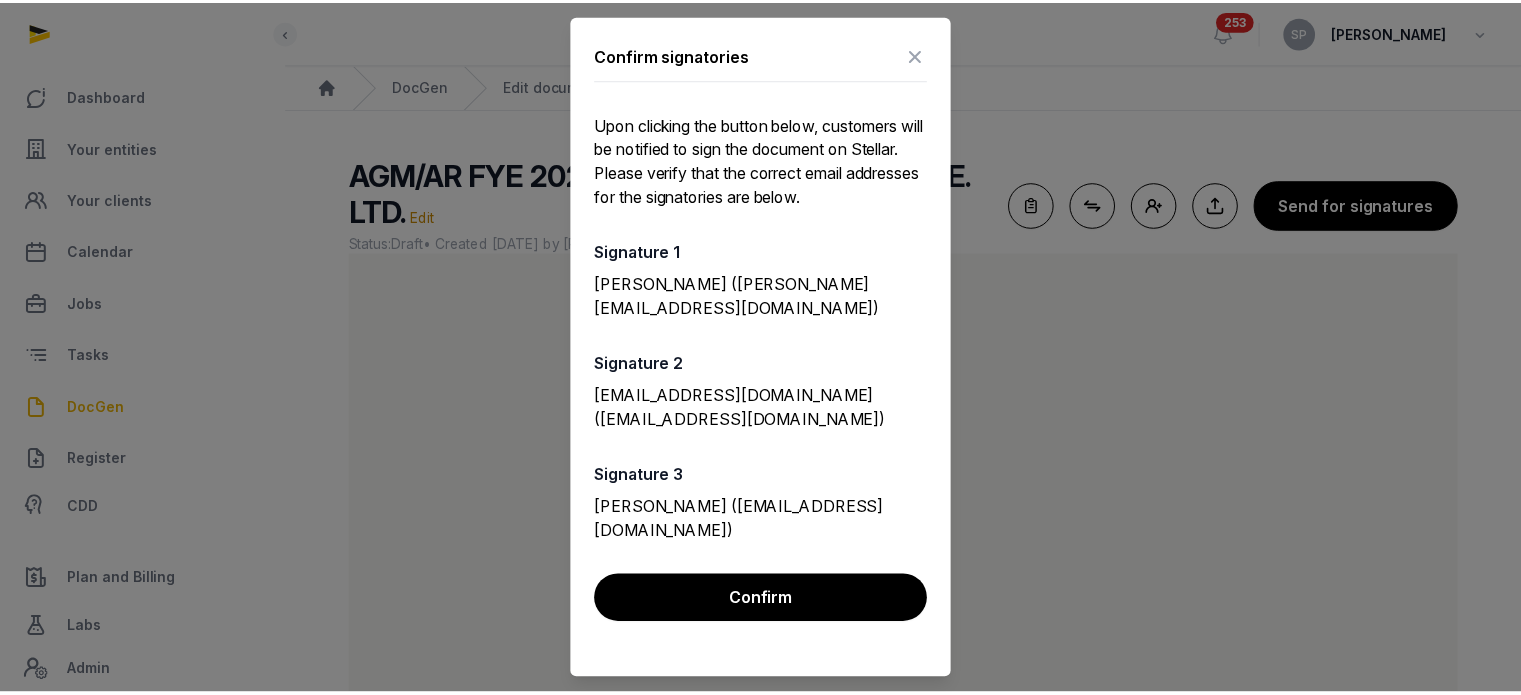 scroll, scrollTop: 119, scrollLeft: 0, axis: vertical 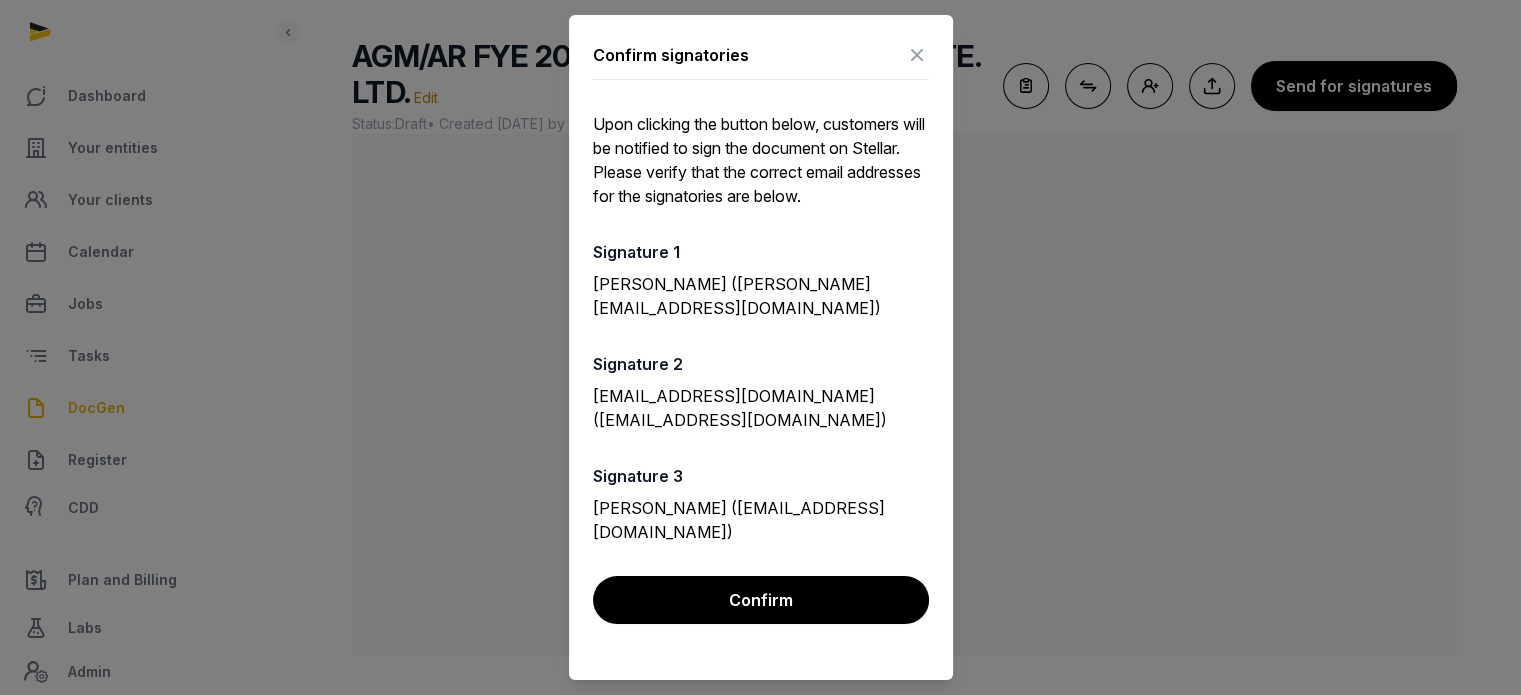 click at bounding box center [917, 55] 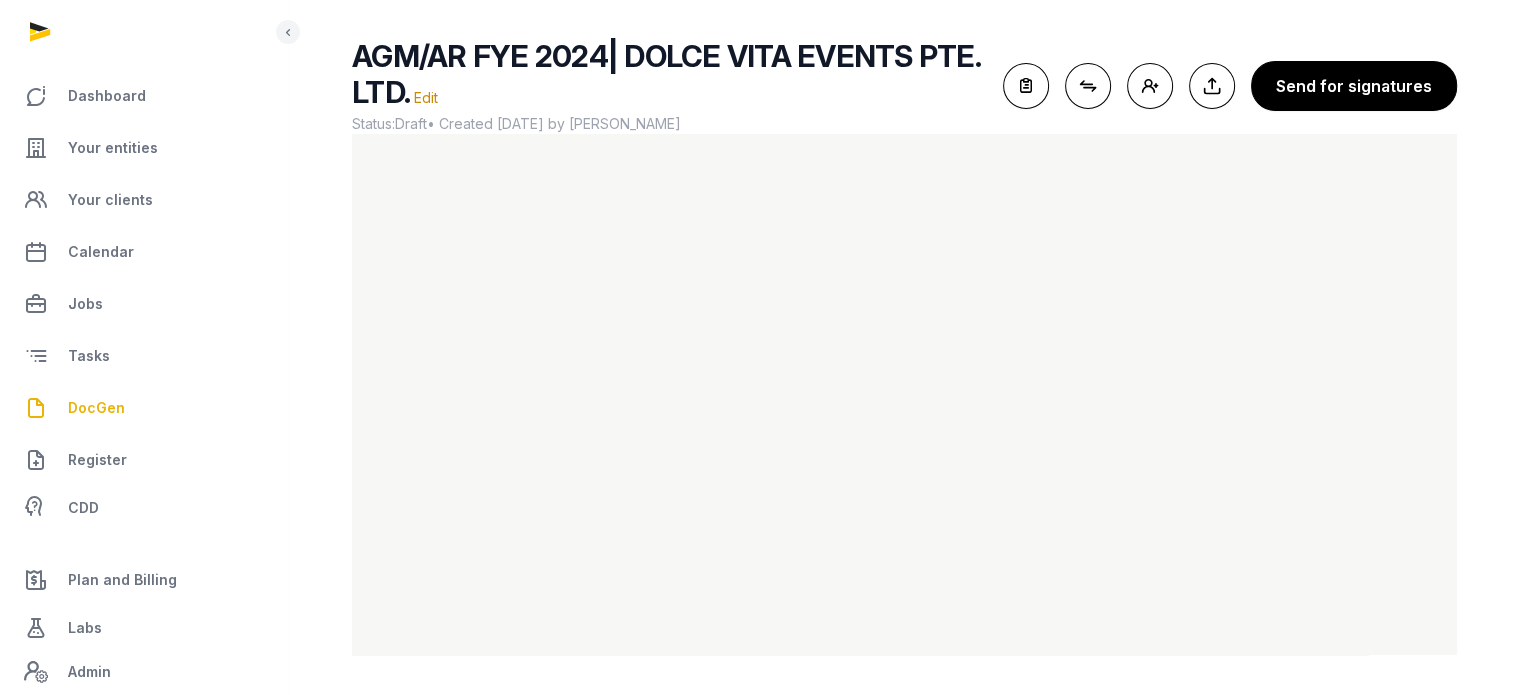 click on "DocGen" at bounding box center (96, 408) 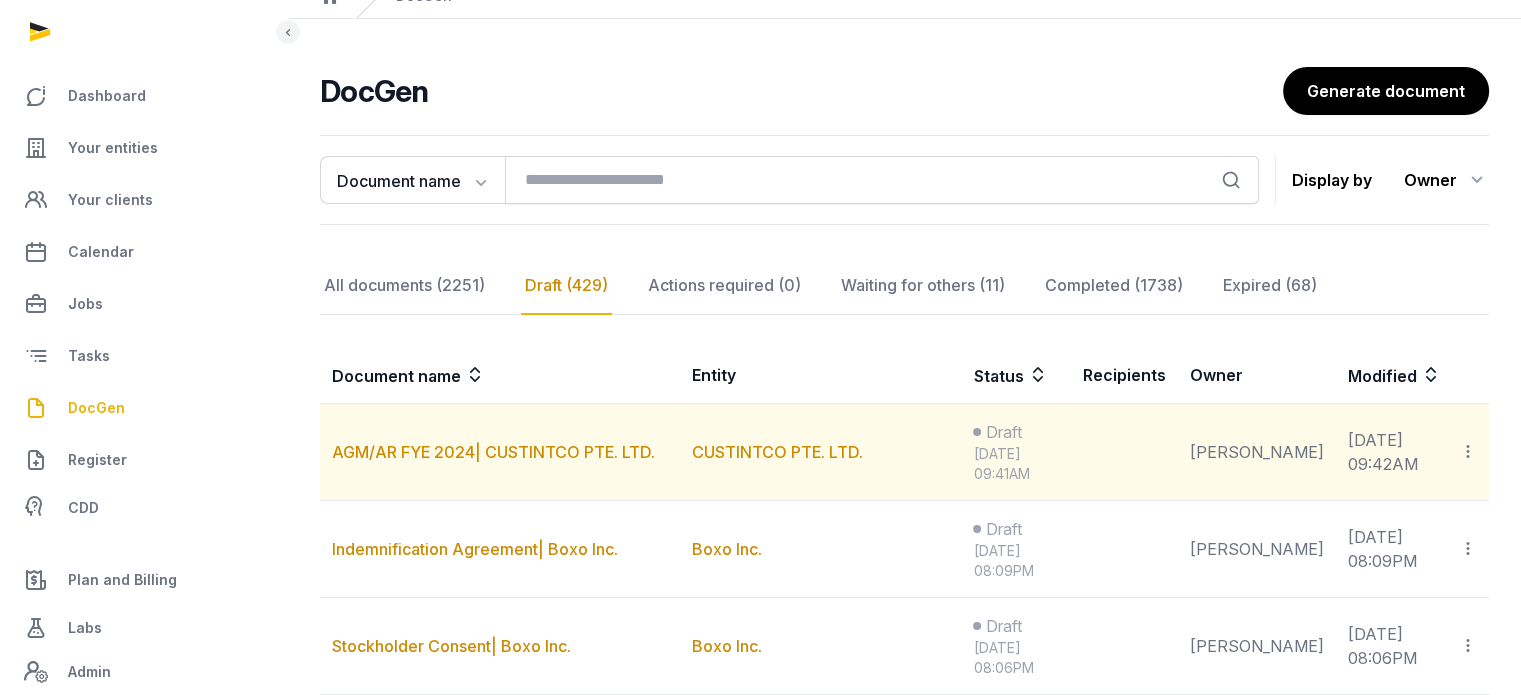 scroll, scrollTop: 119, scrollLeft: 0, axis: vertical 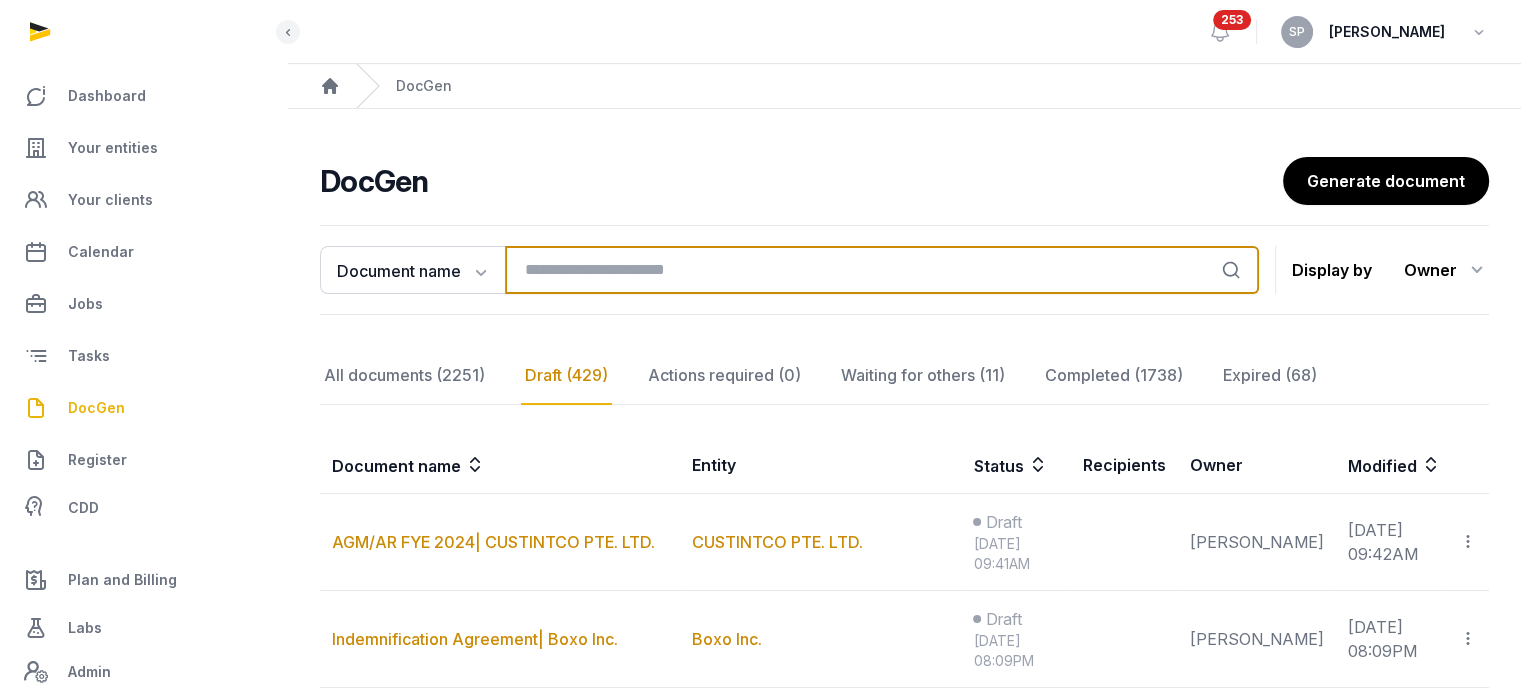 click at bounding box center [882, 270] 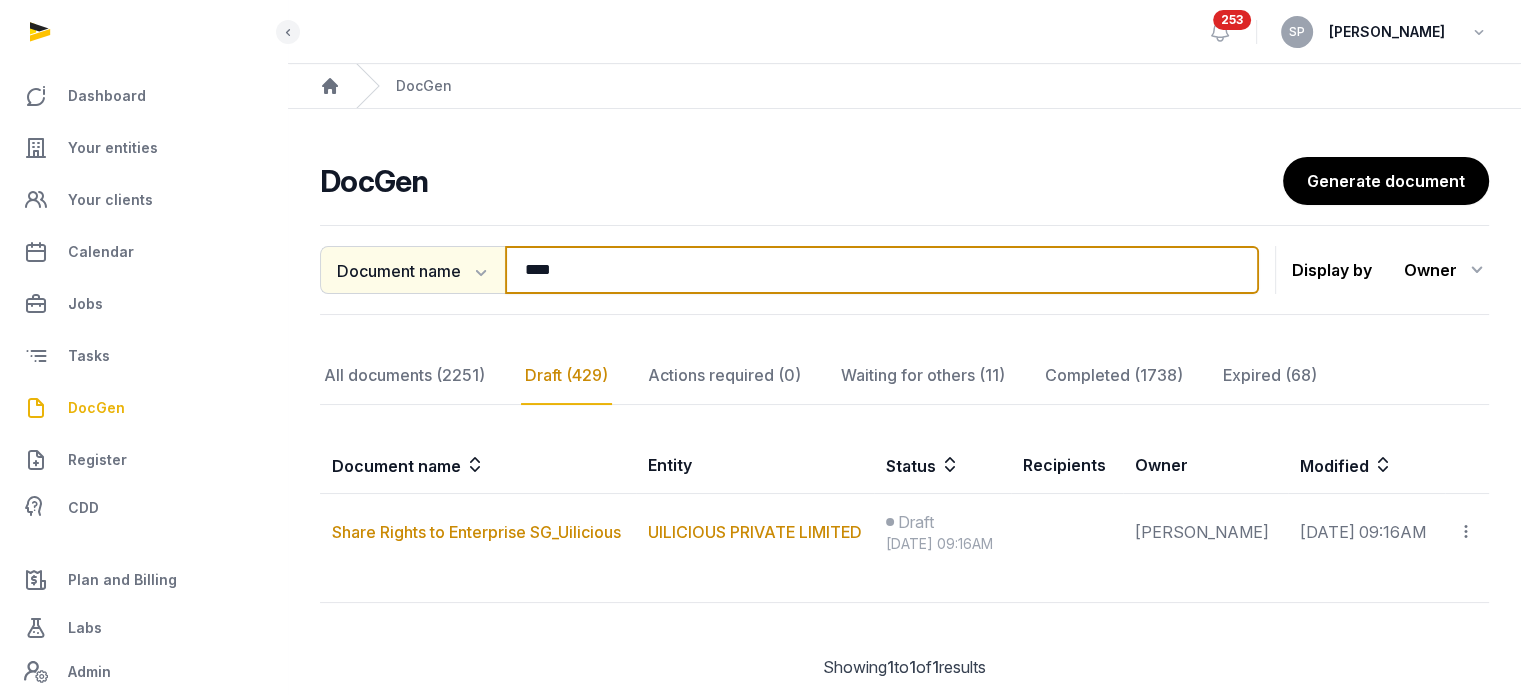 type on "****" 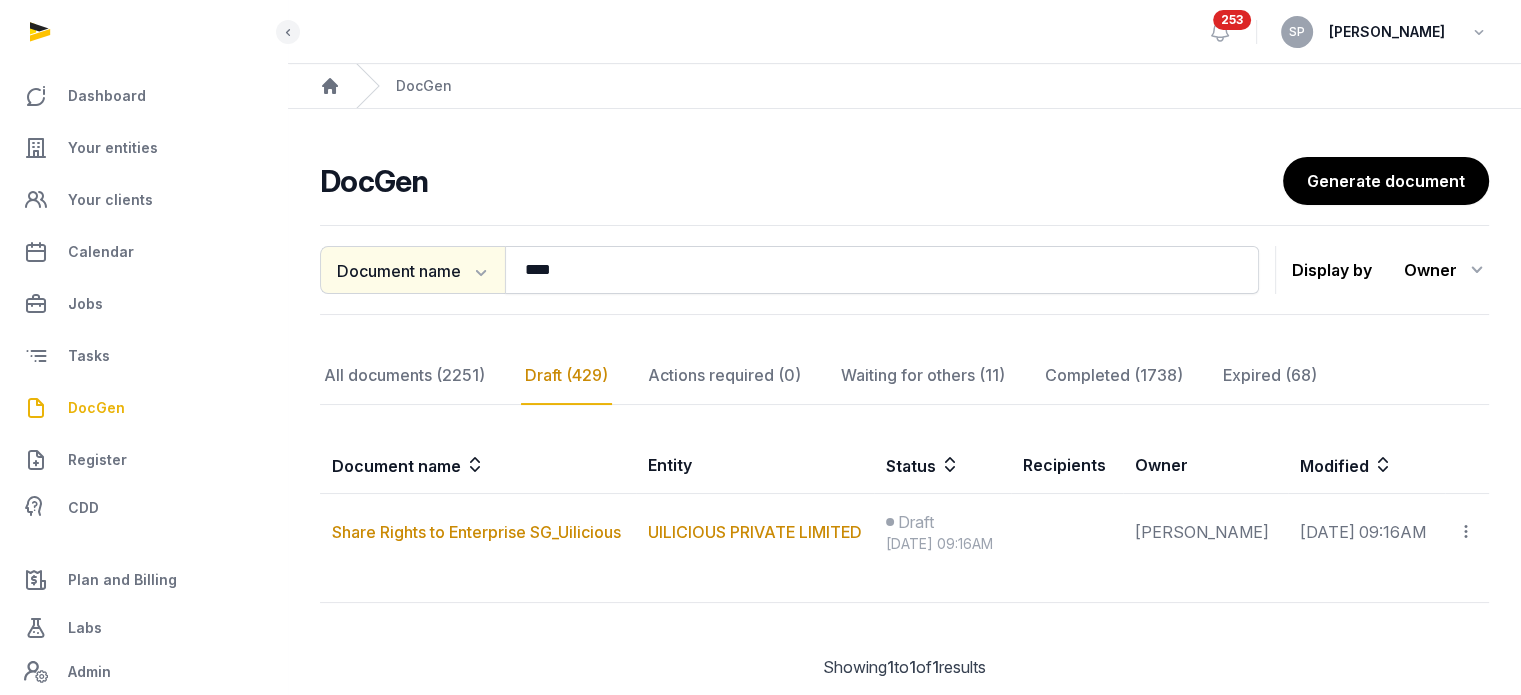 click on "Document name" 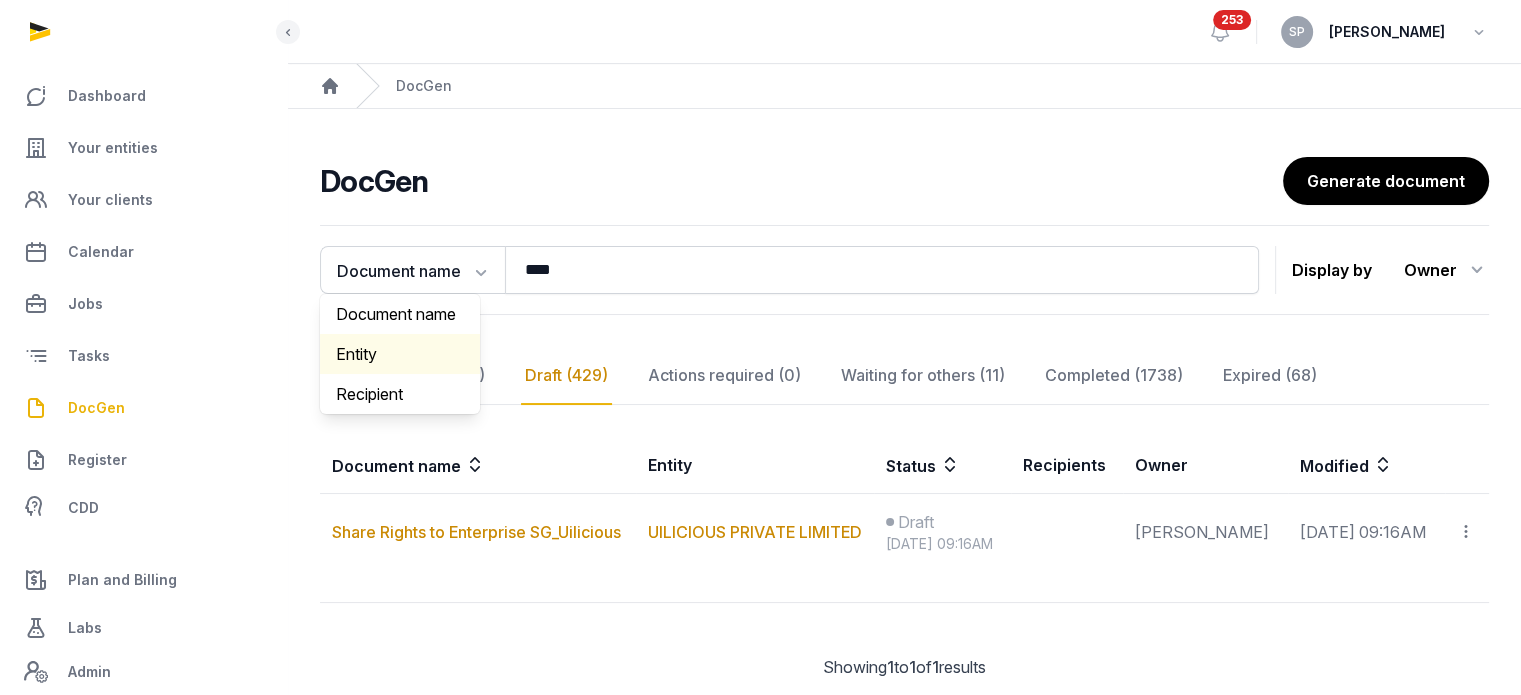click on "Entity" at bounding box center (400, 354) 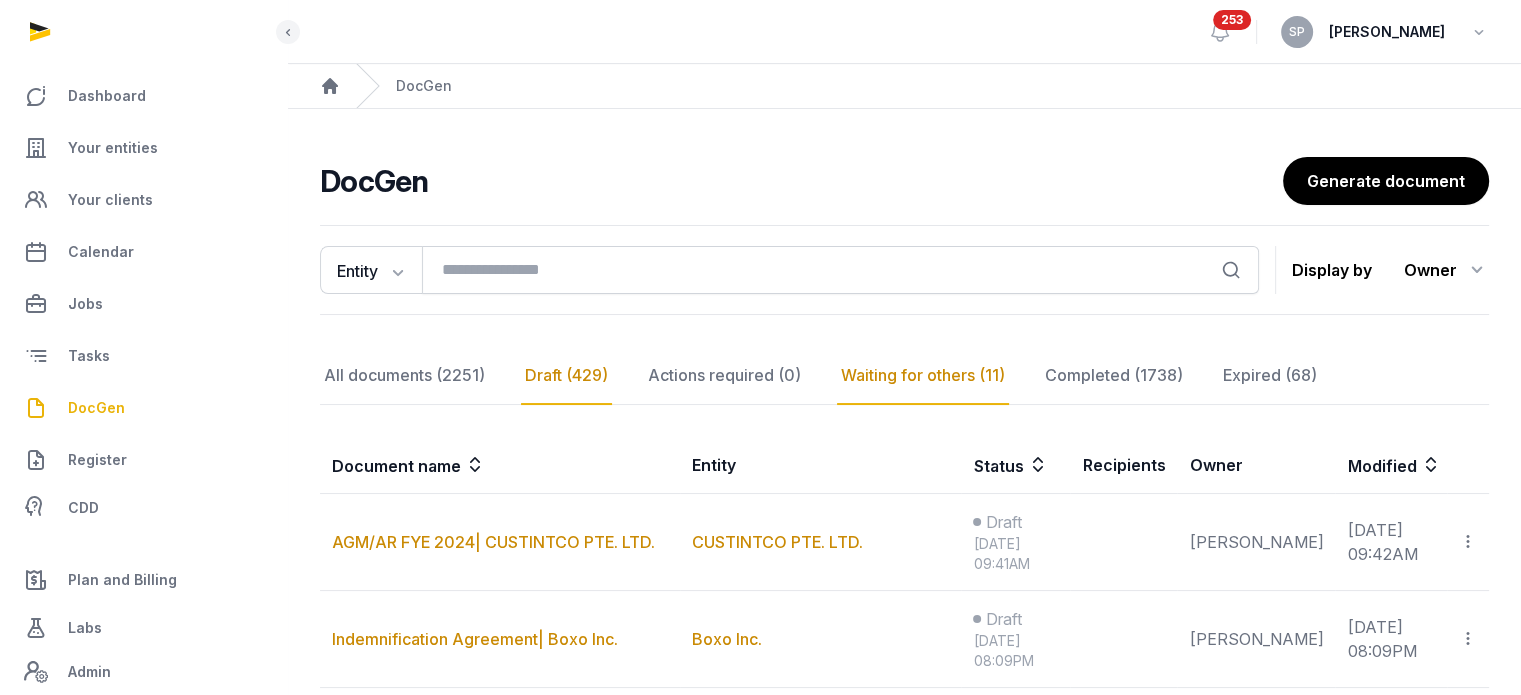 click on "Waiting for others (11)" 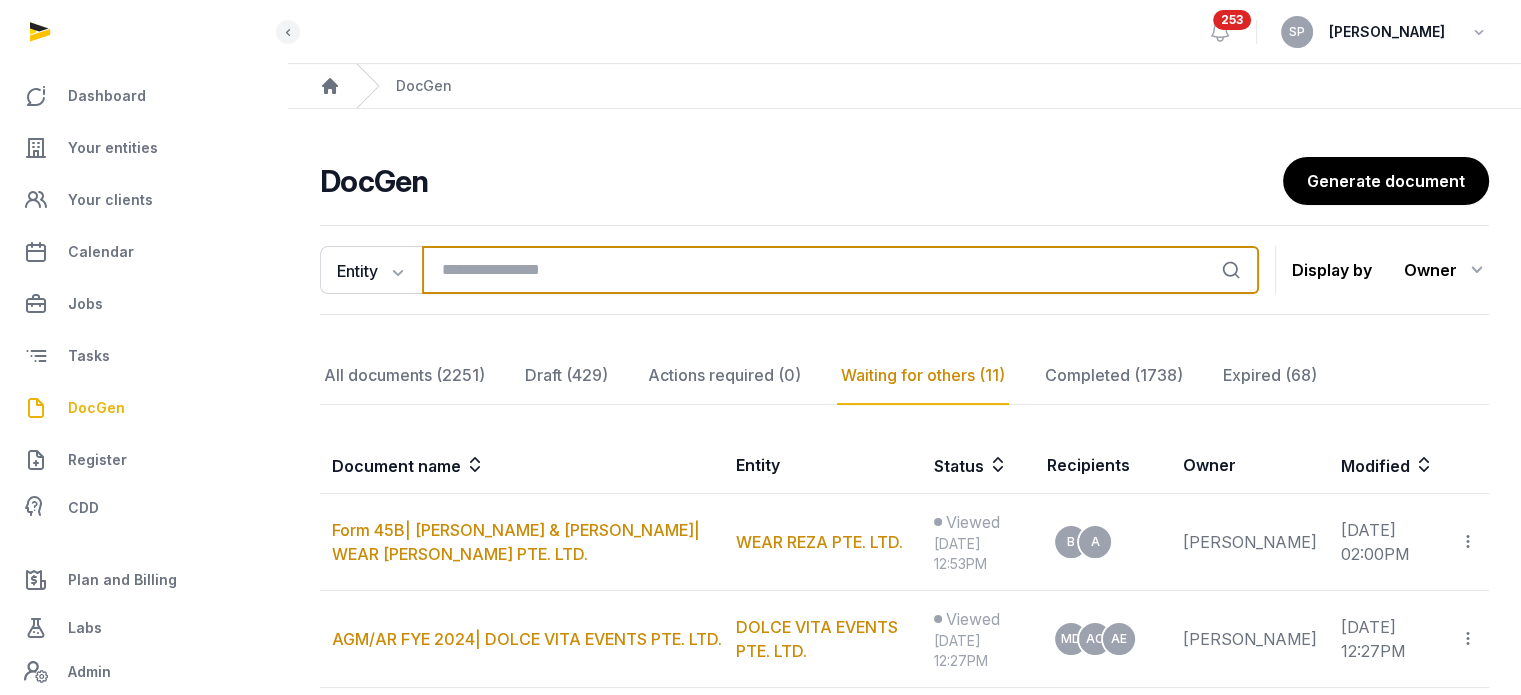 click at bounding box center (840, 270) 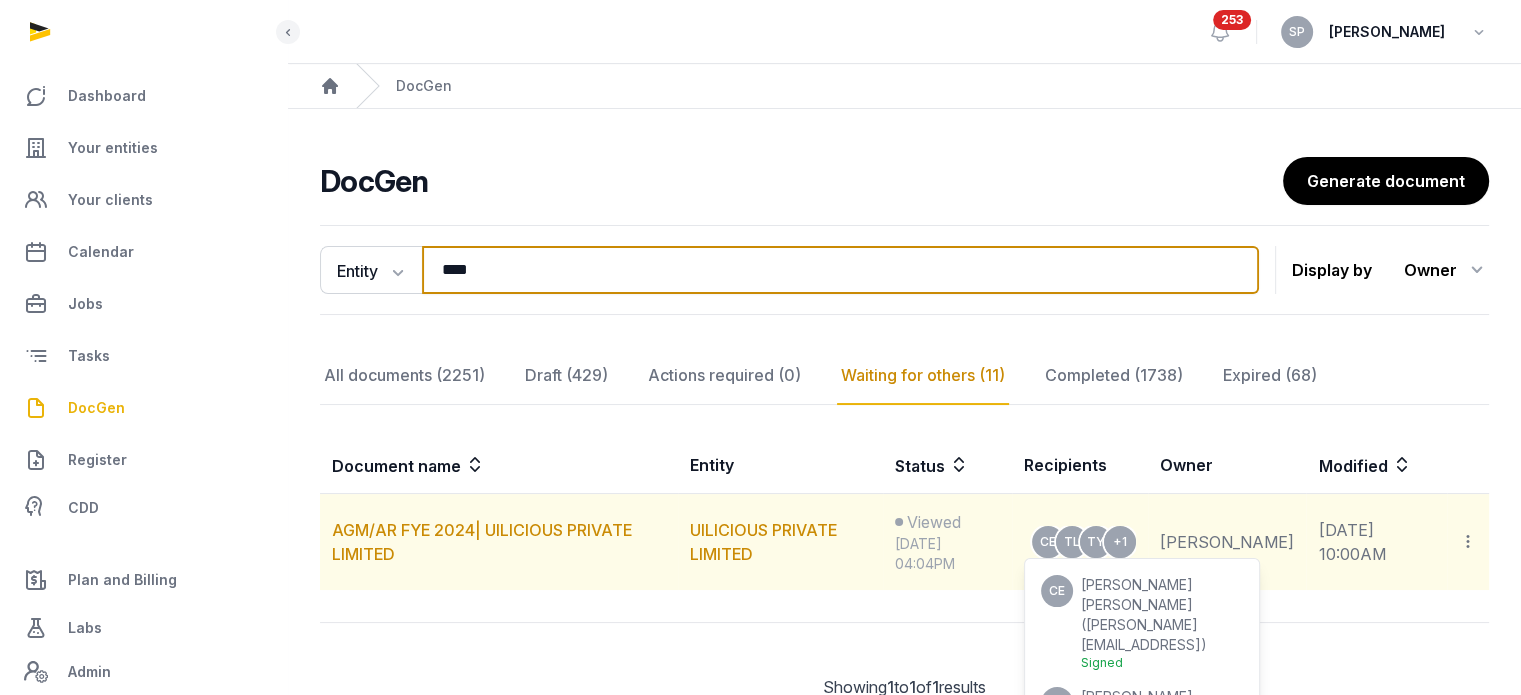 type on "****" 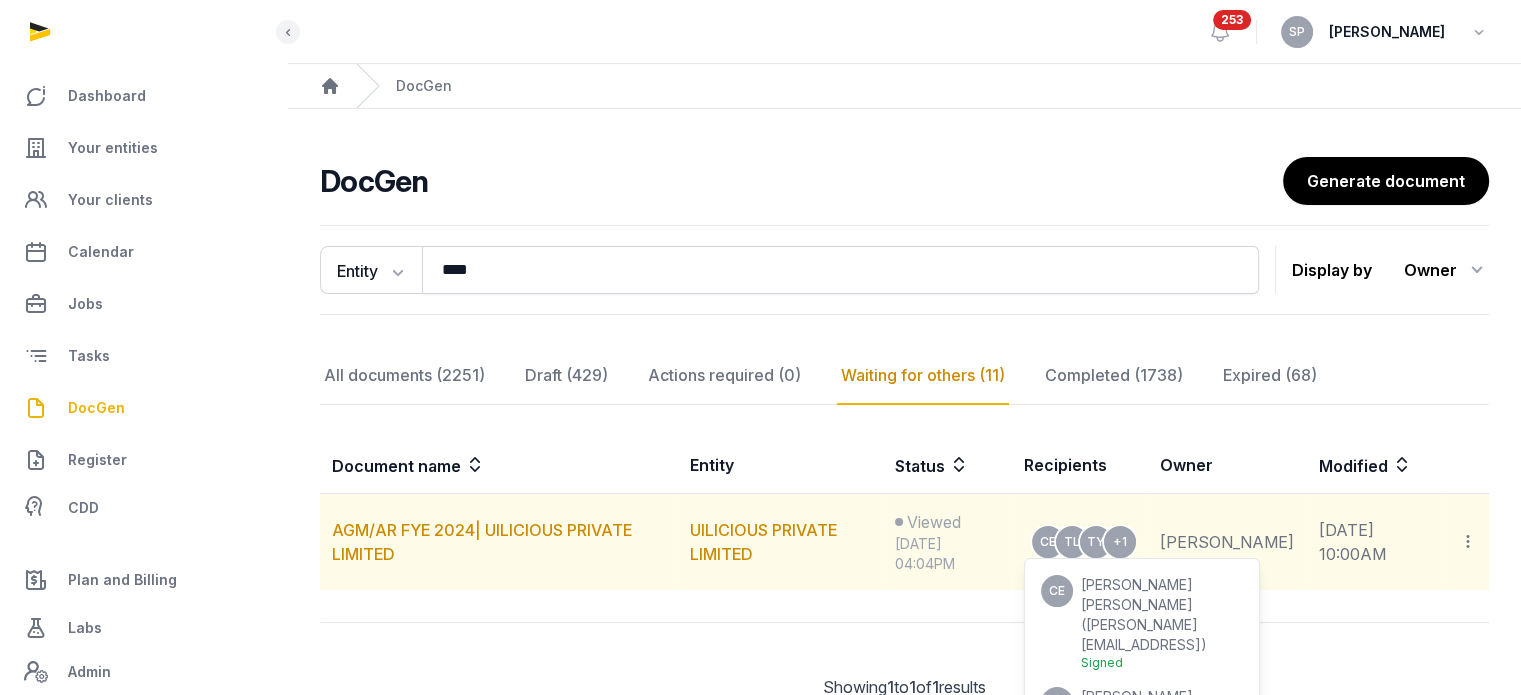 click on "Signed" at bounding box center (1102, 662) 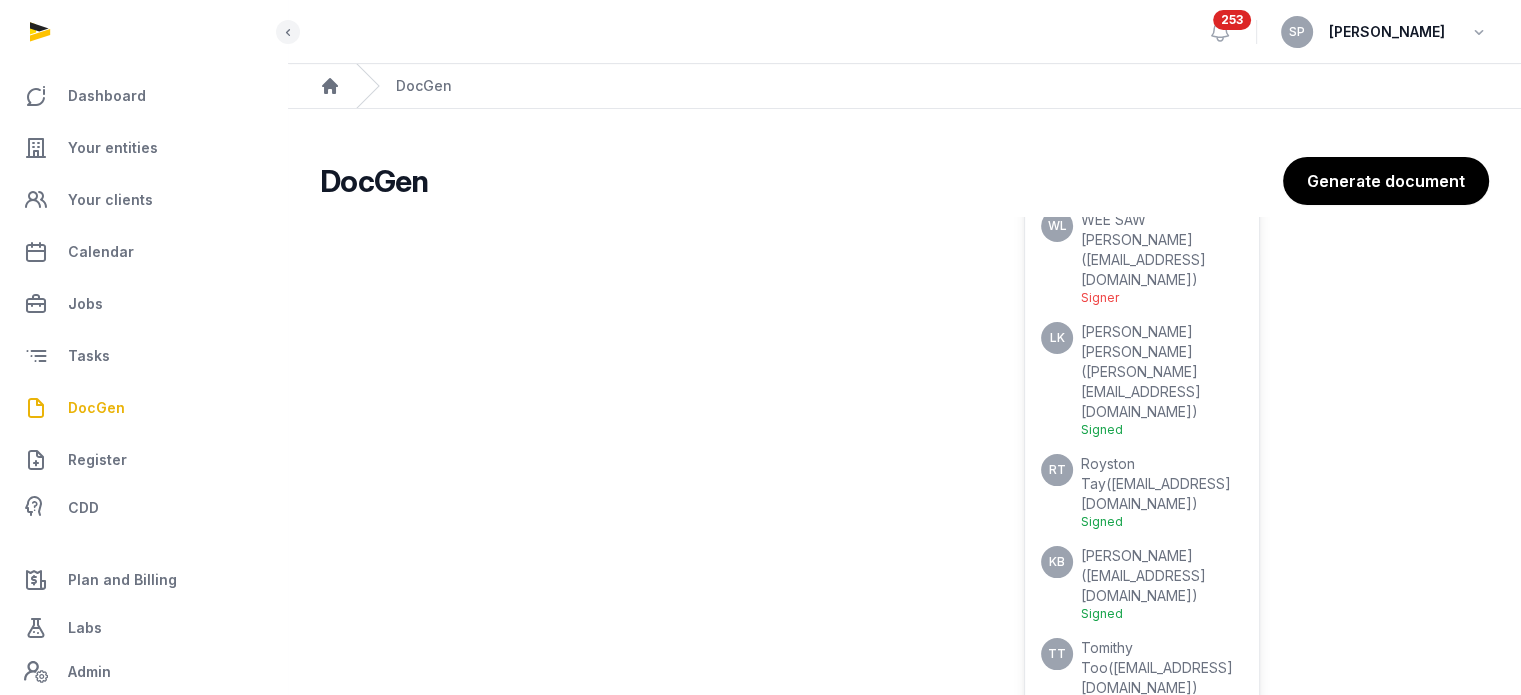 scroll, scrollTop: 1176, scrollLeft: 0, axis: vertical 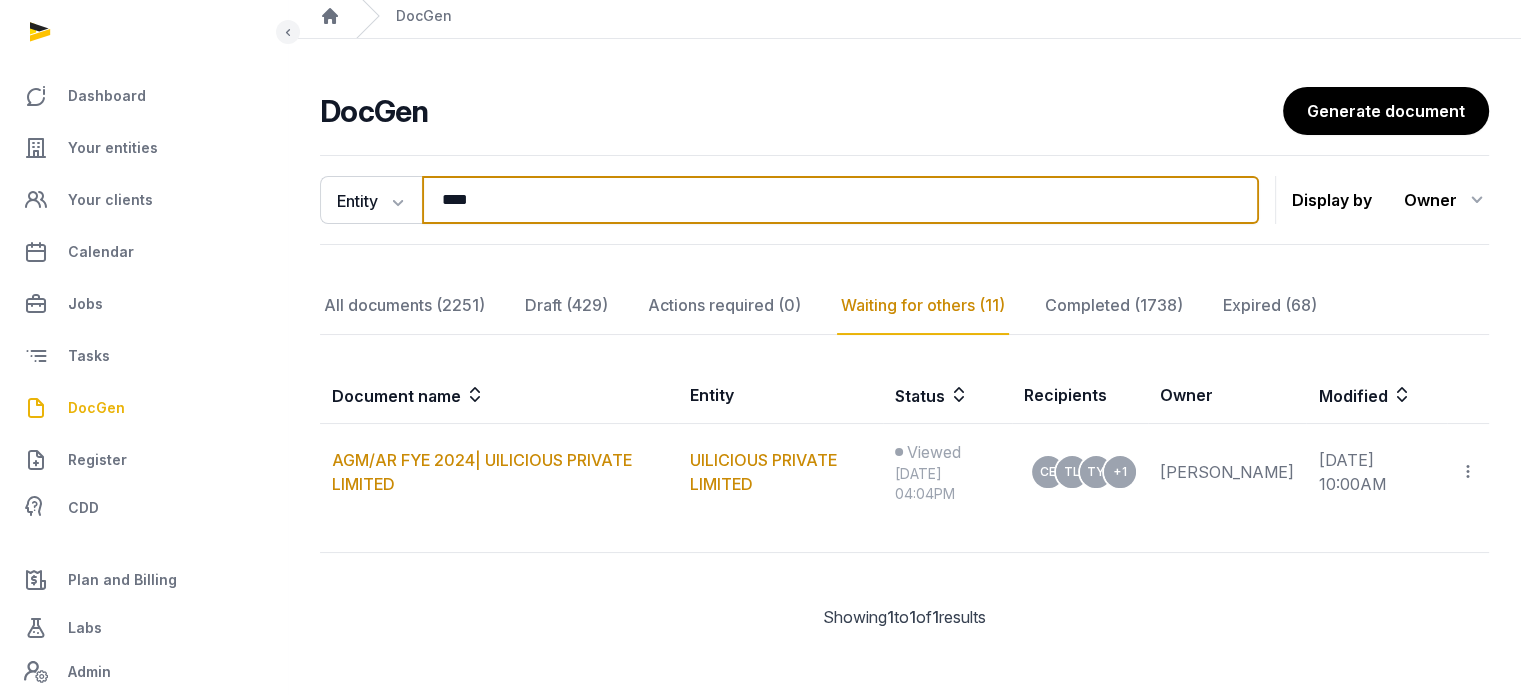 click on "****" at bounding box center (840, 200) 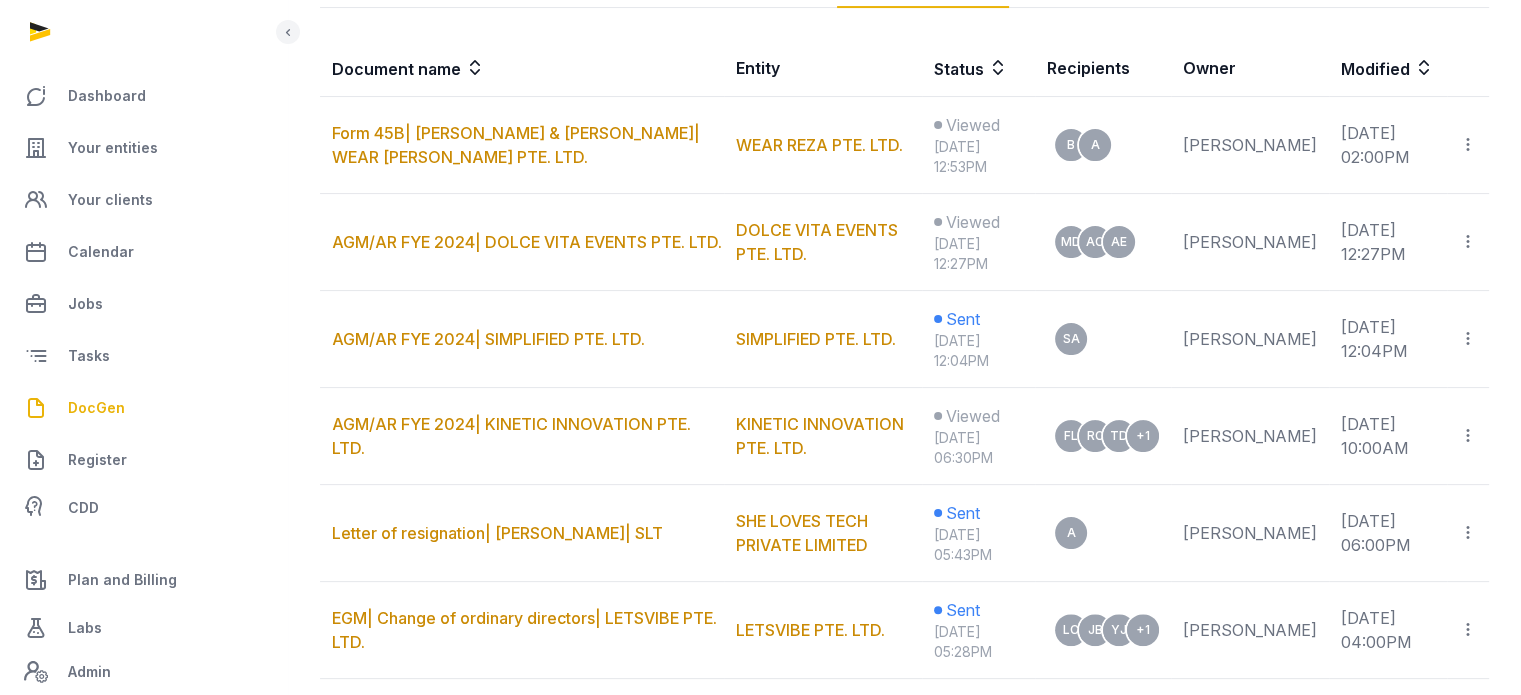 scroll, scrollTop: 399, scrollLeft: 0, axis: vertical 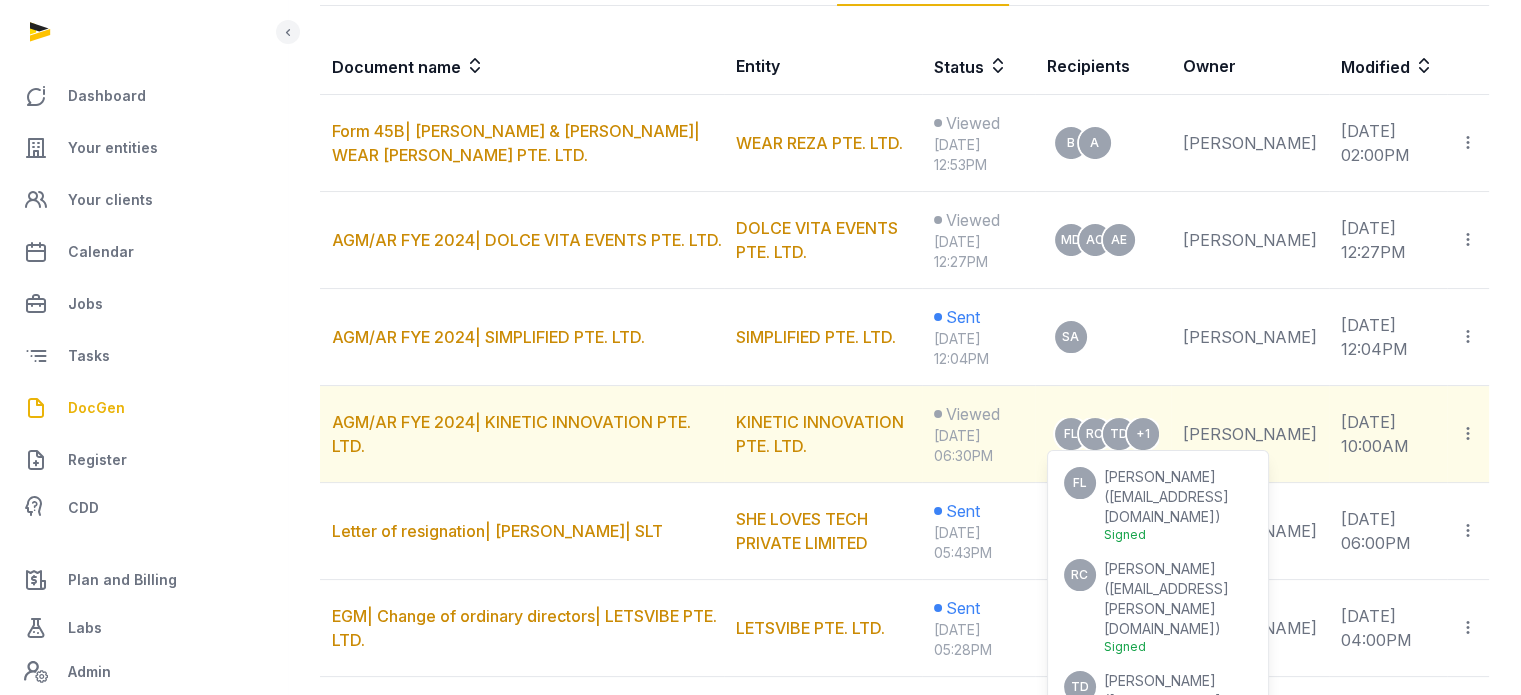 type 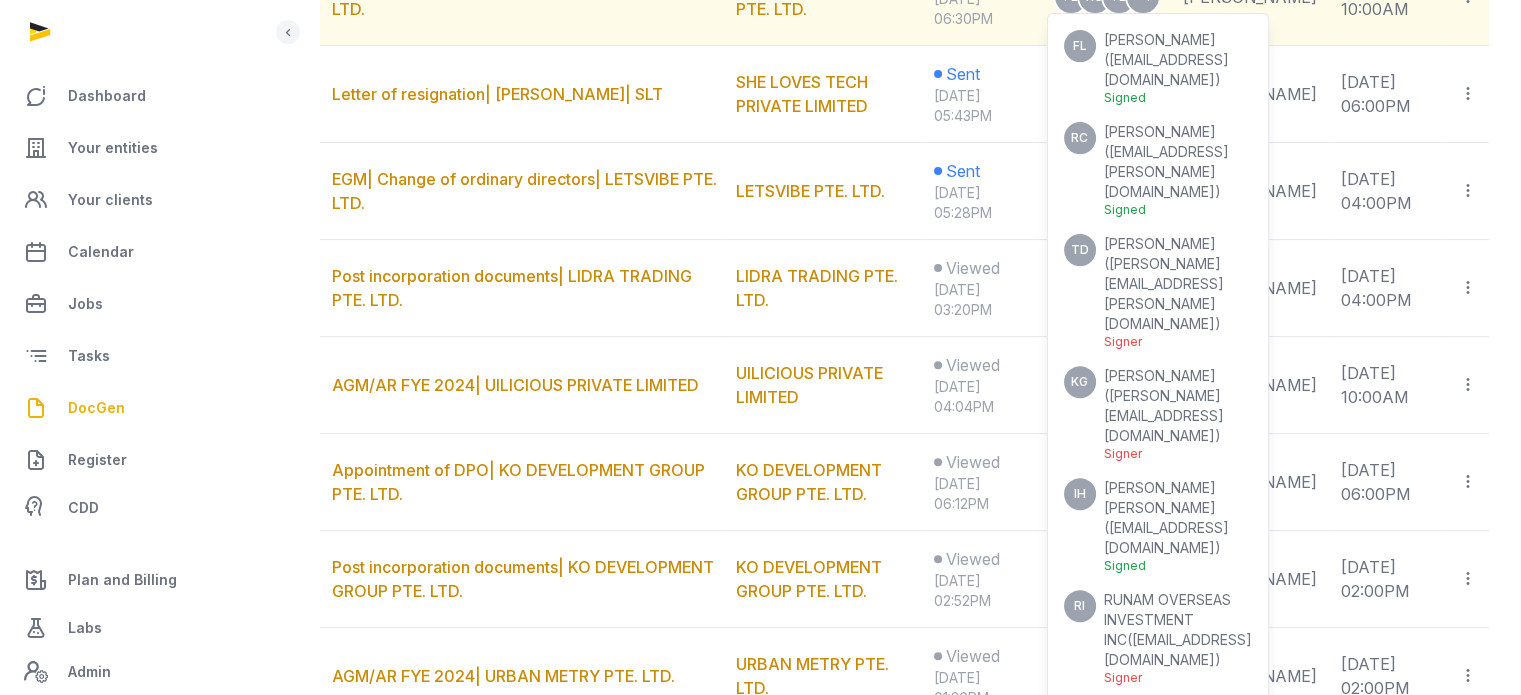 scroll, scrollTop: 839, scrollLeft: 0, axis: vertical 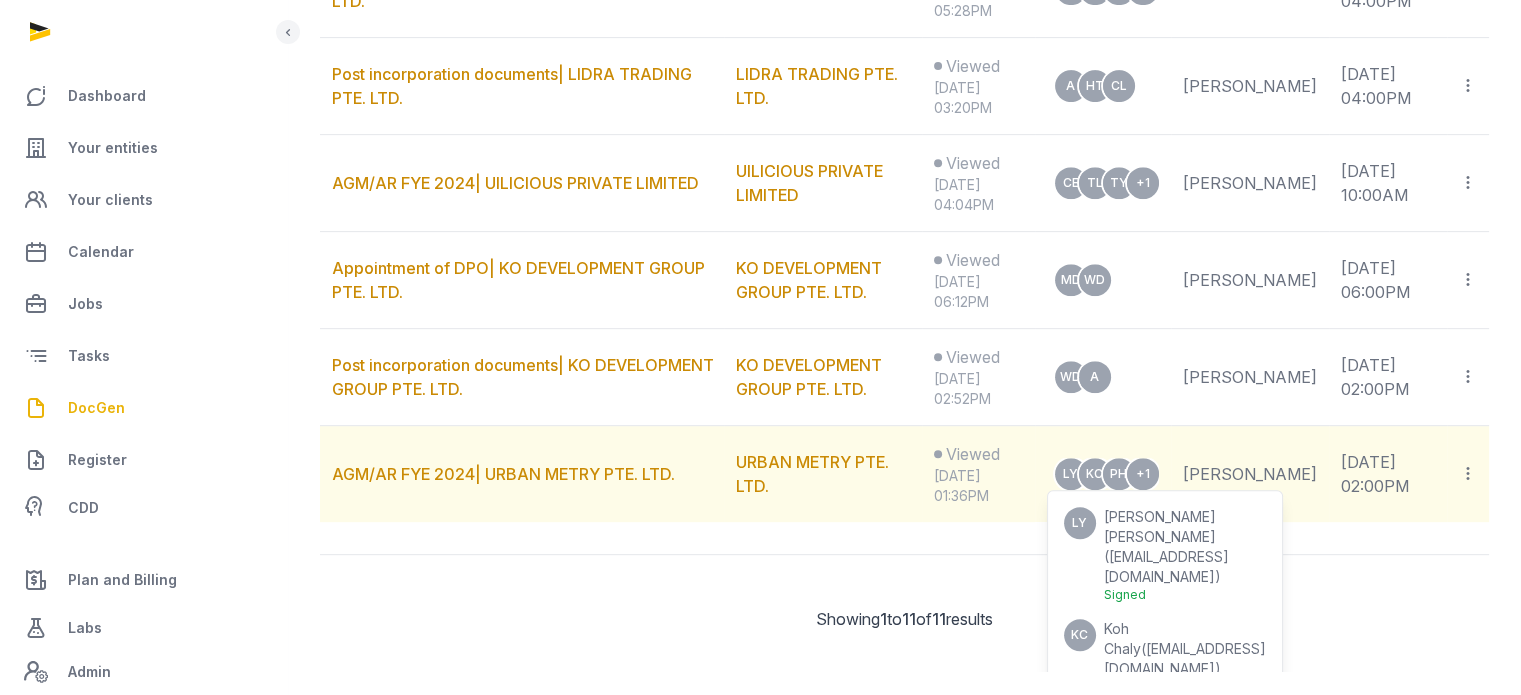 click on "Signed" at bounding box center [1125, 686] 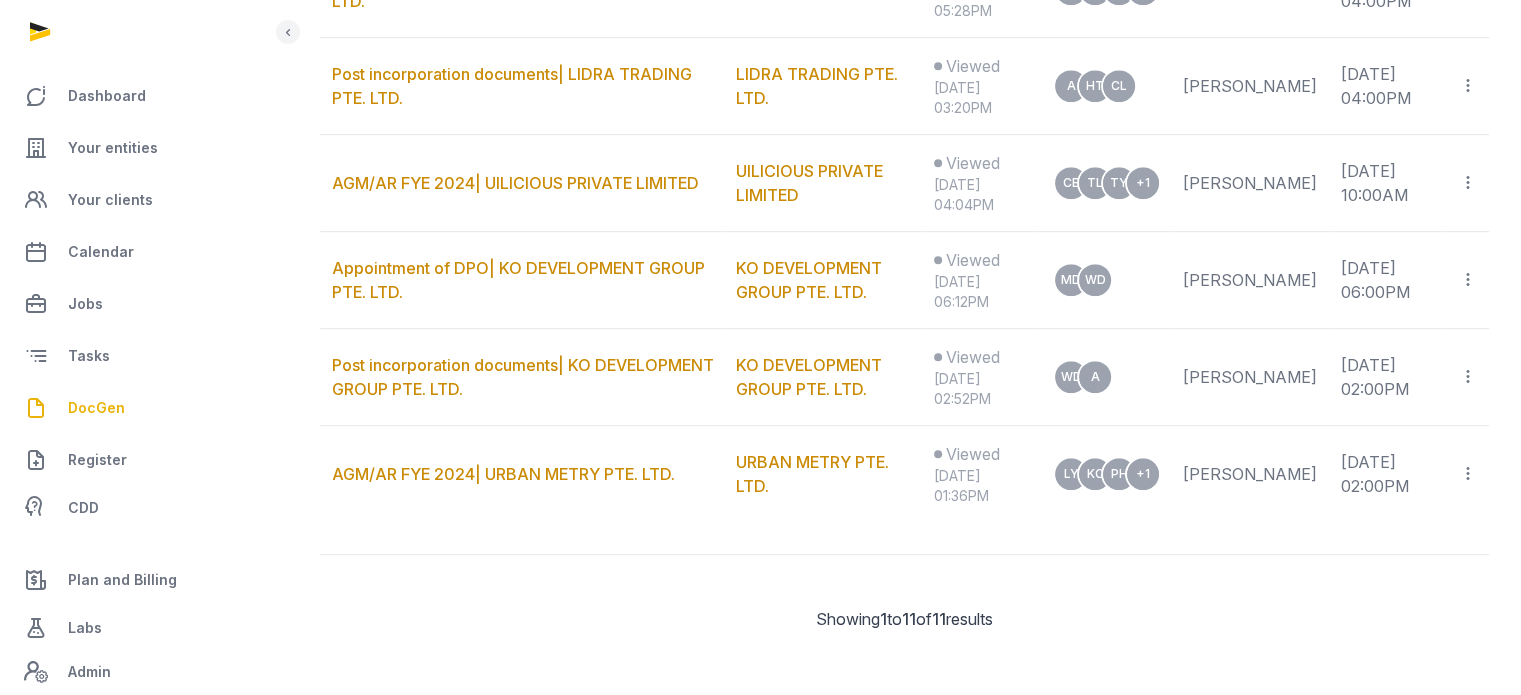 scroll, scrollTop: 0, scrollLeft: 0, axis: both 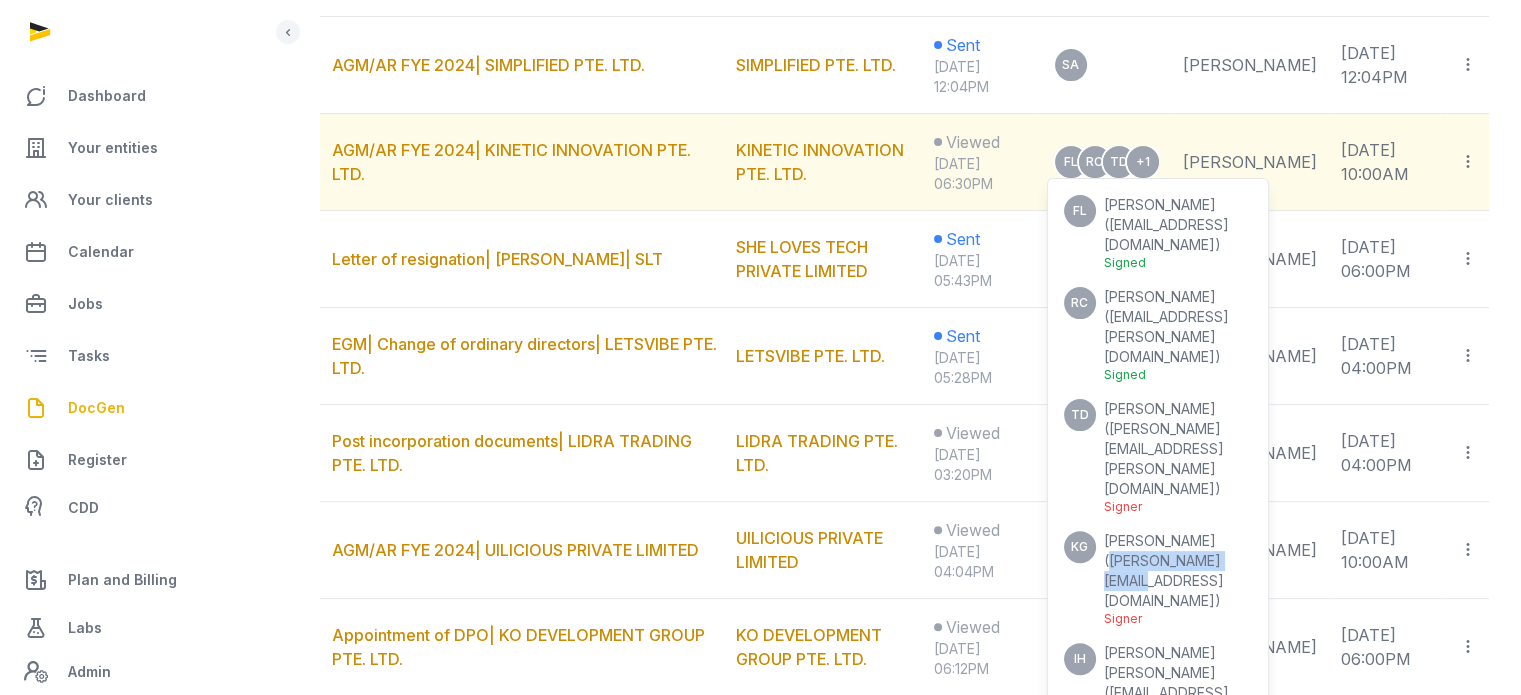 drag, startPoint x: 1280, startPoint y: 443, endPoint x: 1137, endPoint y: 440, distance: 143.03146 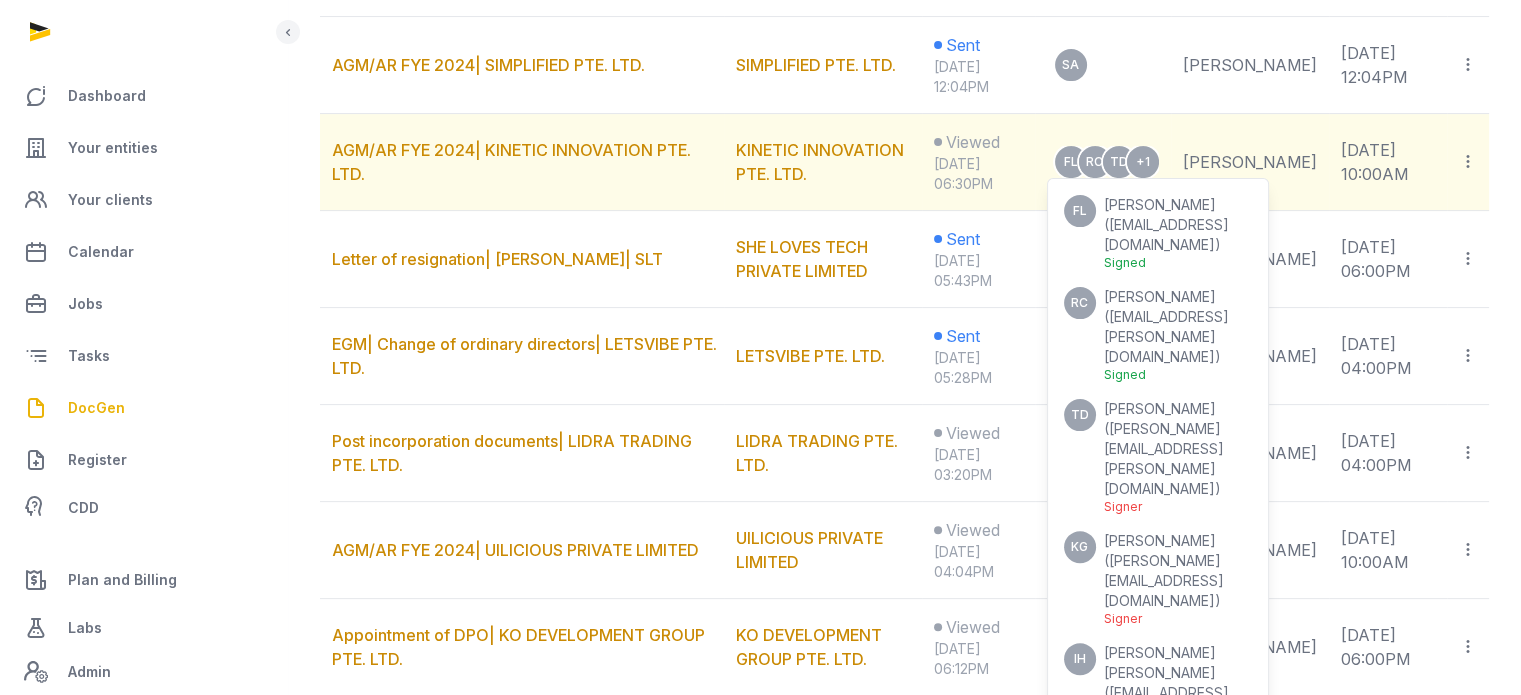 drag, startPoint x: 1290, startPoint y: 607, endPoint x: 1136, endPoint y: 605, distance: 154.01299 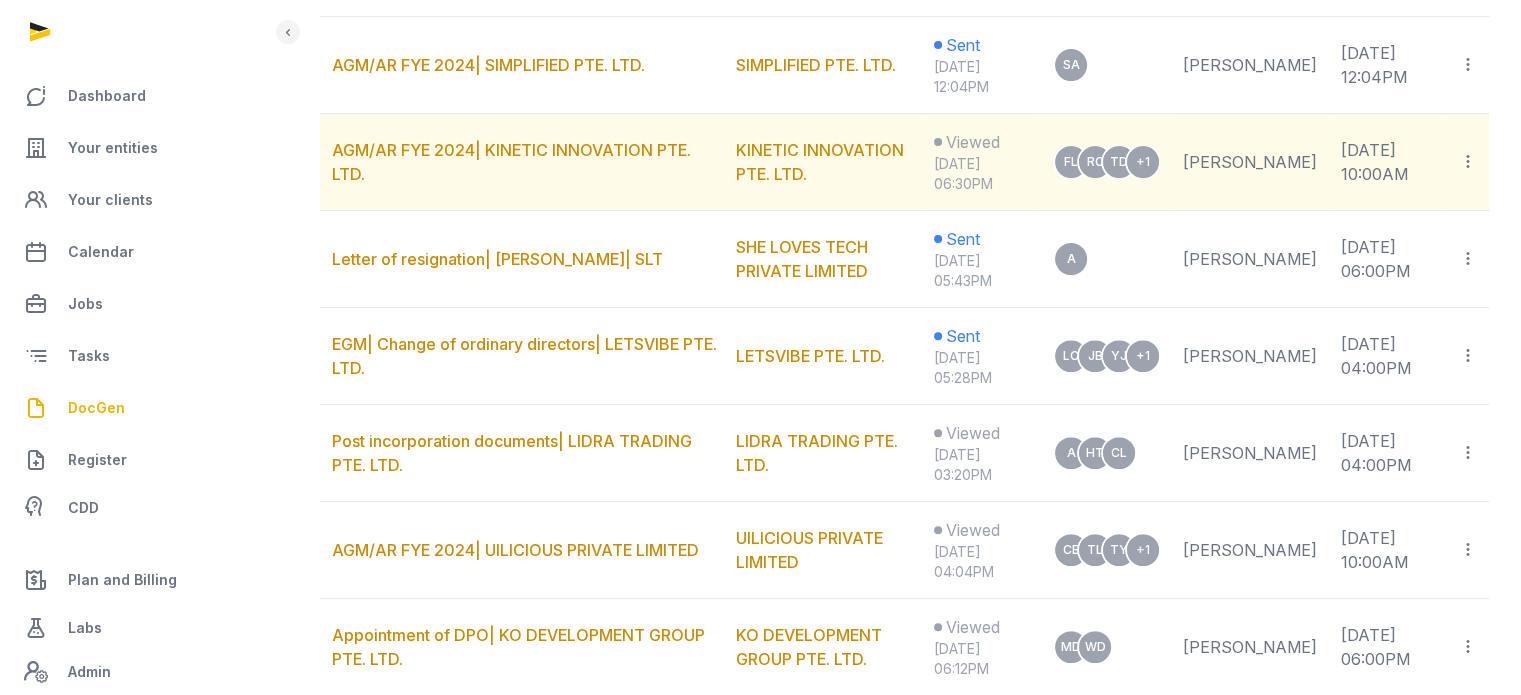 click 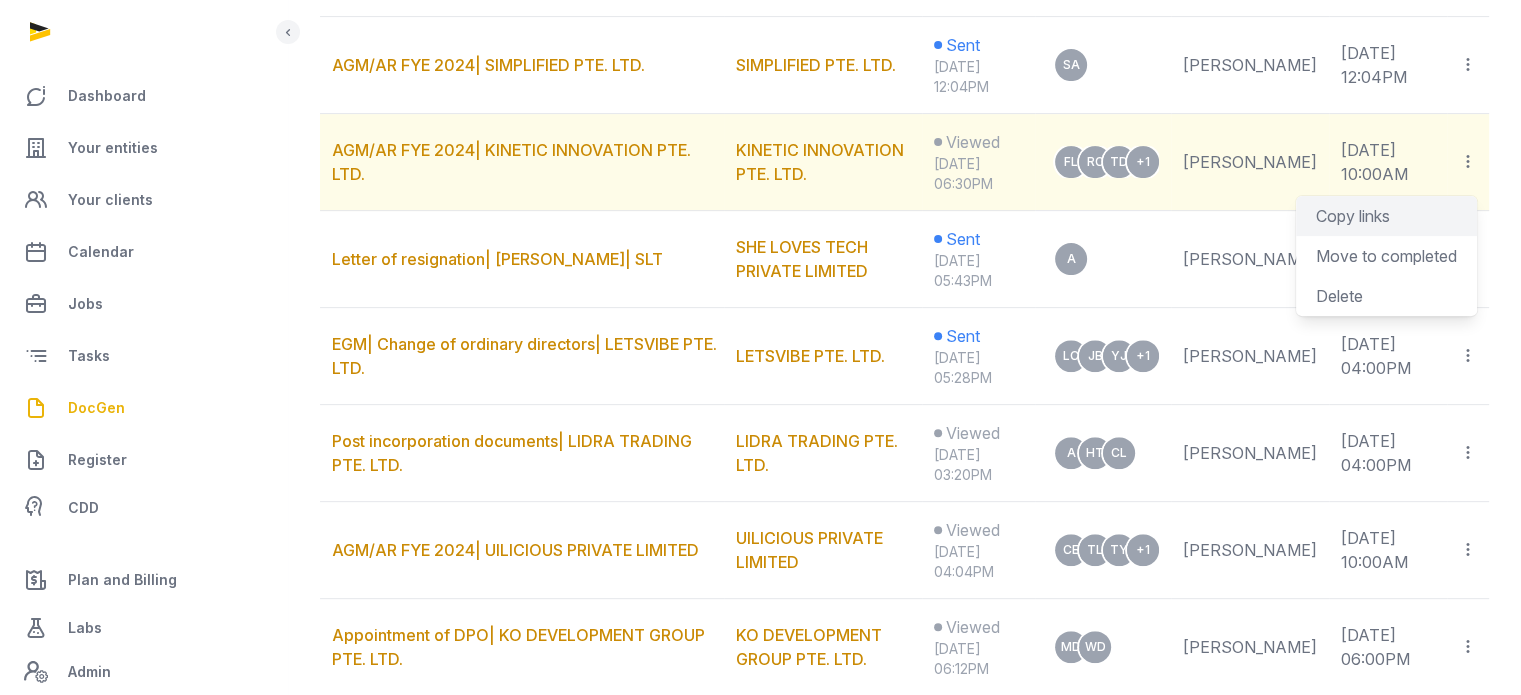 click on "Copy links" at bounding box center [1386, 216] 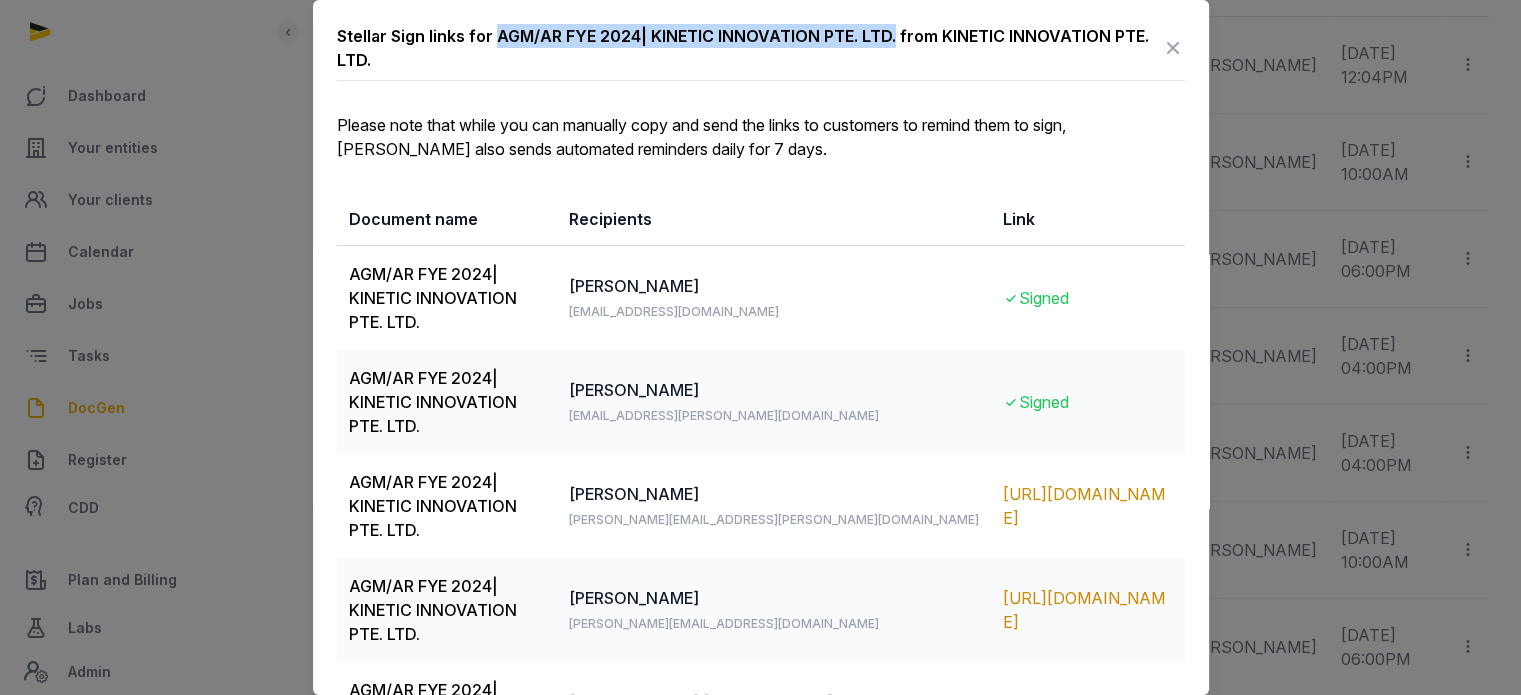 drag, startPoint x: 891, startPoint y: 36, endPoint x: 496, endPoint y: 18, distance: 395.4099 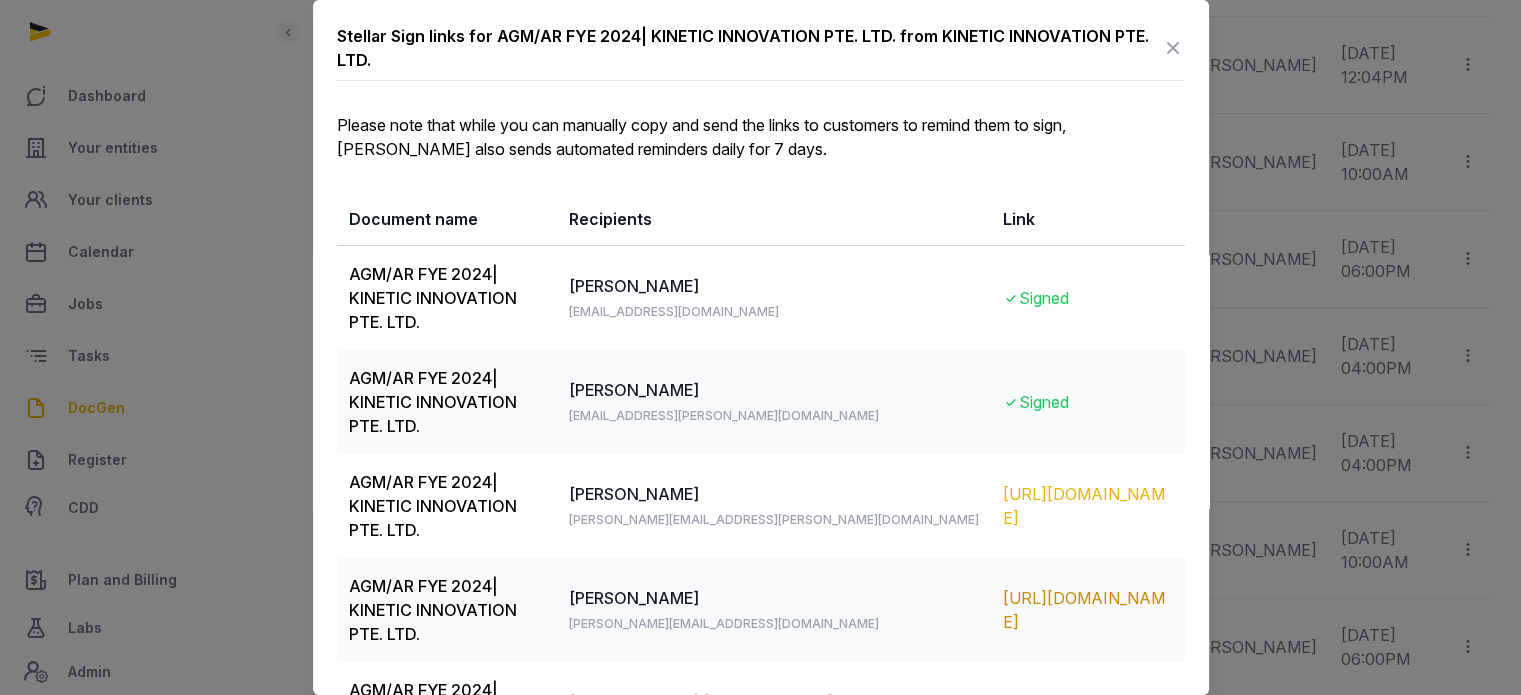 click on "https://app.pandadoc.com/s/FGgA7Ah94S9zRmU96ufGUo" at bounding box center [1087, 506] 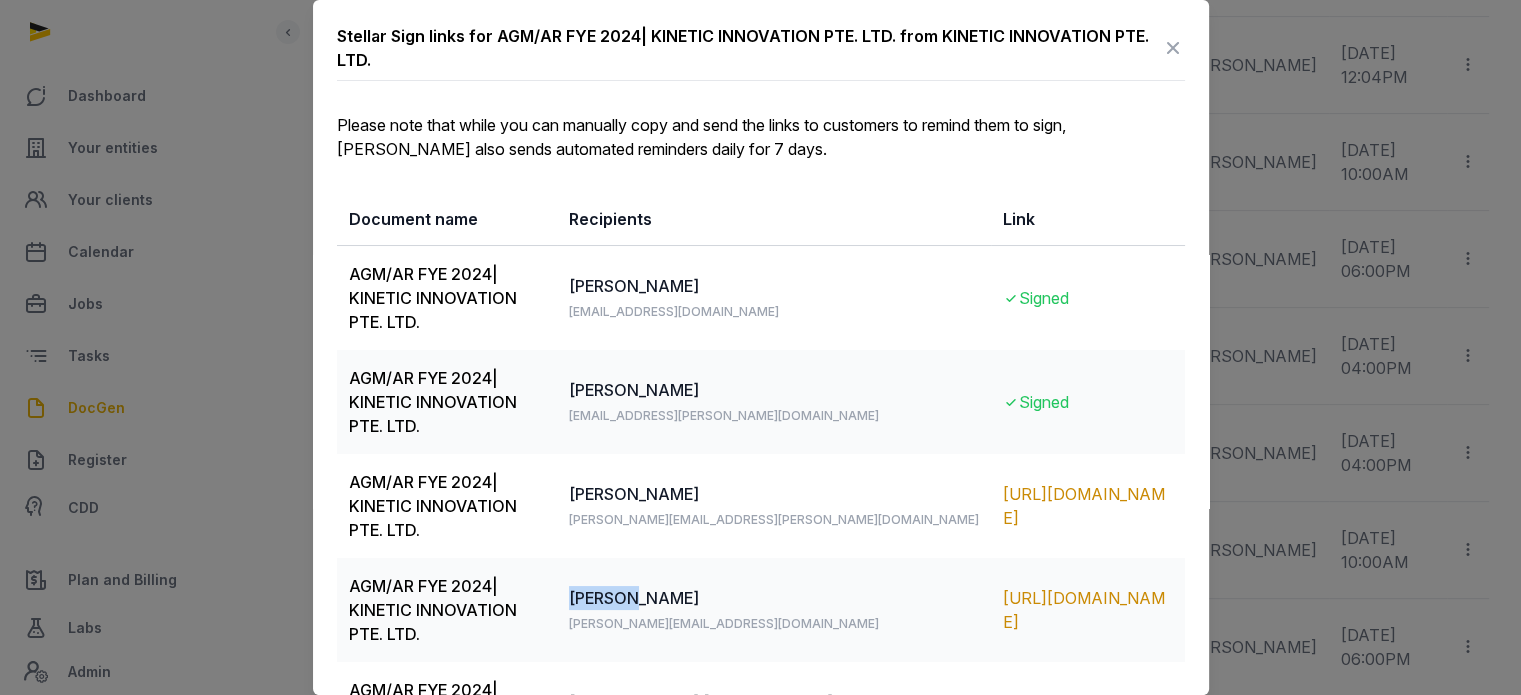 drag, startPoint x: 660, startPoint y: 520, endPoint x: 602, endPoint y: 515, distance: 58.21512 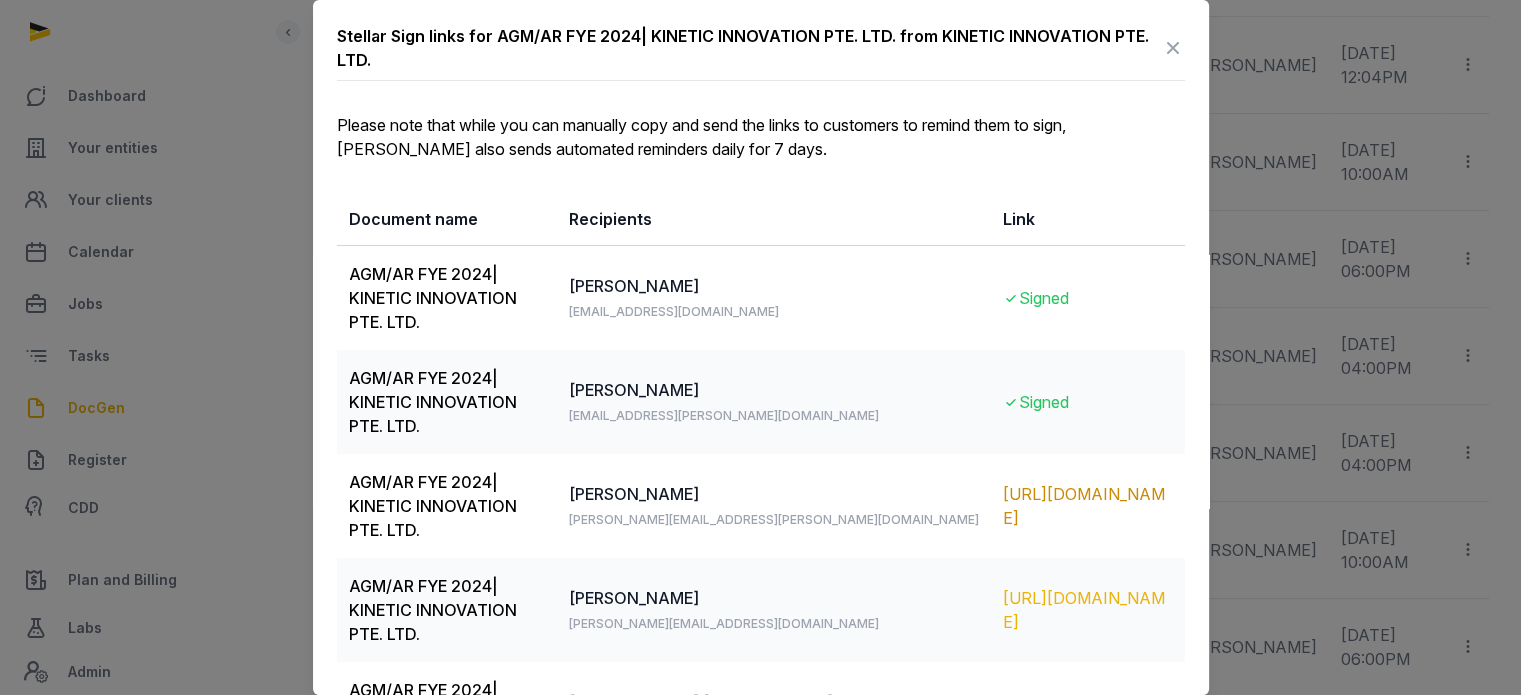 click on "https://app.pandadoc.com/s/4cNEmrKS7MEkXeSktsfFCn" at bounding box center [1087, 610] 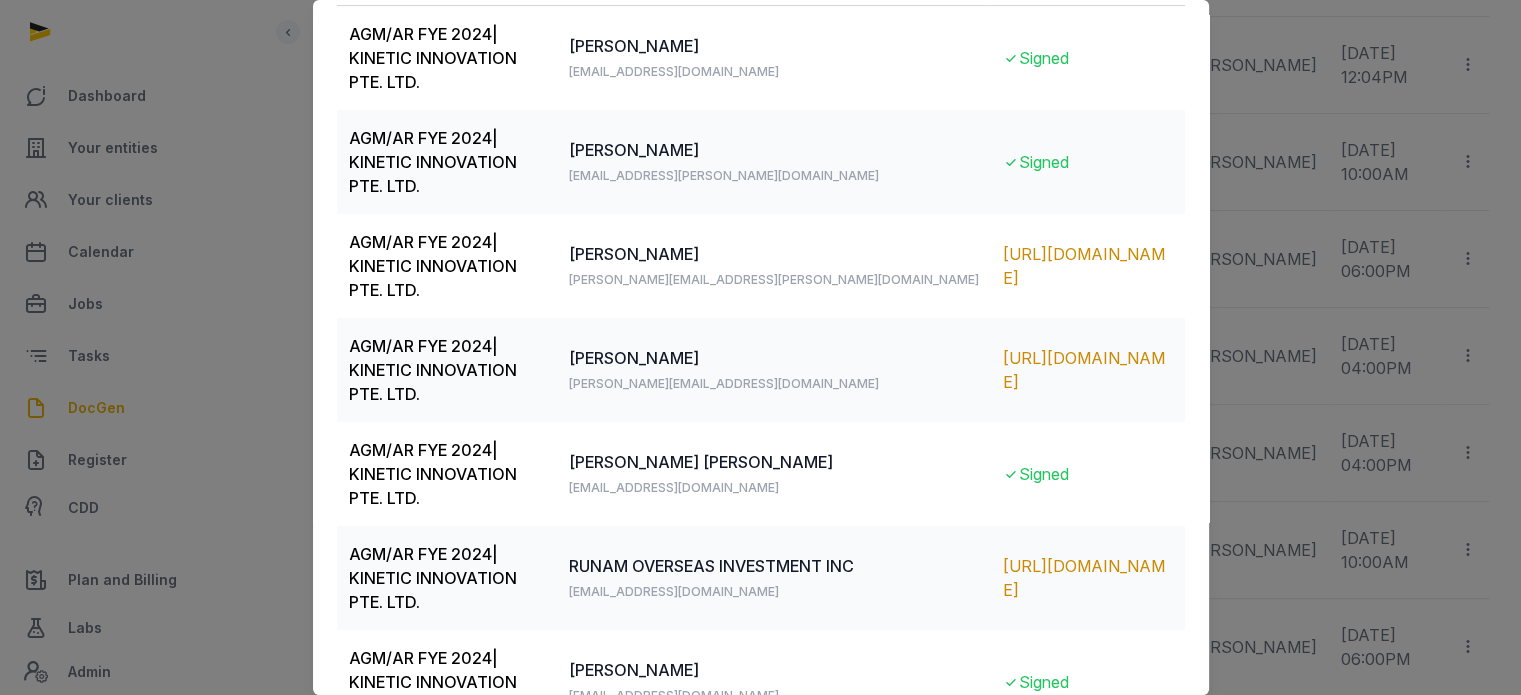 scroll, scrollTop: 282, scrollLeft: 0, axis: vertical 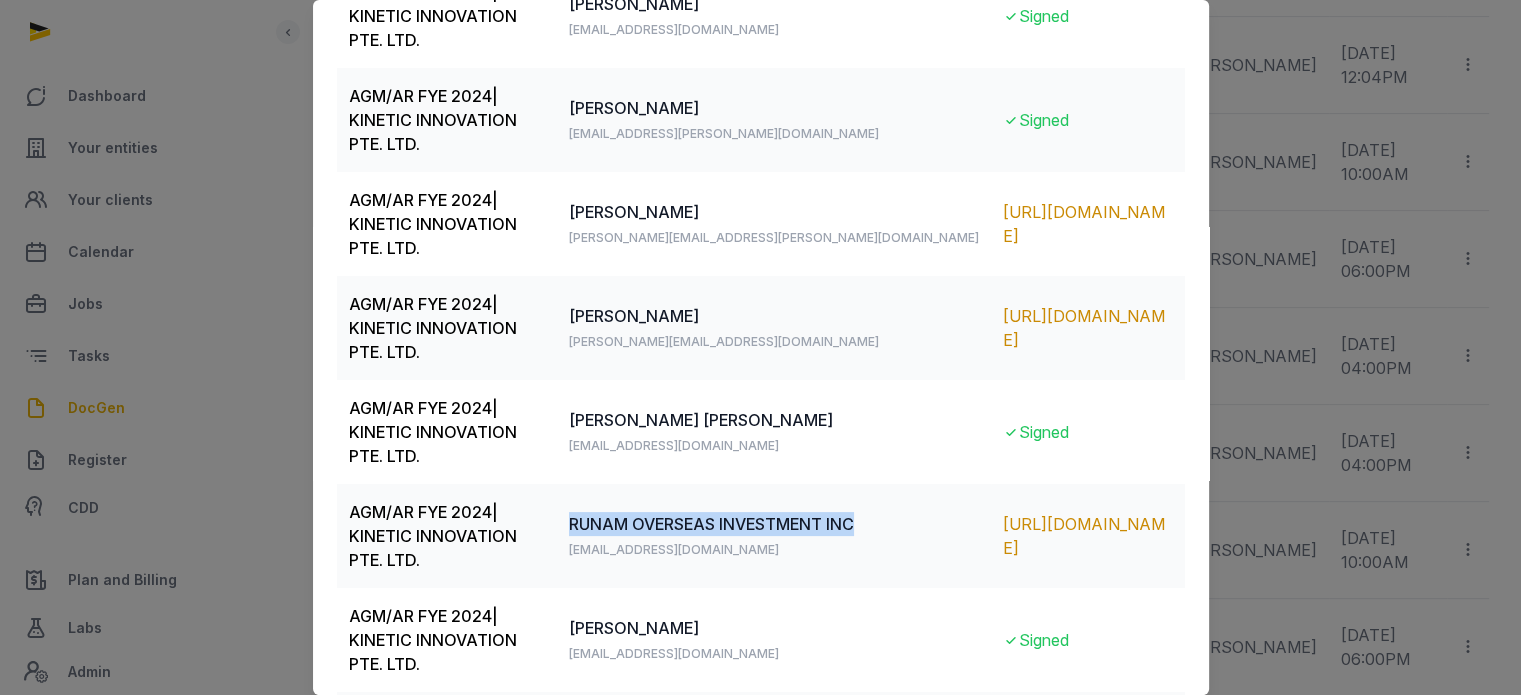 drag, startPoint x: 911, startPoint y: 397, endPoint x: 614, endPoint y: 382, distance: 297.37854 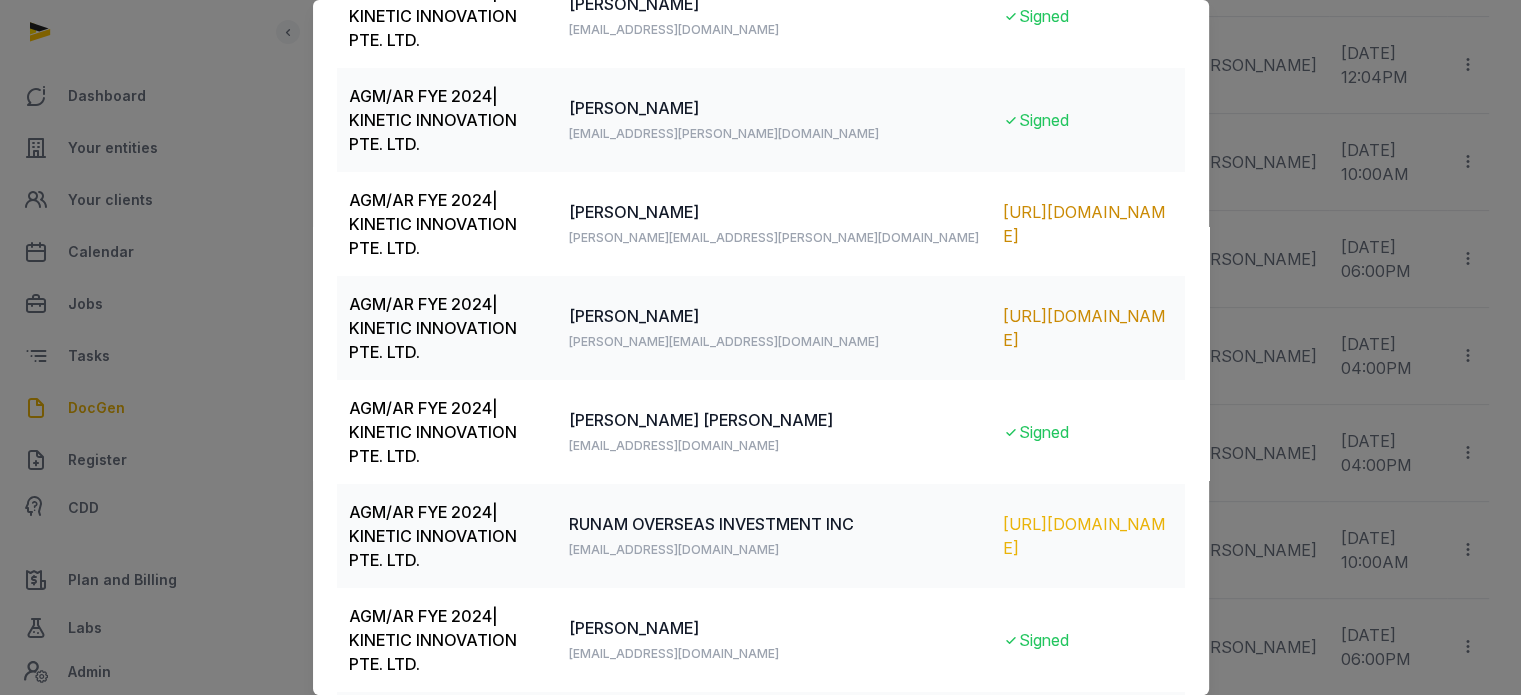 click on "https://app.pandadoc.com/s/bhrihsL3EgE9ZaWVbqqmT8" at bounding box center [1087, 536] 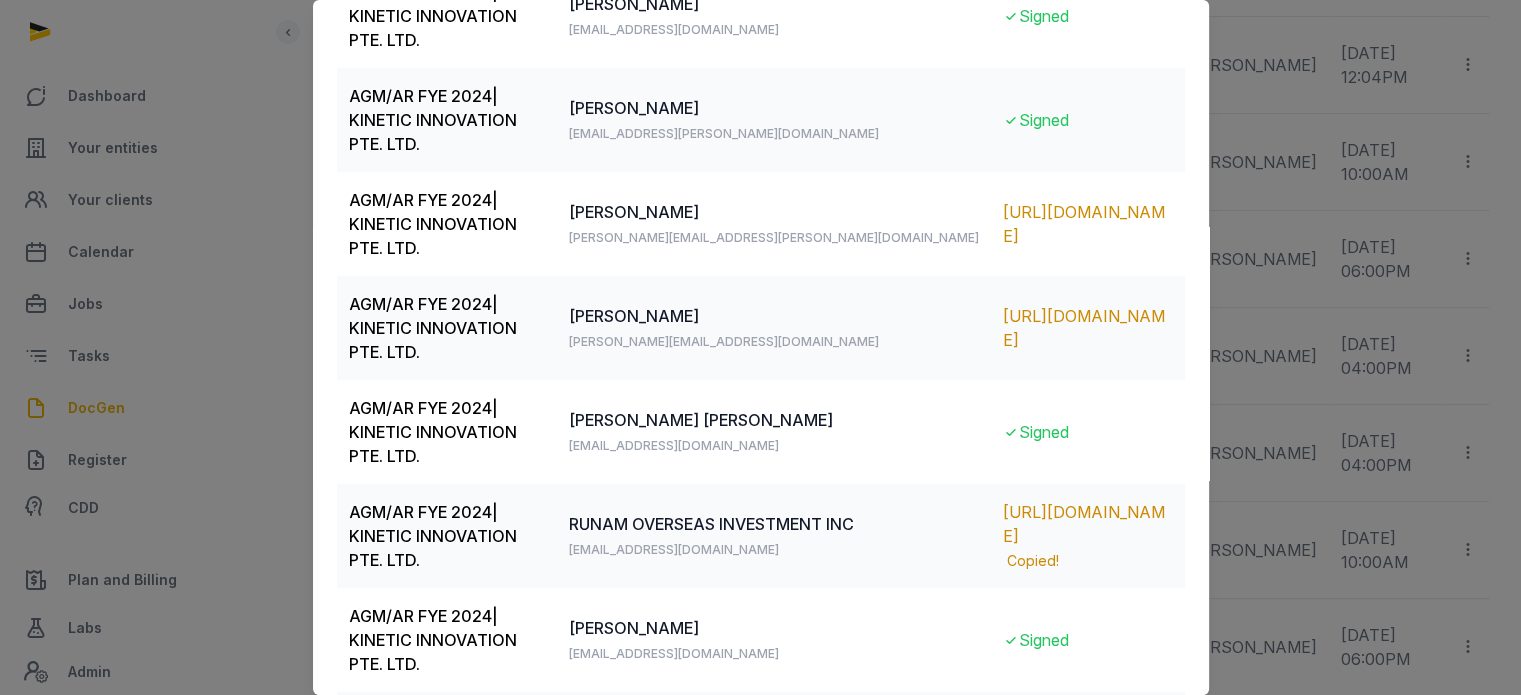 scroll, scrollTop: 430, scrollLeft: 0, axis: vertical 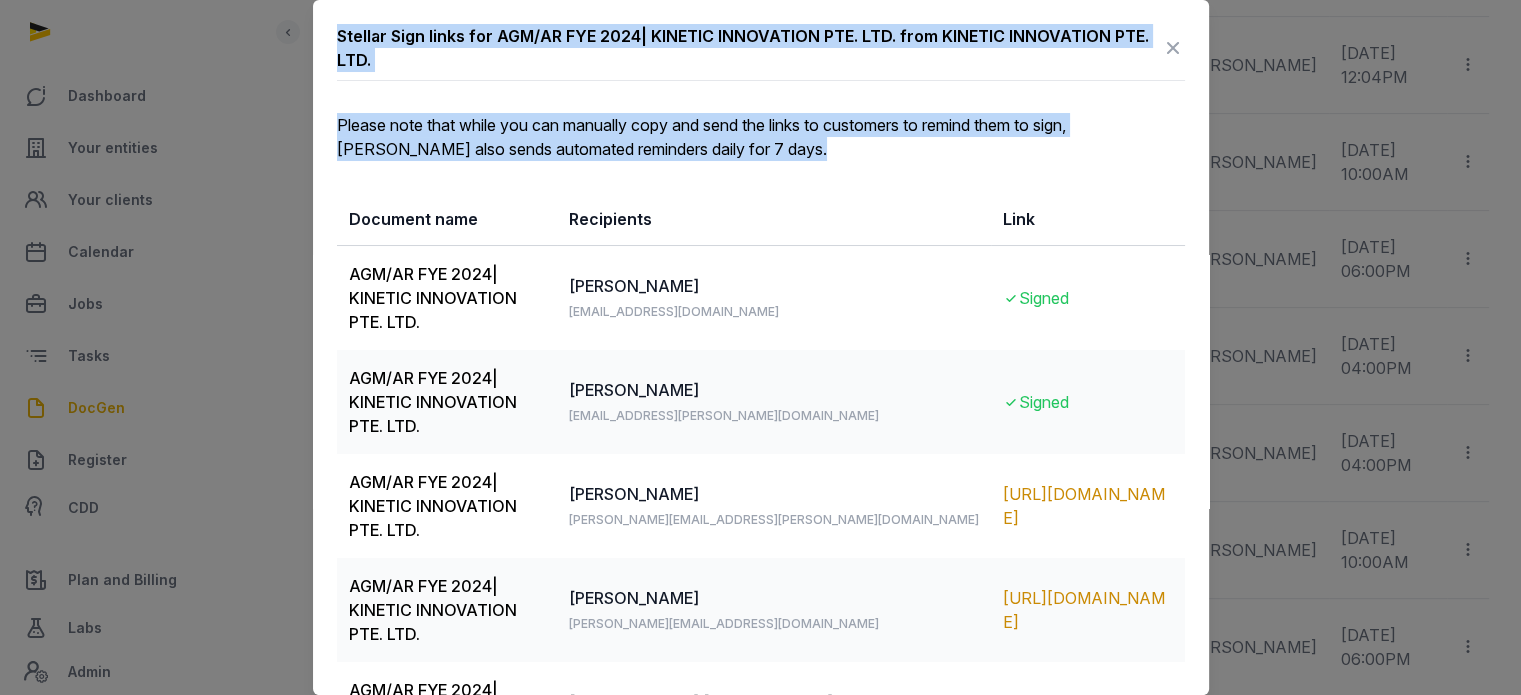 drag, startPoint x: 1208, startPoint y: 325, endPoint x: 1216, endPoint y: 76, distance: 249.12848 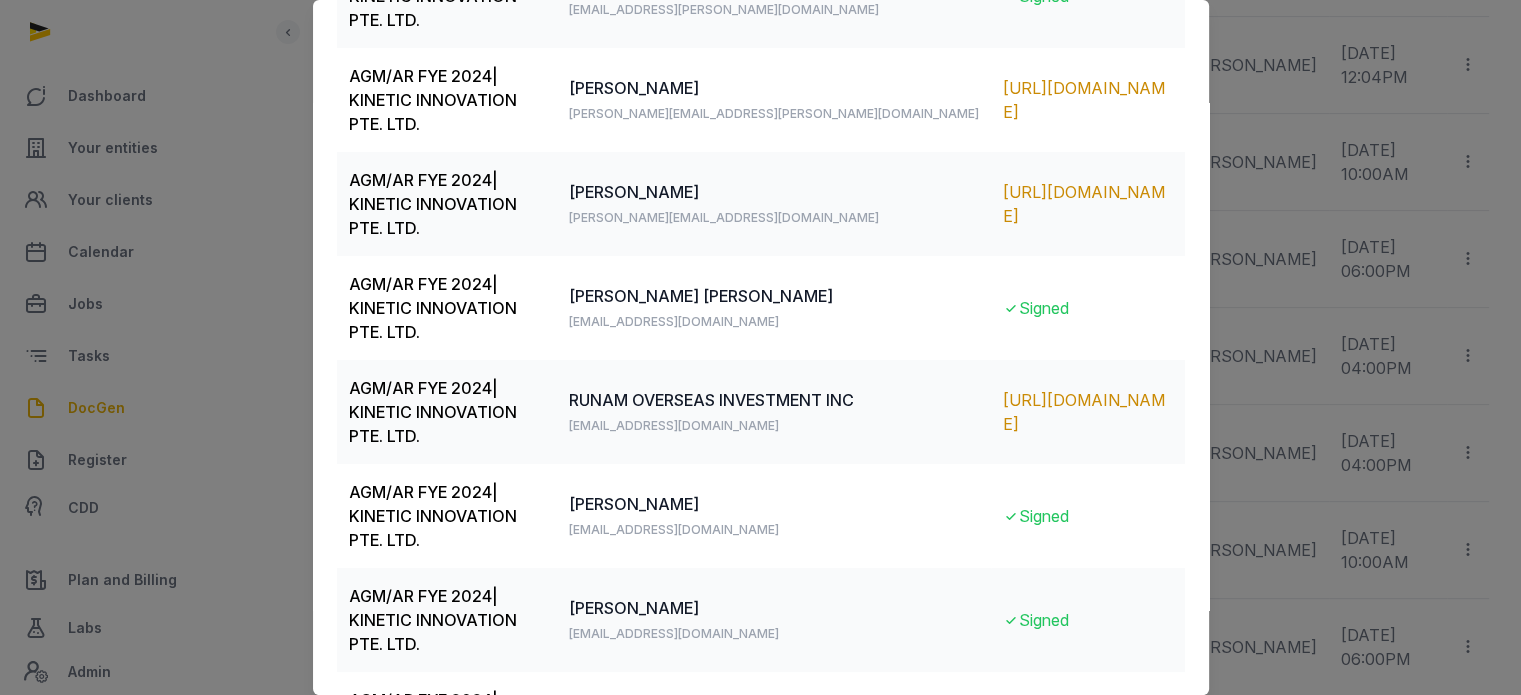 scroll, scrollTop: 0, scrollLeft: 0, axis: both 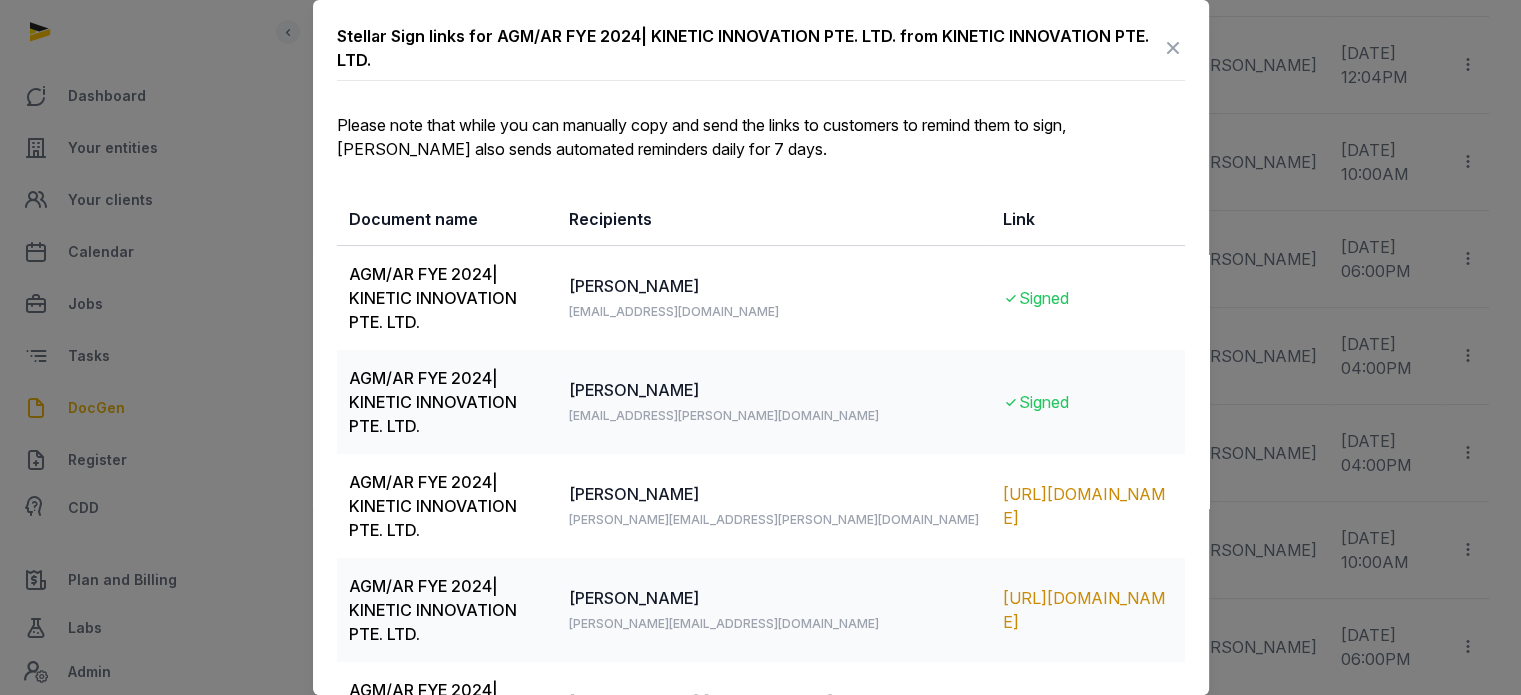 click at bounding box center (1173, 48) 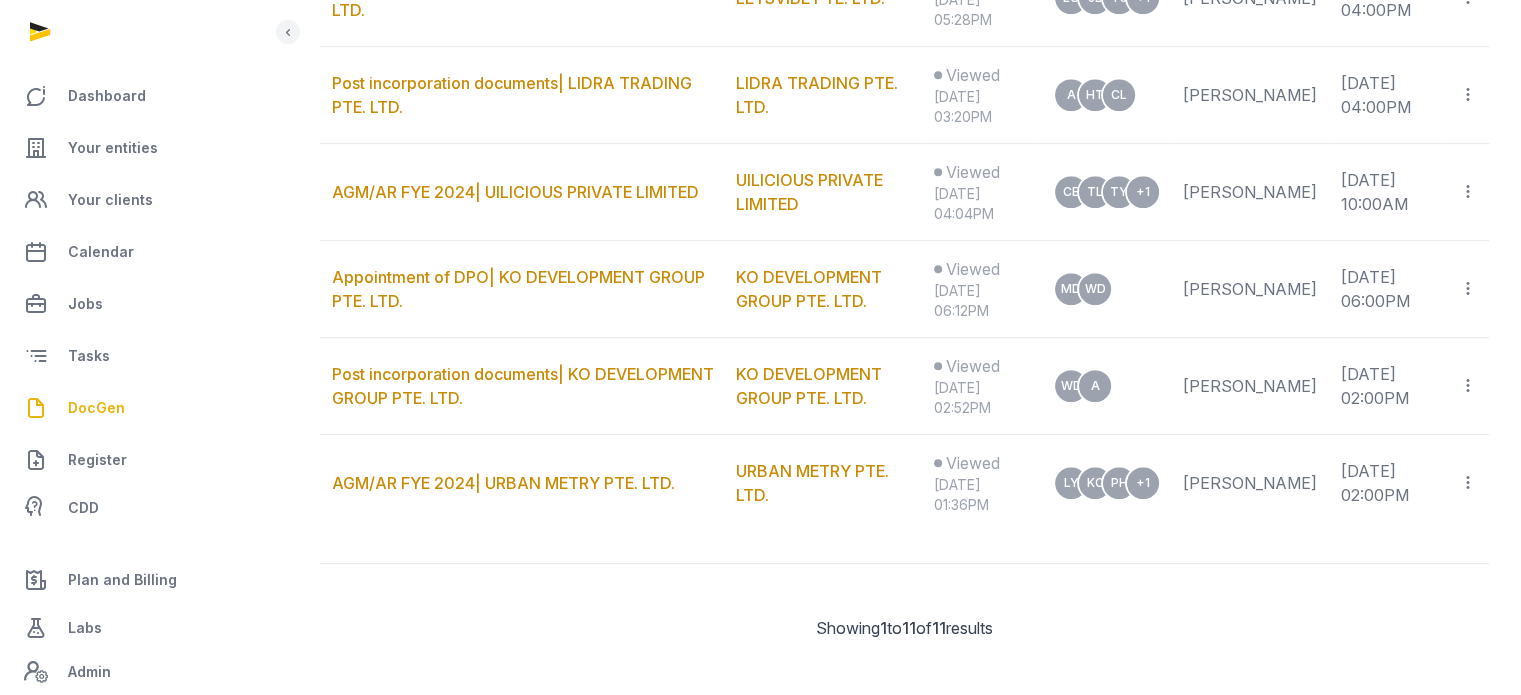 scroll, scrollTop: 1038, scrollLeft: 0, axis: vertical 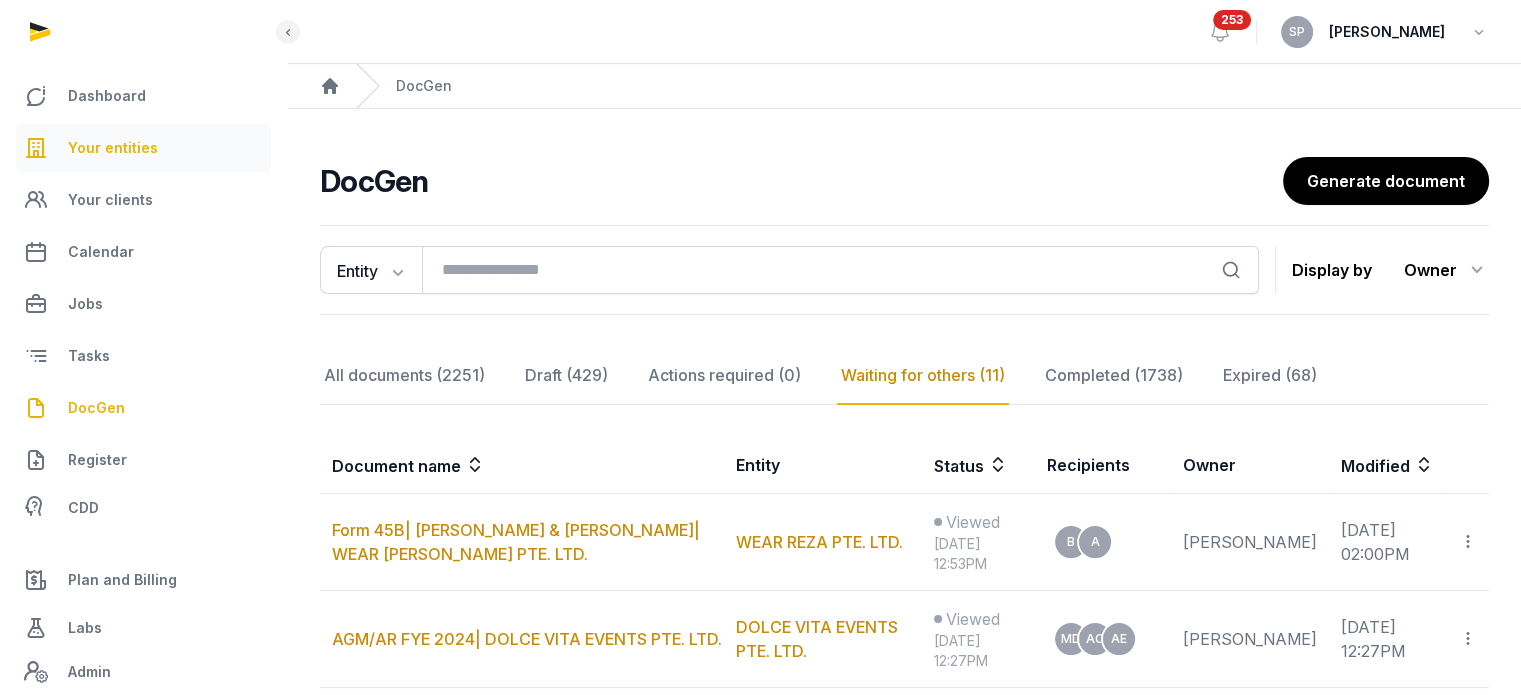 click on "Your entities" at bounding box center (113, 148) 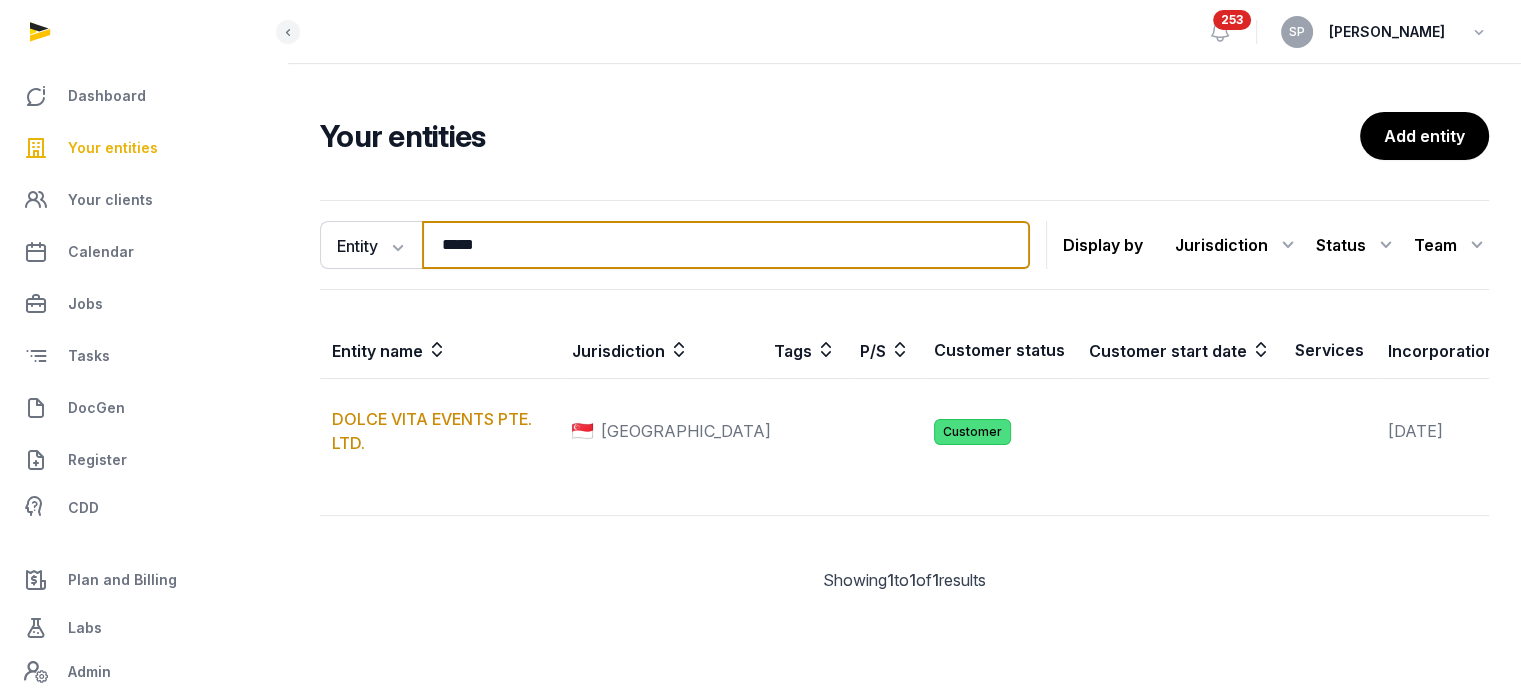 click on "*****" at bounding box center (726, 245) 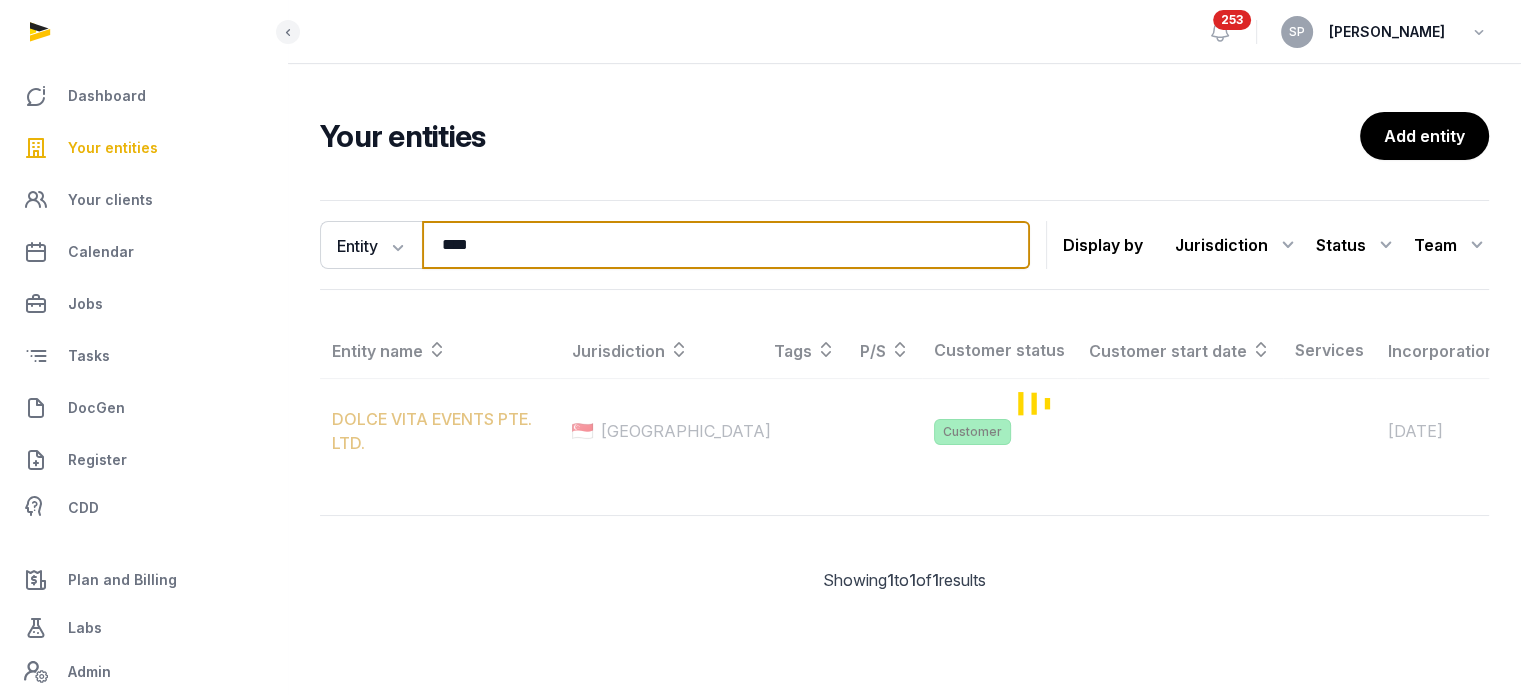 type on "****" 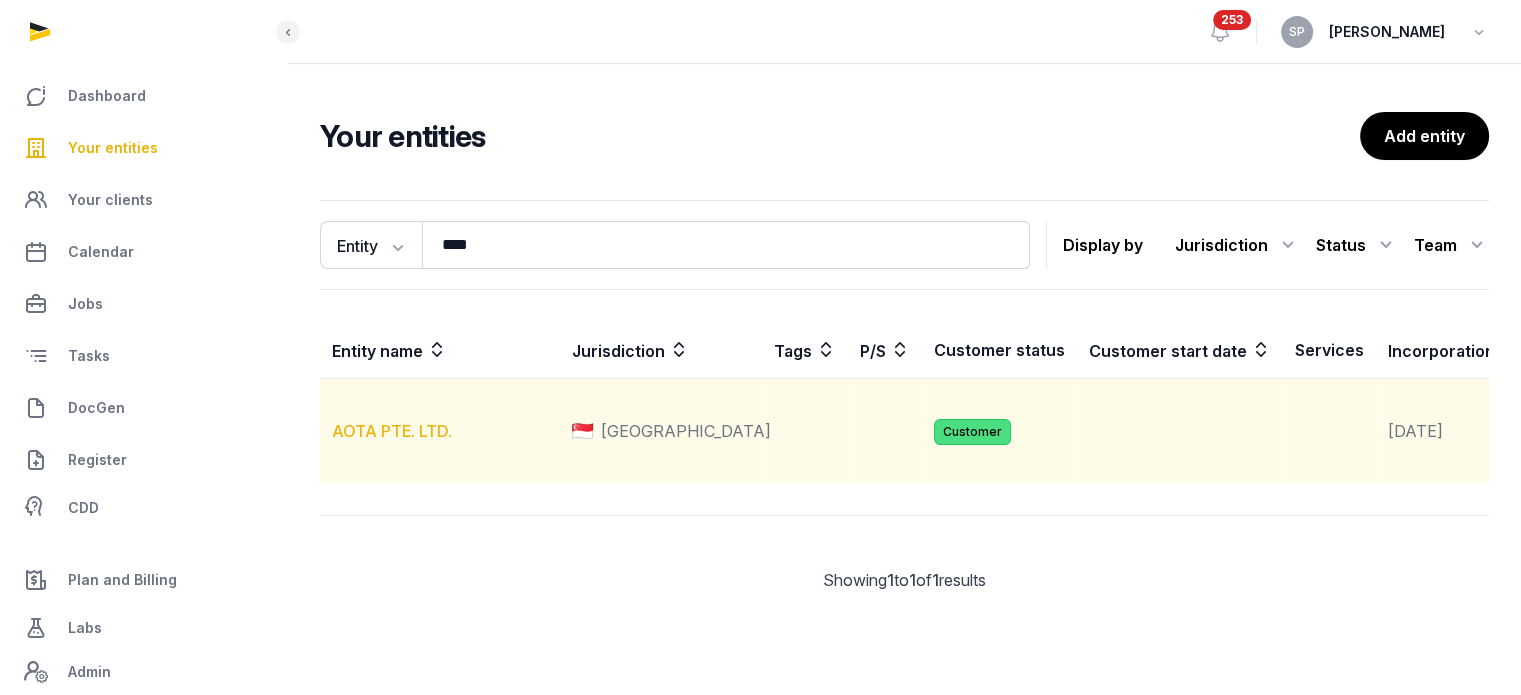 click on "AOTA PTE. LTD." at bounding box center (392, 431) 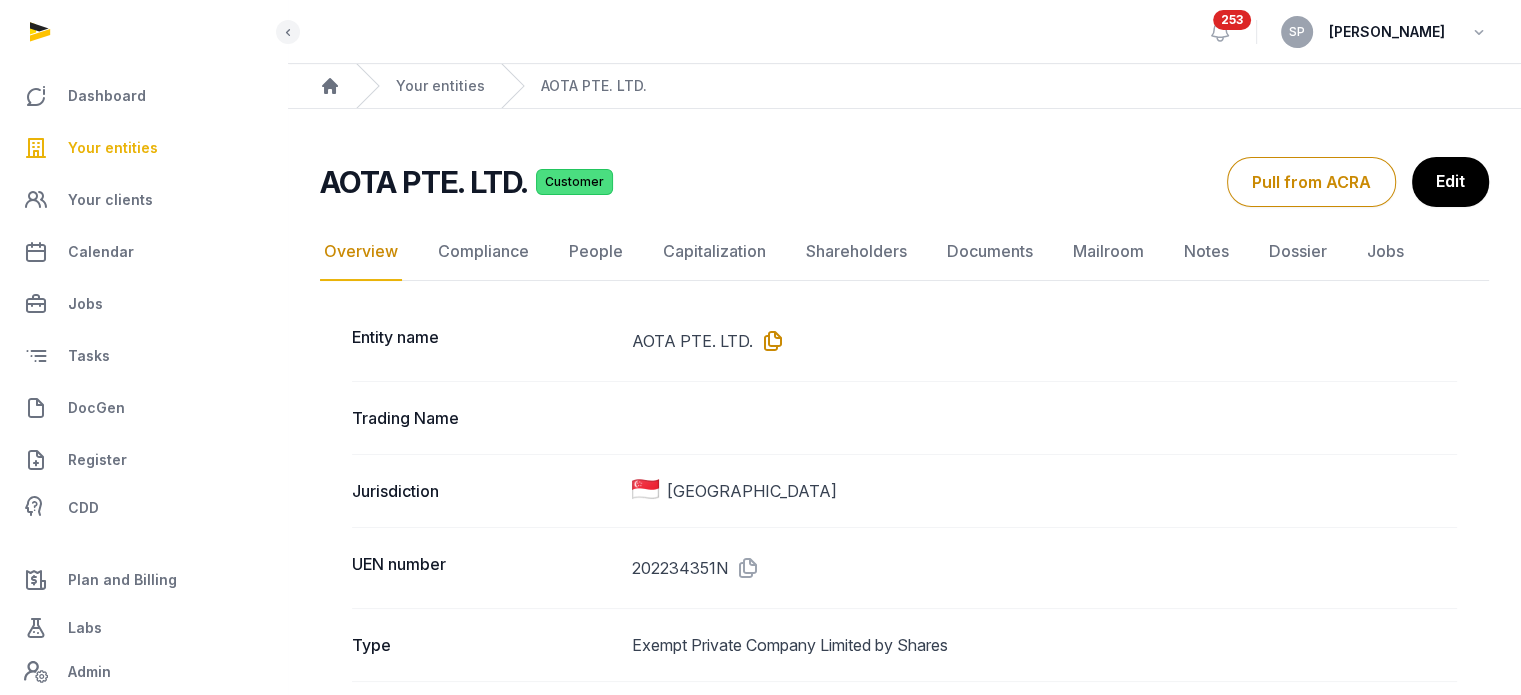 click at bounding box center [769, 341] 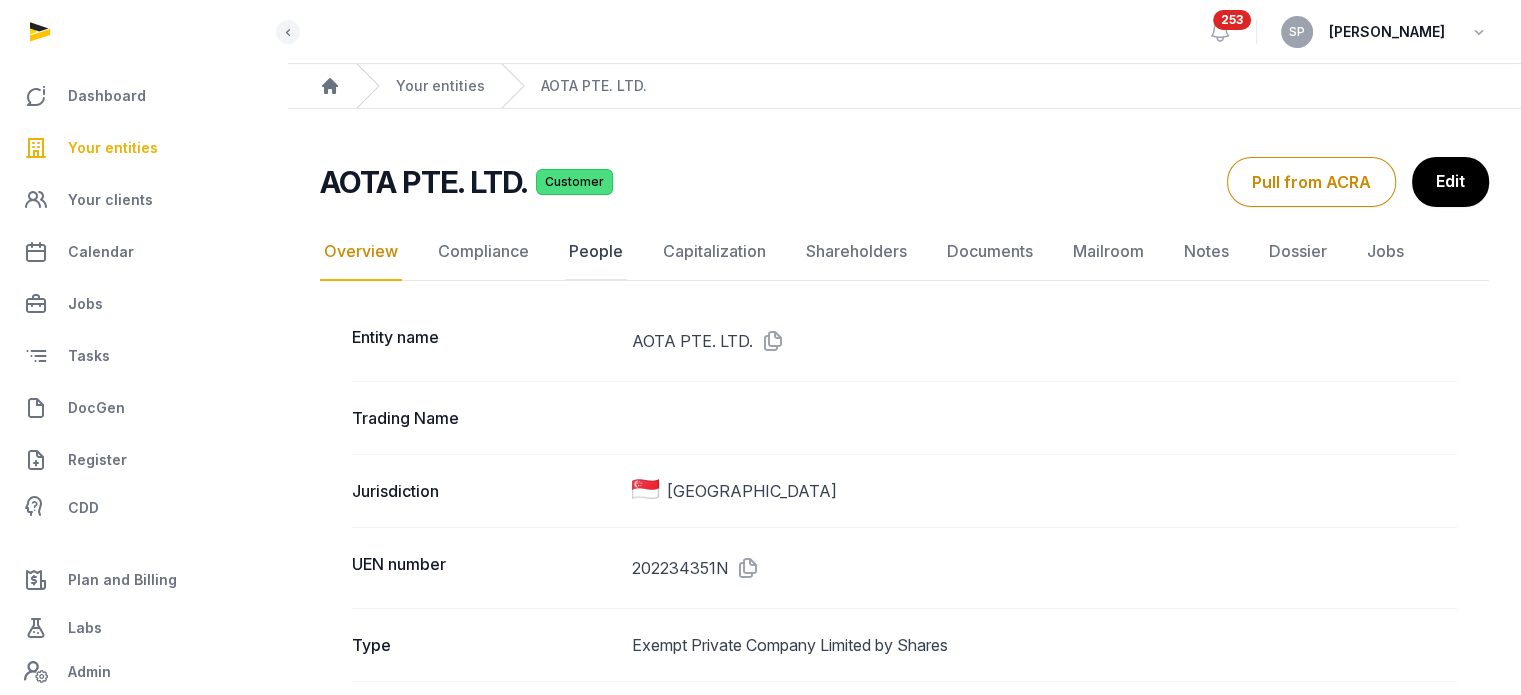 click on "People" 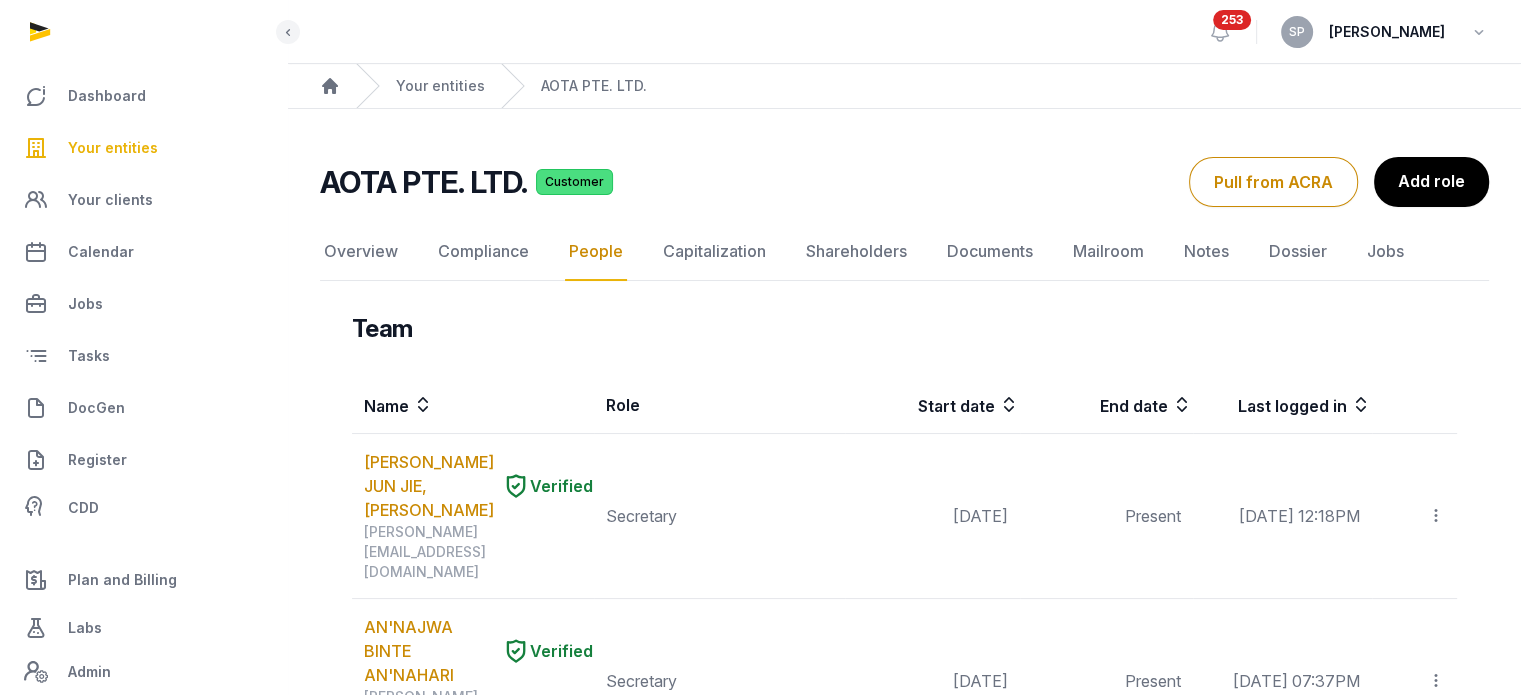 click on "Pull from ACRA" at bounding box center (1273, 182) 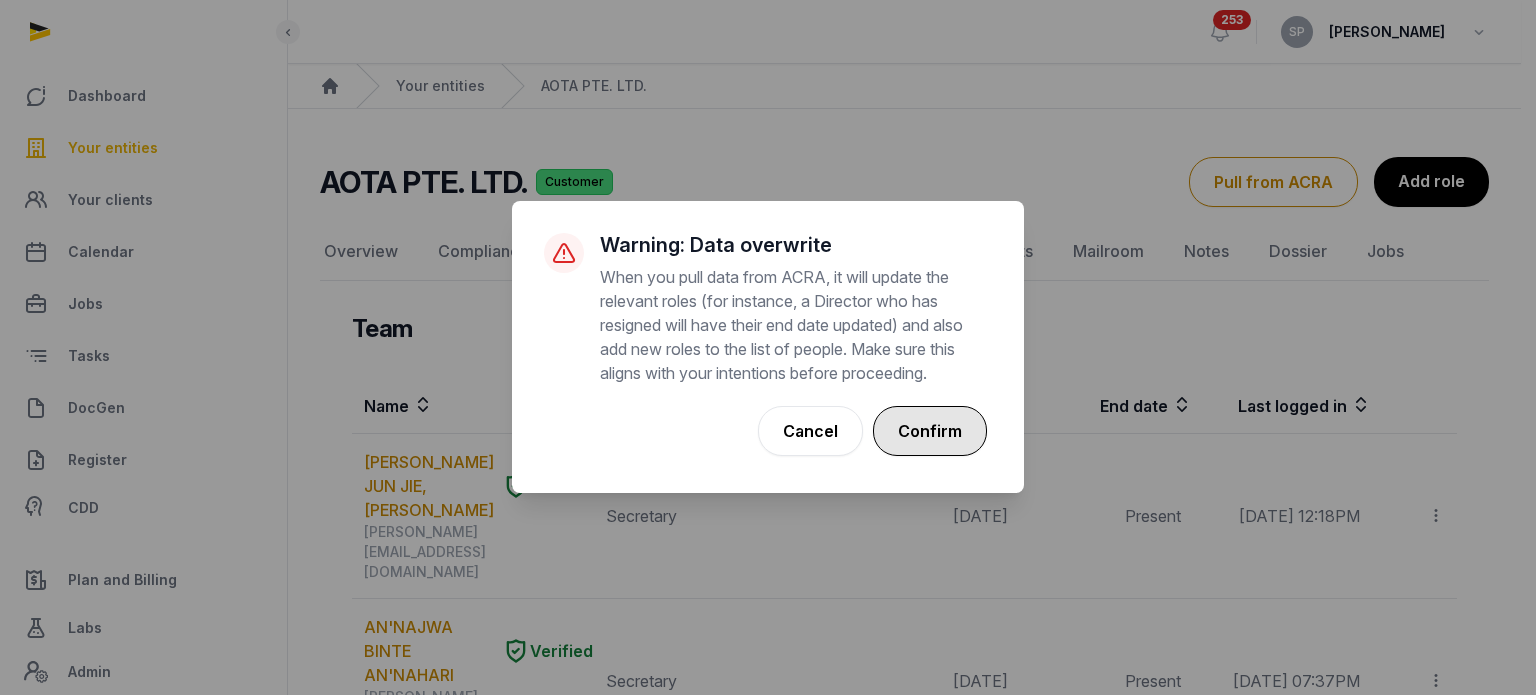 click on "Confirm" at bounding box center (930, 431) 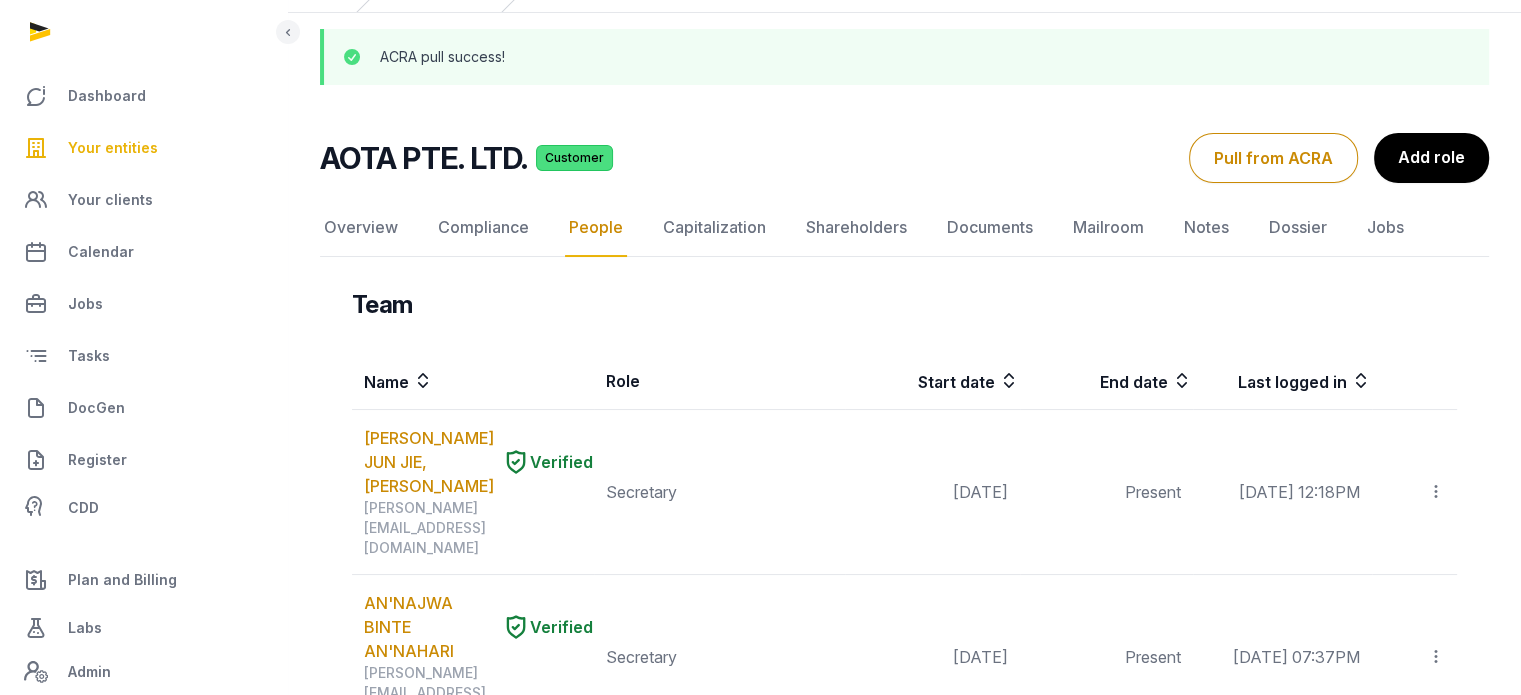 scroll, scrollTop: 0, scrollLeft: 0, axis: both 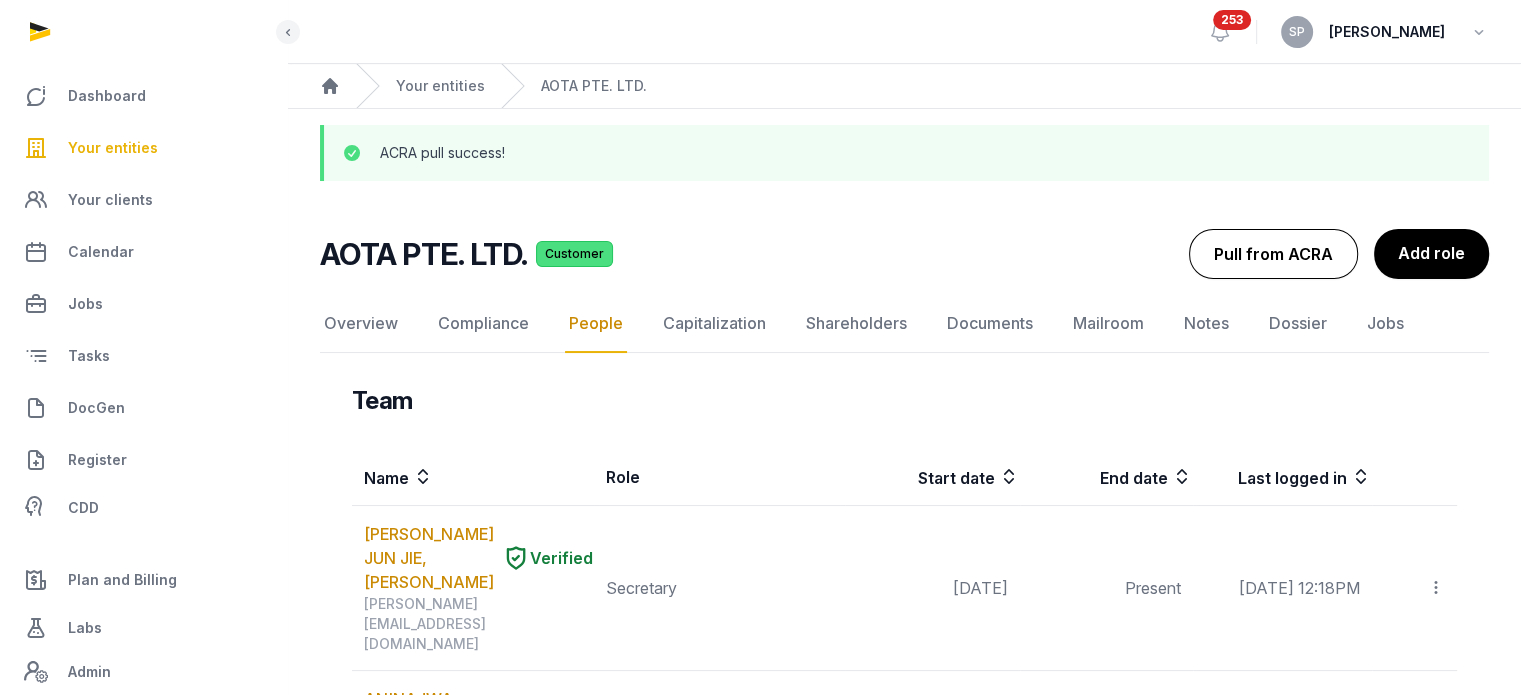 click on "Pull from ACRA" at bounding box center (1273, 254) 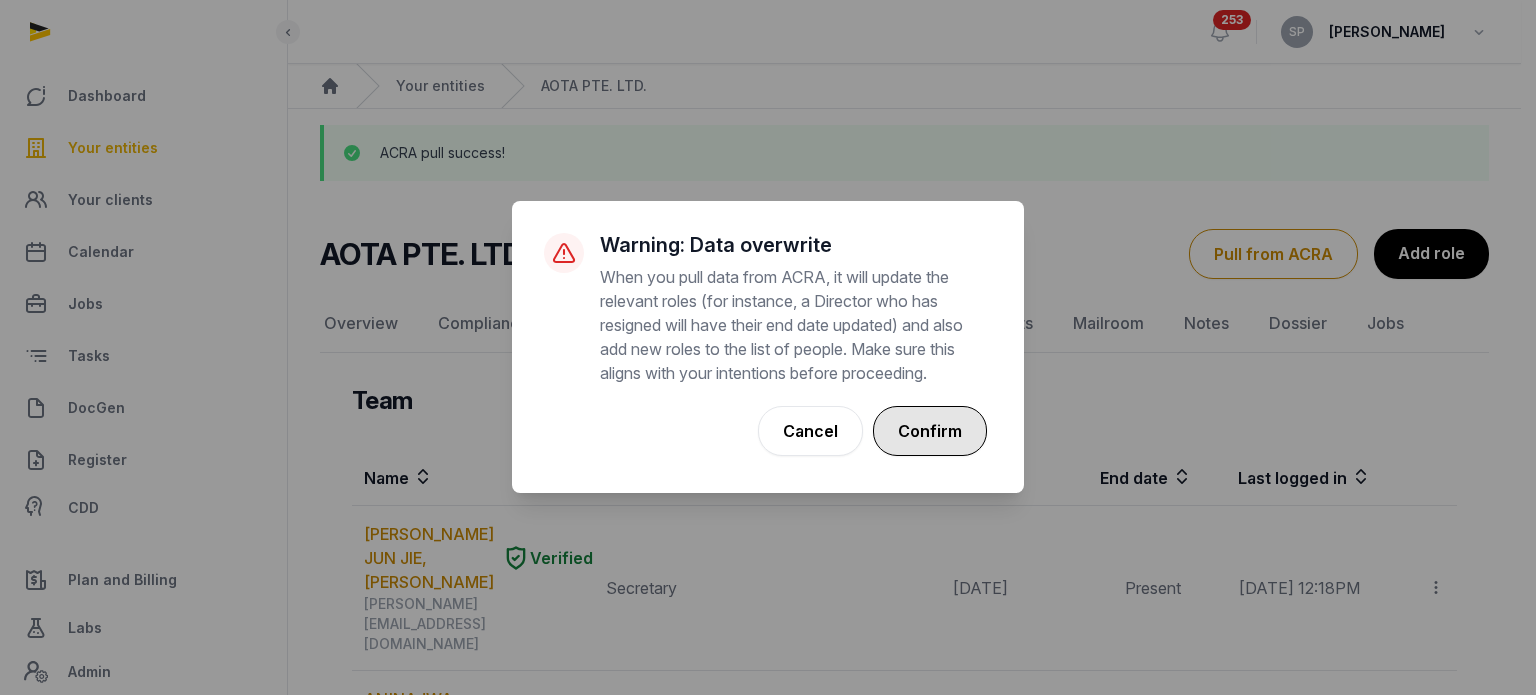 click on "Confirm" at bounding box center (930, 431) 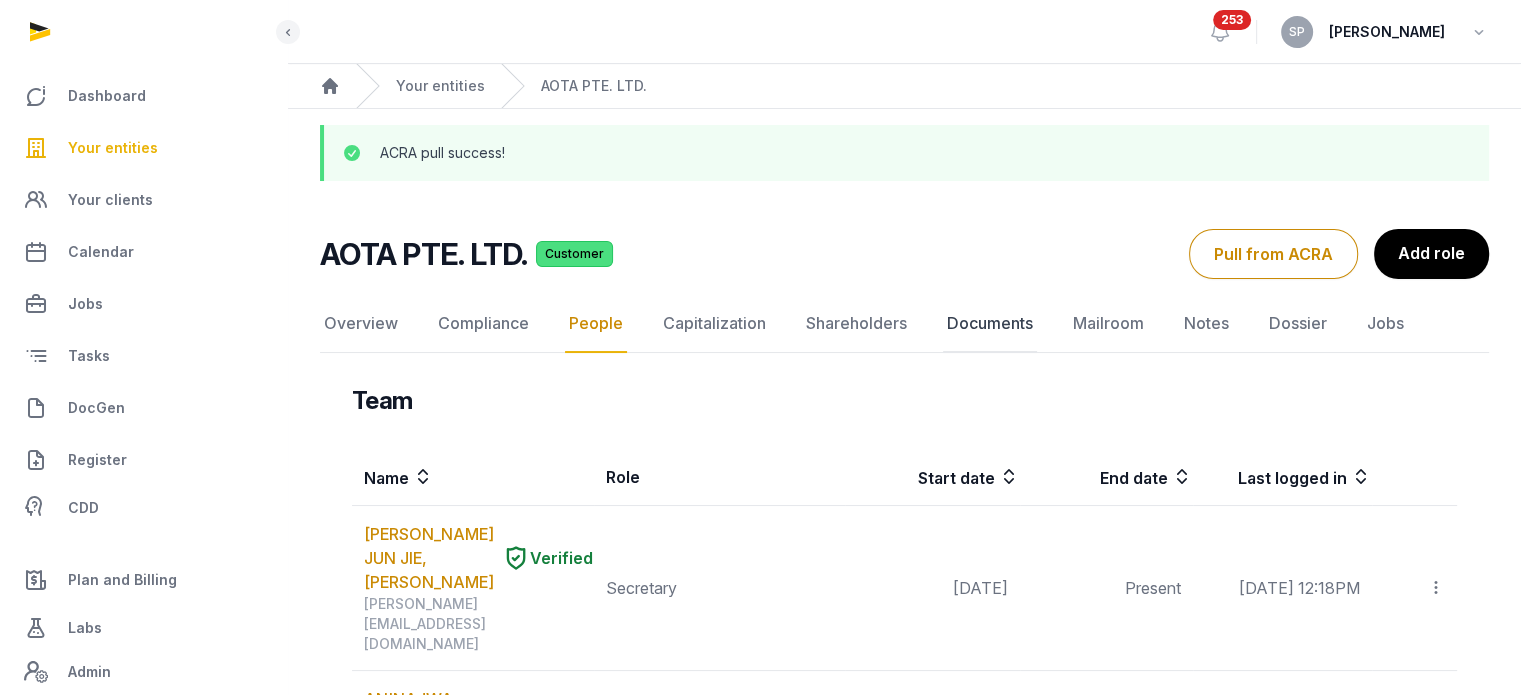 click on "Documents" 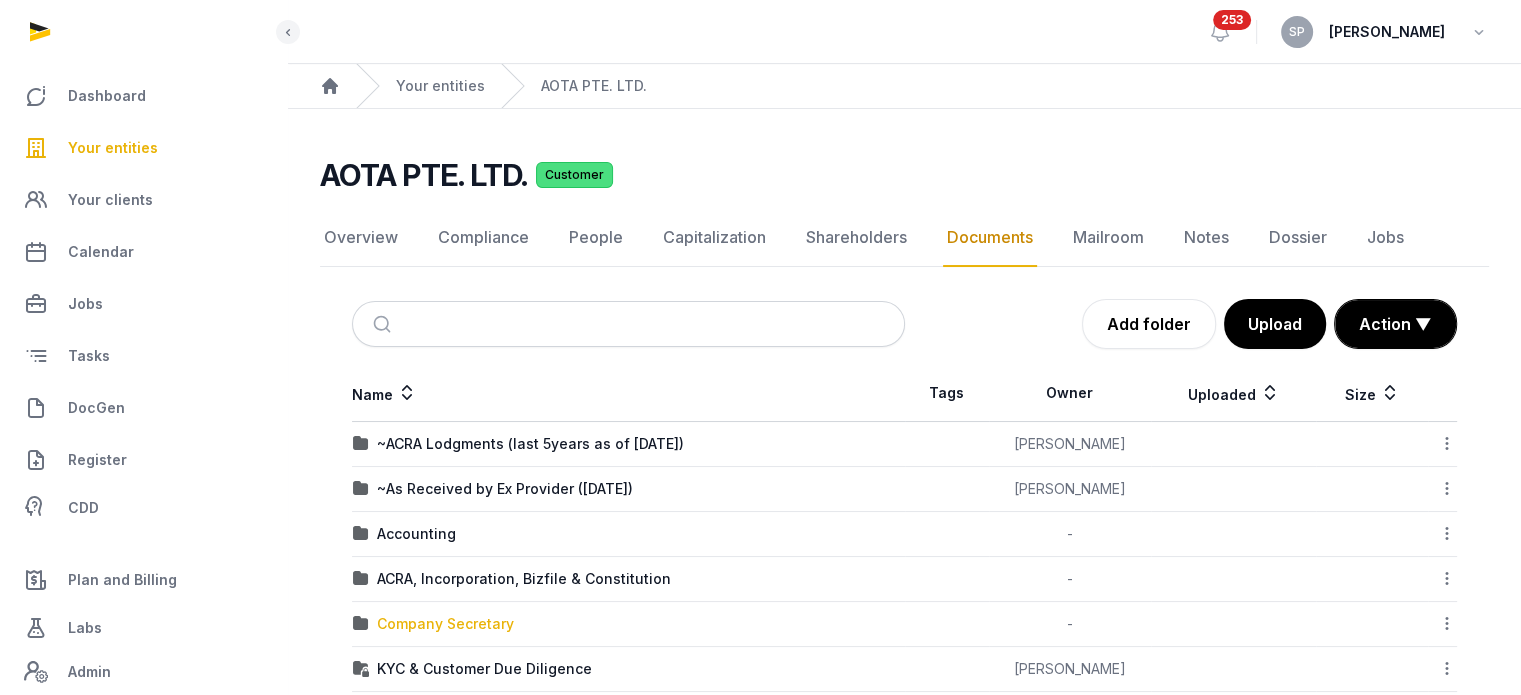 click on "Company Secretary" at bounding box center (445, 624) 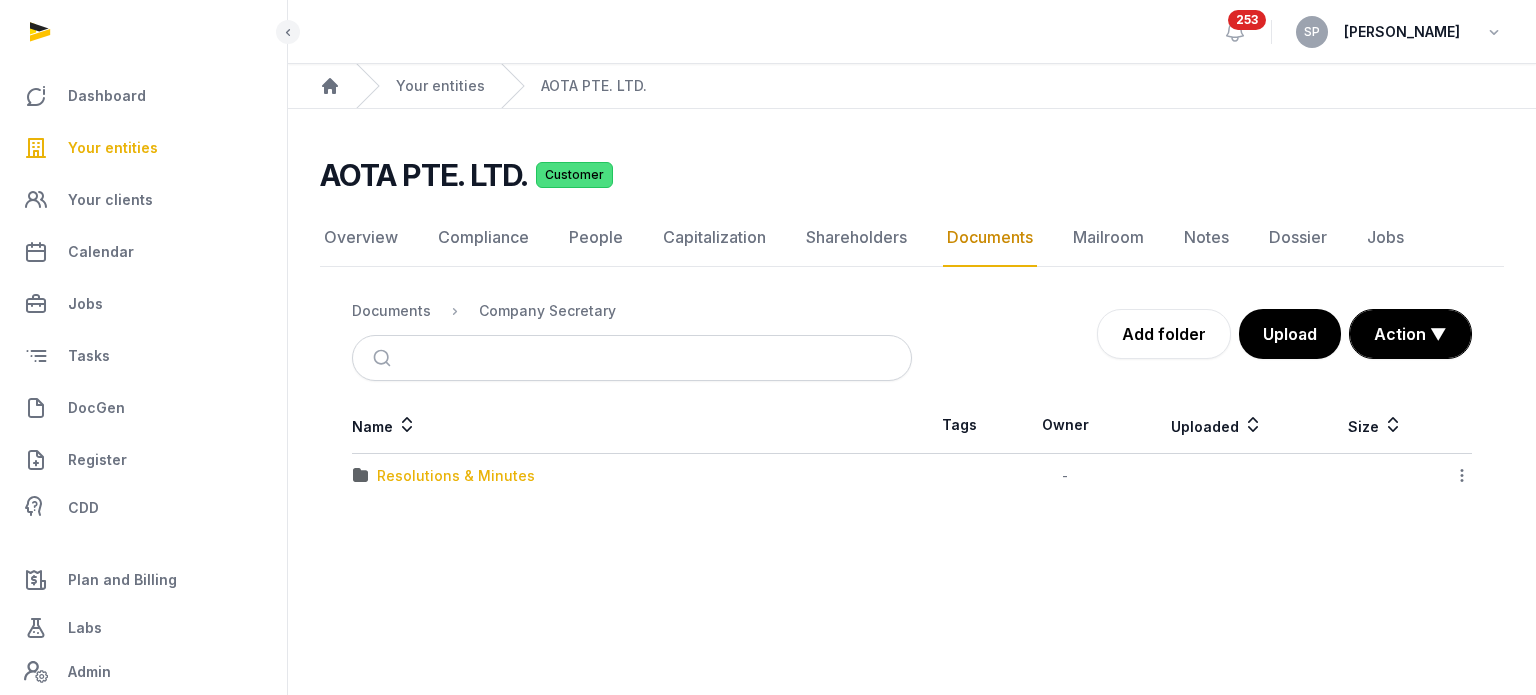 click on "Resolutions & Minutes" at bounding box center [456, 476] 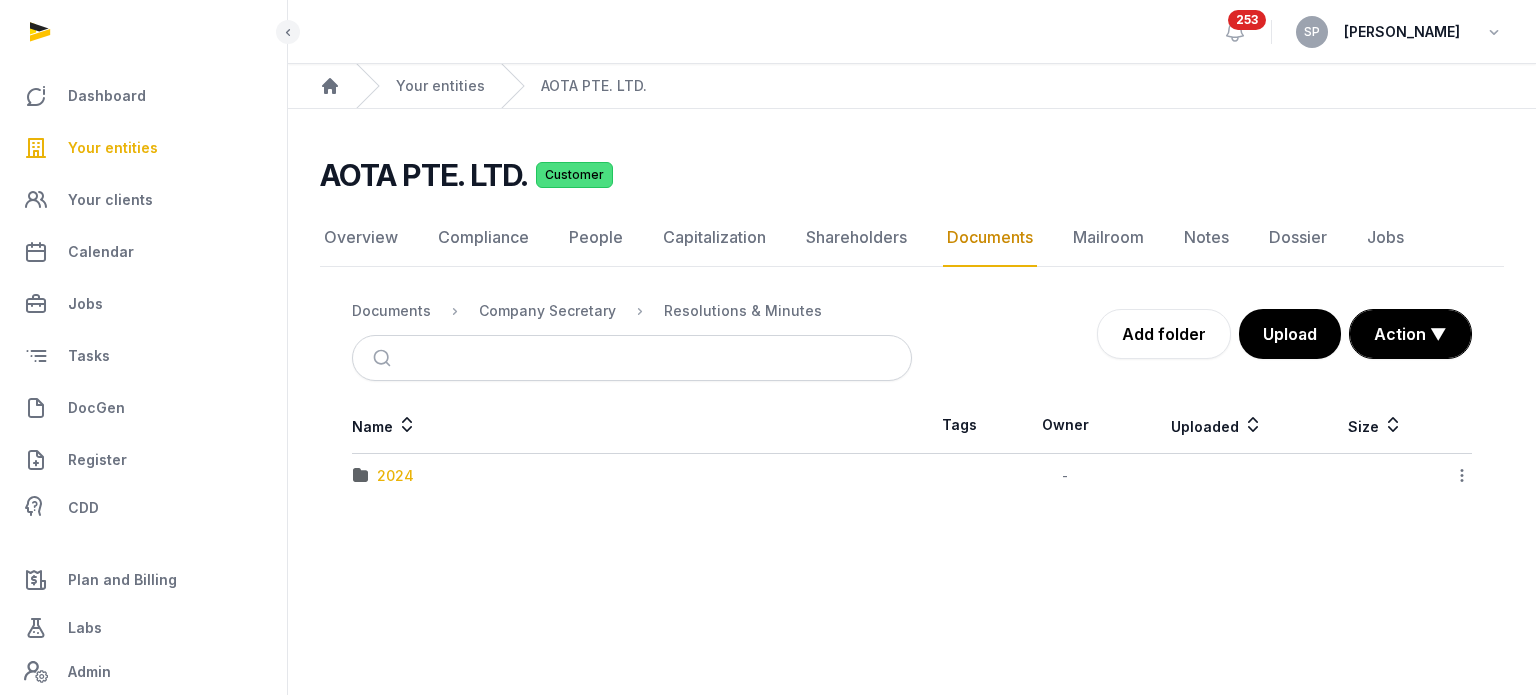 click on "2024" at bounding box center (395, 476) 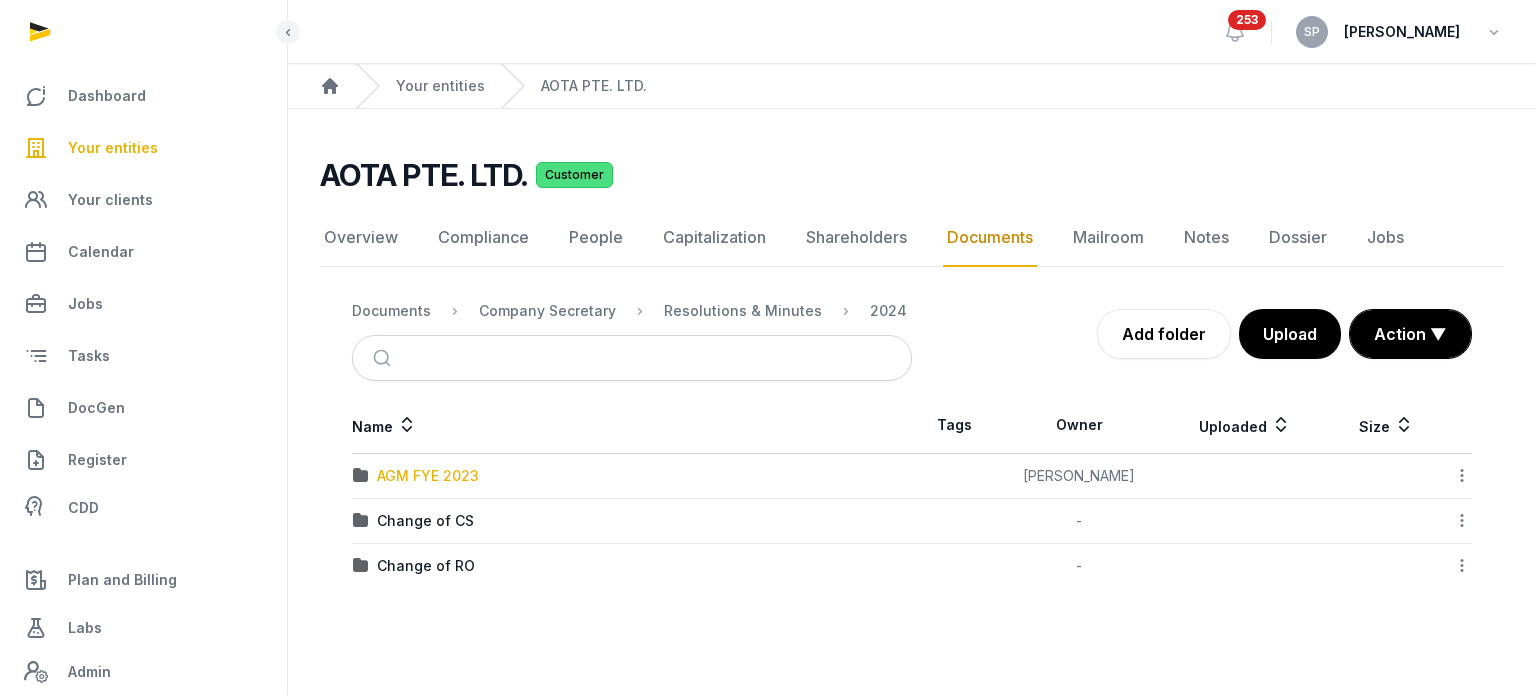 click on "AGM FYE 2023" at bounding box center (428, 476) 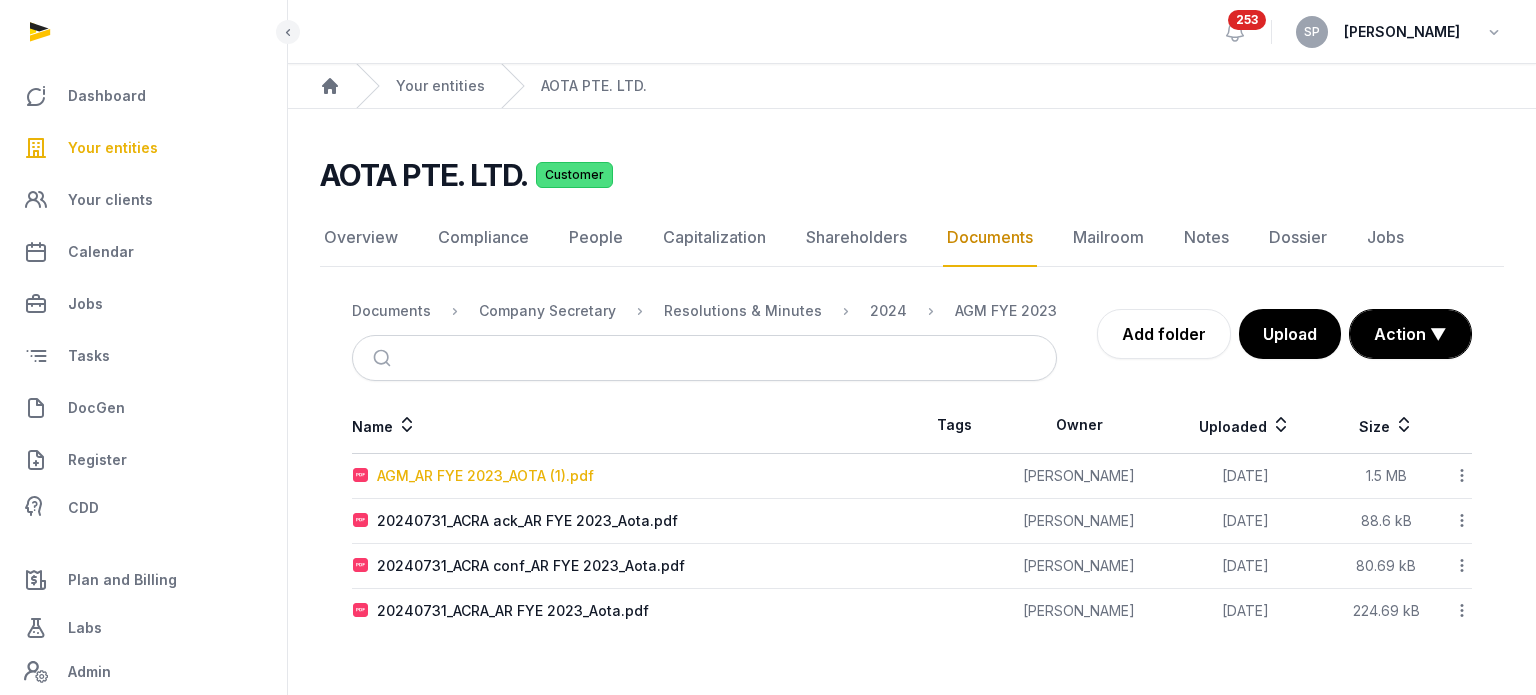 click on "AGM_AR FYE 2023_AOTA (1).pdf" at bounding box center [485, 476] 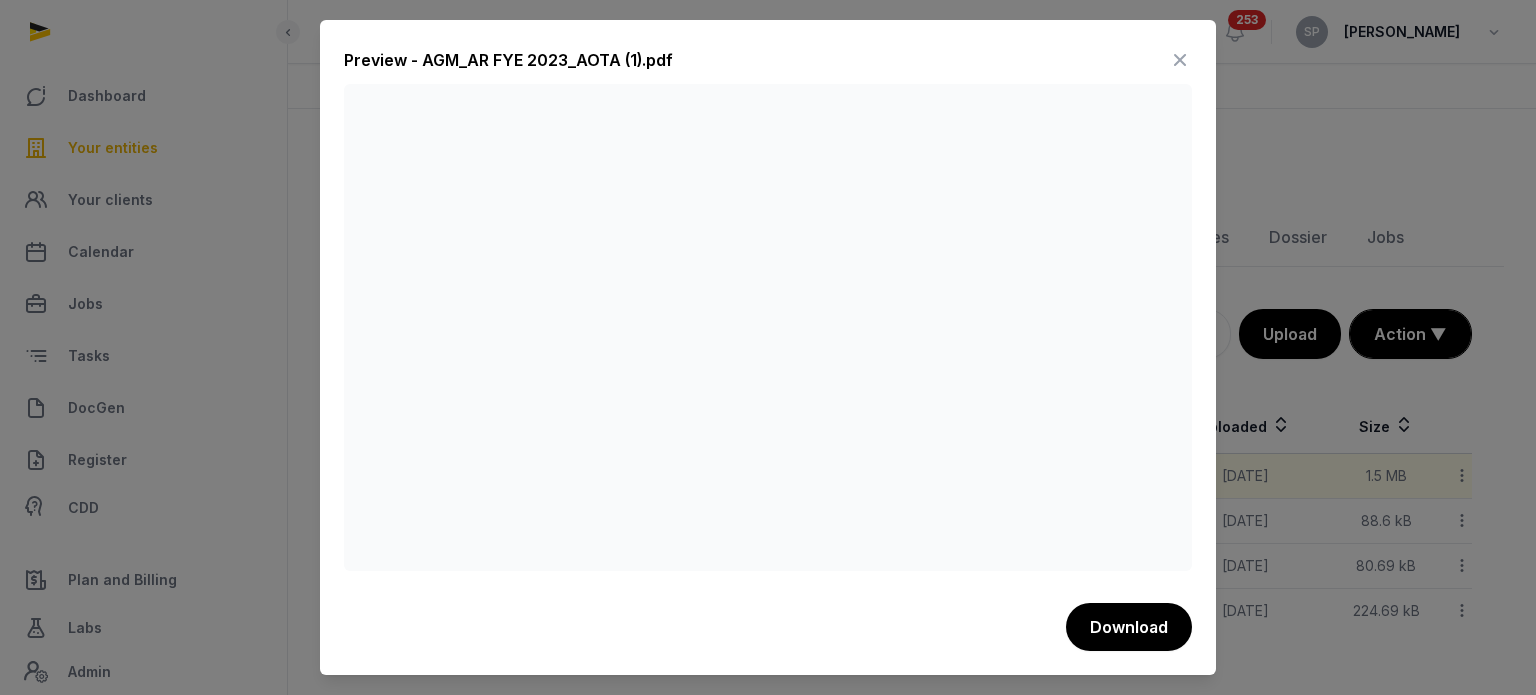 click at bounding box center [1180, 60] 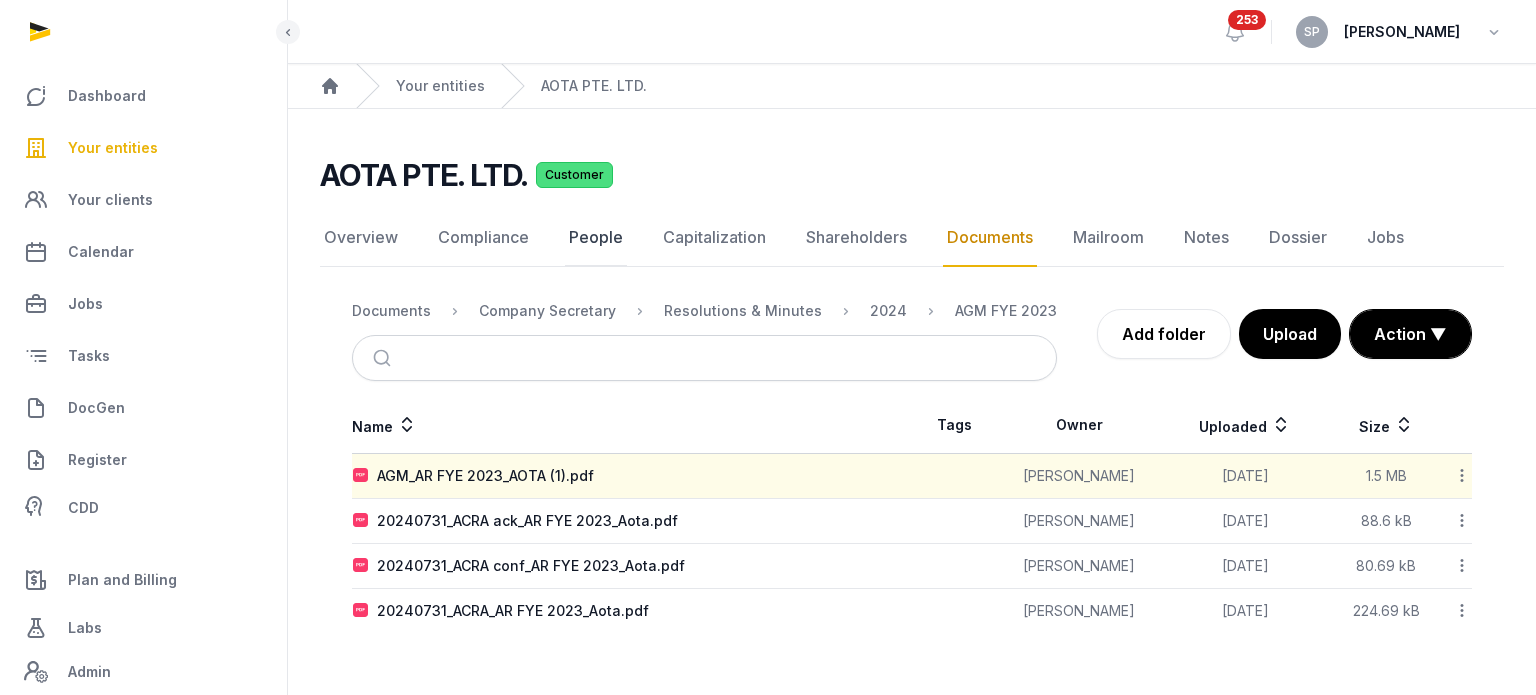 click on "People" 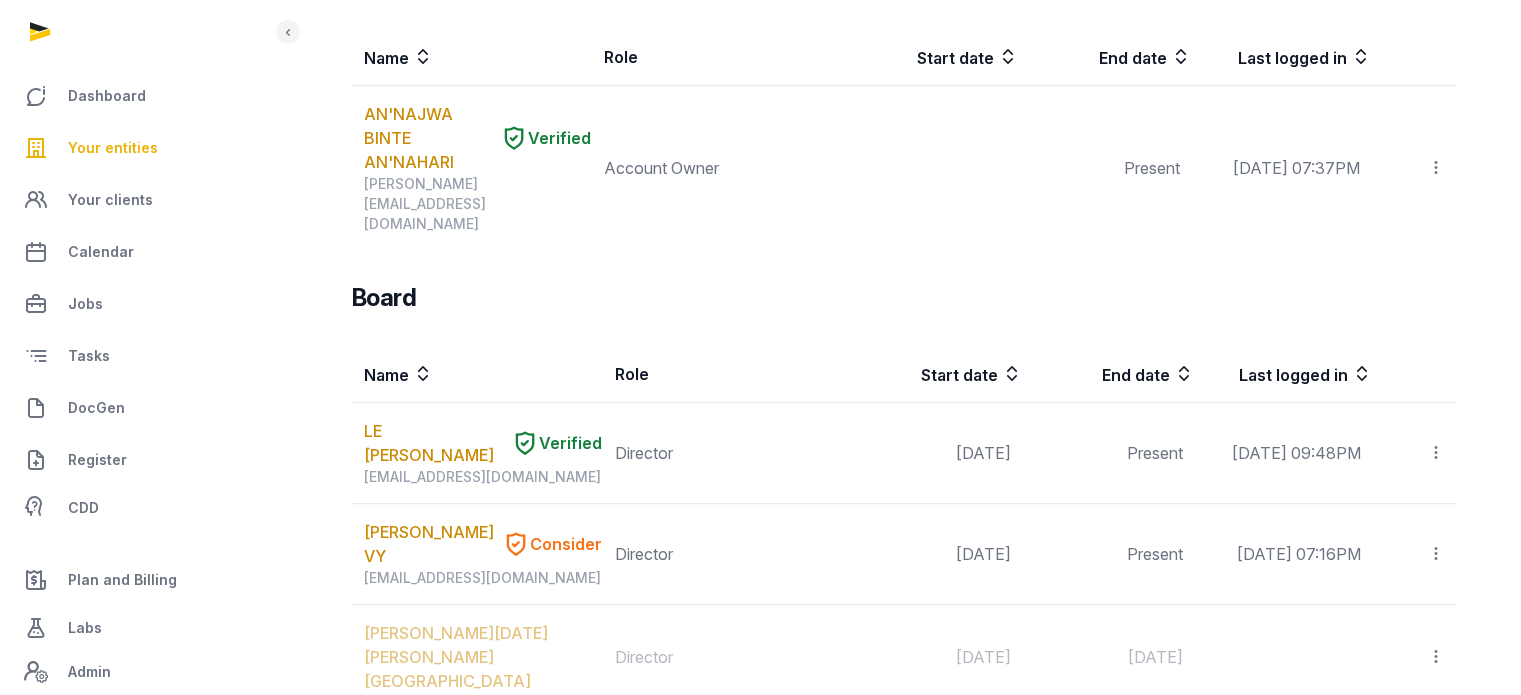 scroll, scrollTop: 1011, scrollLeft: 0, axis: vertical 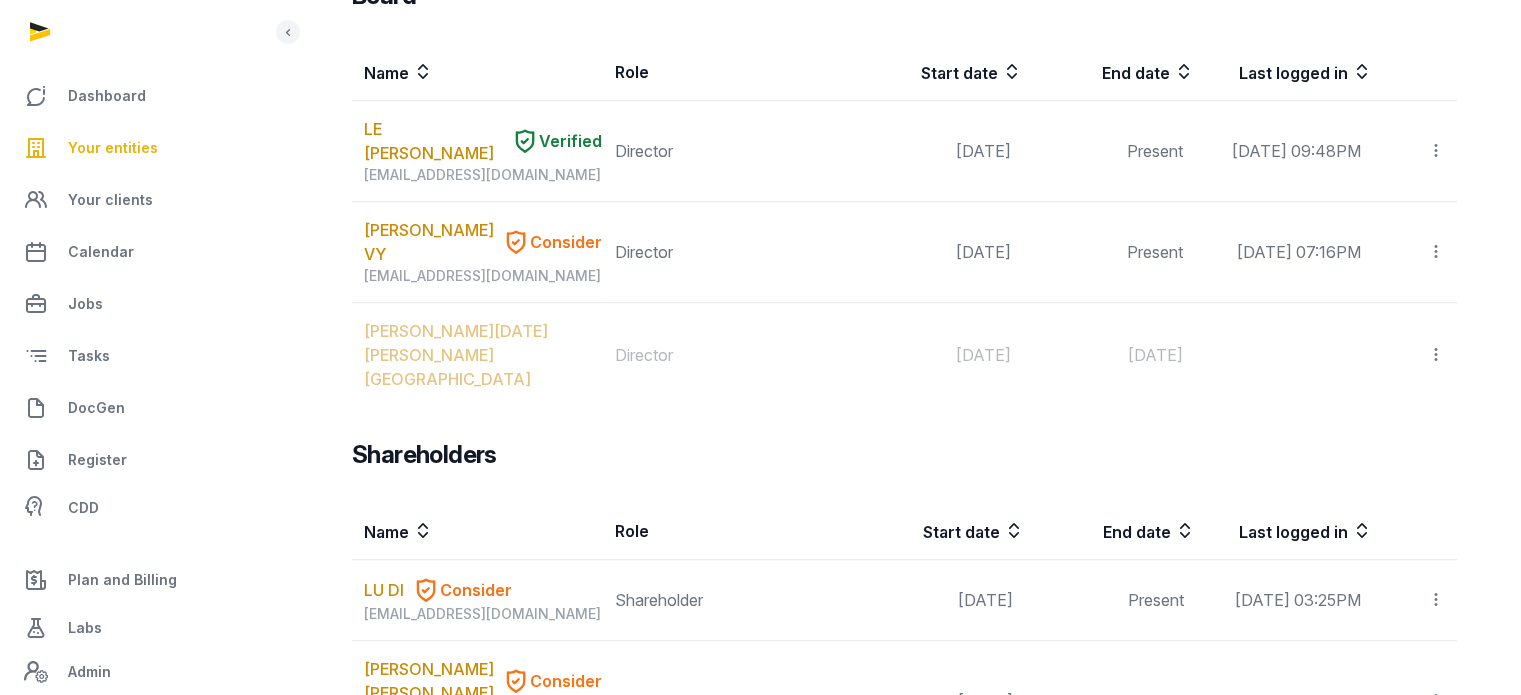 drag, startPoint x: 1518, startPoint y: 488, endPoint x: 1535, endPoint y: 371, distance: 118.22859 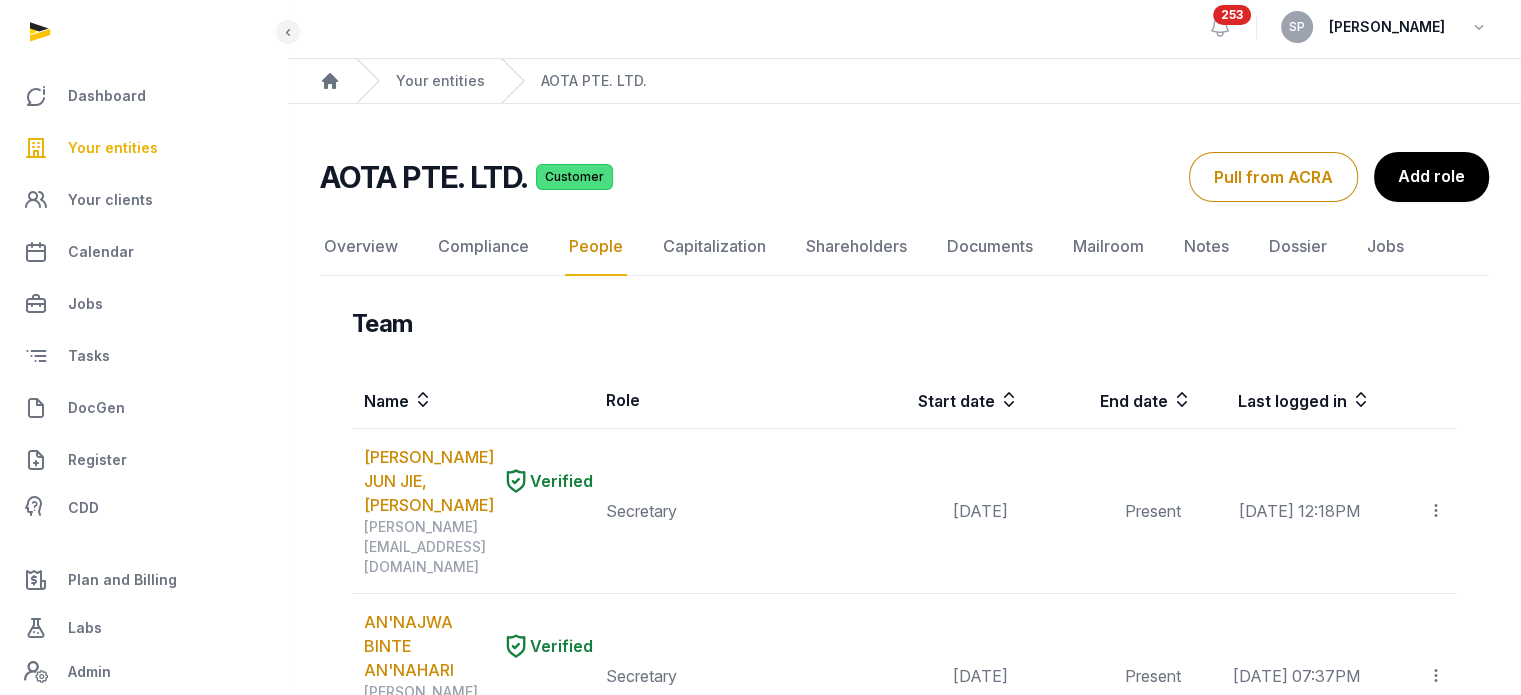 scroll, scrollTop: 0, scrollLeft: 0, axis: both 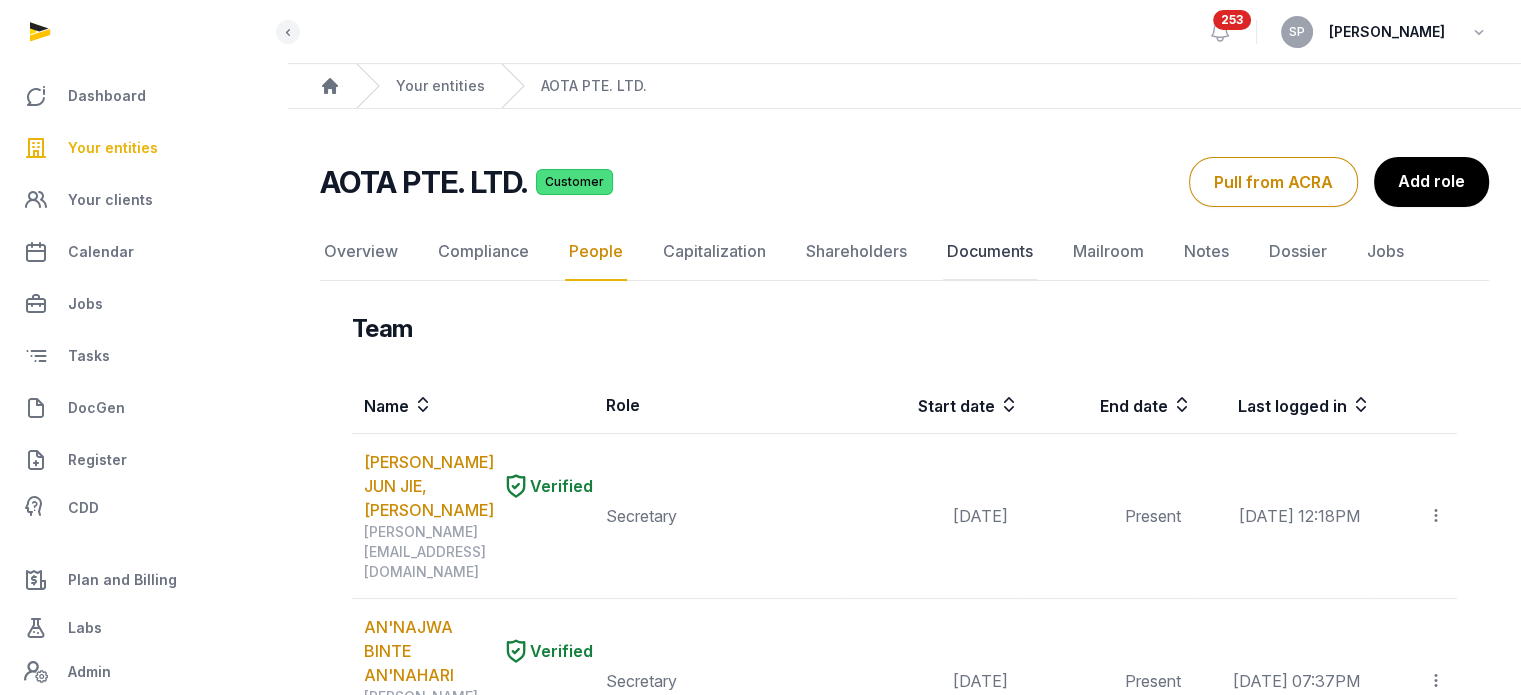 click on "Documents" 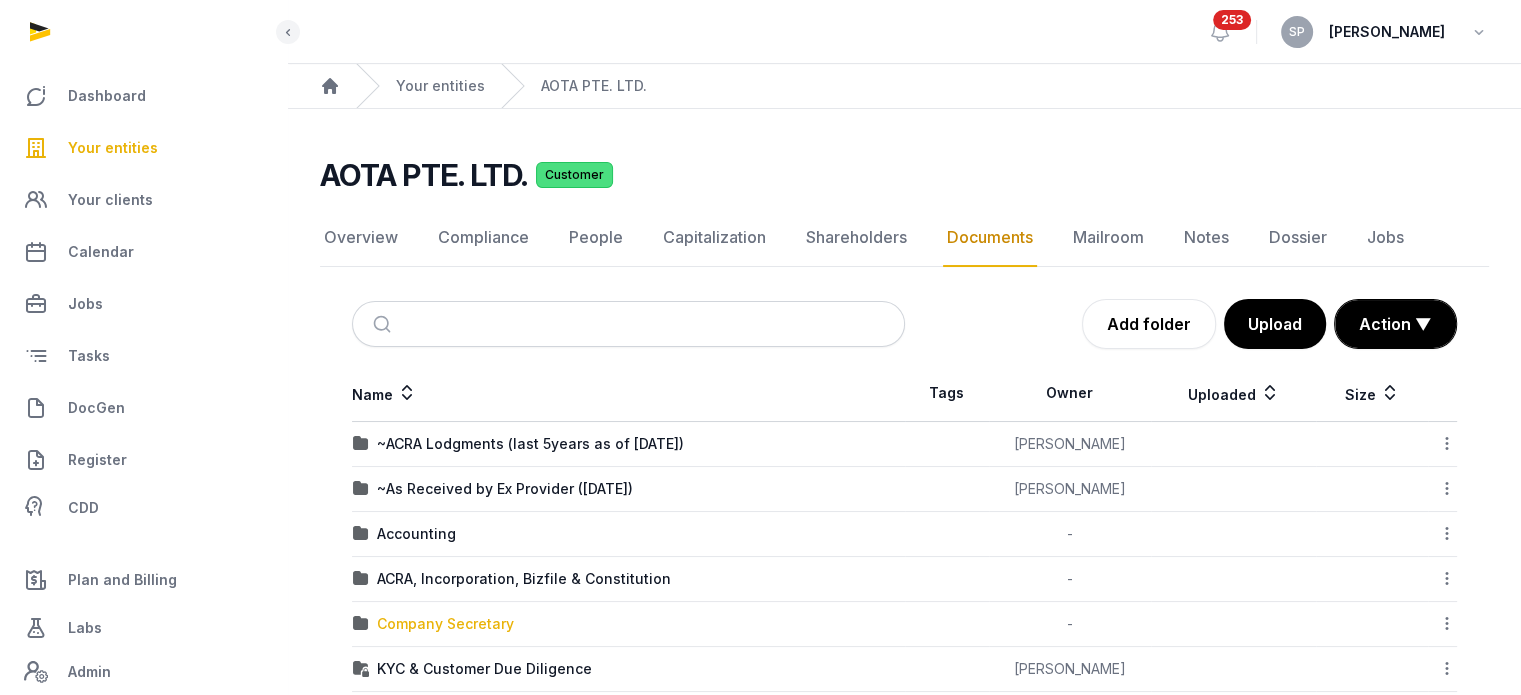 click on "Company Secretary" at bounding box center [445, 624] 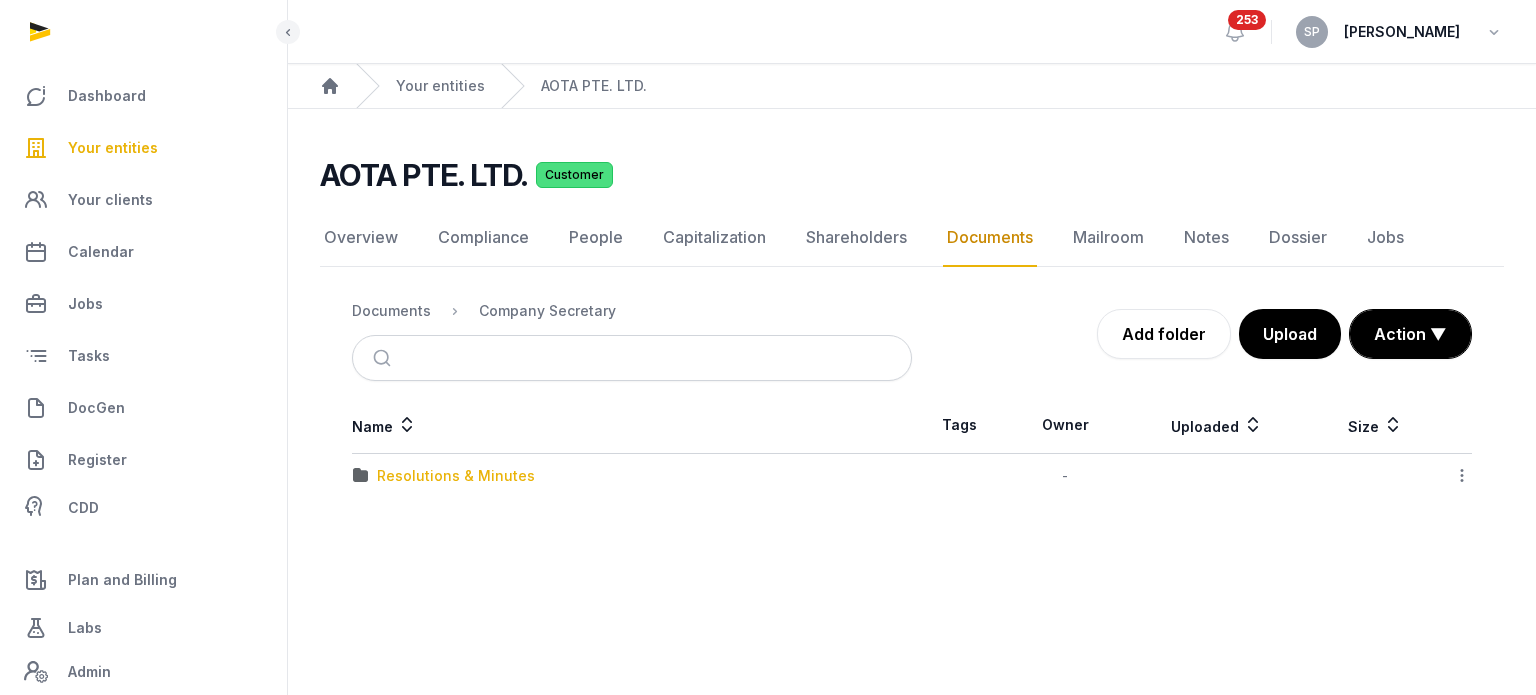click on "Resolutions & Minutes" at bounding box center [456, 476] 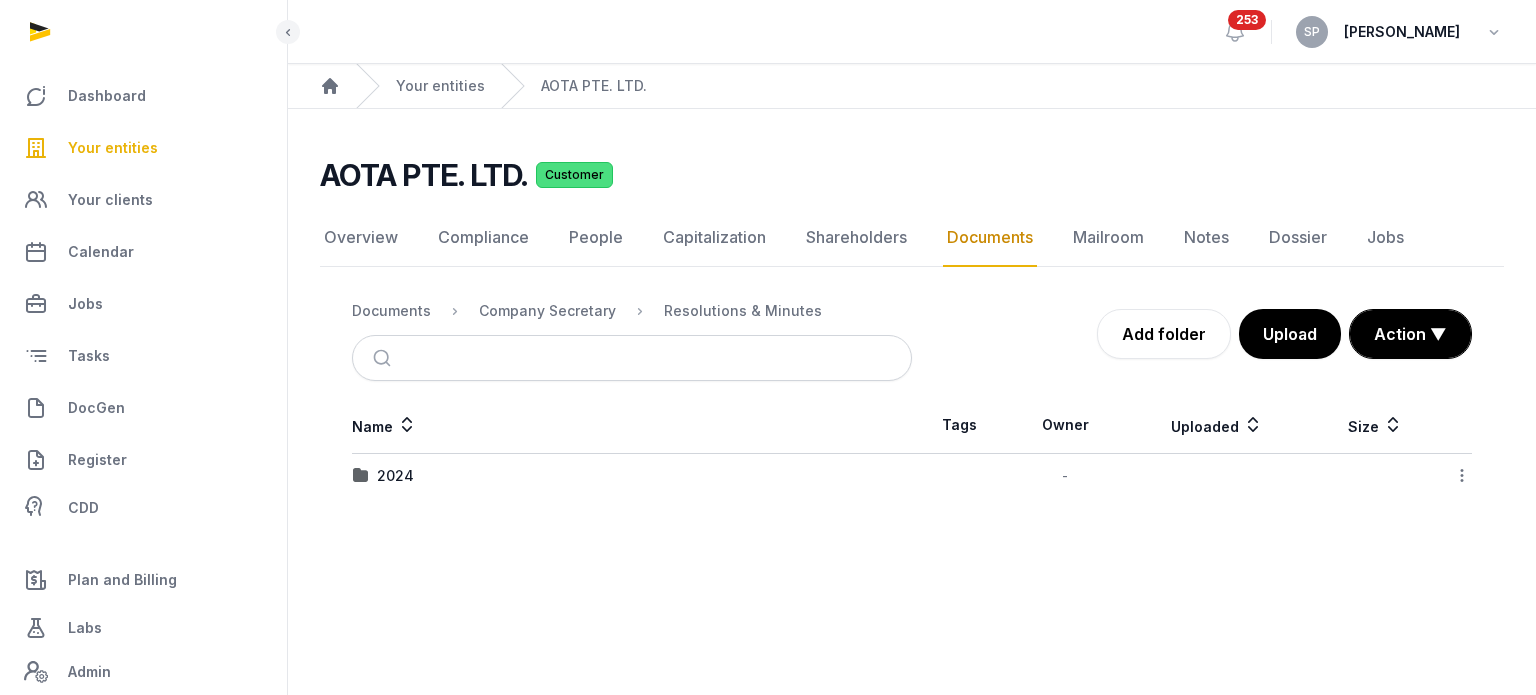 click at bounding box center (361, 476) 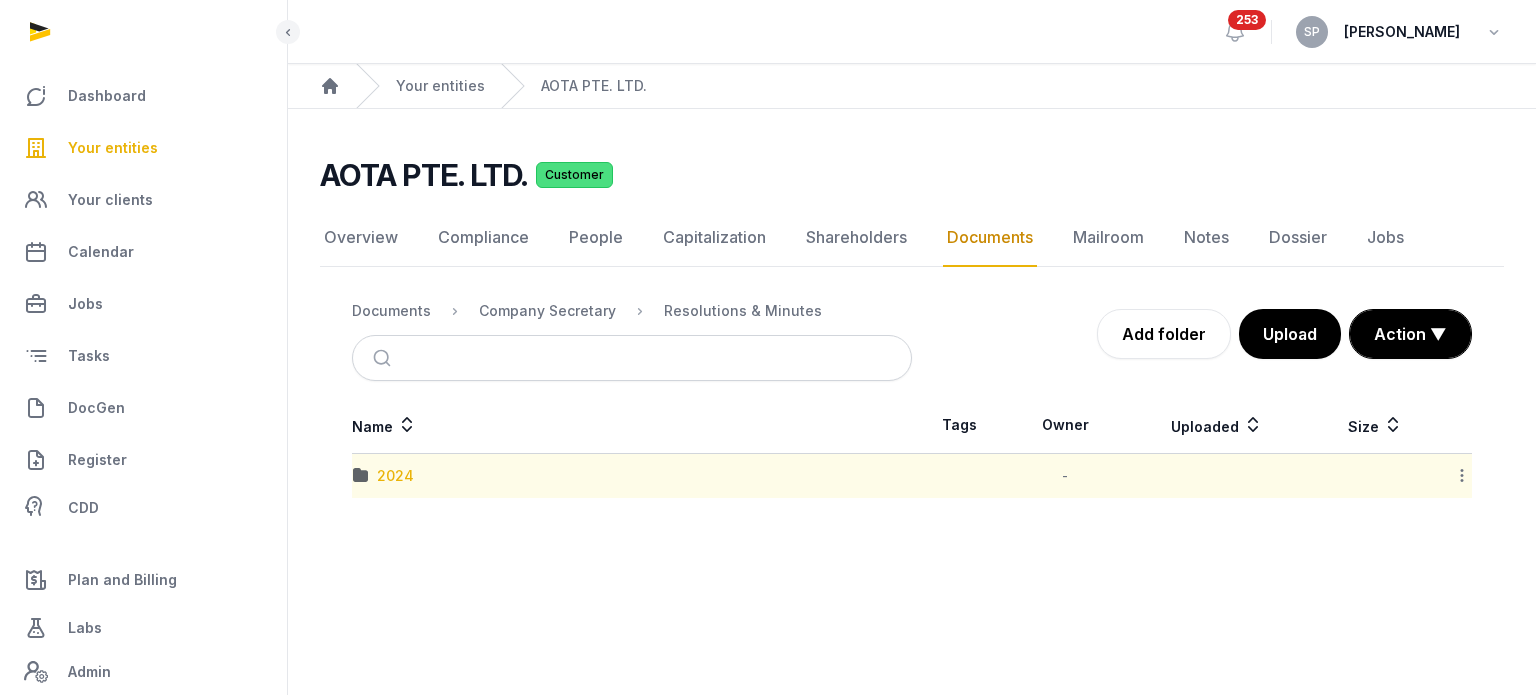 click on "2024" at bounding box center [395, 476] 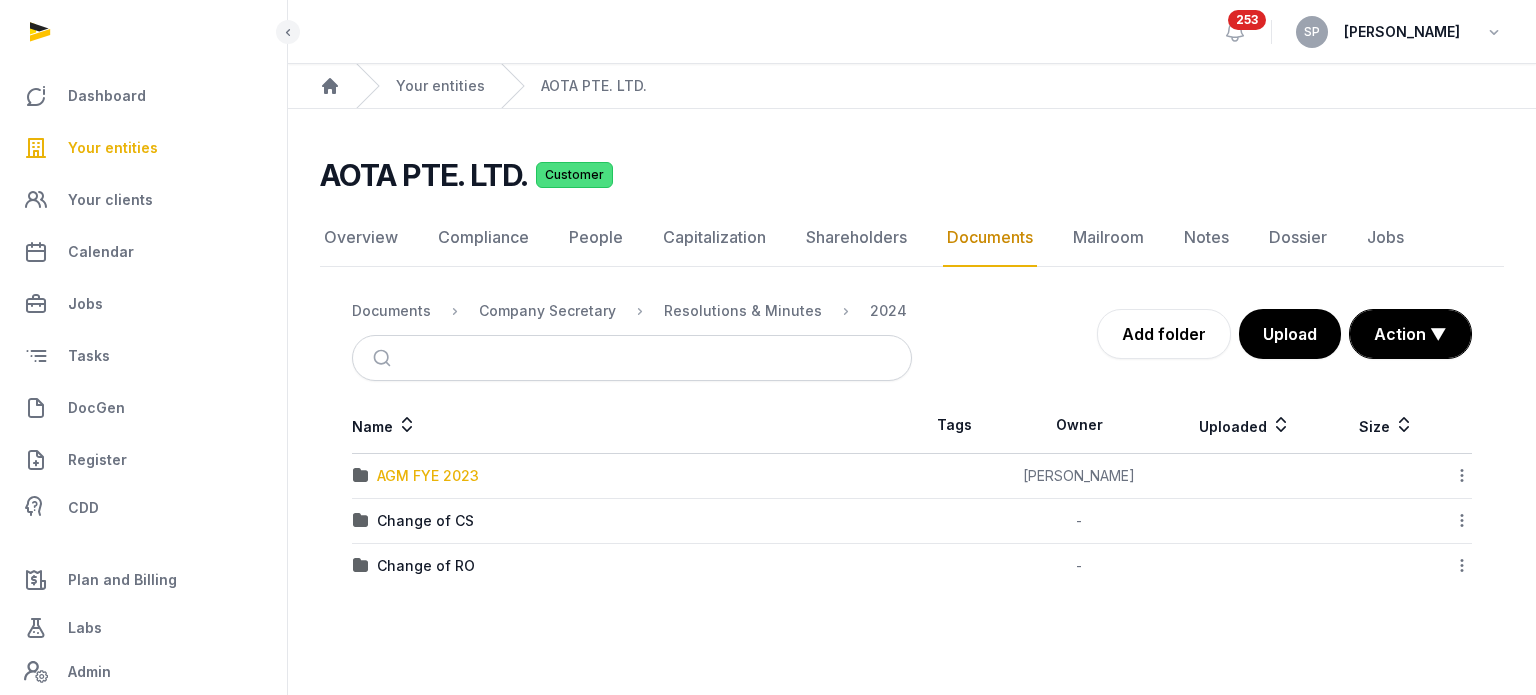 click on "AGM FYE 2023" at bounding box center (428, 476) 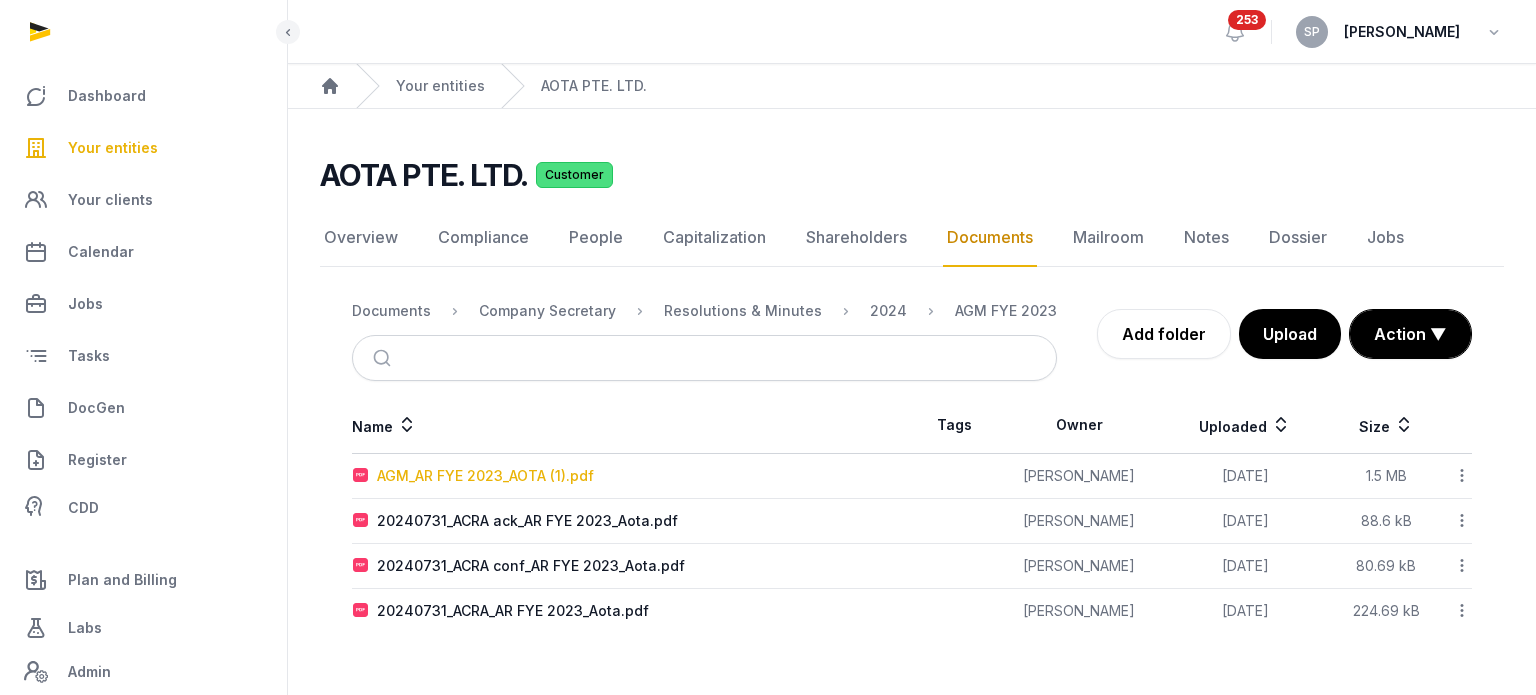 click on "AGM_AR FYE 2023_AOTA (1).pdf" at bounding box center (485, 476) 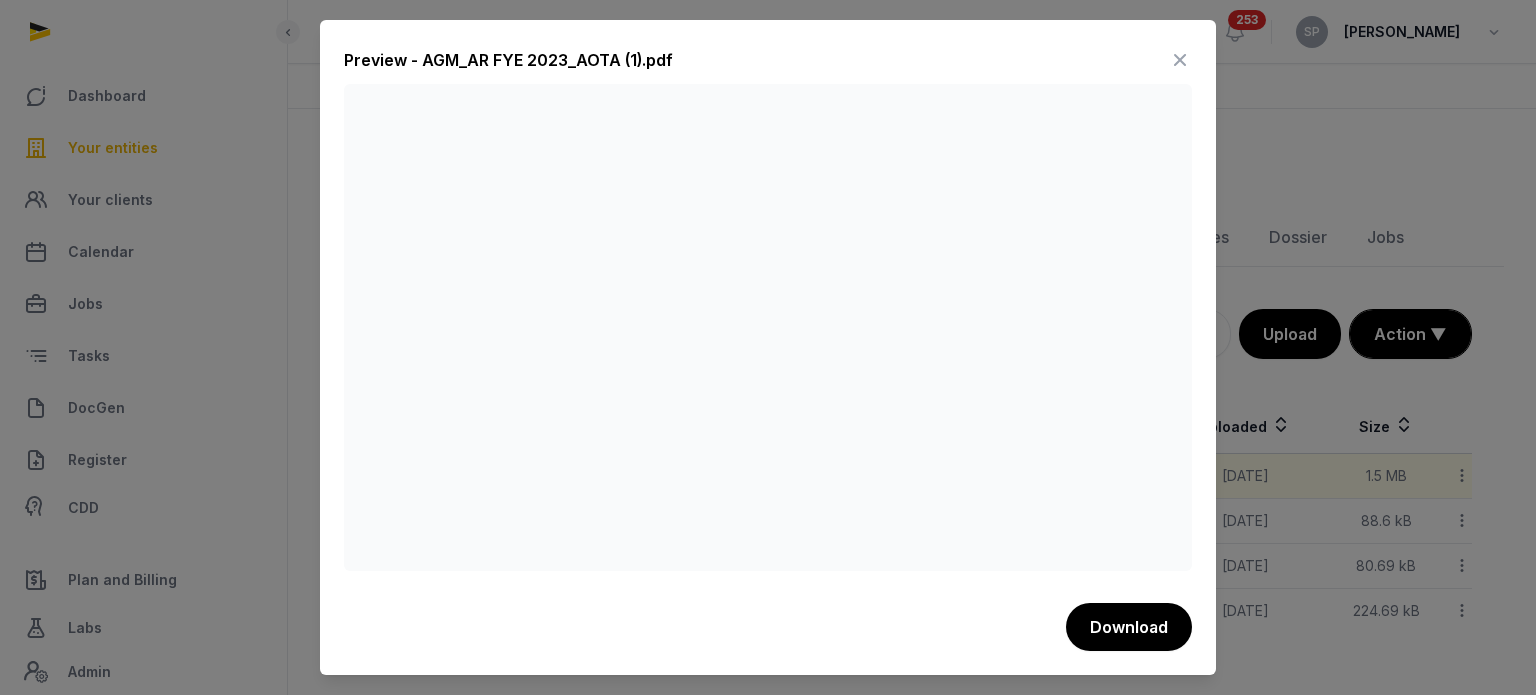 click at bounding box center [1180, 60] 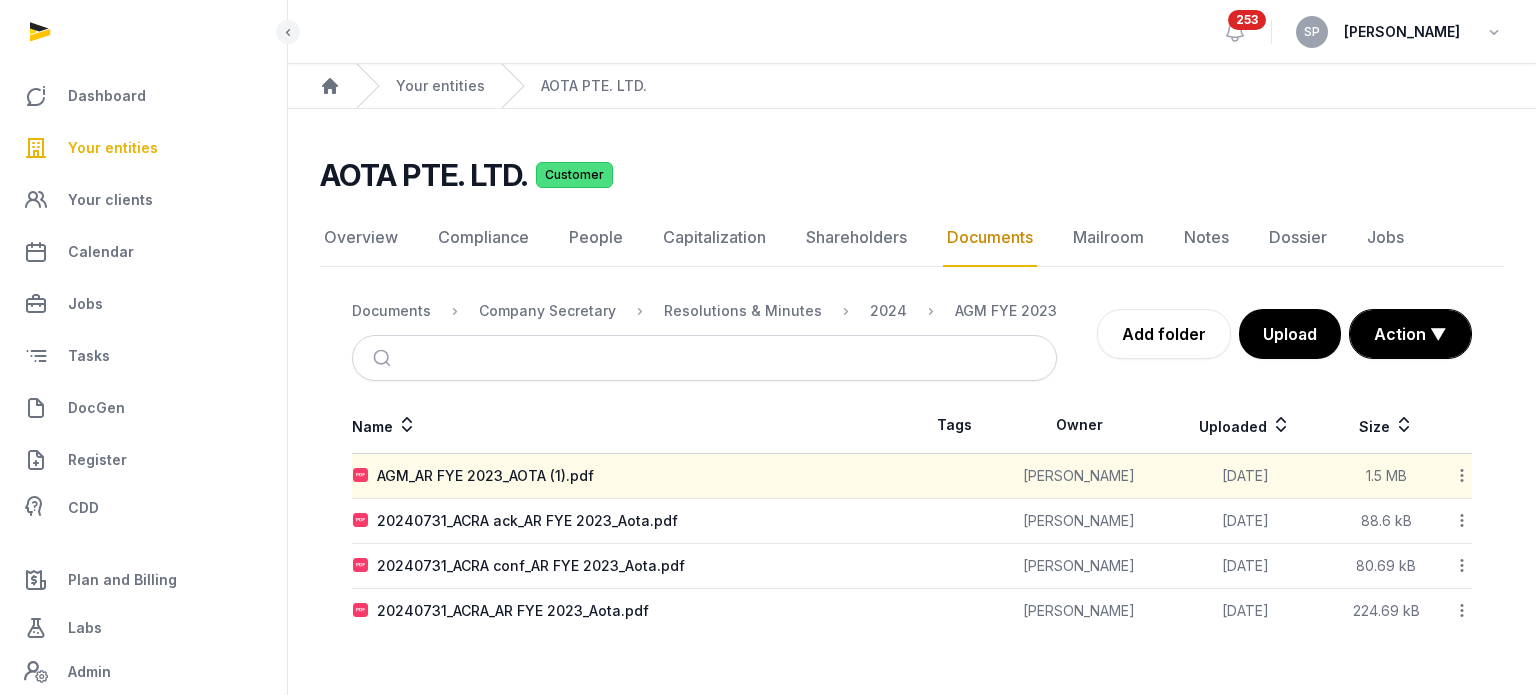 click on "Your entities" at bounding box center [113, 148] 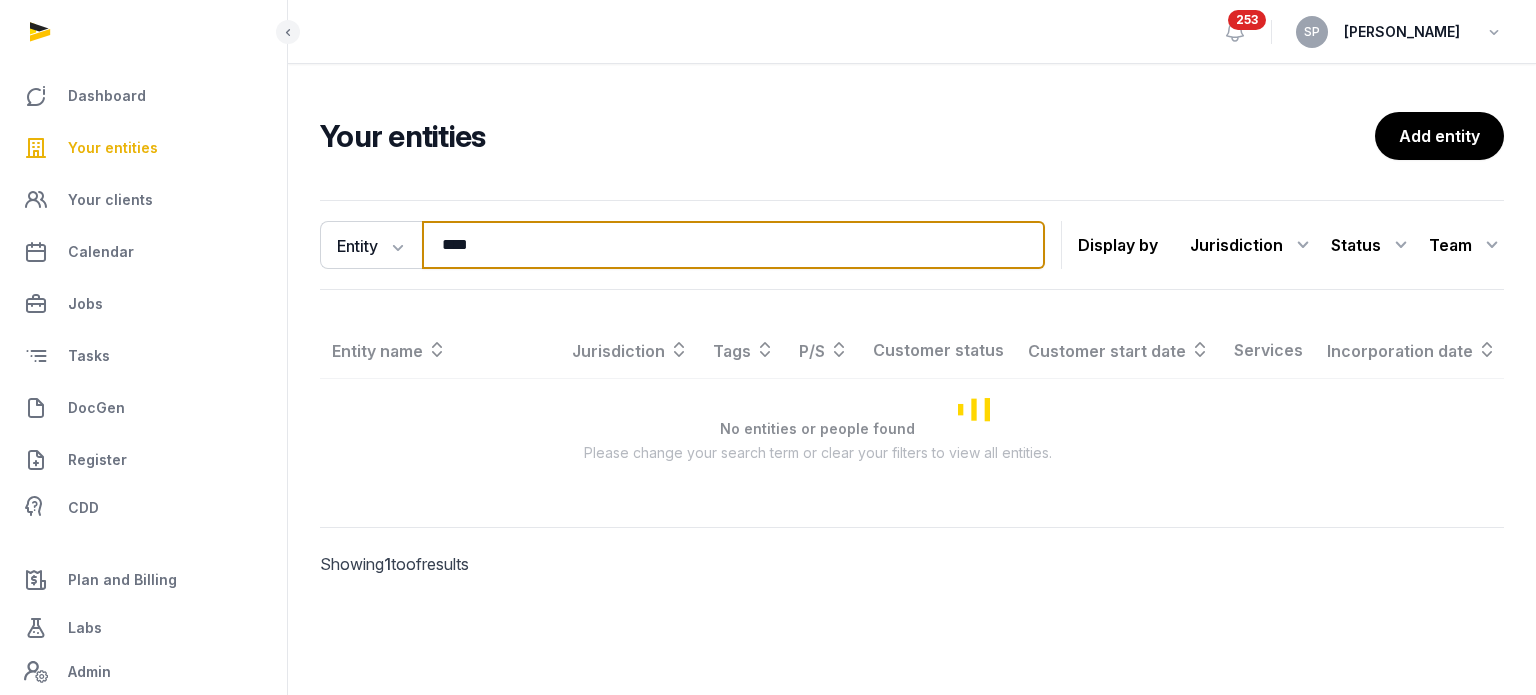 click on "****" at bounding box center (733, 245) 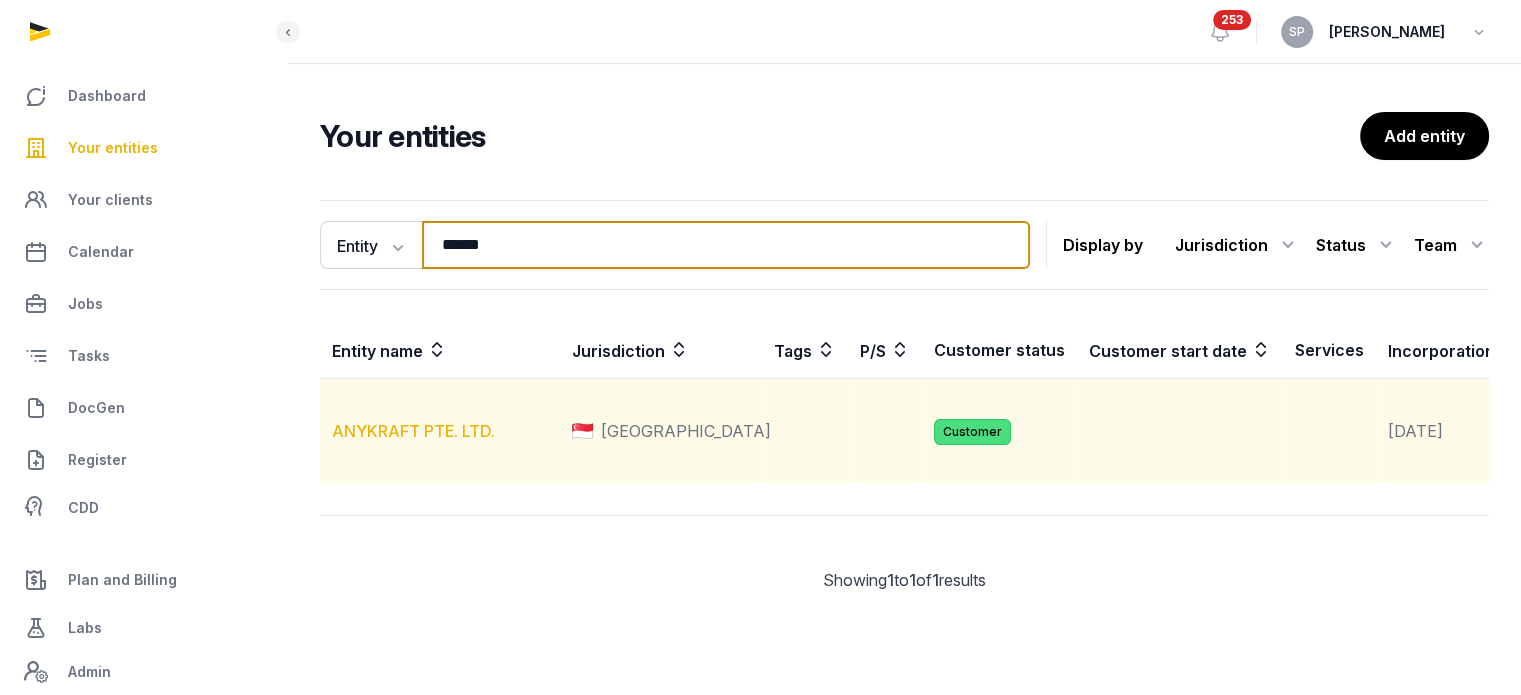 type on "******" 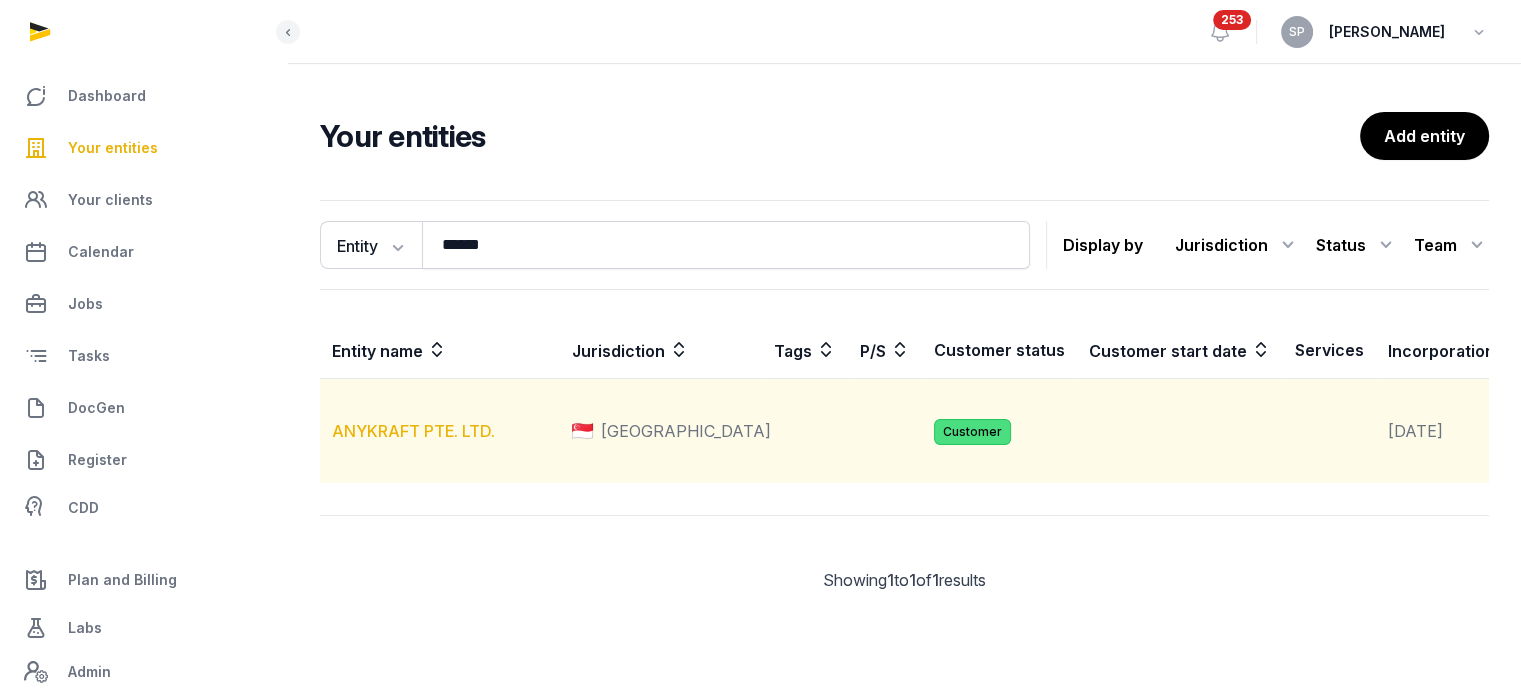 click on "ANYKRAFT PTE. LTD." at bounding box center (413, 431) 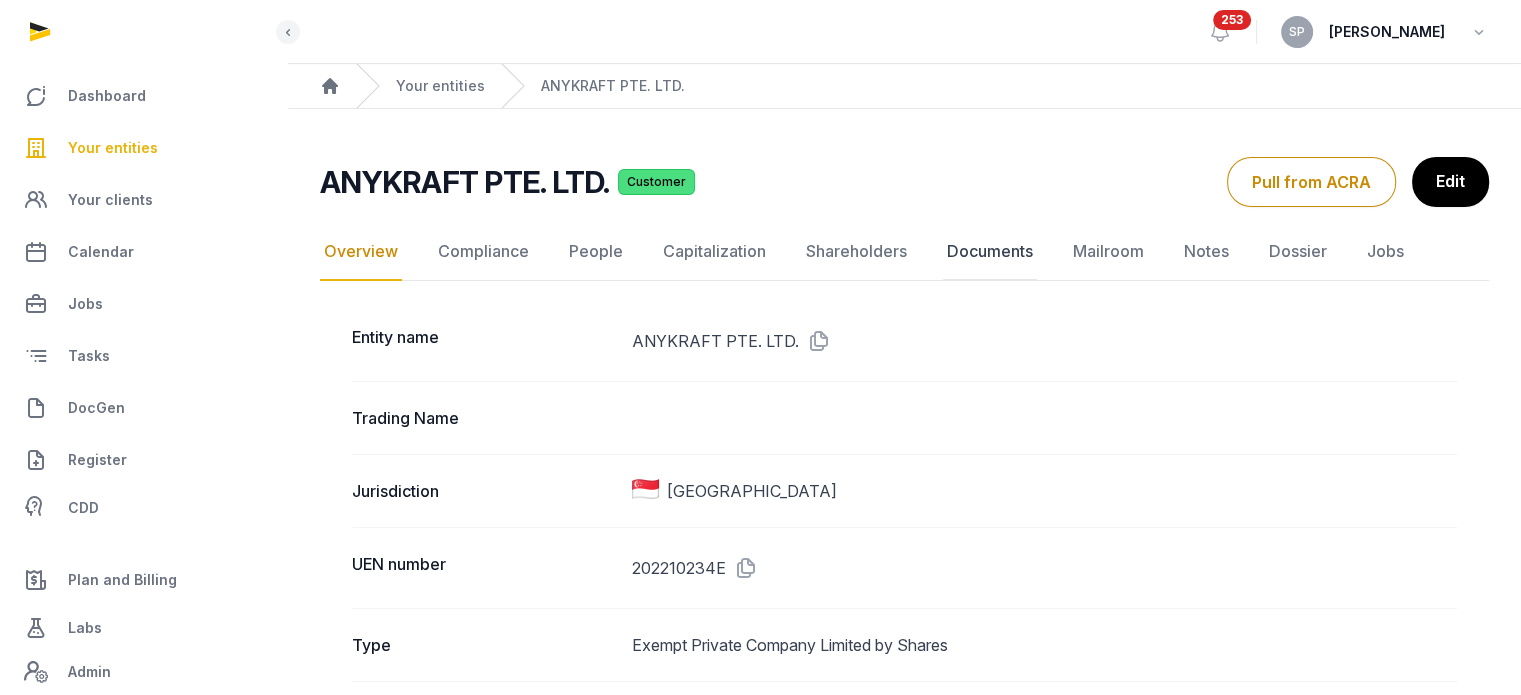 click on "Documents" 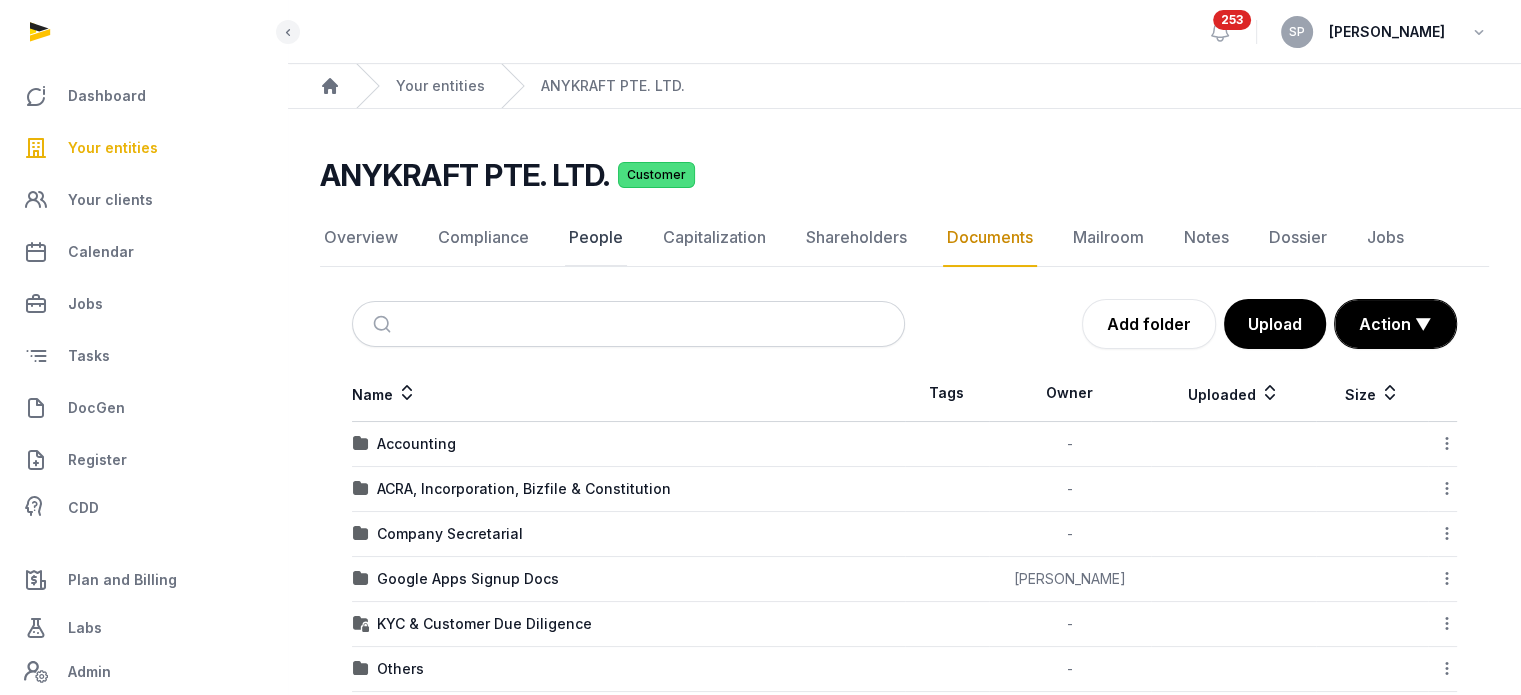 click on "People" 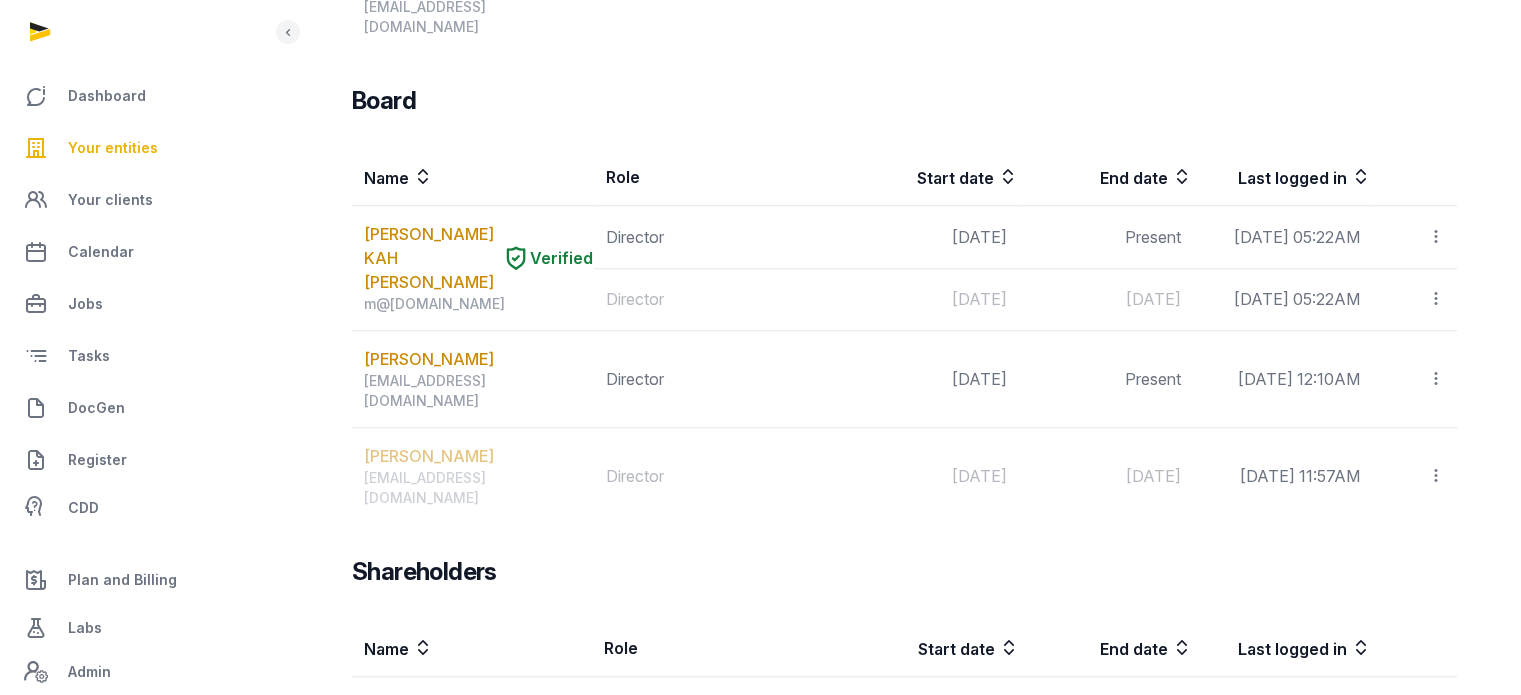 scroll, scrollTop: 1872, scrollLeft: 0, axis: vertical 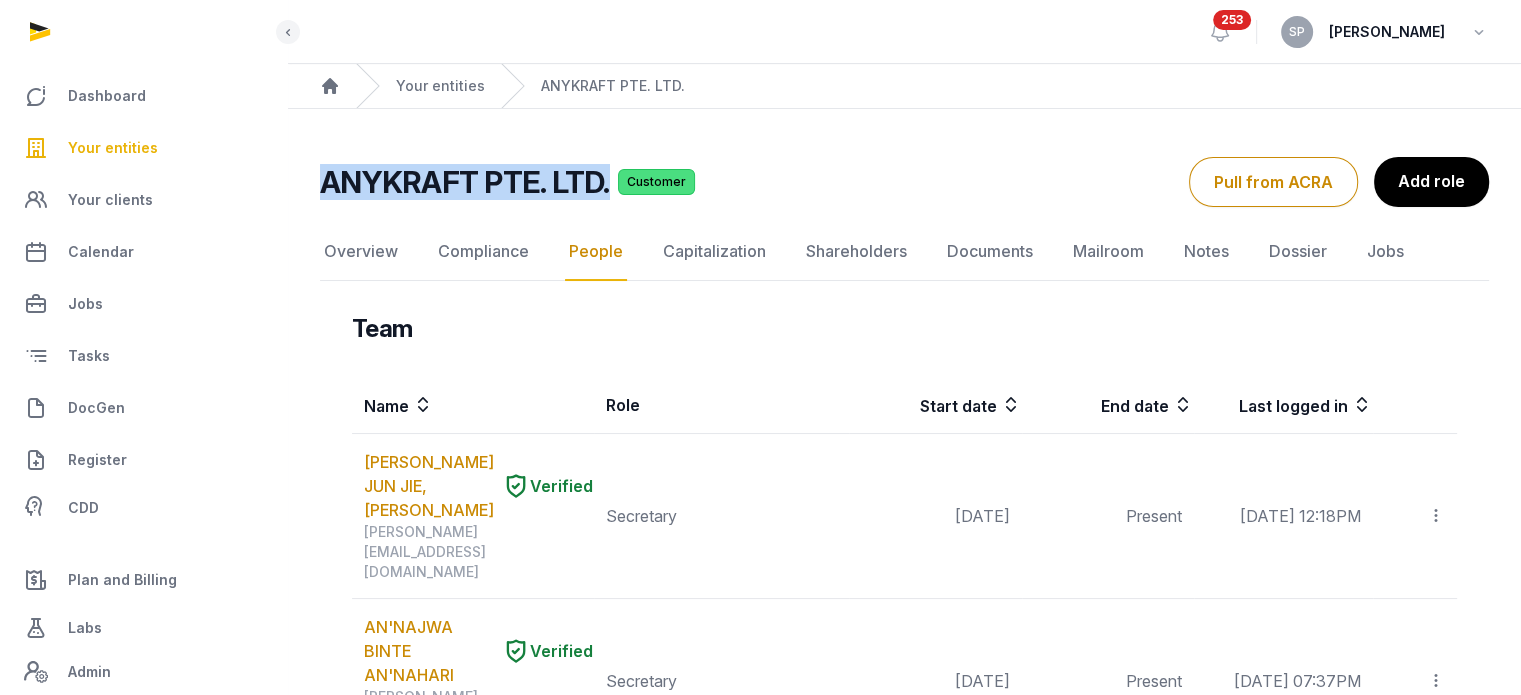 drag, startPoint x: 604, startPoint y: 190, endPoint x: 329, endPoint y: 176, distance: 275.35614 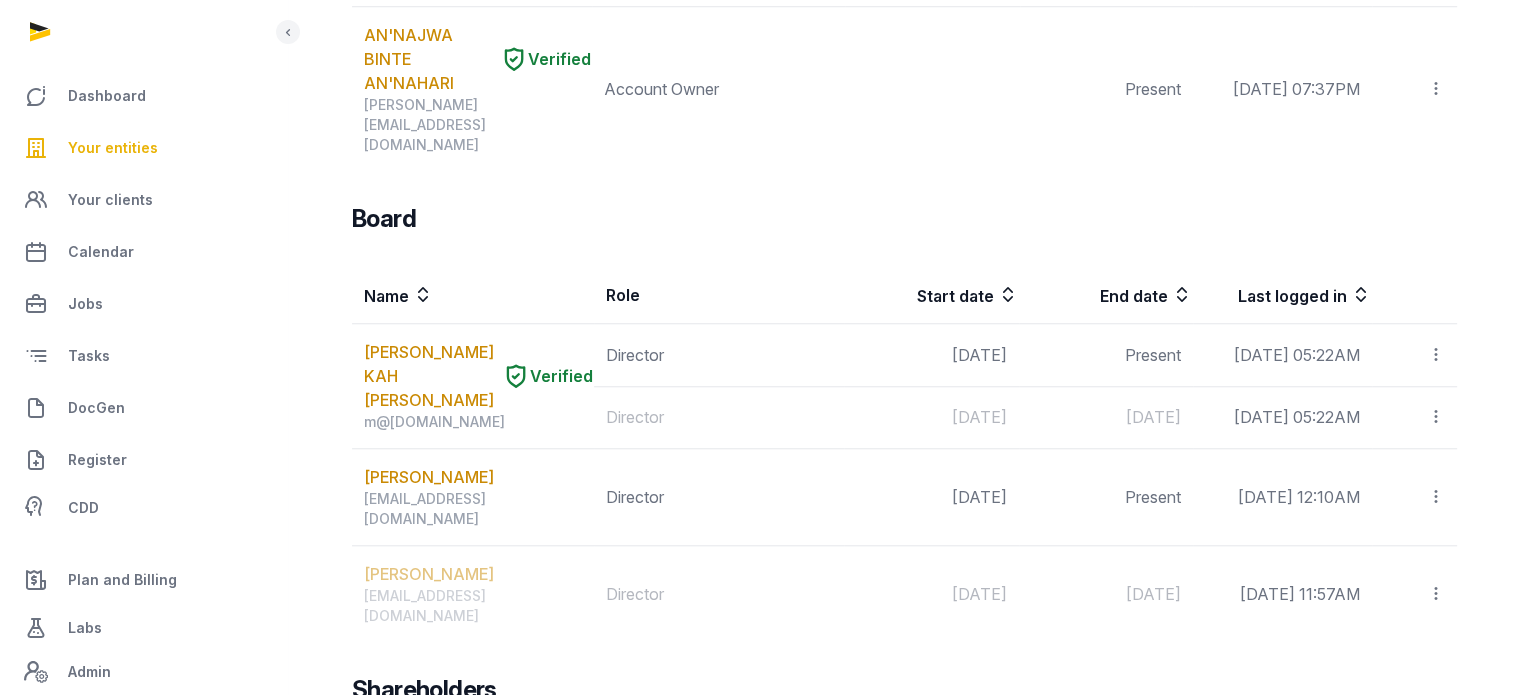 scroll, scrollTop: 1872, scrollLeft: 0, axis: vertical 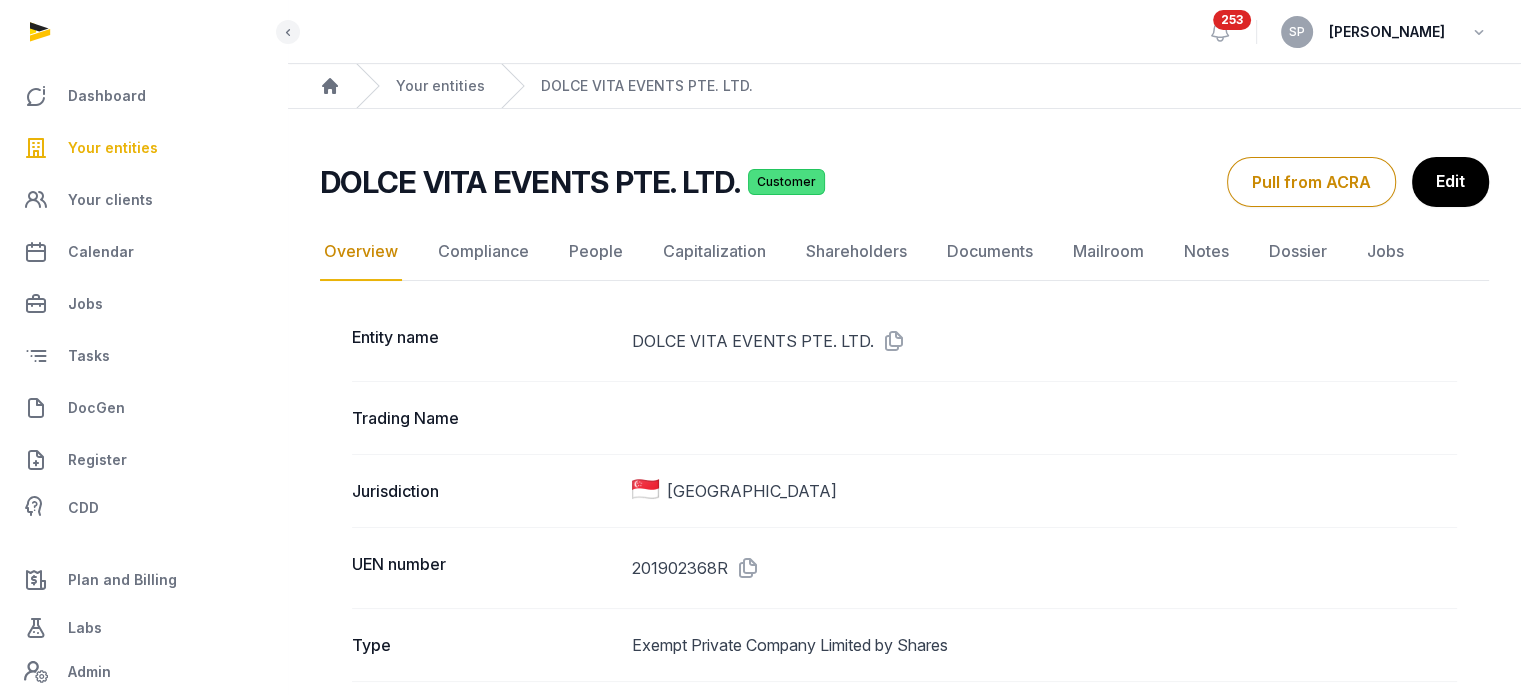 click on "Your entities" at bounding box center (113, 148) 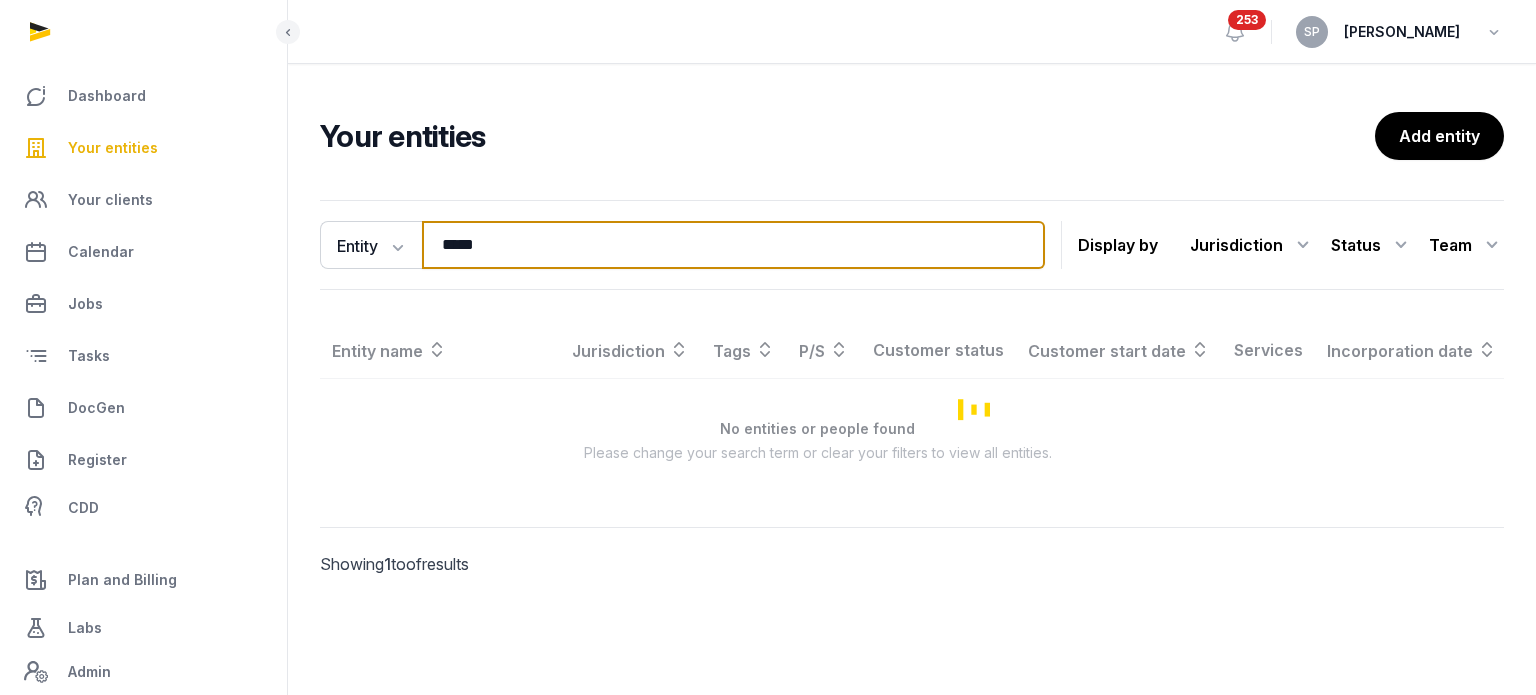 click on "*****" at bounding box center [733, 245] 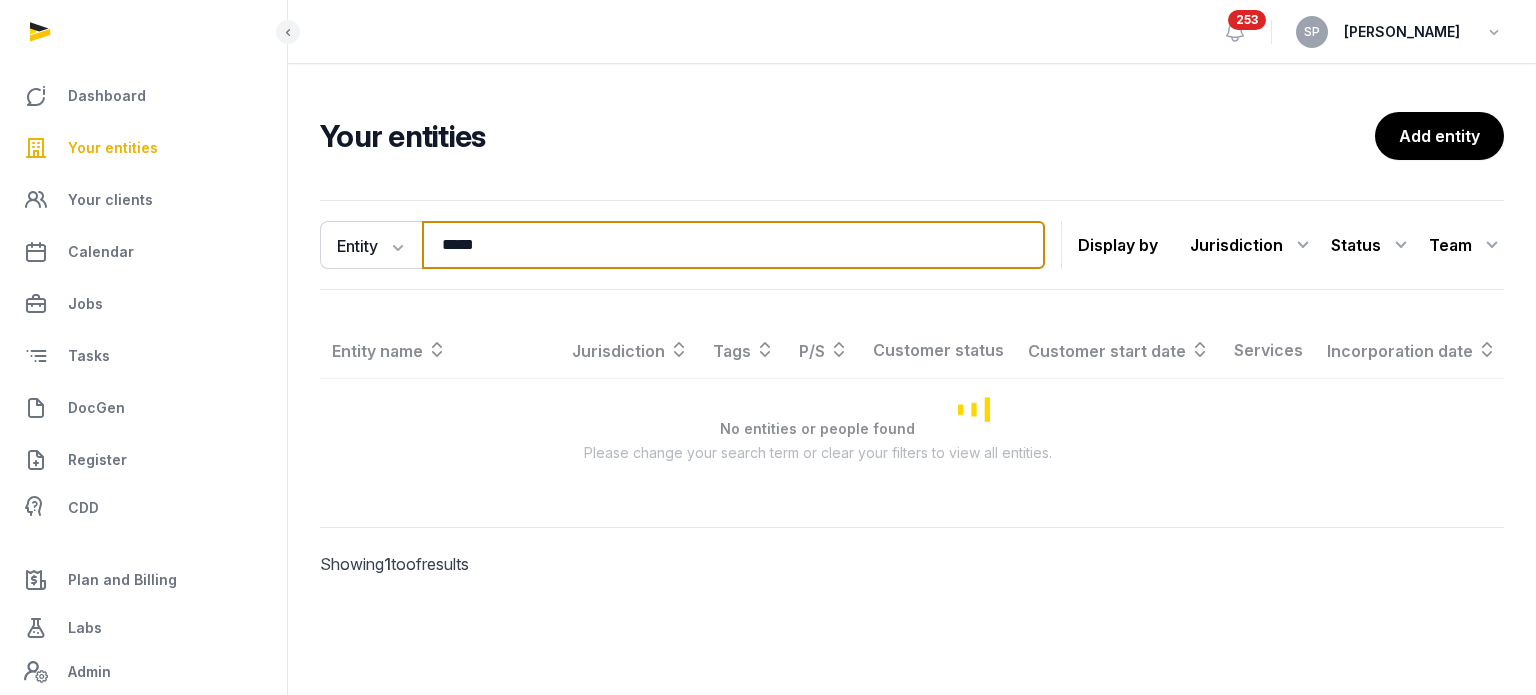 click on "*****" at bounding box center (733, 245) 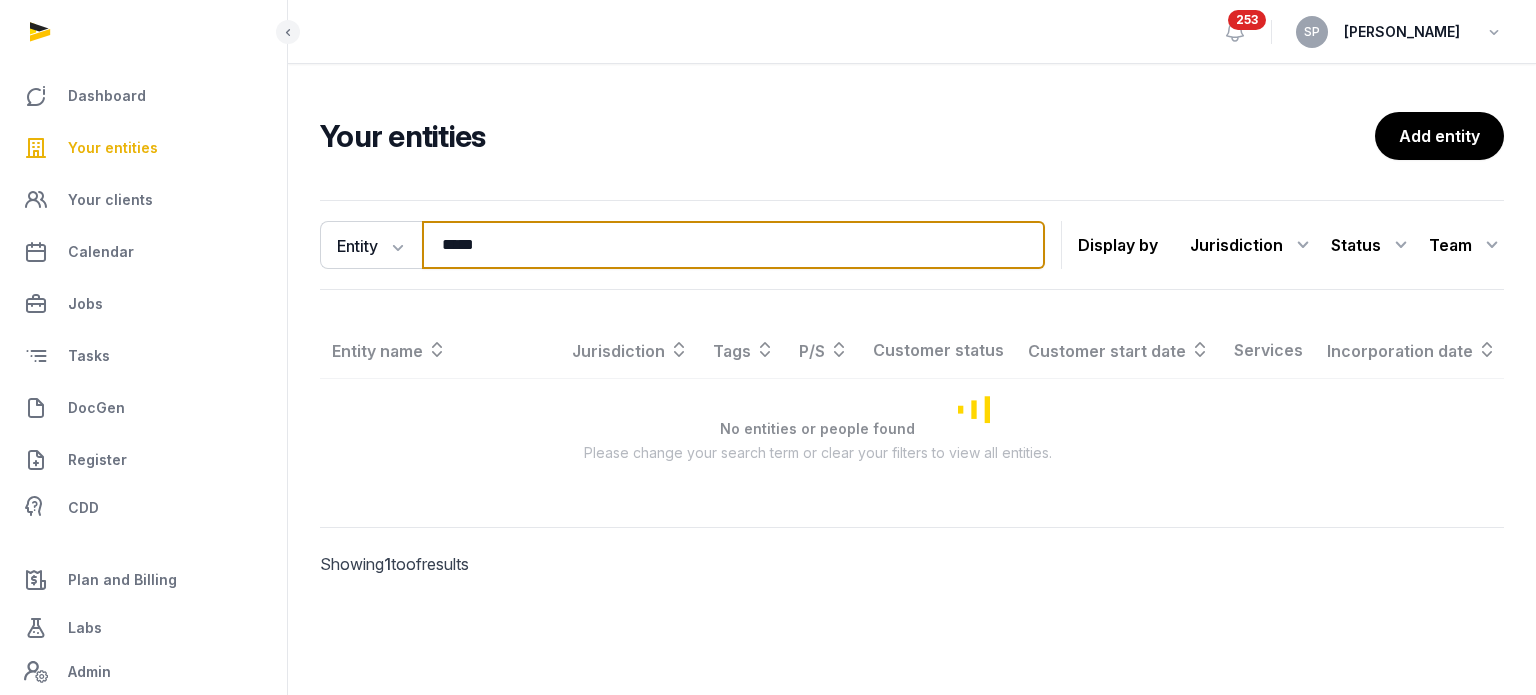 click on "*****" at bounding box center (733, 245) 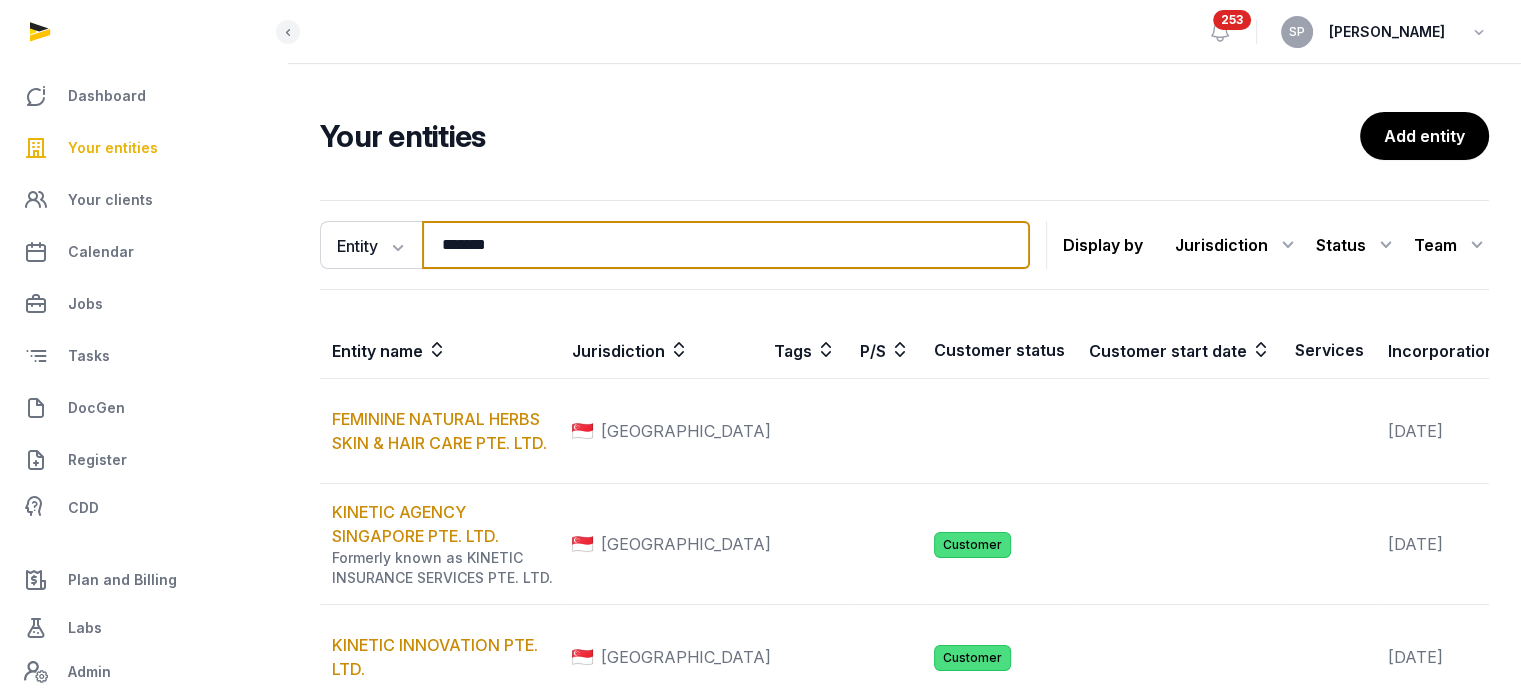 type on "*******" 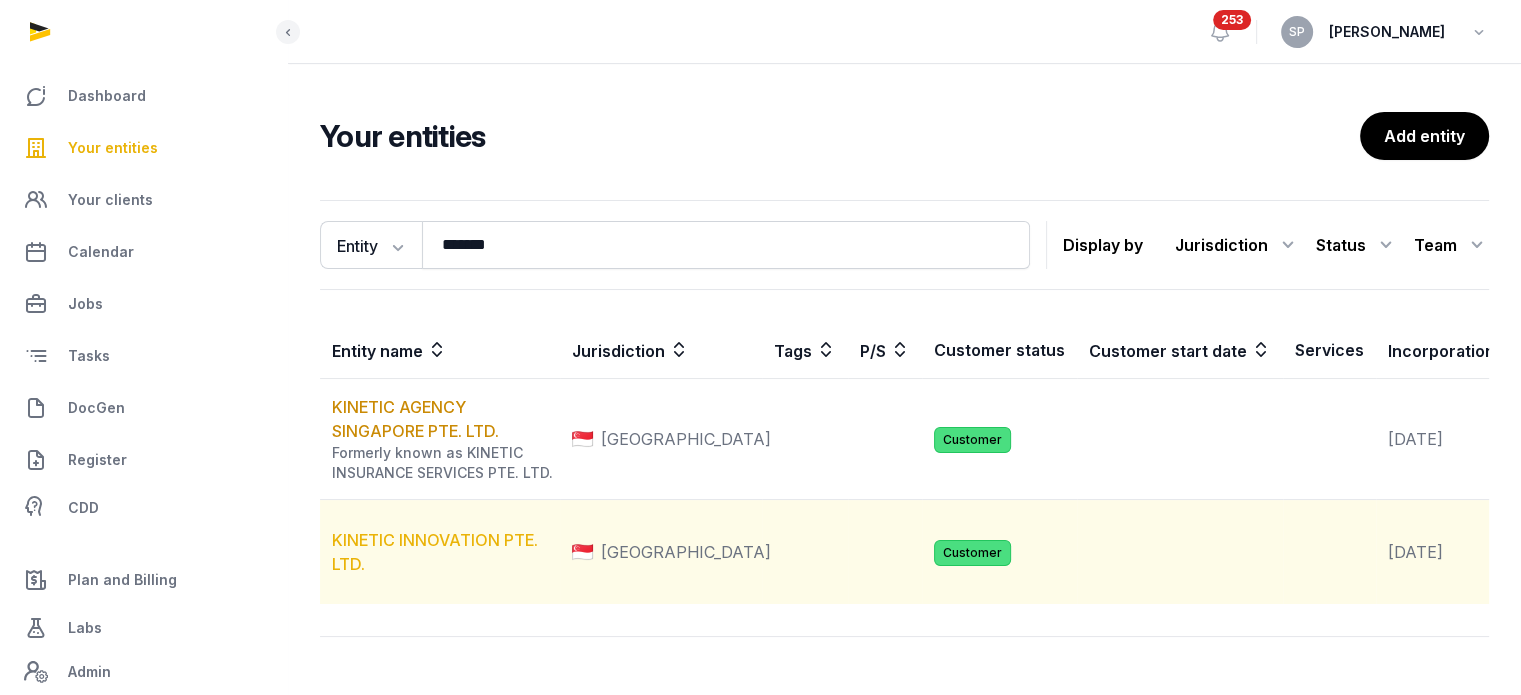 click on "KINETIC INNOVATION PTE. LTD." at bounding box center (435, 552) 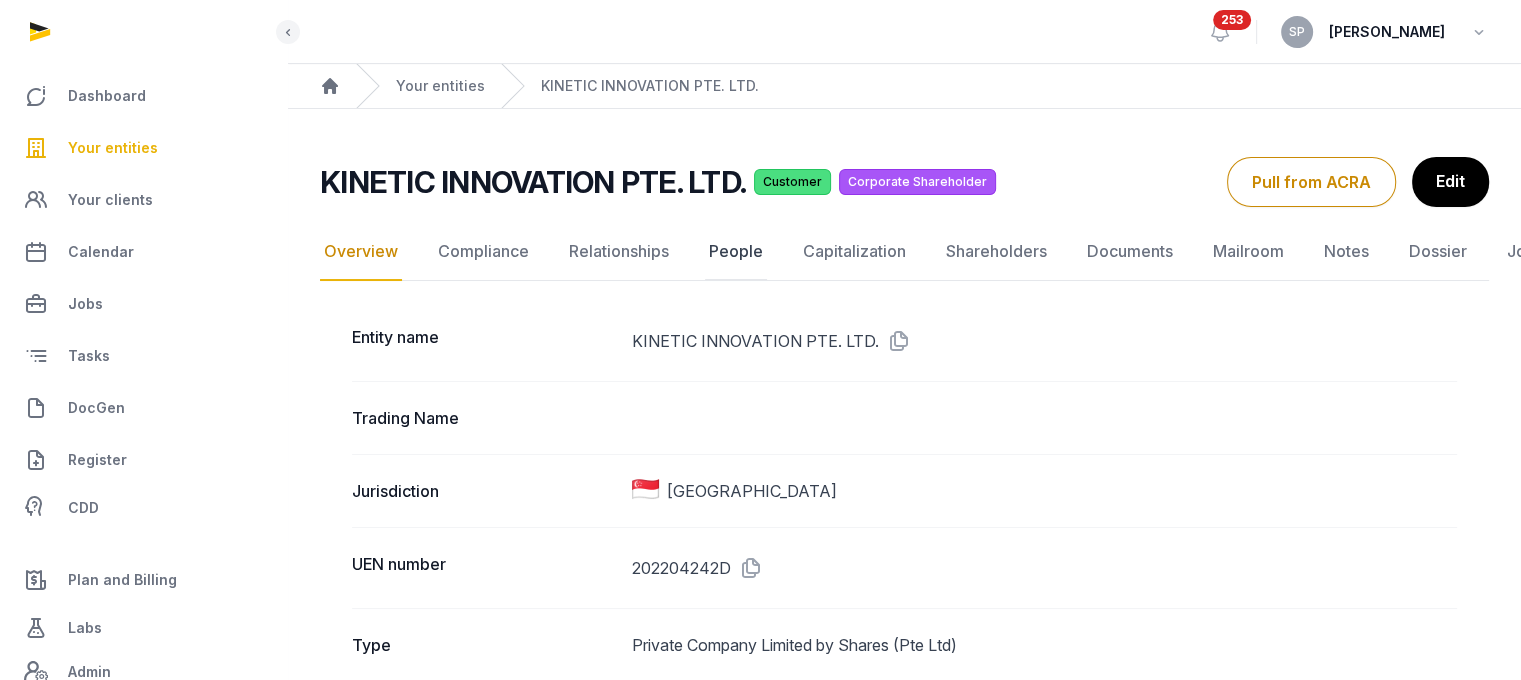 click on "People" 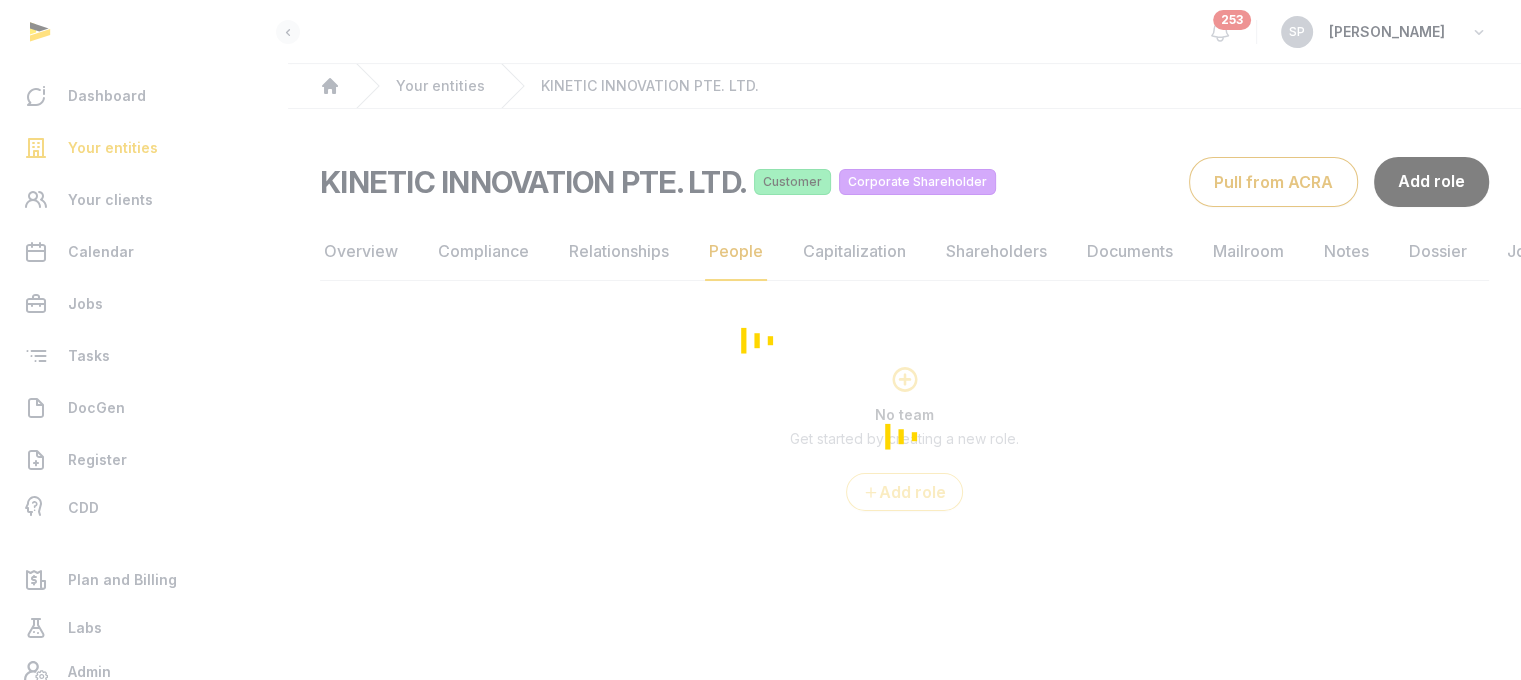 scroll, scrollTop: 15, scrollLeft: 0, axis: vertical 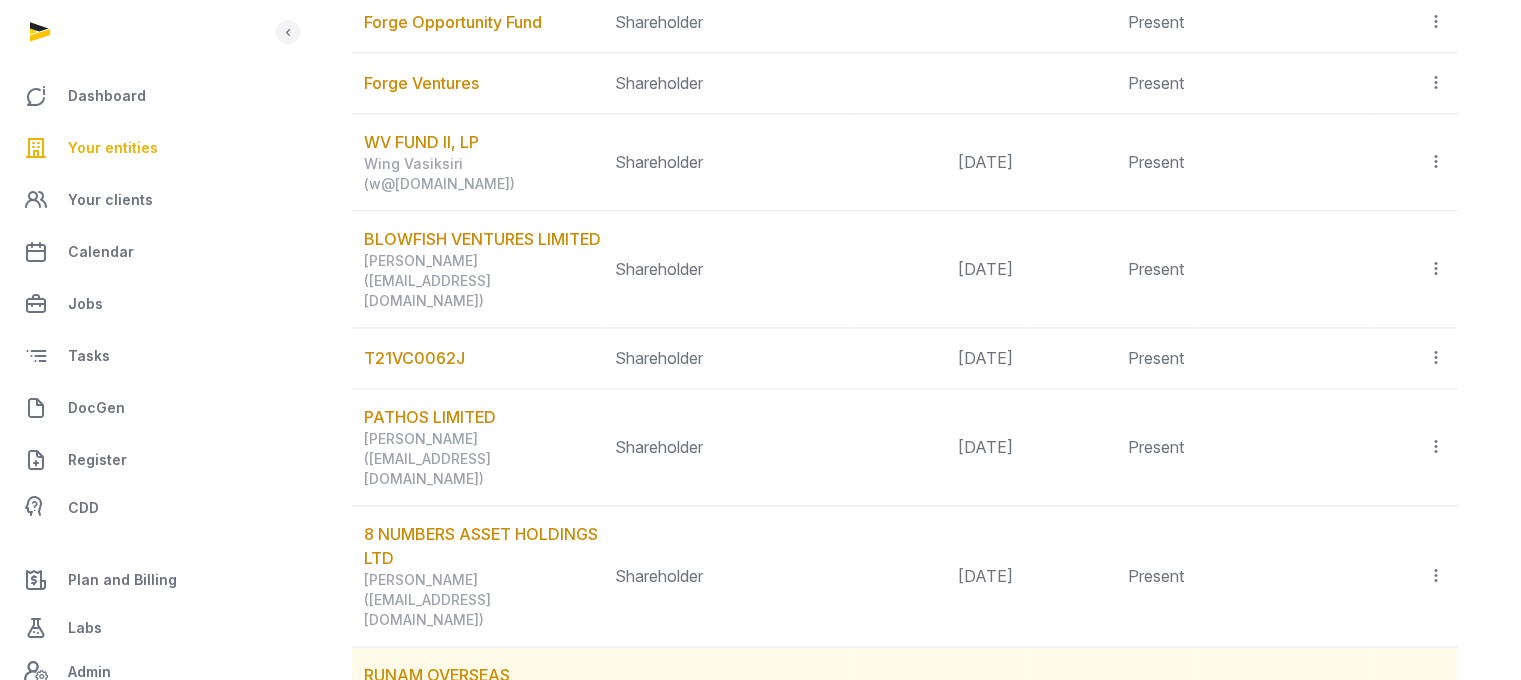 drag, startPoint x: 422, startPoint y: 381, endPoint x: 366, endPoint y: 379, distance: 56.0357 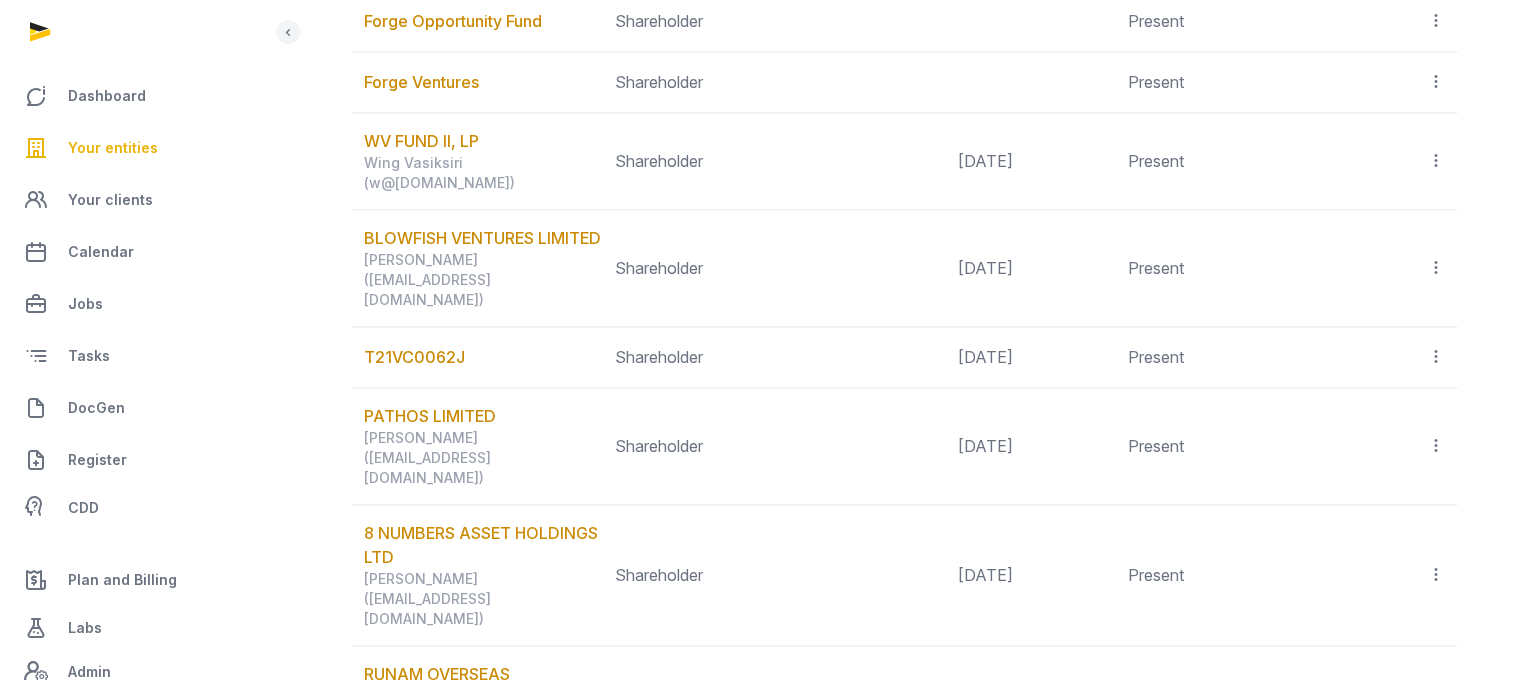 scroll, scrollTop: 2908, scrollLeft: 0, axis: vertical 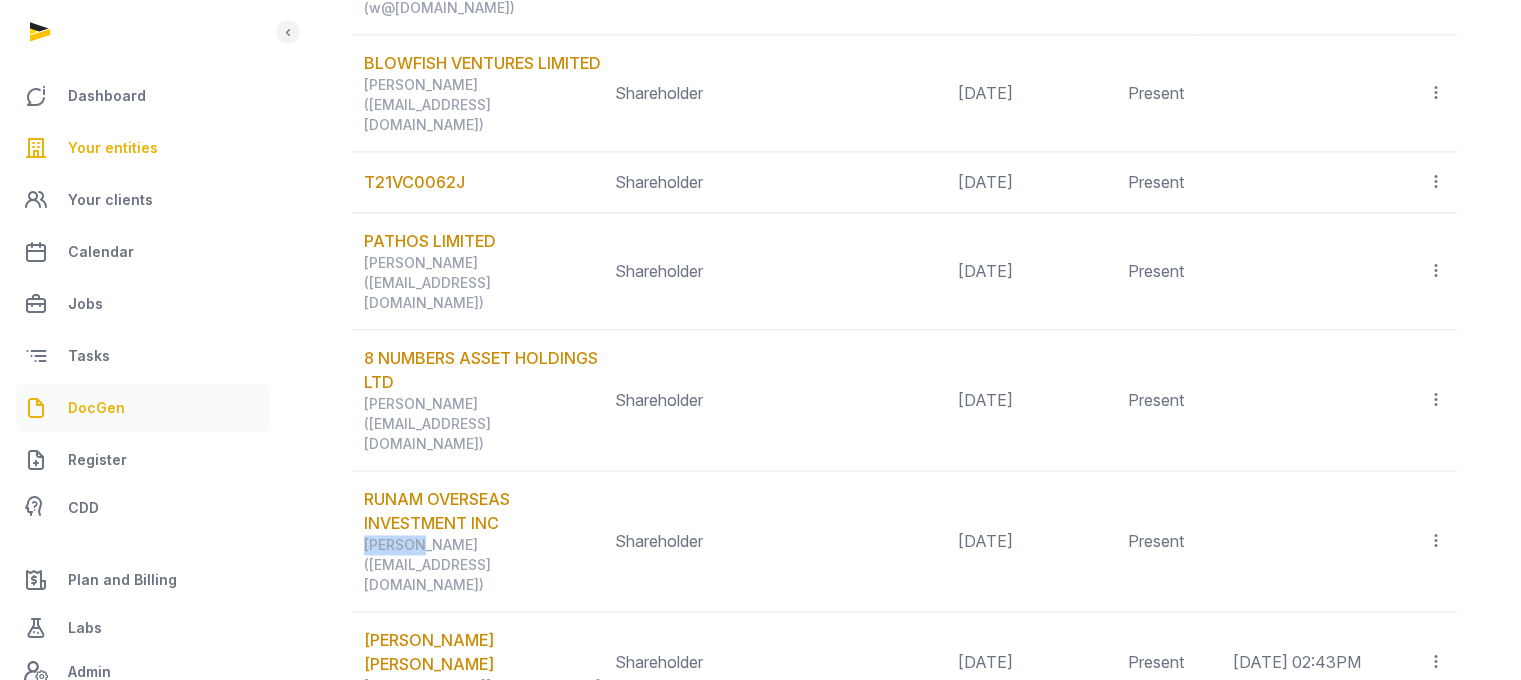 click on "DocGen" at bounding box center (143, 408) 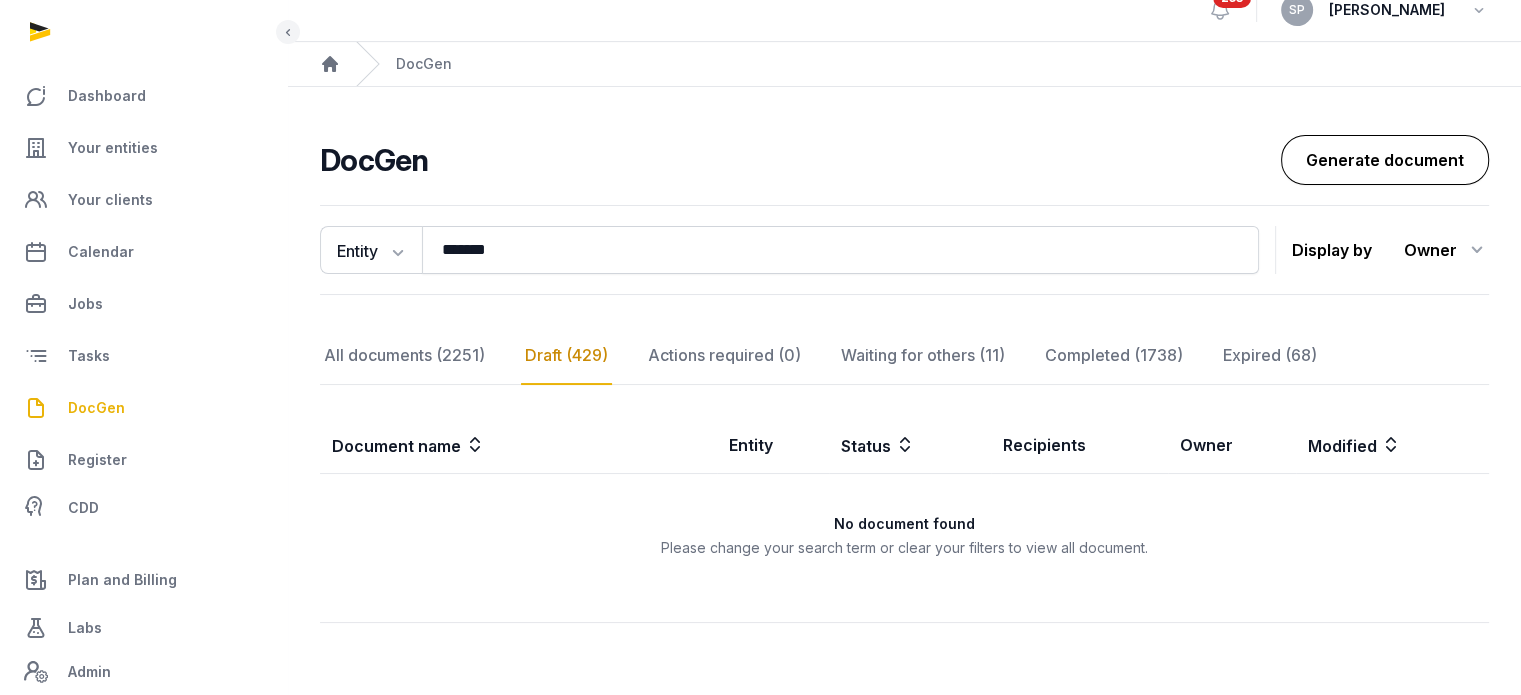 scroll, scrollTop: 92, scrollLeft: 0, axis: vertical 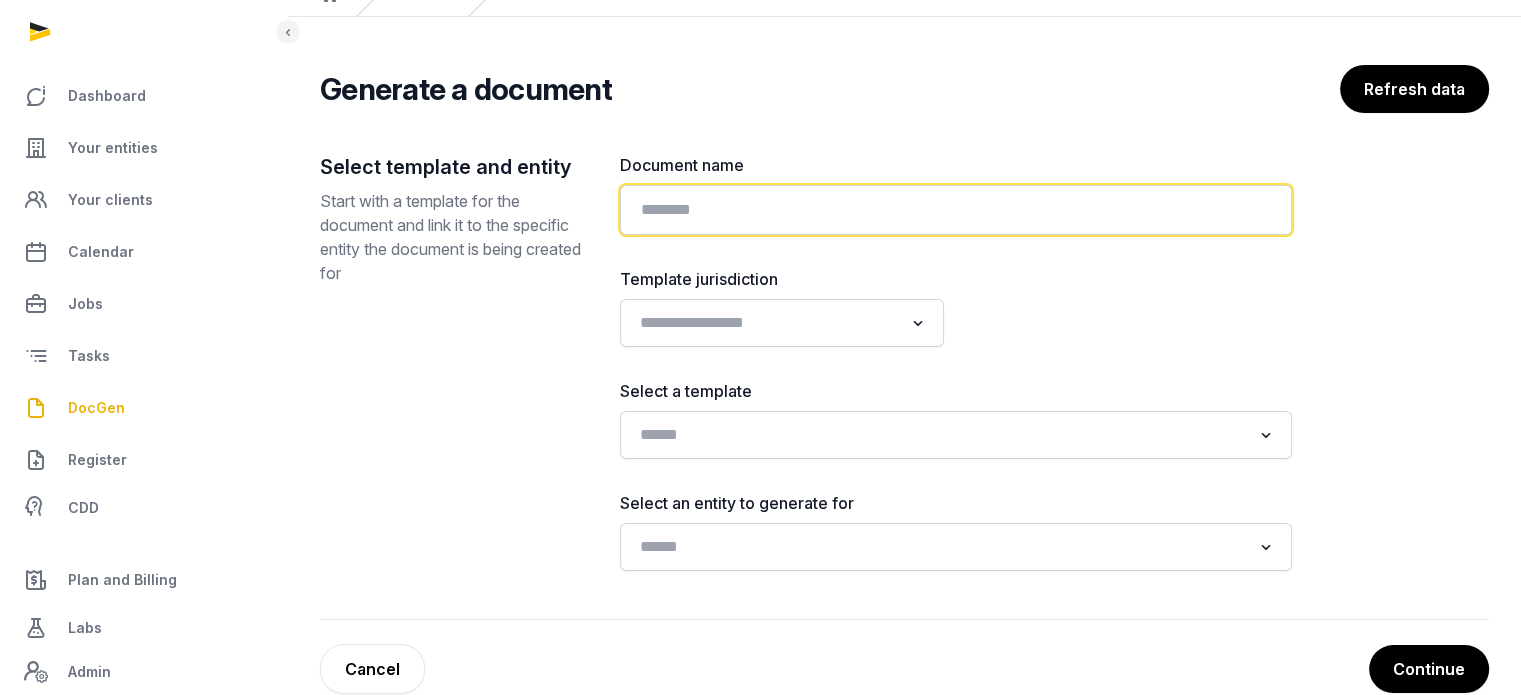 click 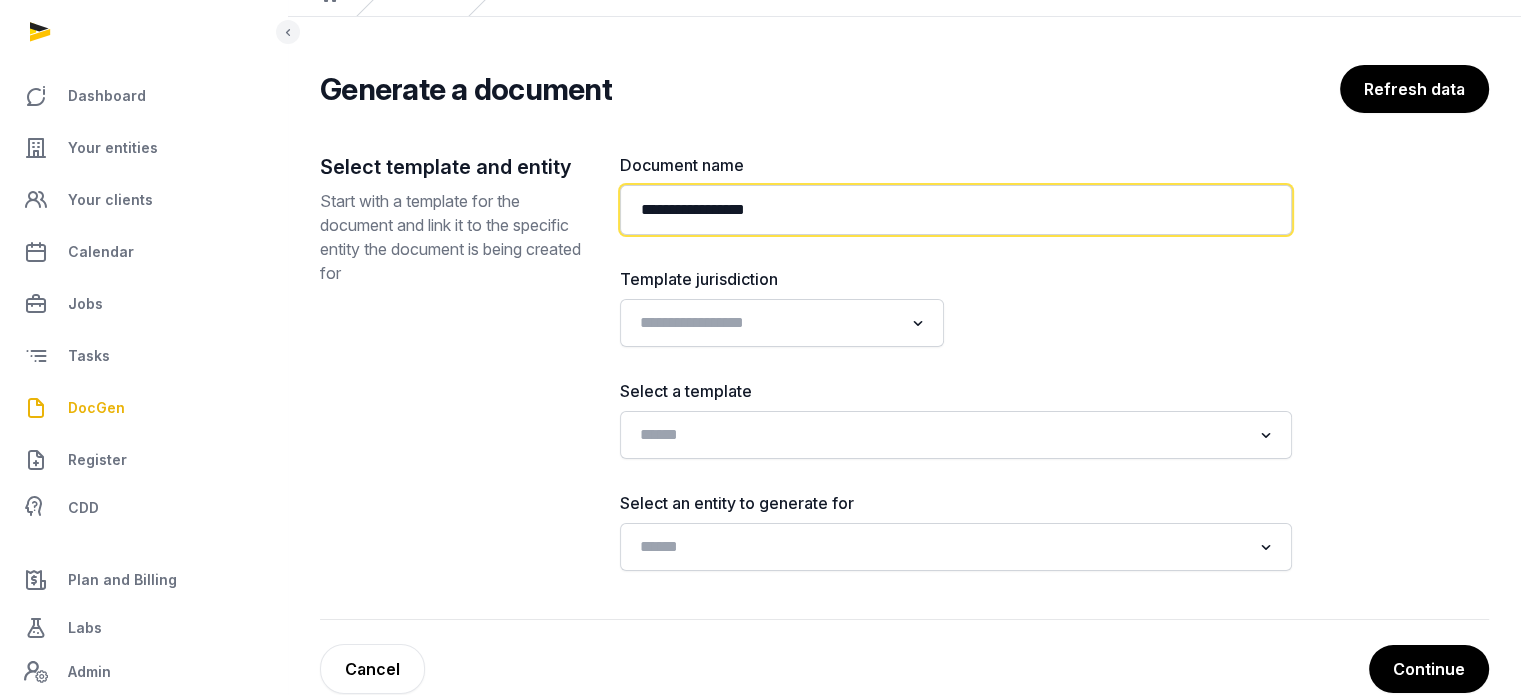 paste on "**********" 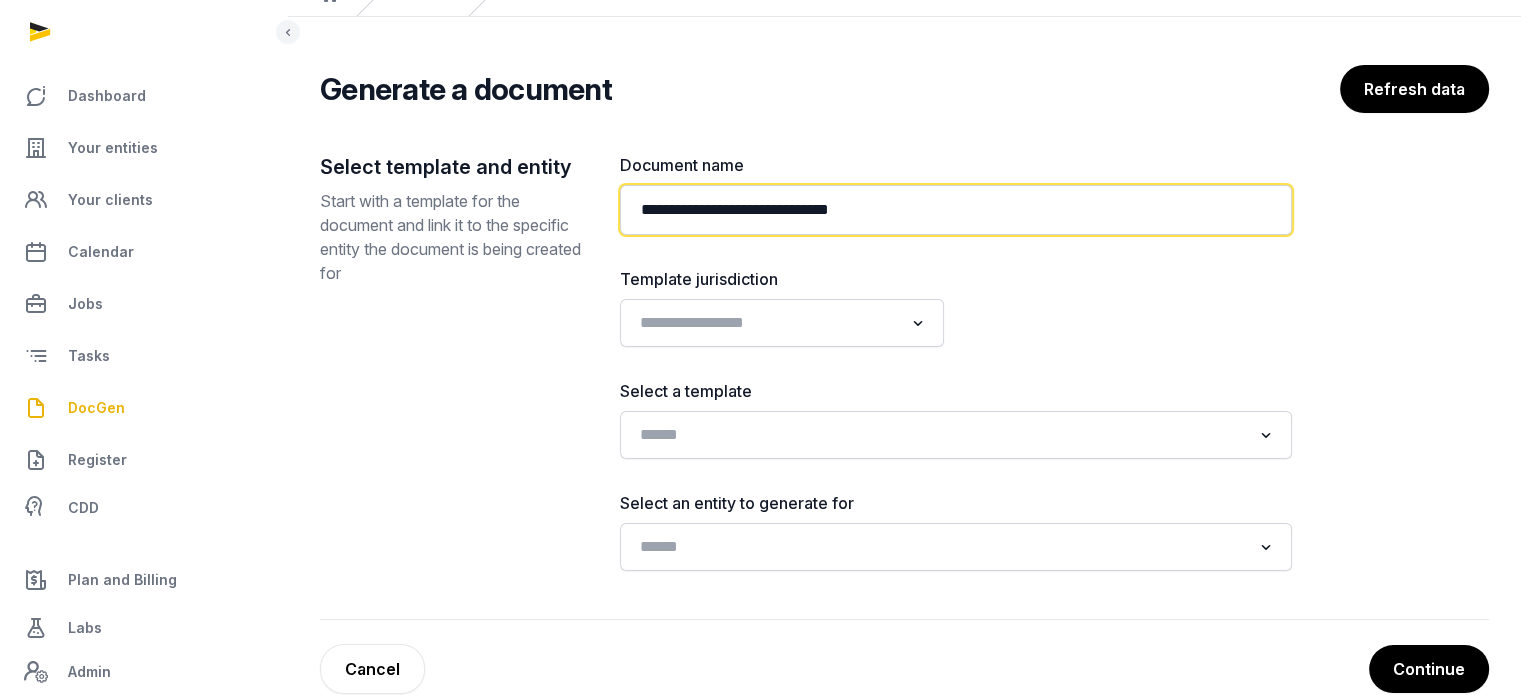 type on "**********" 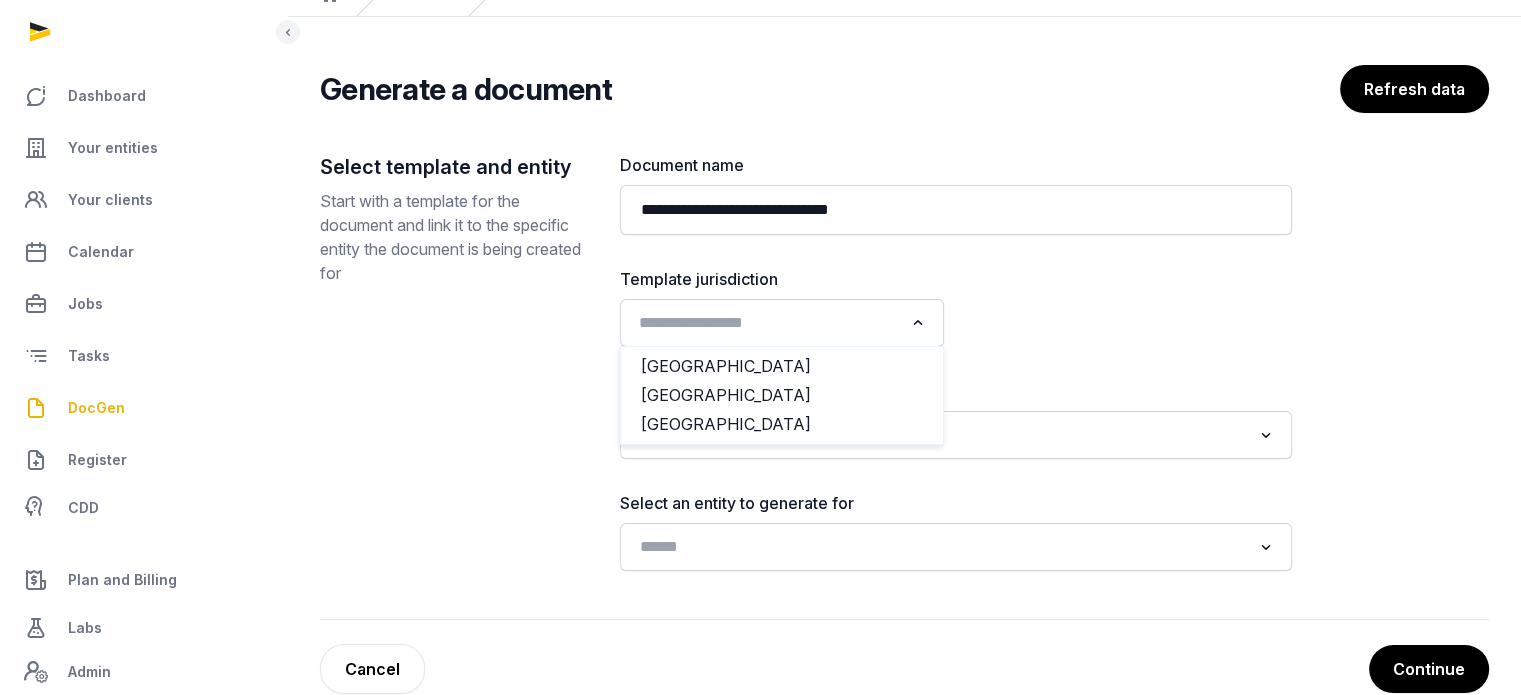 click 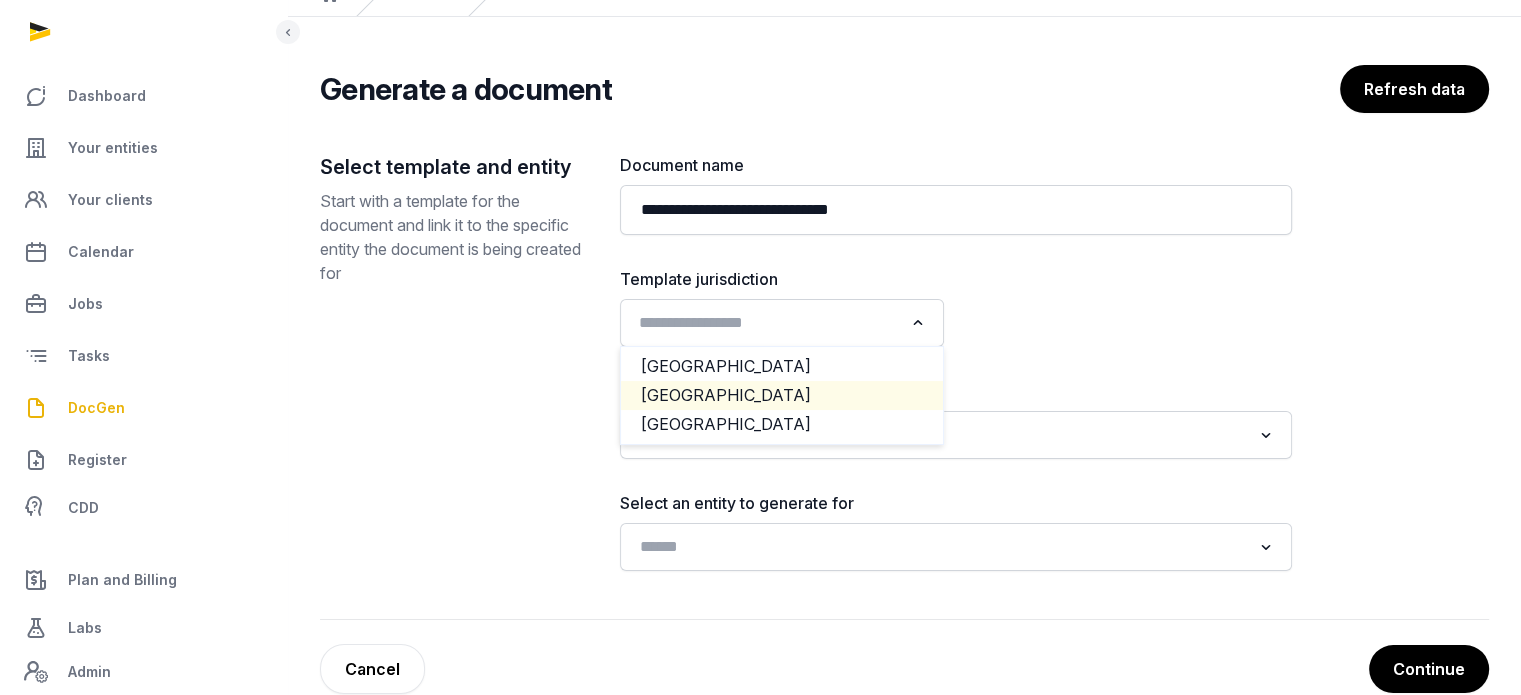 click on "[GEOGRAPHIC_DATA]" 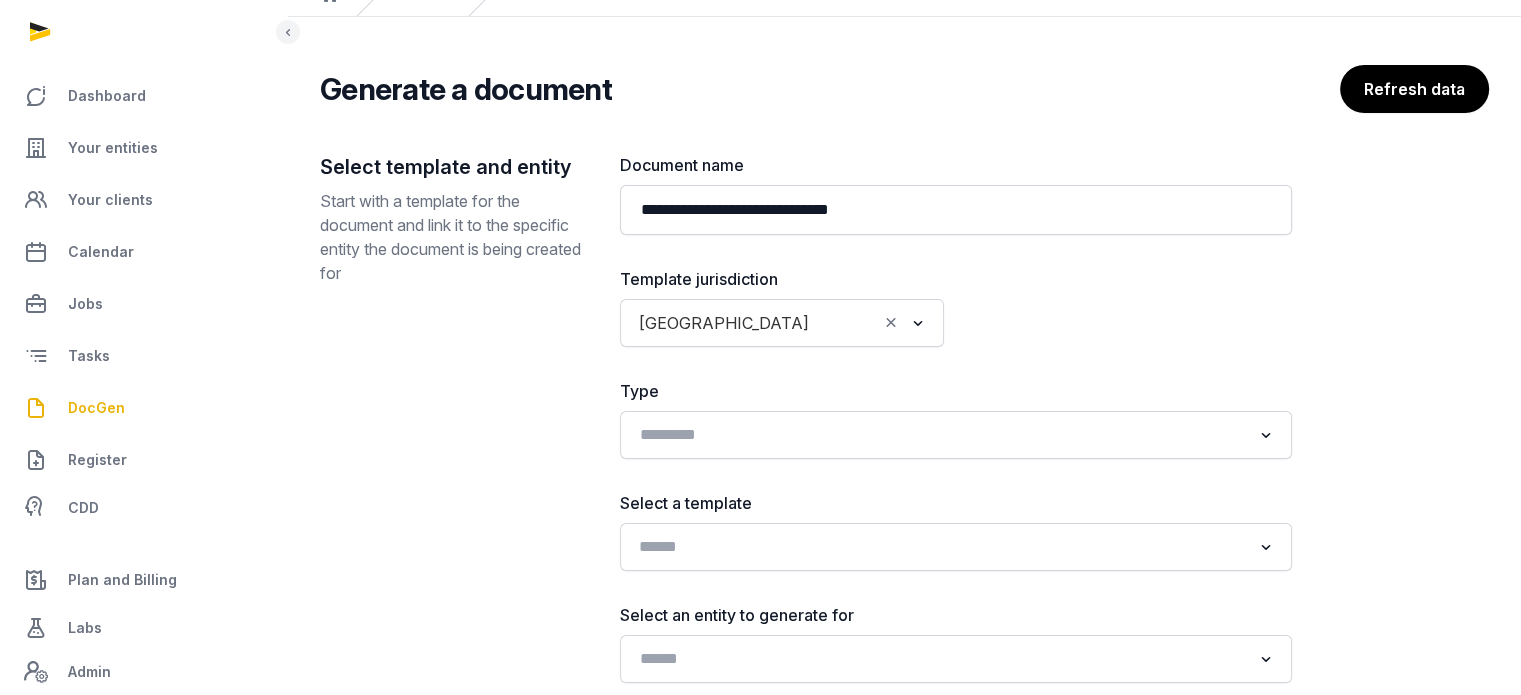 click 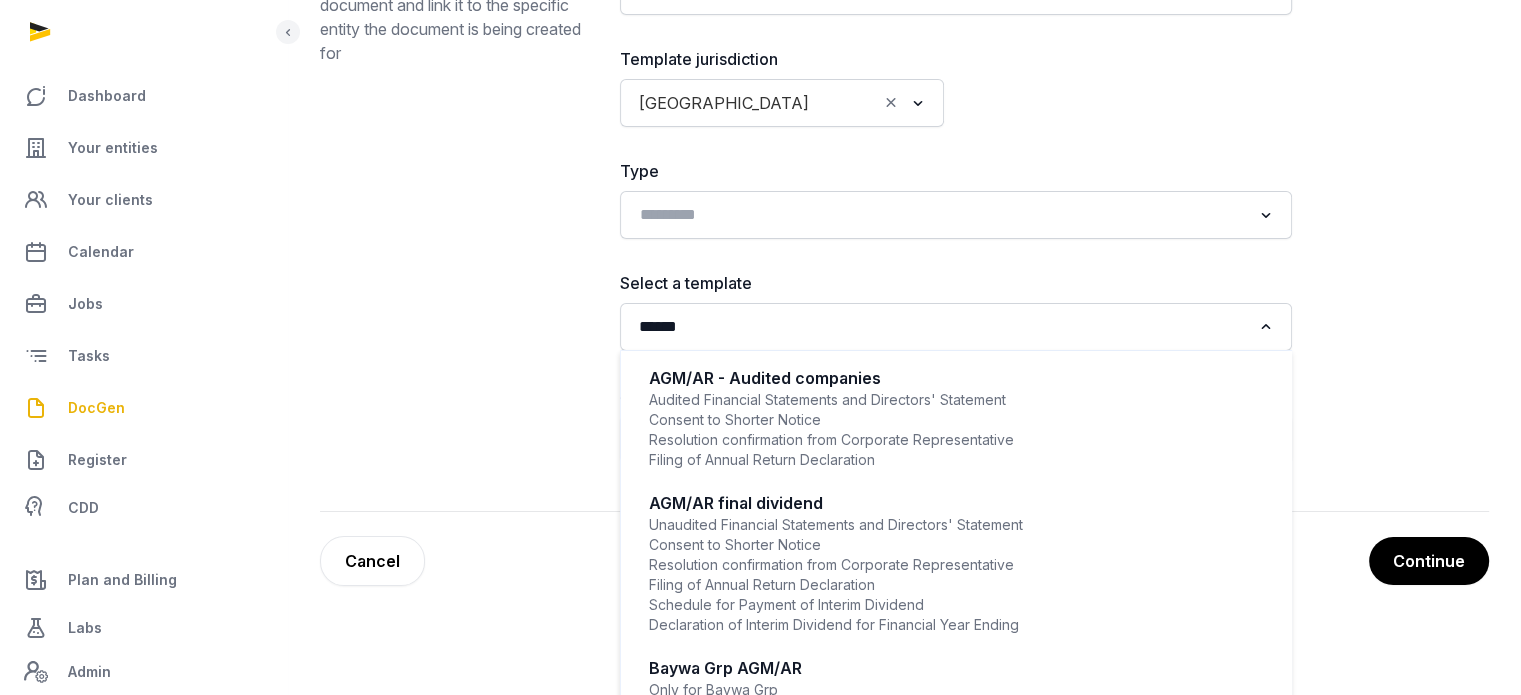 scroll, scrollTop: 316, scrollLeft: 0, axis: vertical 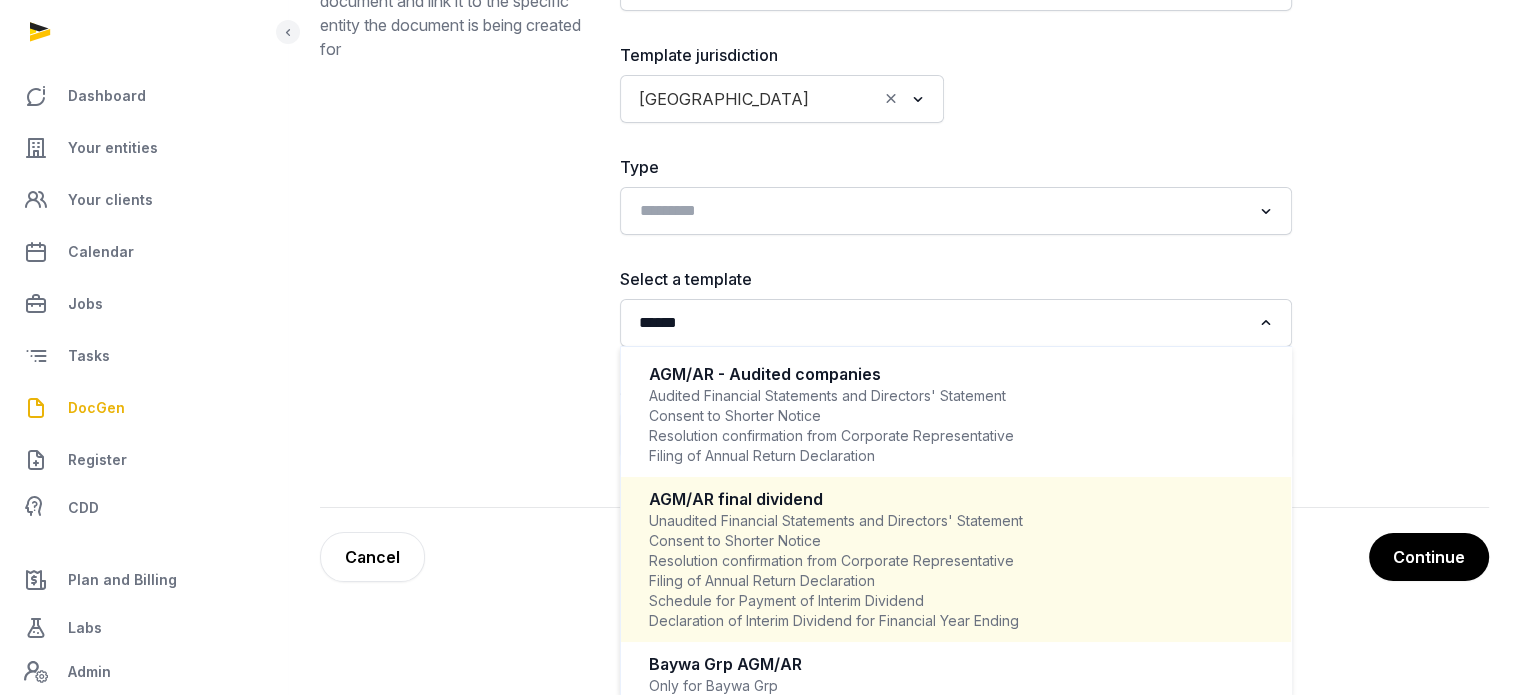 click on "Unaudited Financial Statements and Directors' Statement
Consent to Shorter Notice
Resolution confirmation from Corporate Representative
Filing of Annual Return Declaration
Schedule for Payment of Interim Dividend
Declaration of Interim Dividend for Financial Year Ending" at bounding box center [956, 571] 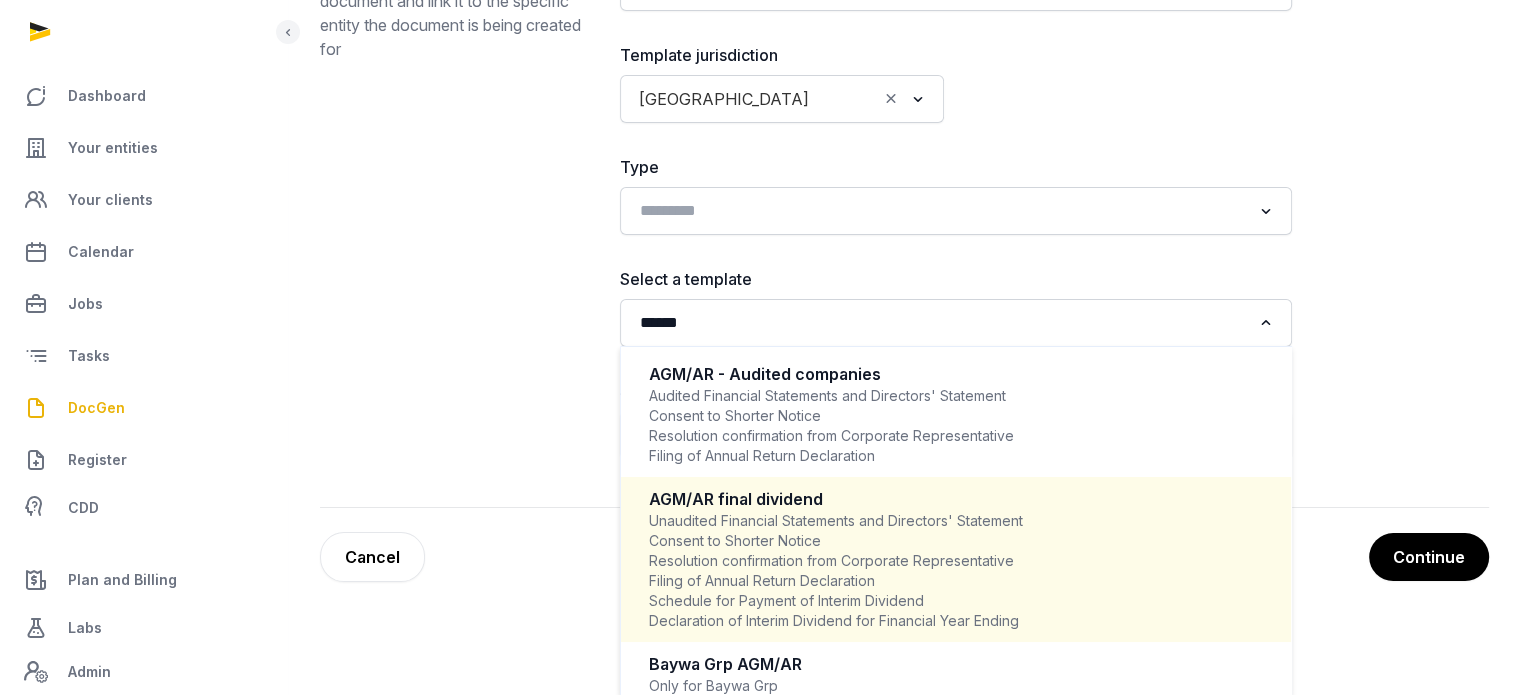 type 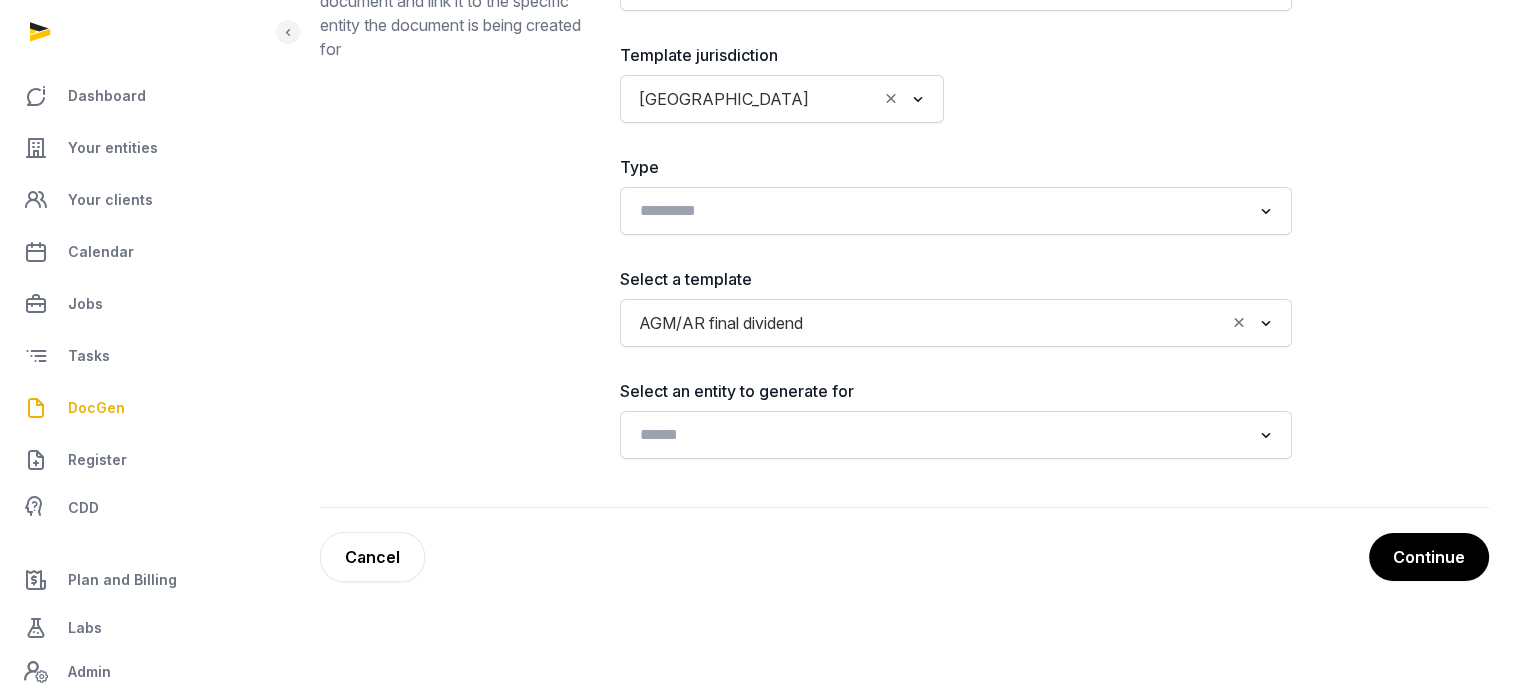 scroll, scrollTop: 241, scrollLeft: 0, axis: vertical 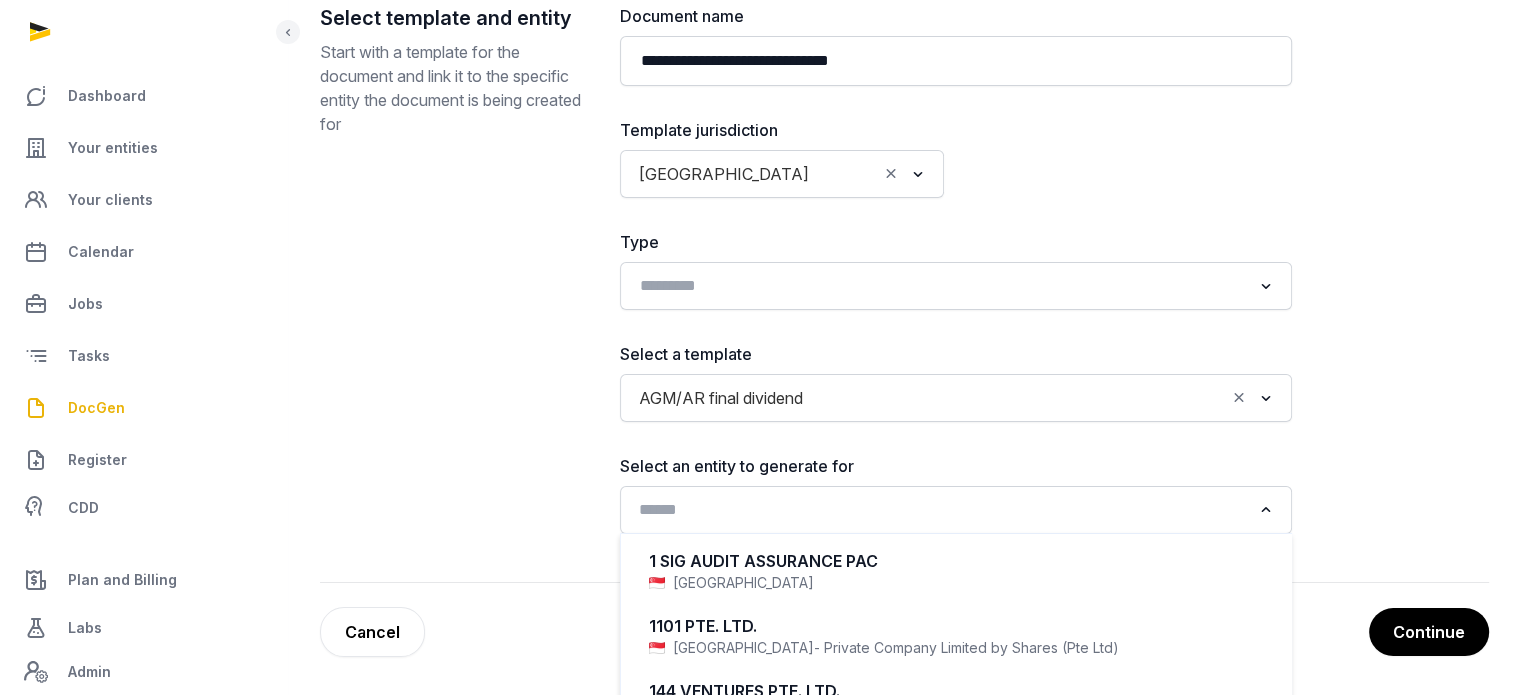 click 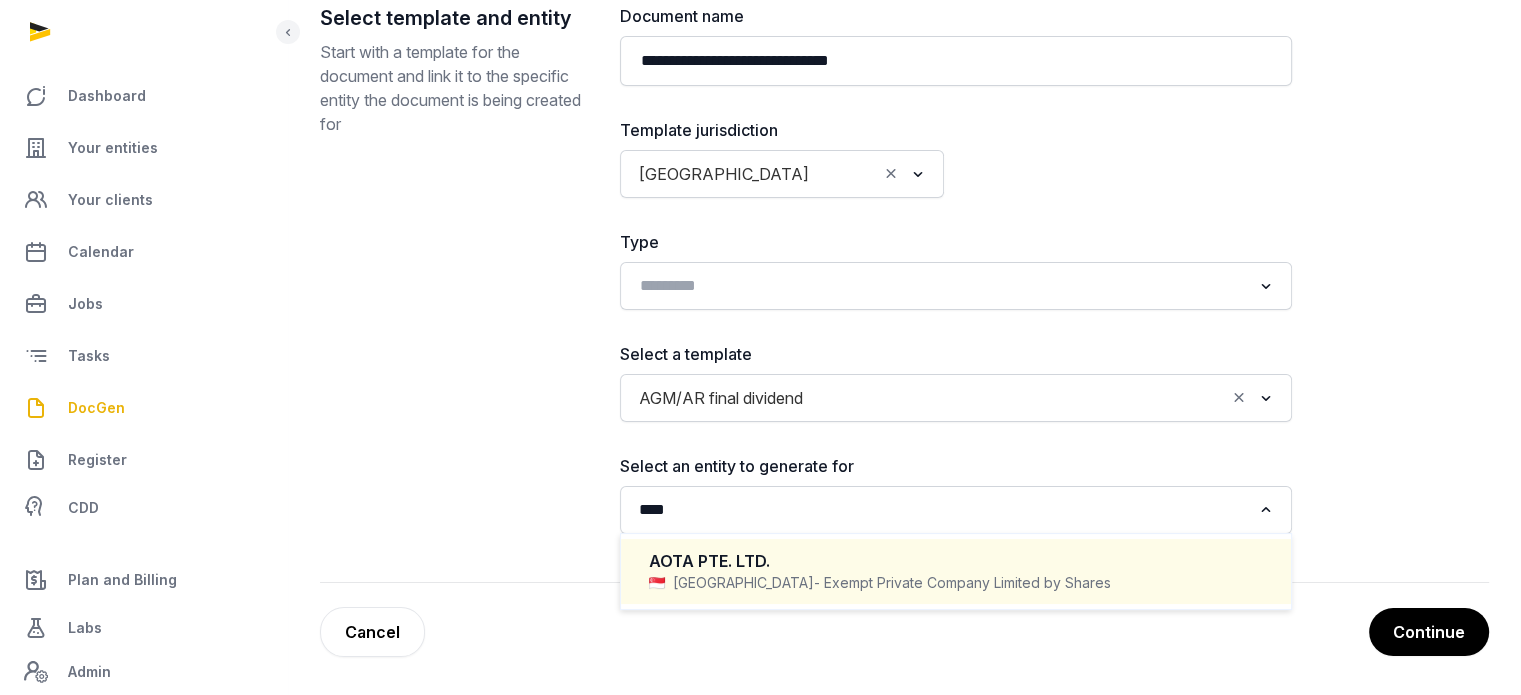 click on "AOTA PTE. LTD." at bounding box center [956, 561] 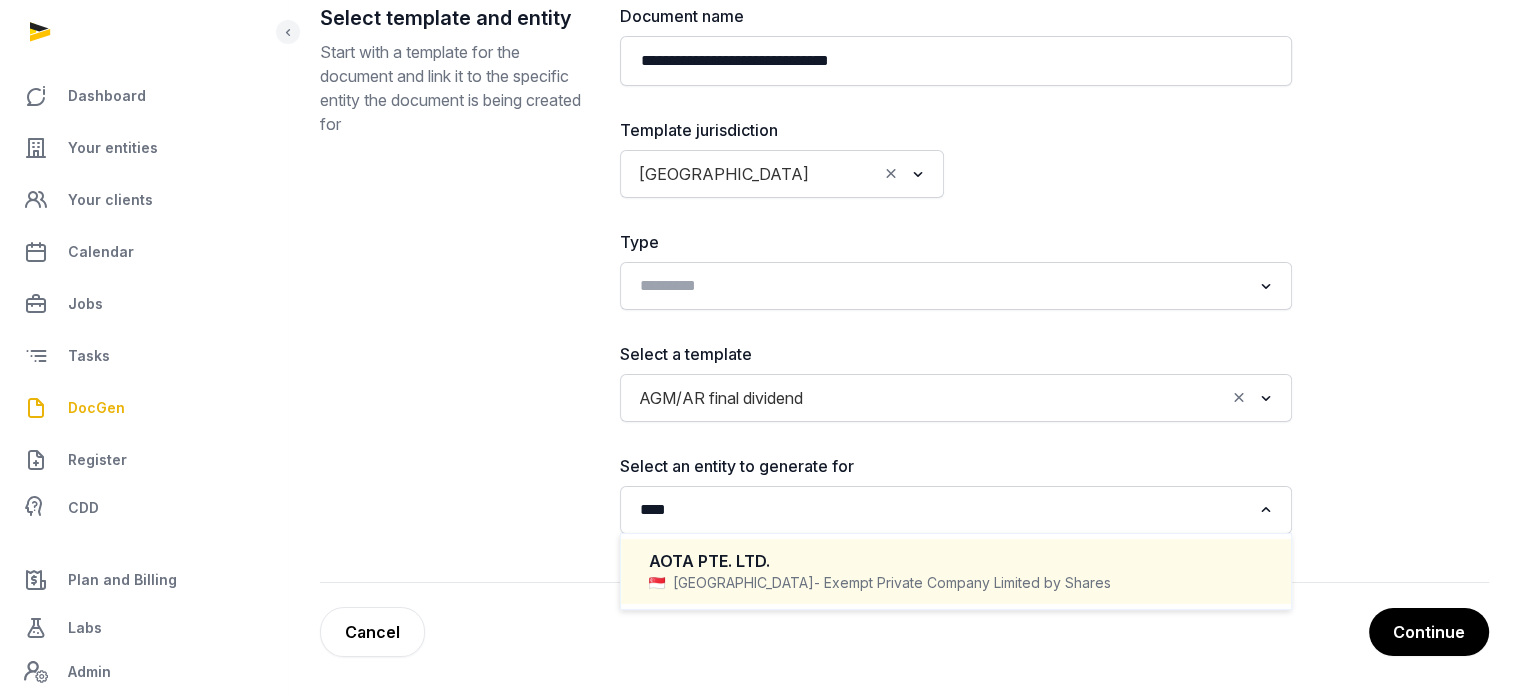 type 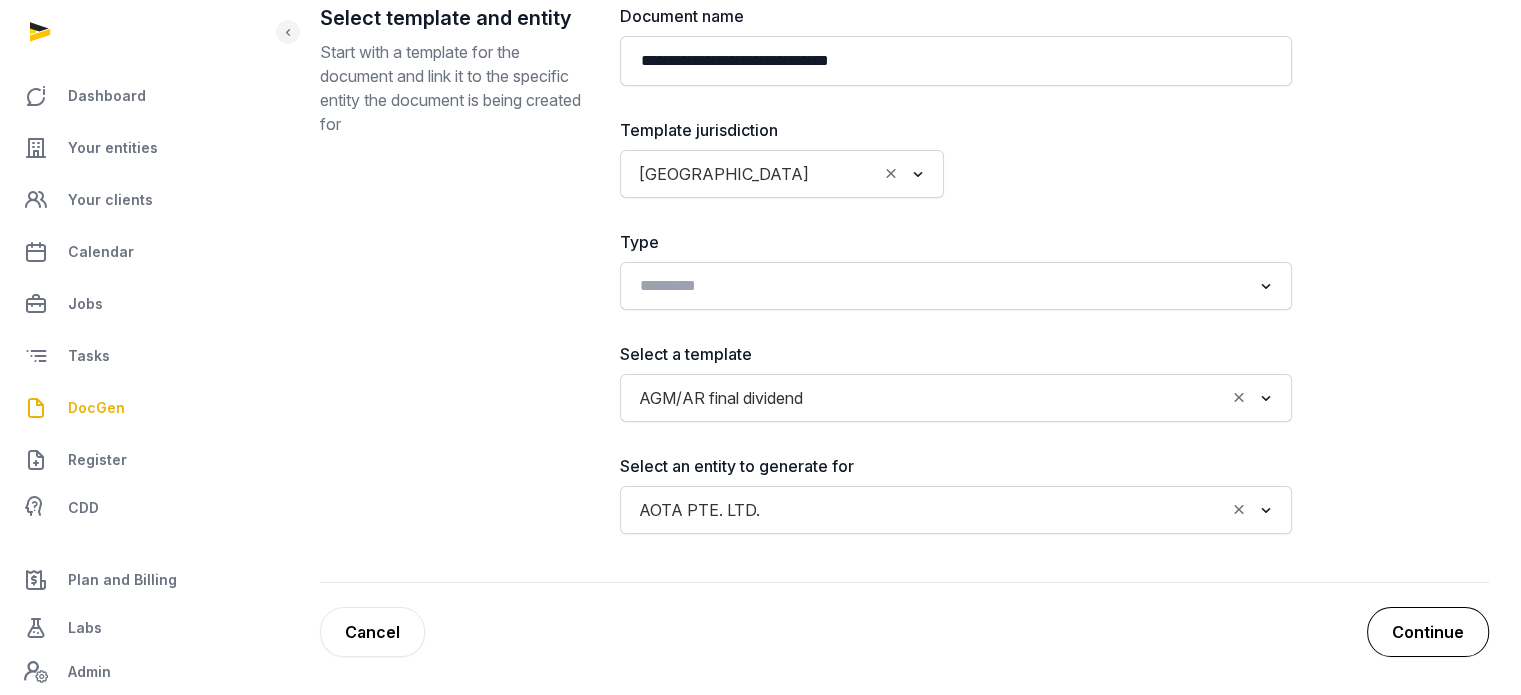 click on "Continue" at bounding box center (1428, 632) 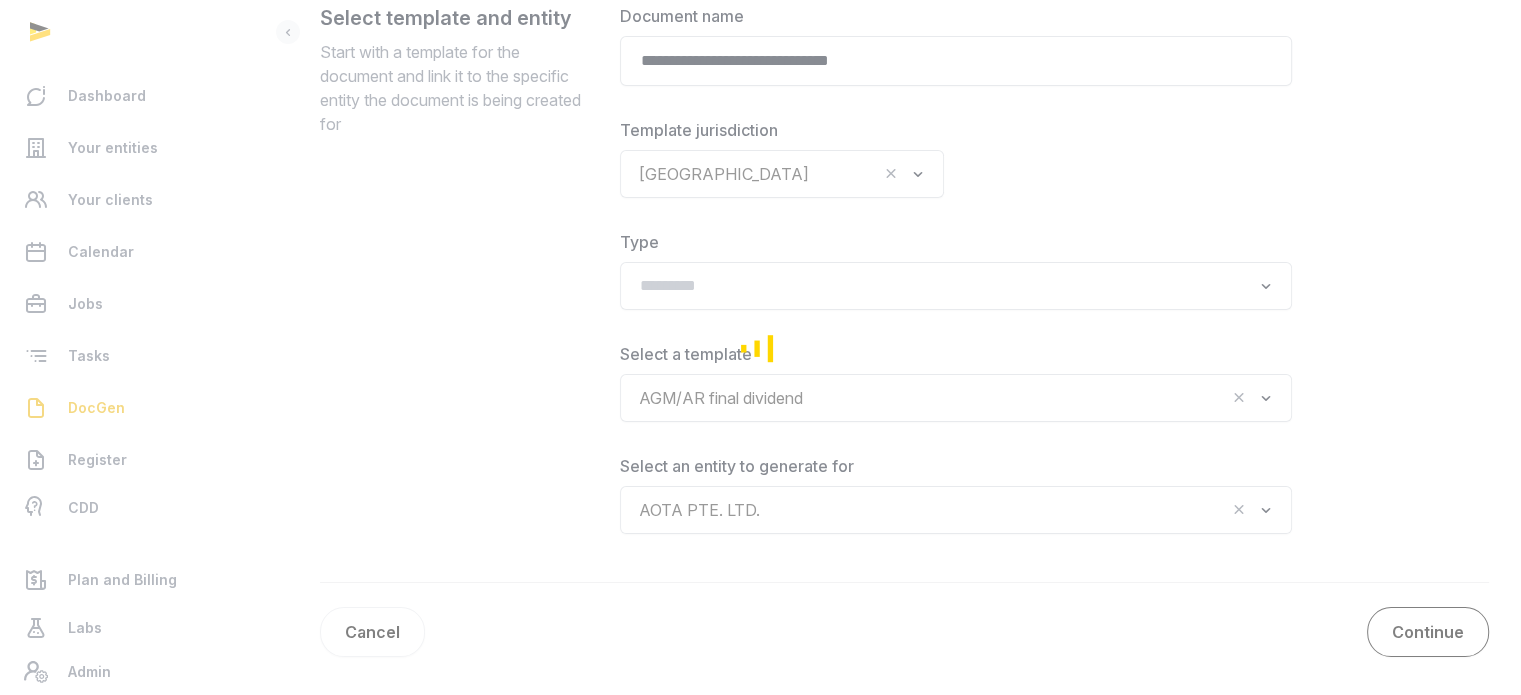 scroll, scrollTop: 301, scrollLeft: 0, axis: vertical 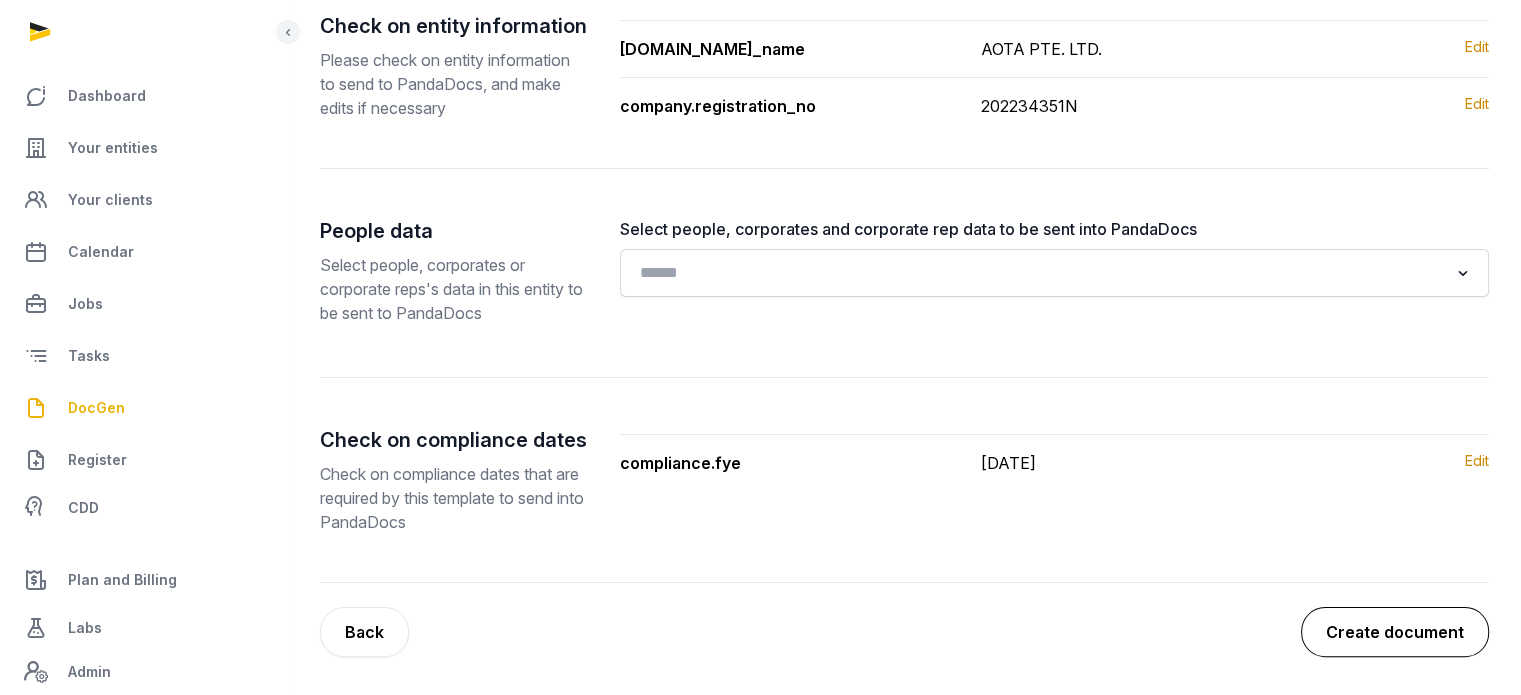 click on "Create document" at bounding box center [1395, 632] 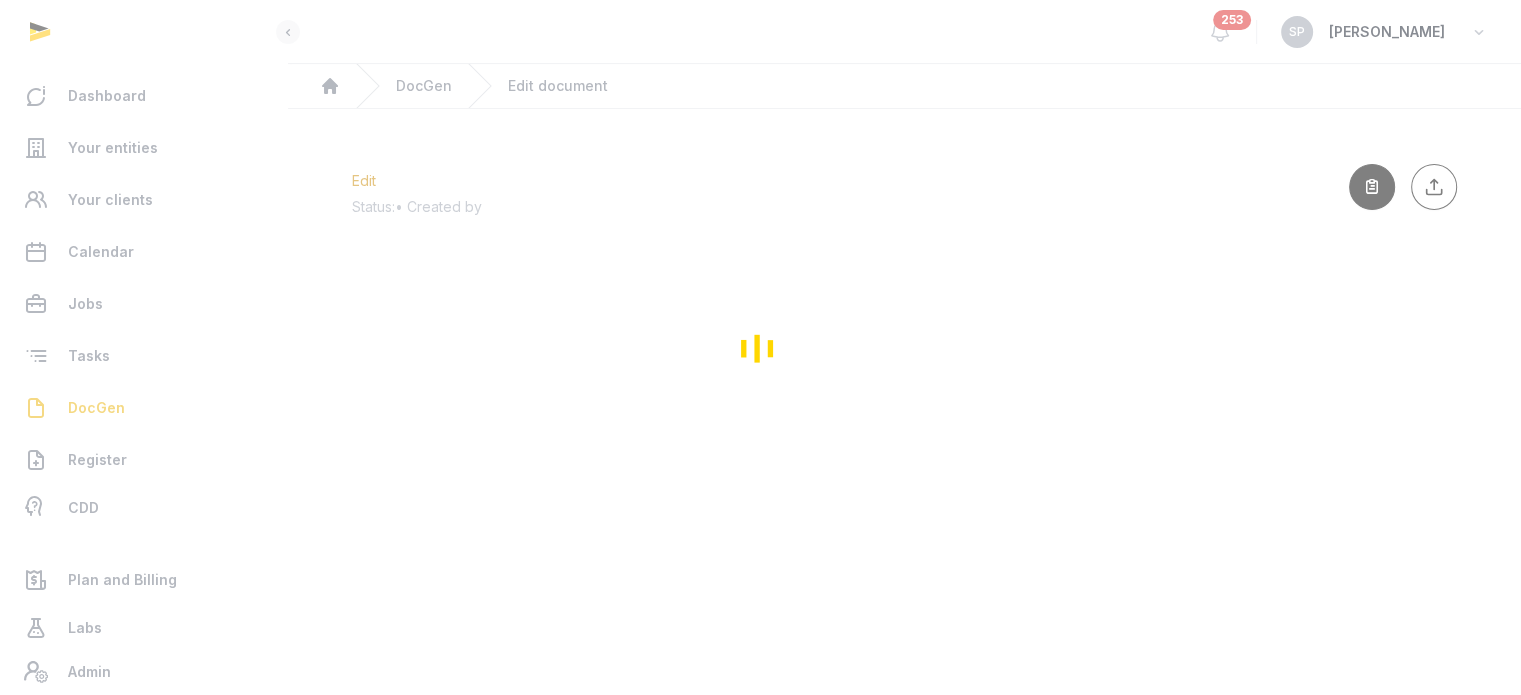 scroll, scrollTop: 0, scrollLeft: 0, axis: both 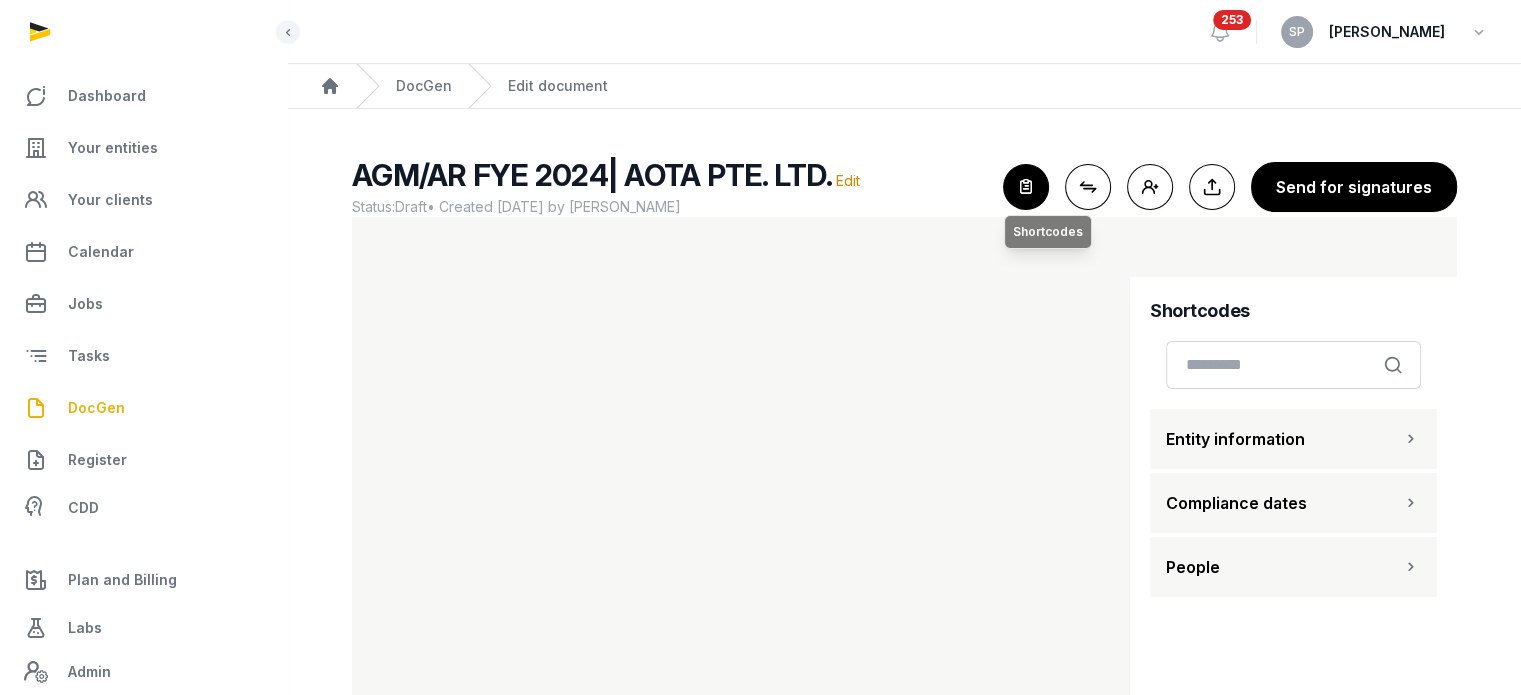 click at bounding box center (1026, 187) 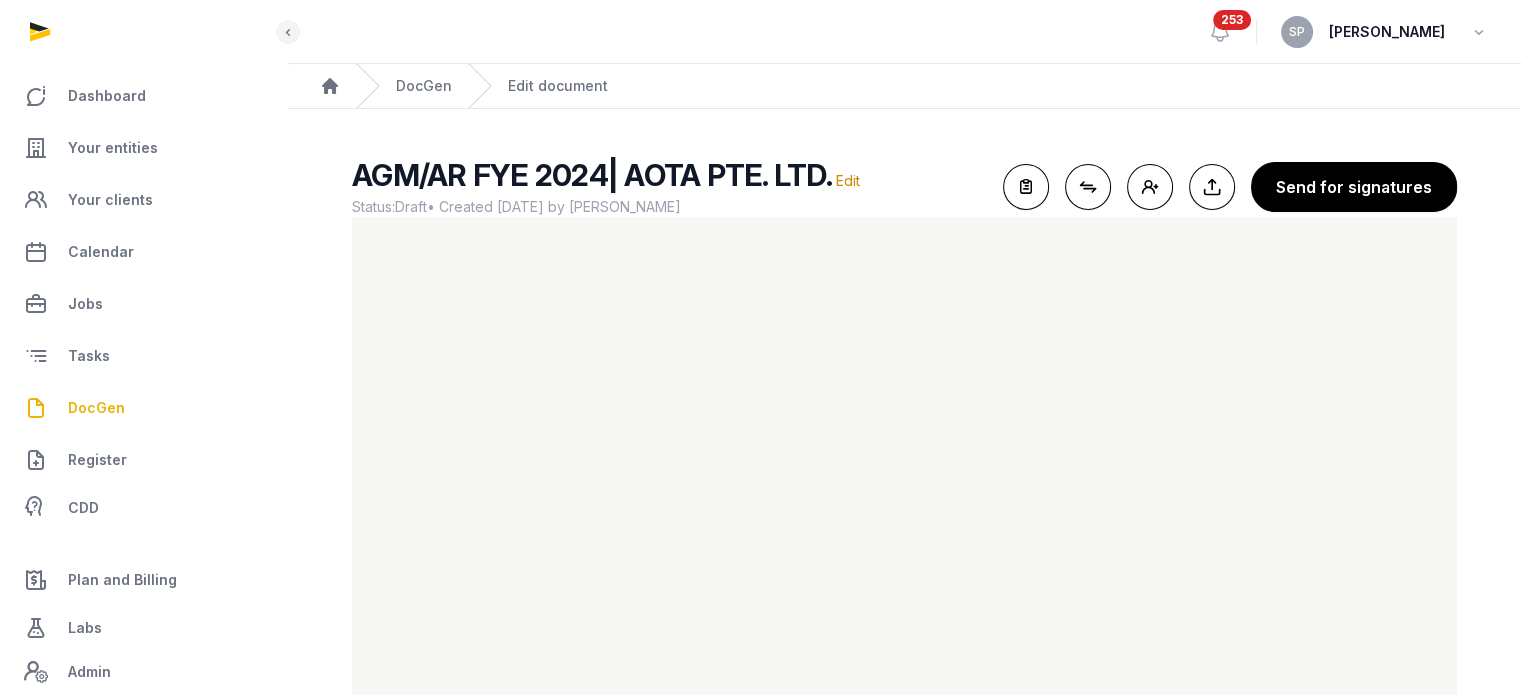 scroll, scrollTop: 22, scrollLeft: 0, axis: vertical 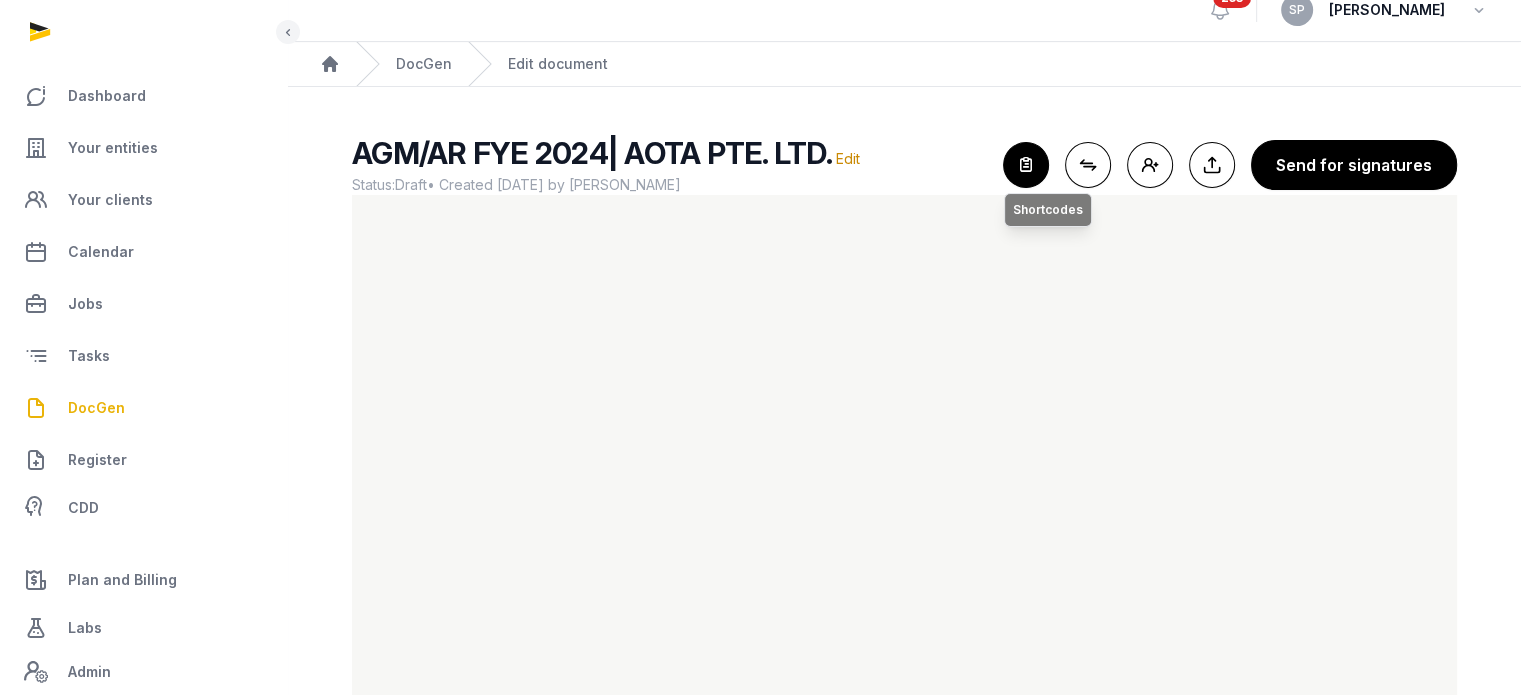 click at bounding box center (1026, 165) 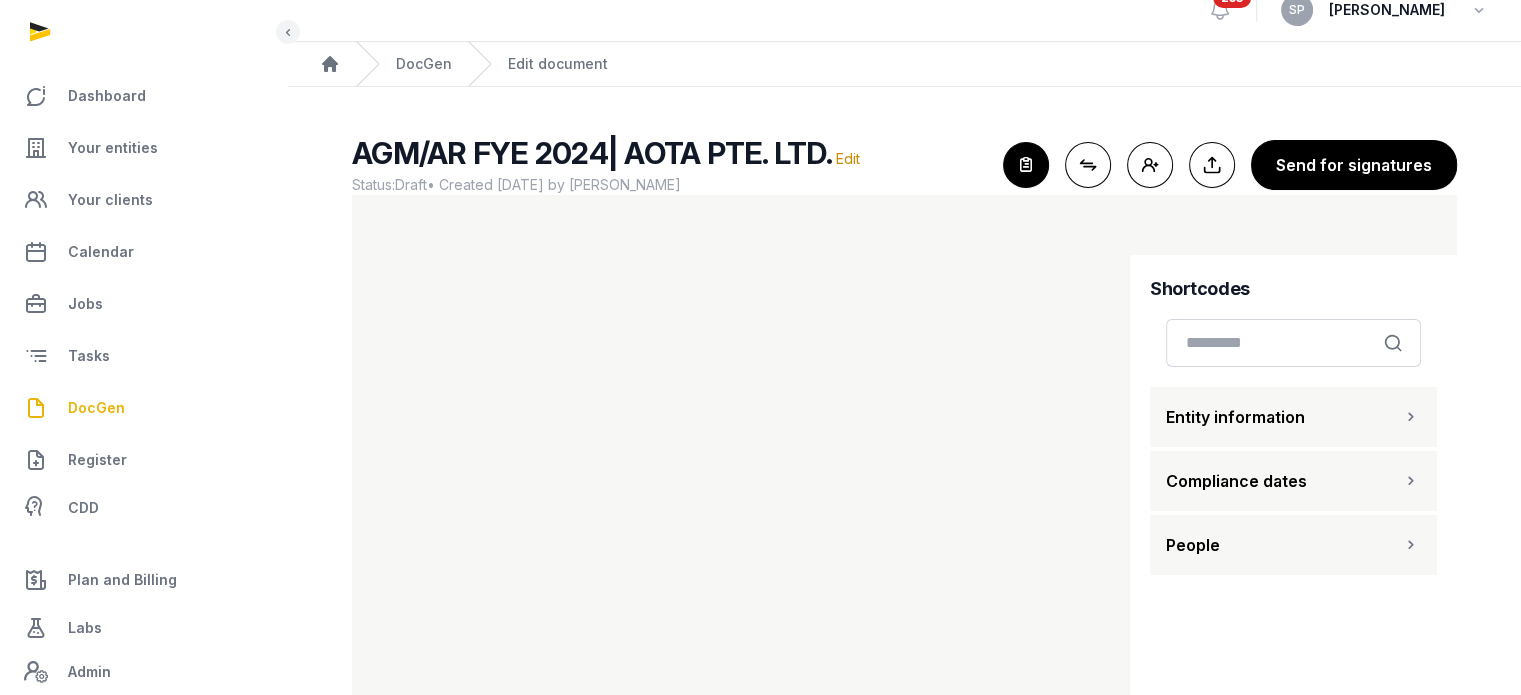 click on "People" at bounding box center (1293, 545) 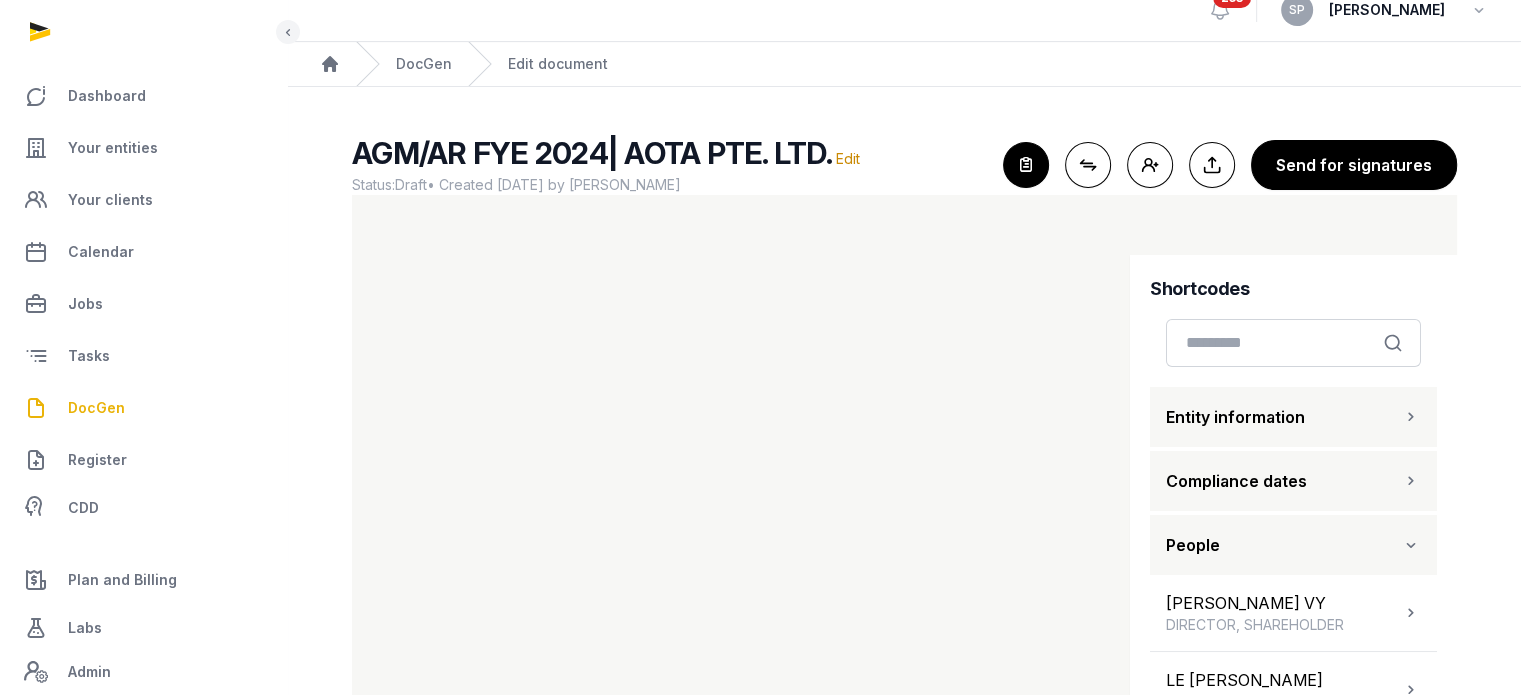 click on "Entity information" at bounding box center (1293, 417) 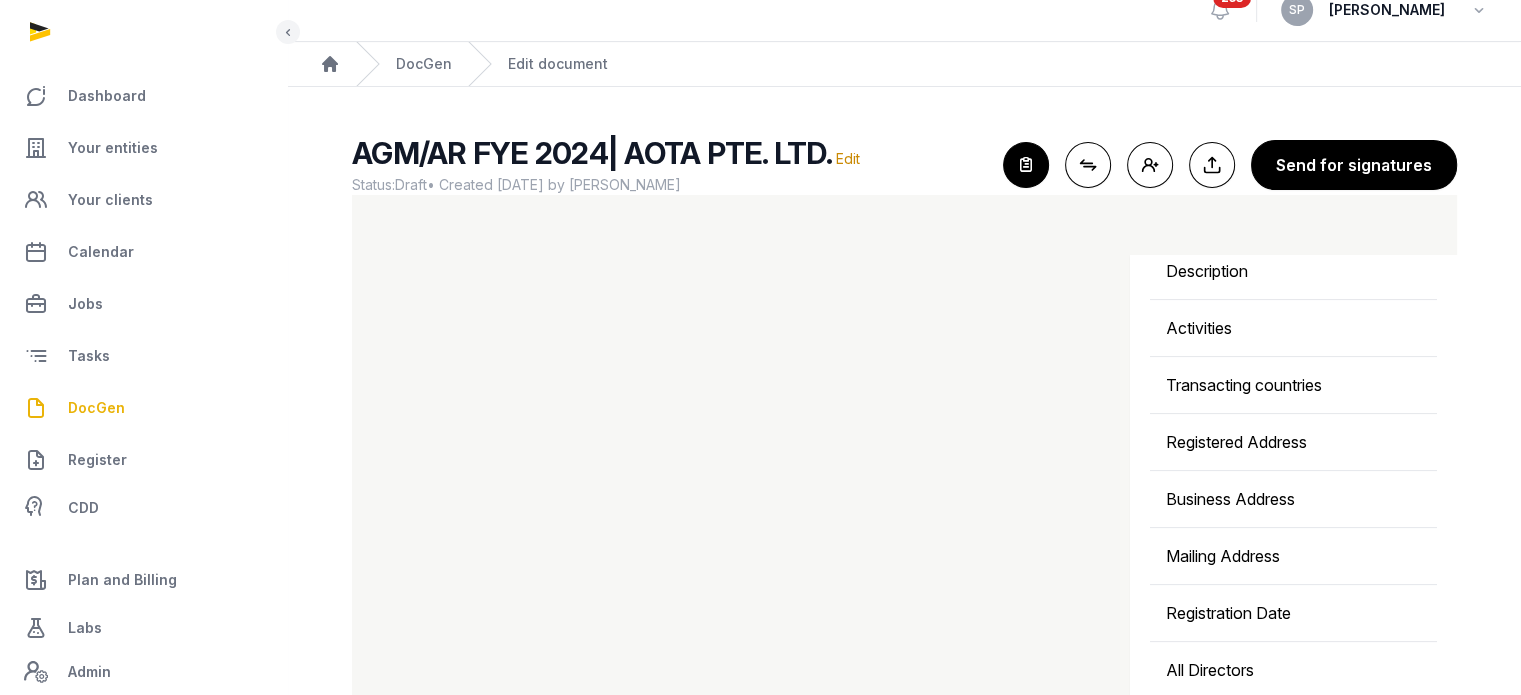 scroll, scrollTop: 555, scrollLeft: 0, axis: vertical 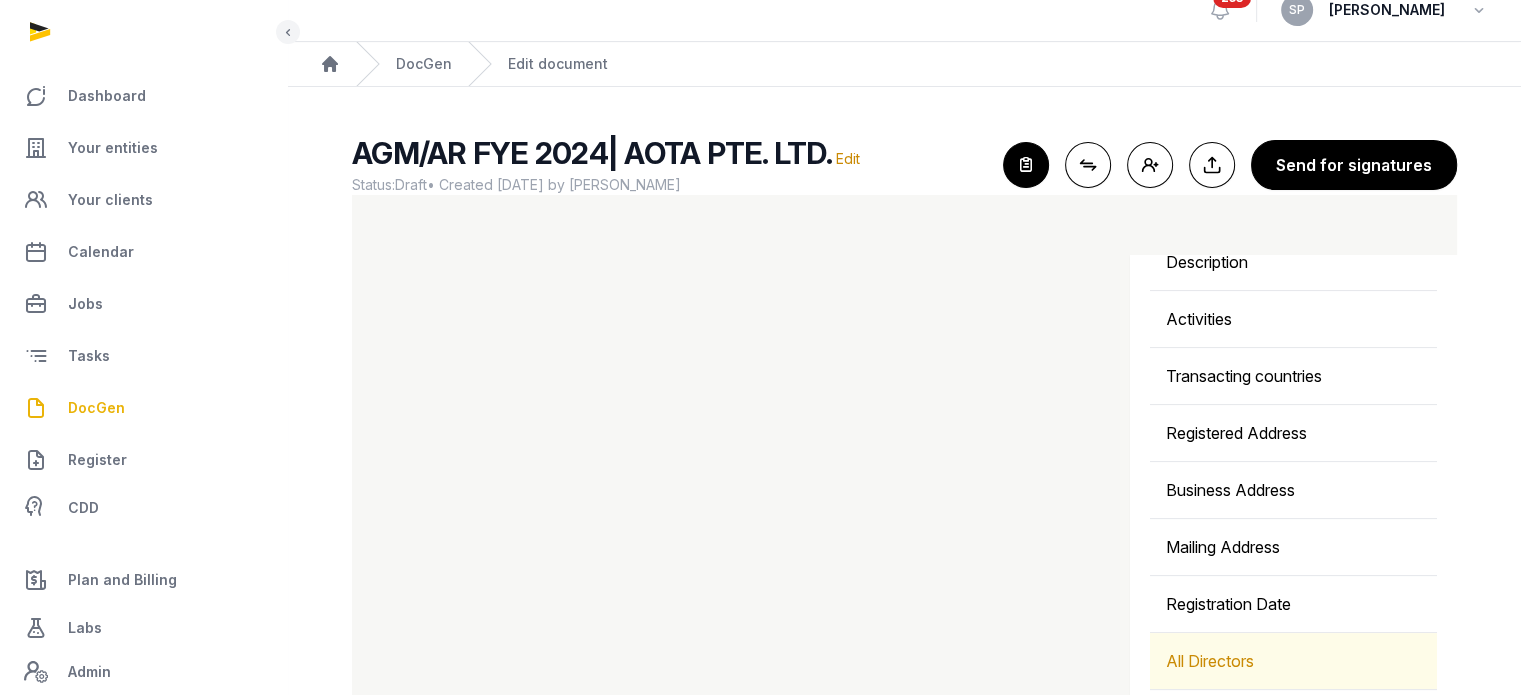 click on "All Directors" at bounding box center [1293, 661] 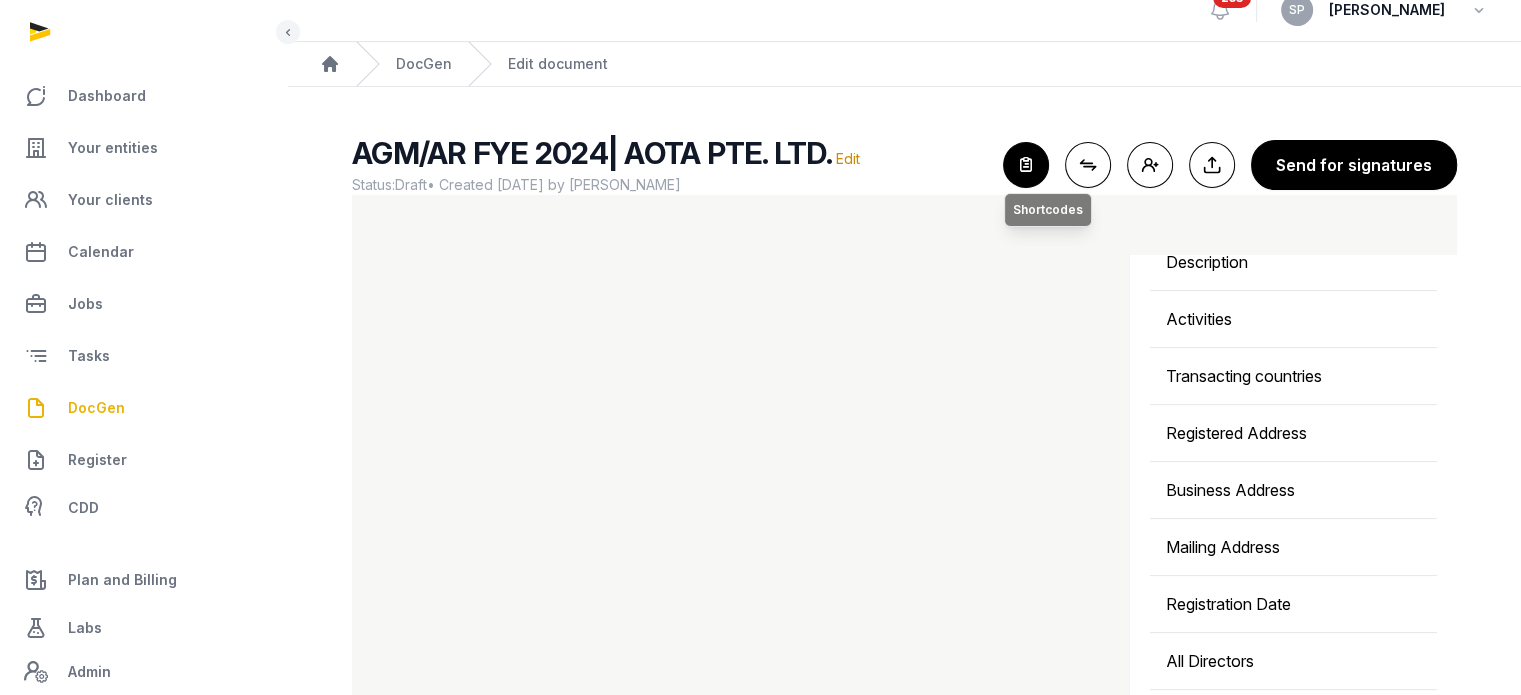click at bounding box center [1026, 165] 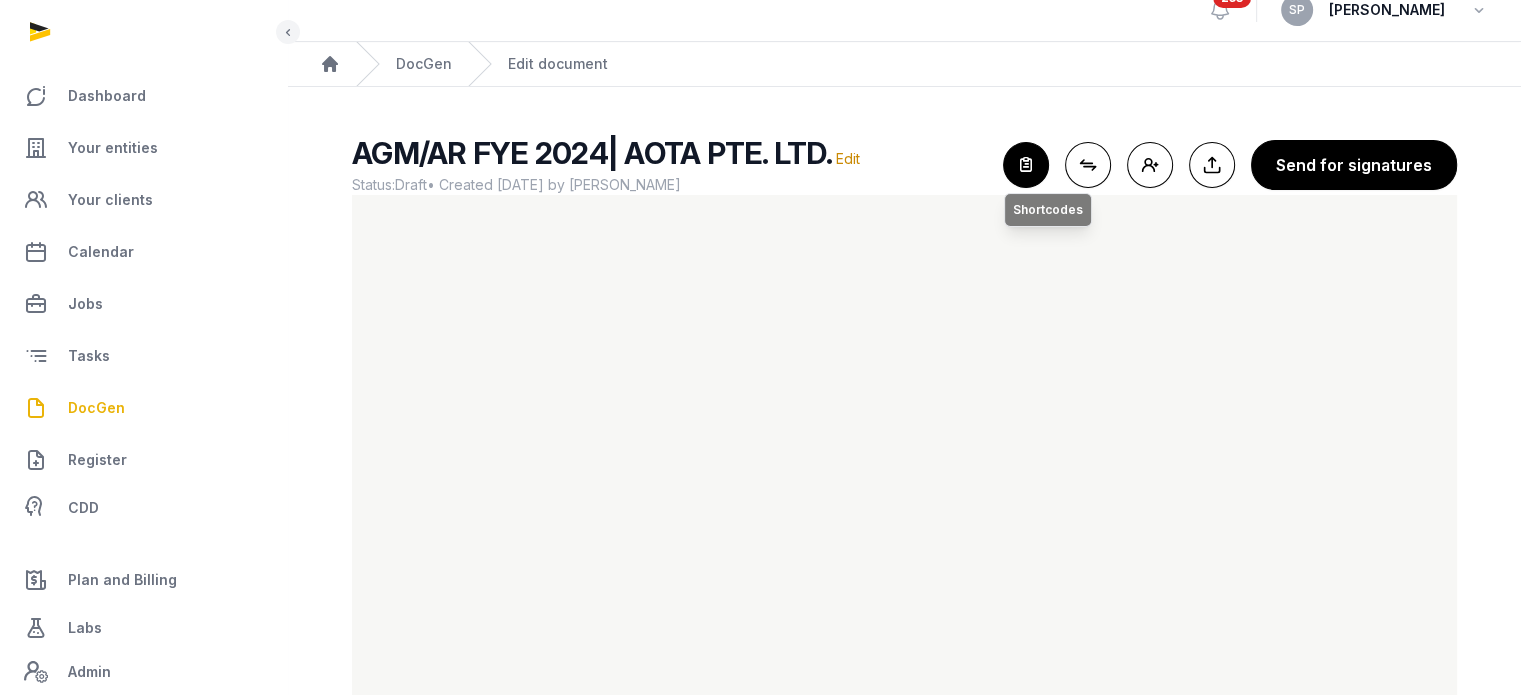 click at bounding box center (1026, 165) 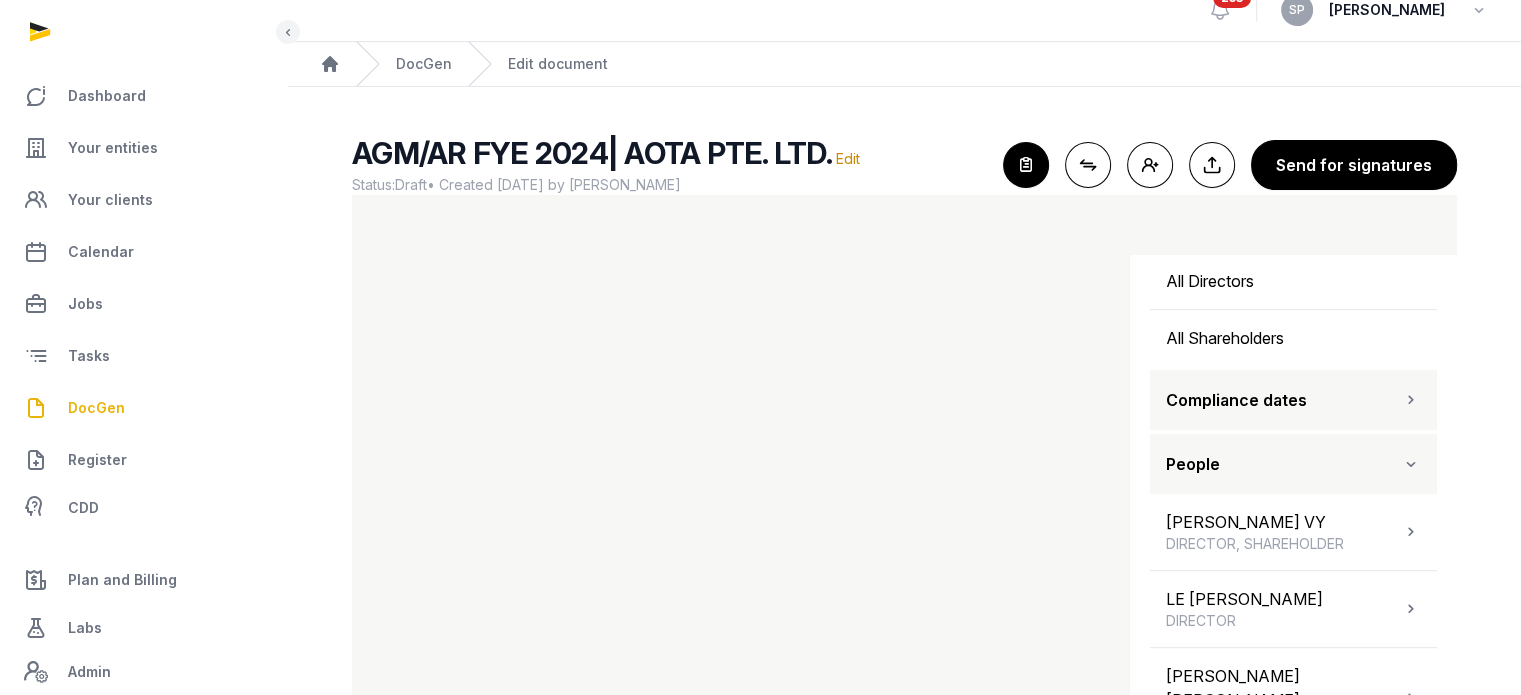 scroll, scrollTop: 968, scrollLeft: 0, axis: vertical 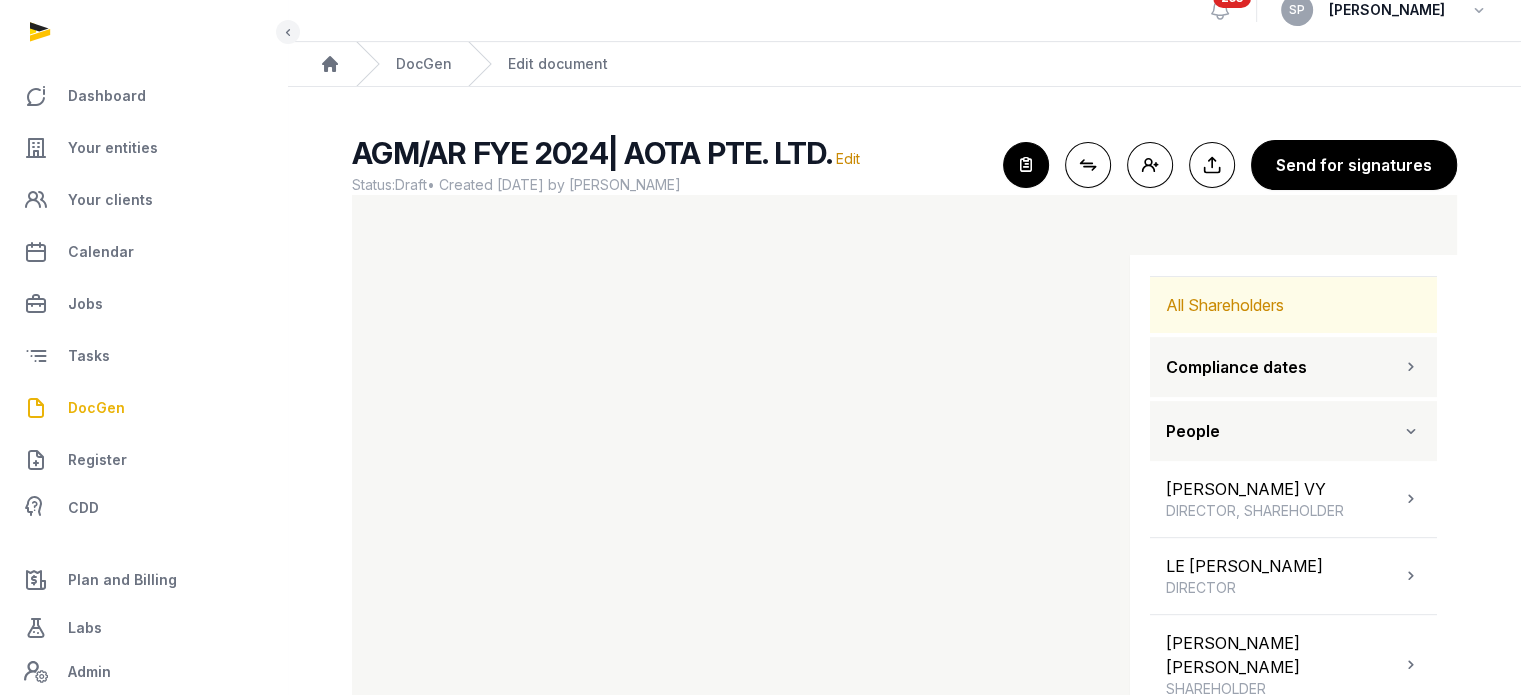 click on "All Shareholders" at bounding box center [1293, 305] 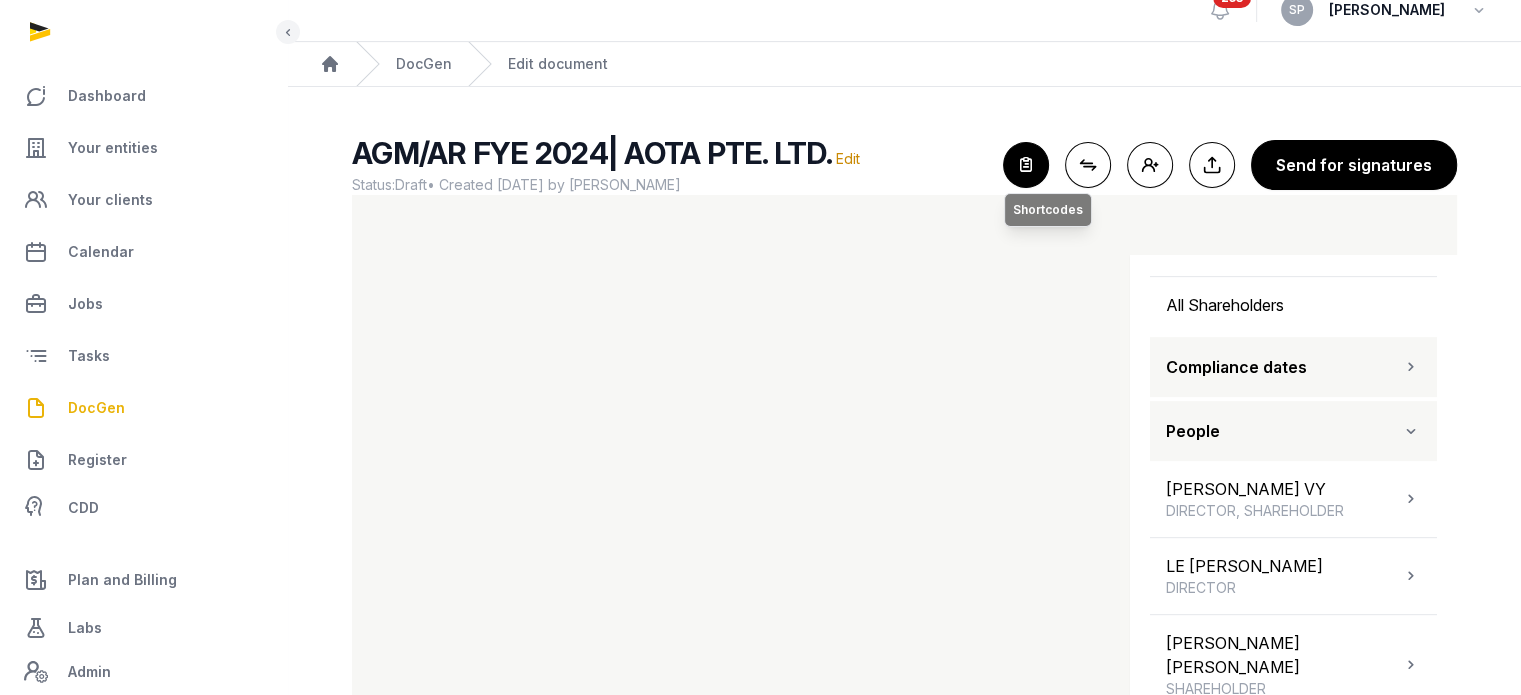 click at bounding box center [1026, 165] 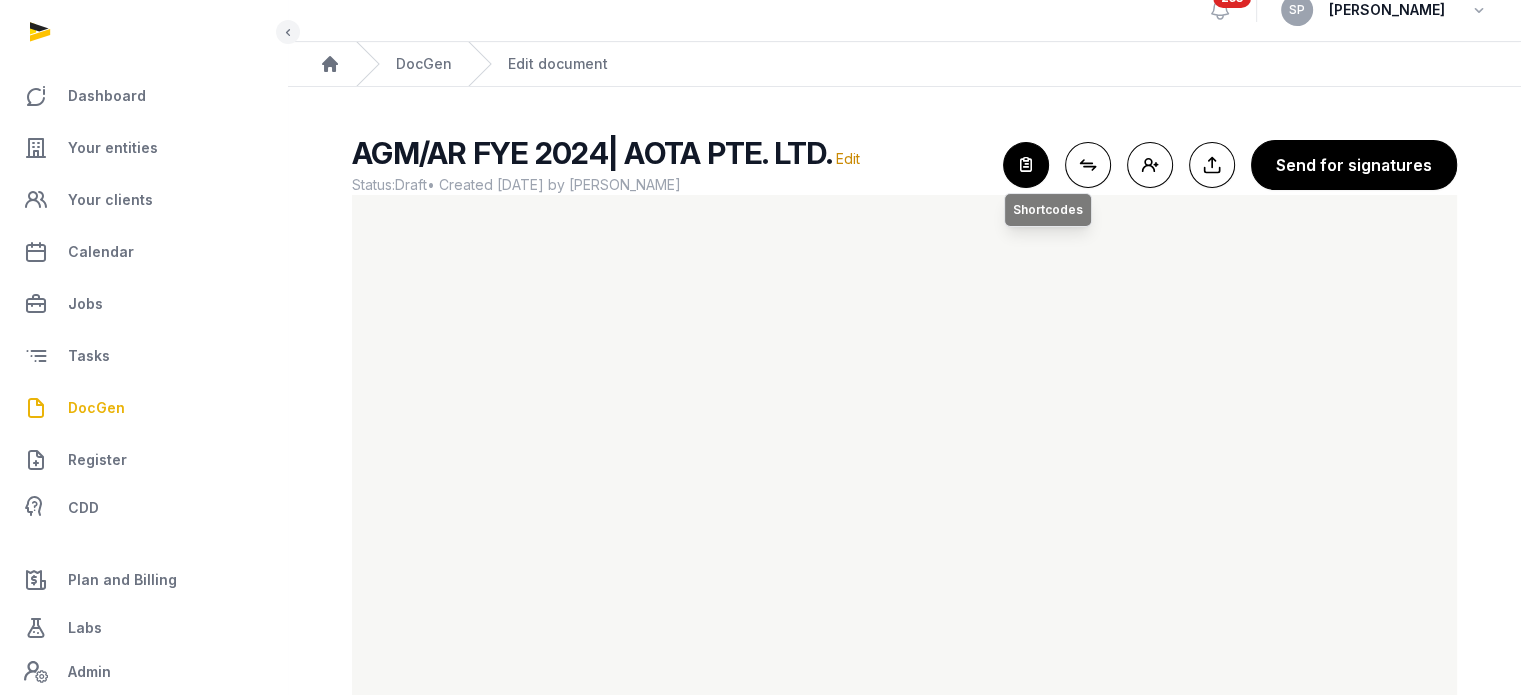 click at bounding box center [1026, 165] 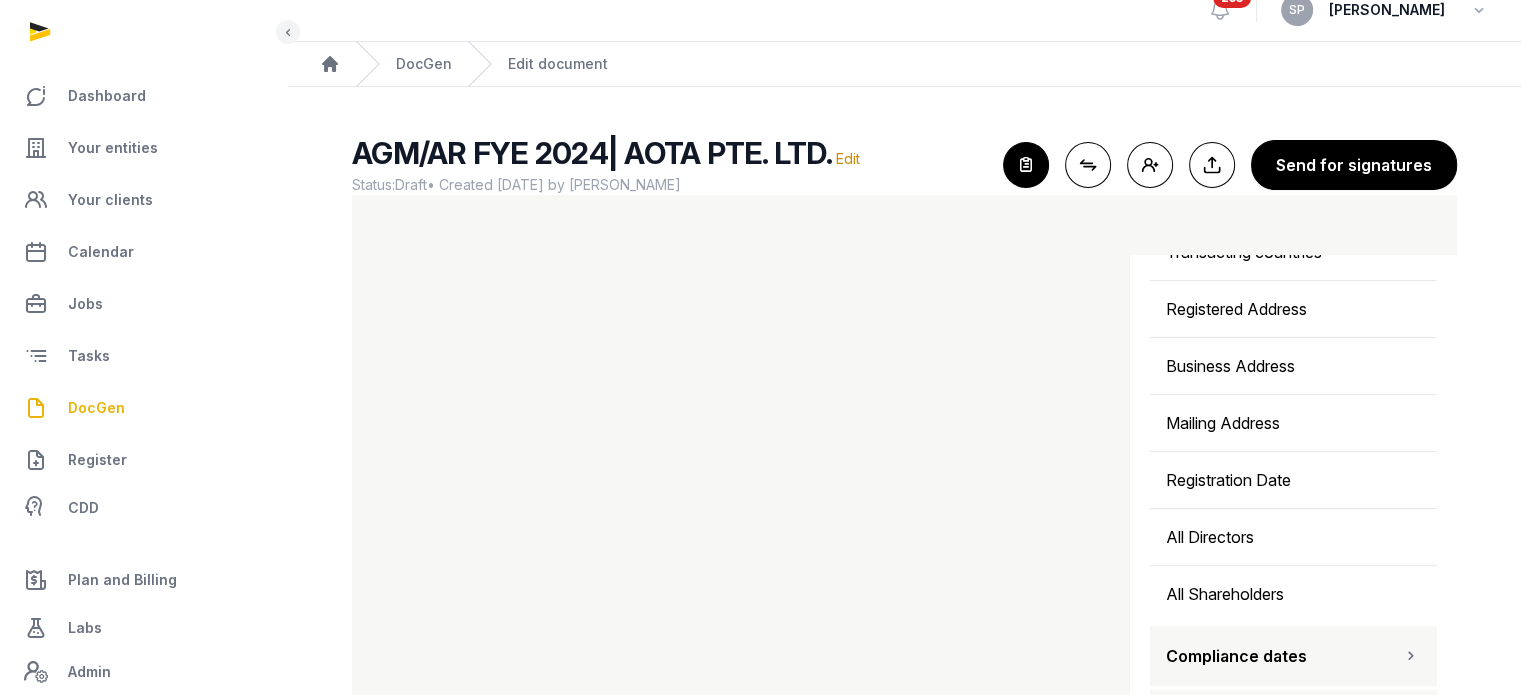 scroll, scrollTop: 684, scrollLeft: 0, axis: vertical 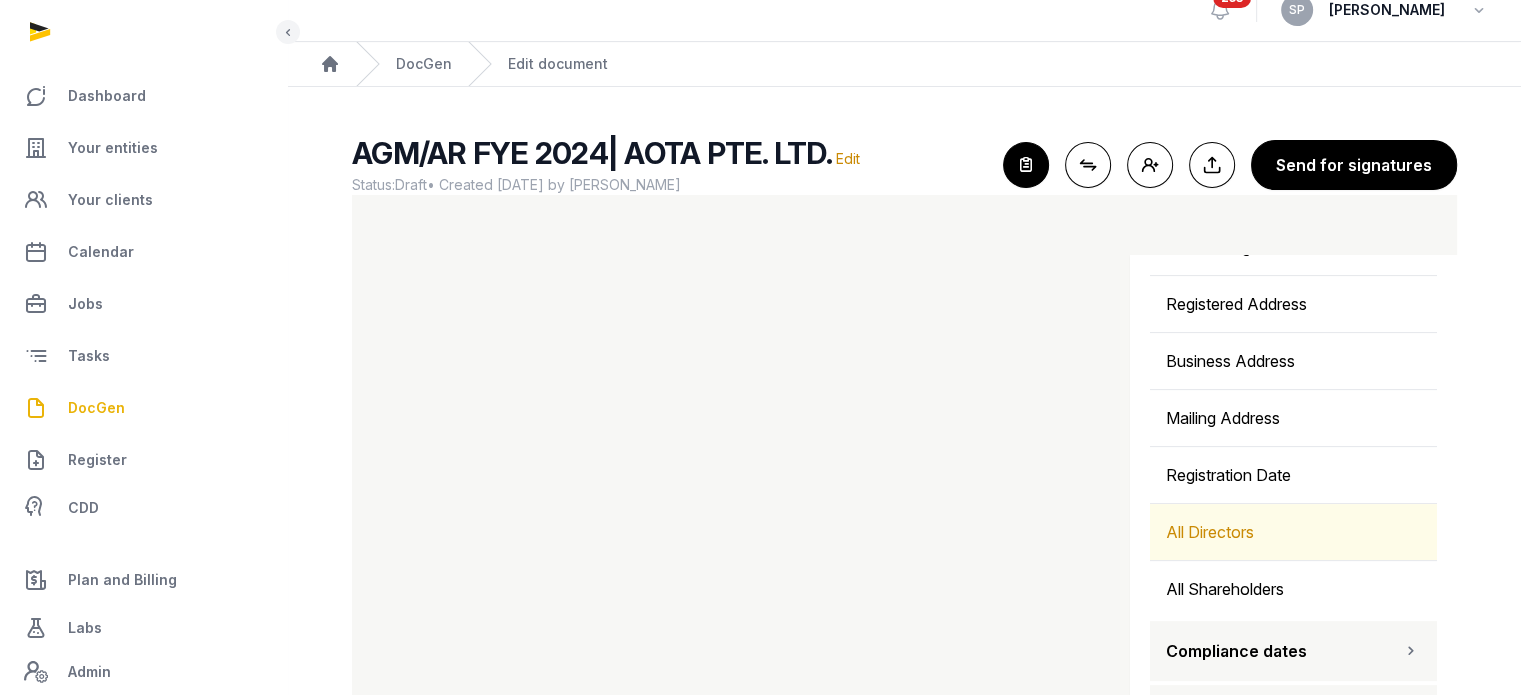 click on "All Directors" at bounding box center [1293, 532] 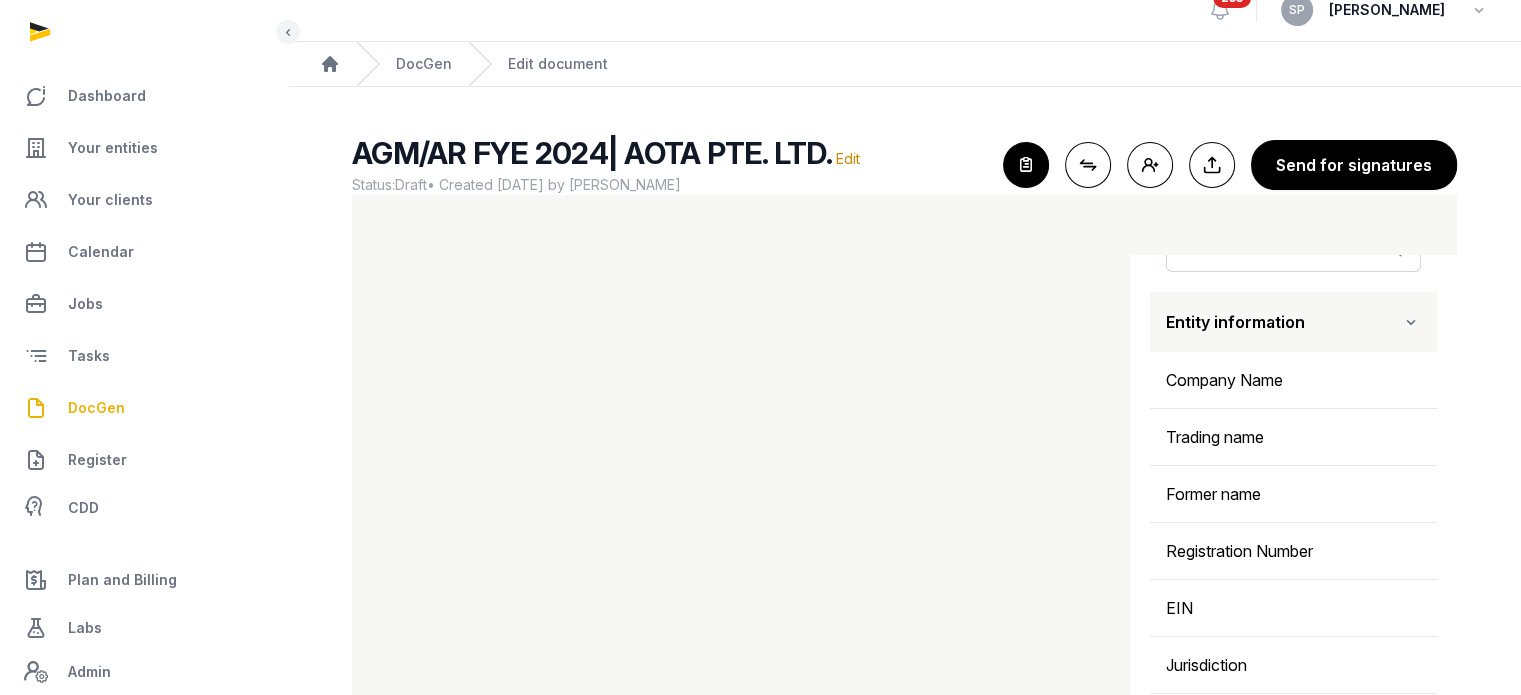 scroll, scrollTop: 92, scrollLeft: 0, axis: vertical 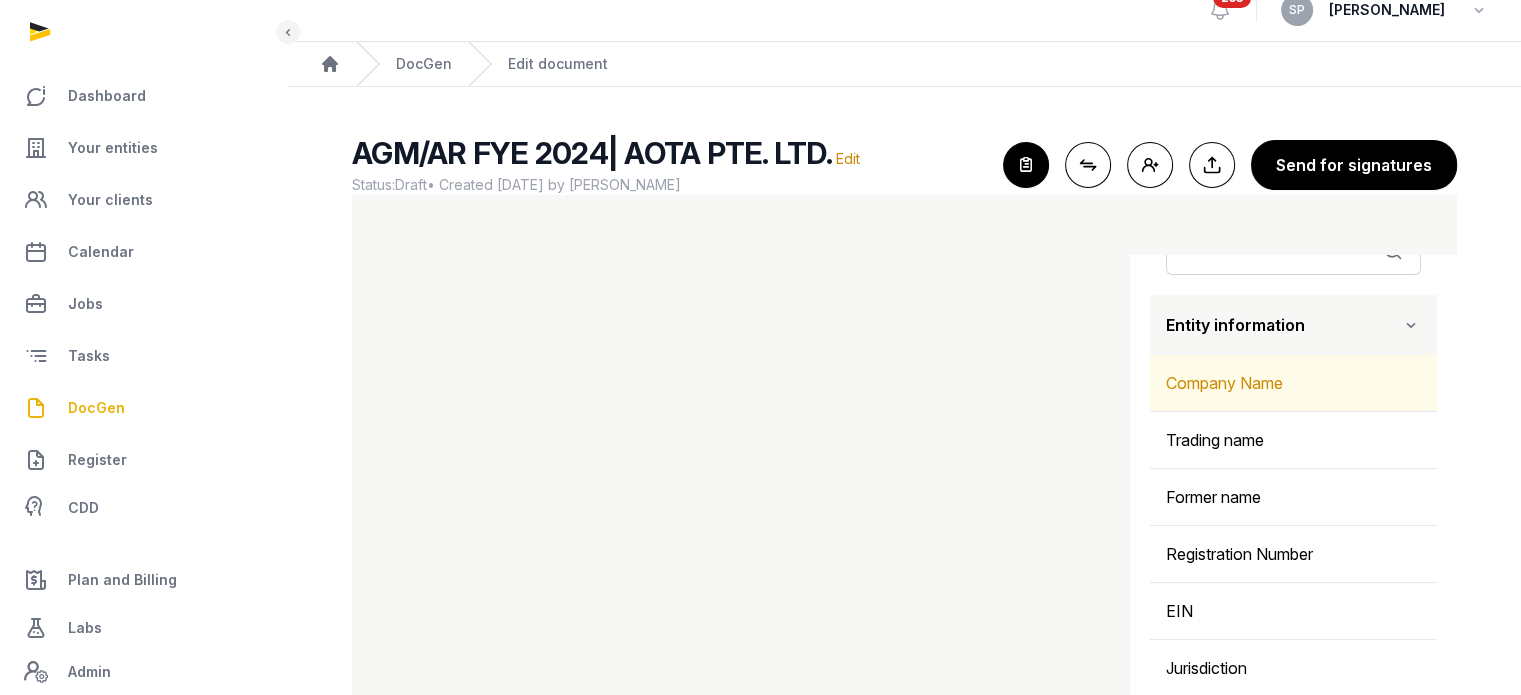 click on "Company Name" at bounding box center [1293, 383] 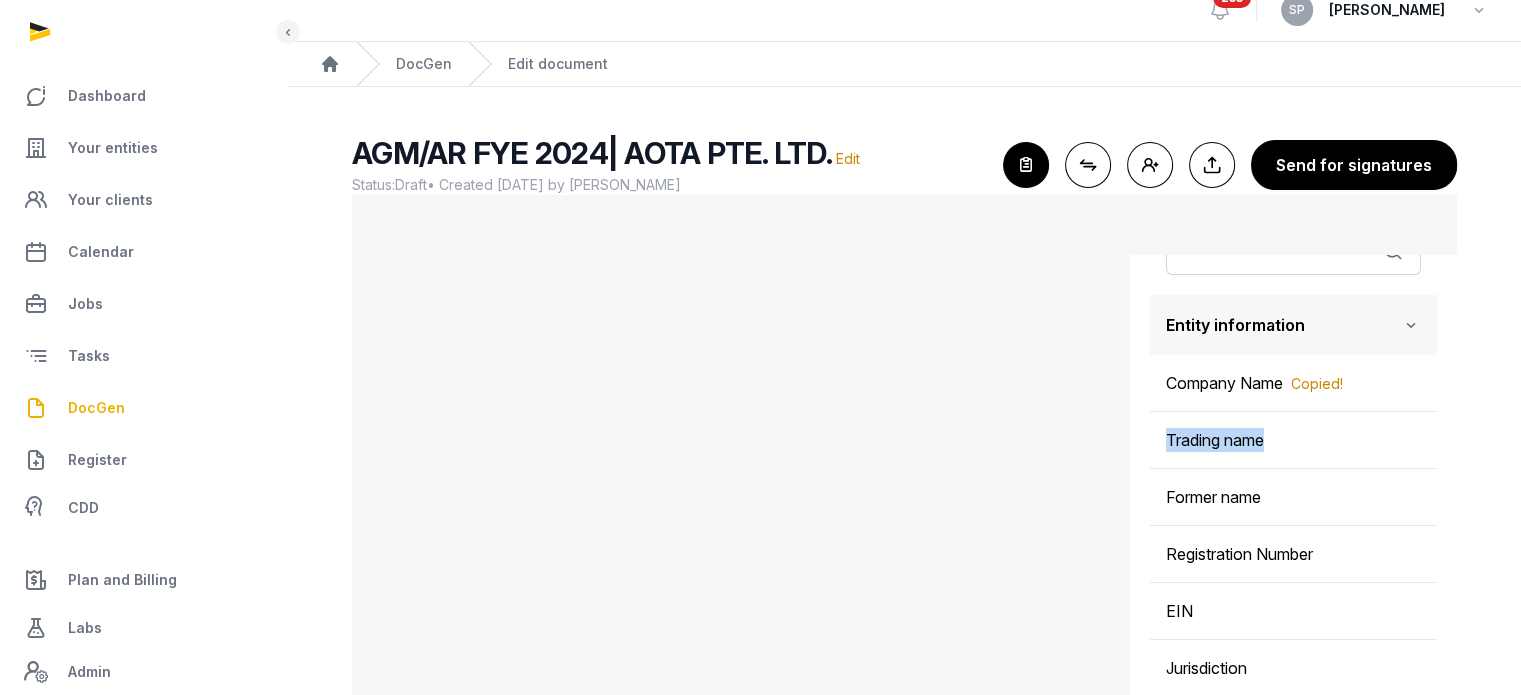 drag, startPoint x: 1440, startPoint y: 387, endPoint x: 1453, endPoint y: 457, distance: 71.19691 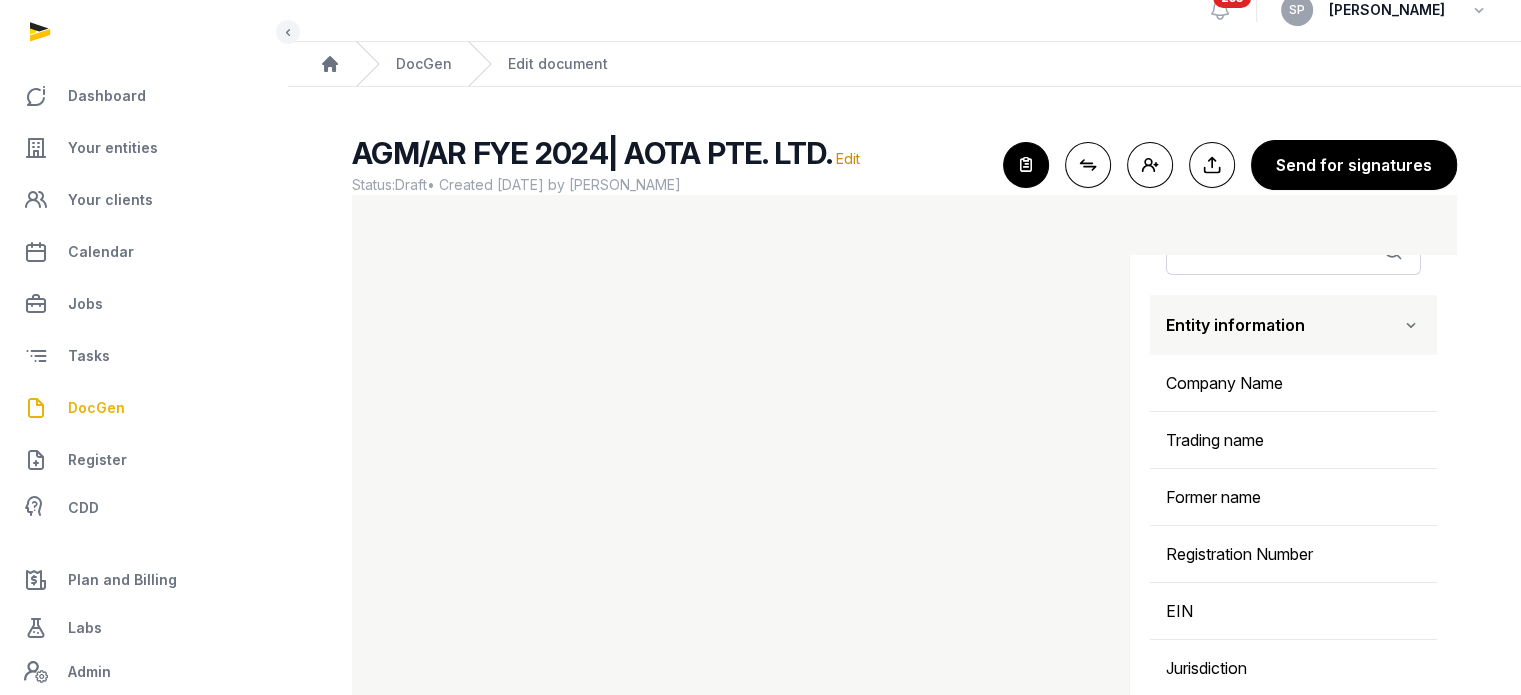 drag, startPoint x: 1457, startPoint y: 375, endPoint x: 1457, endPoint y: 415, distance: 40 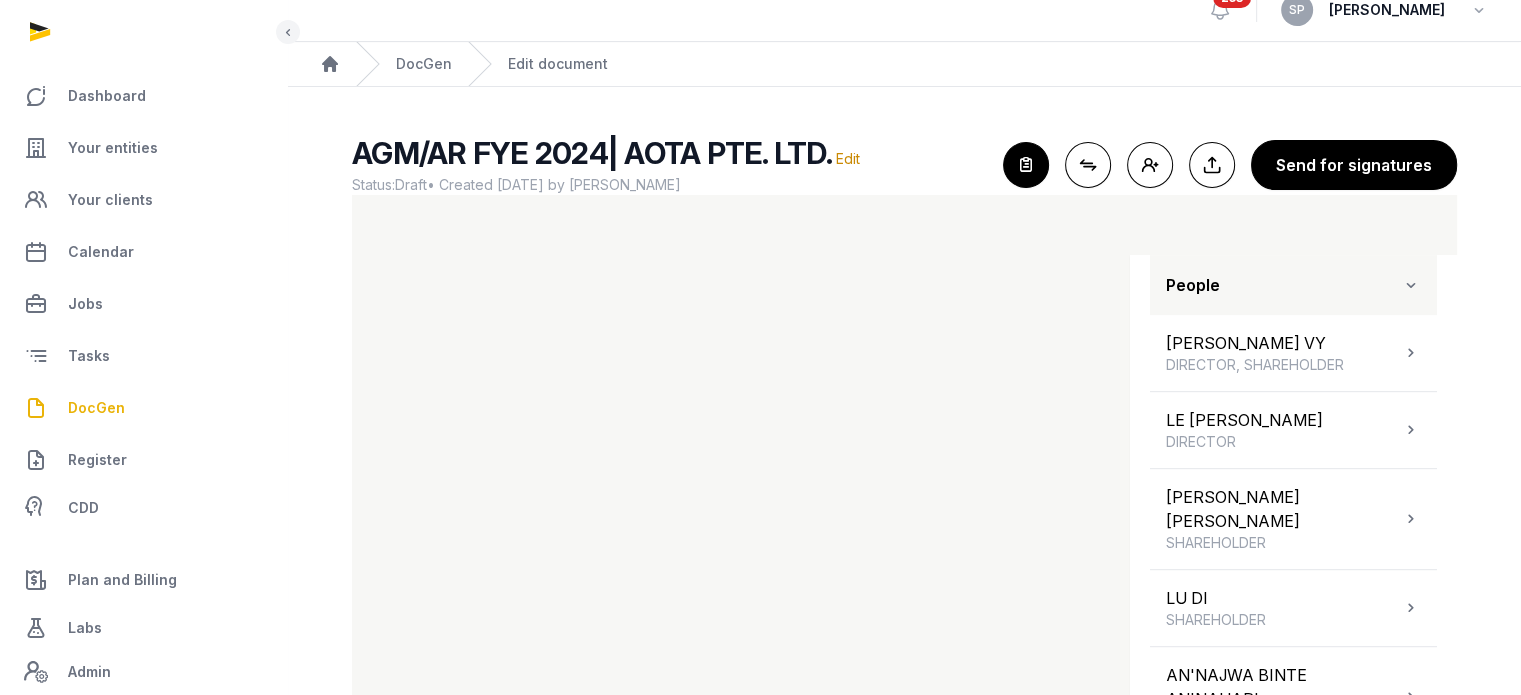 scroll, scrollTop: 1111, scrollLeft: 0, axis: vertical 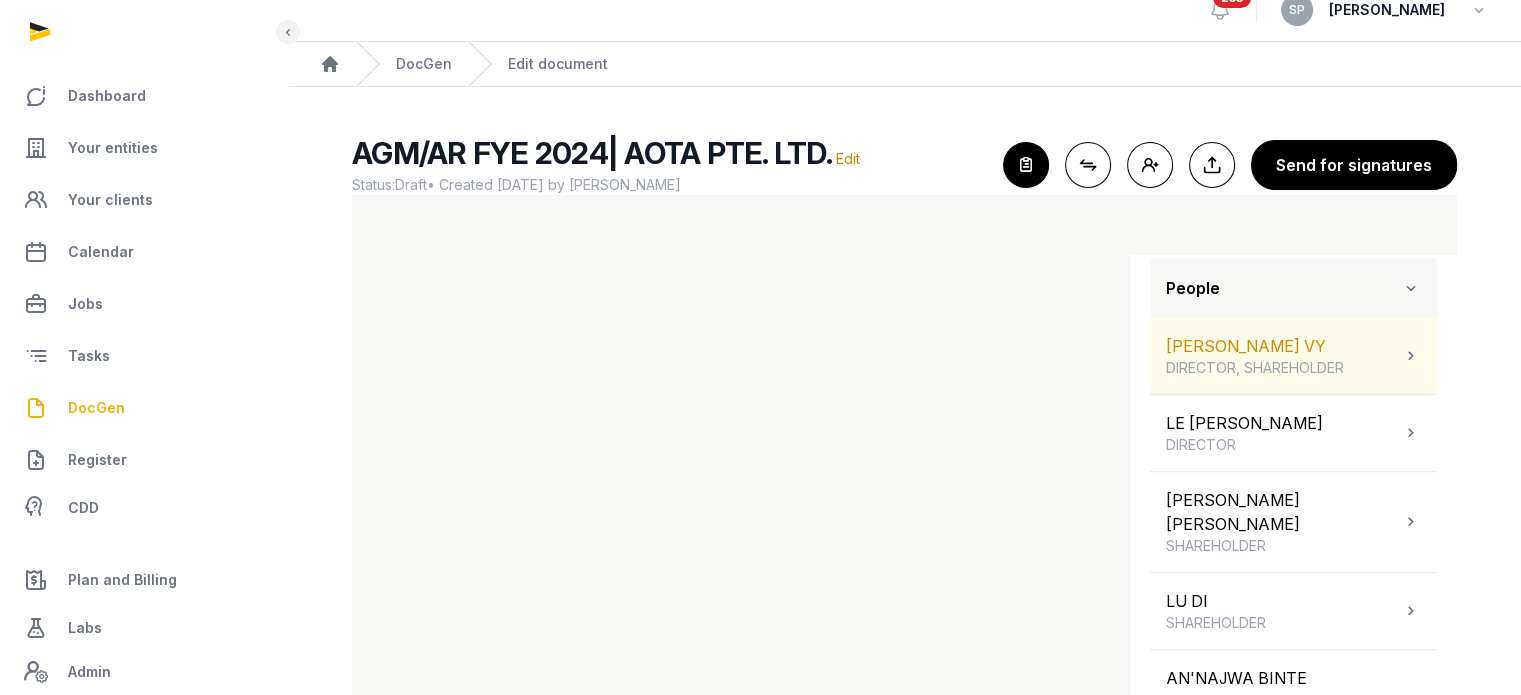 click on "DIRECTOR, SHAREHOLDER" at bounding box center (1255, 368) 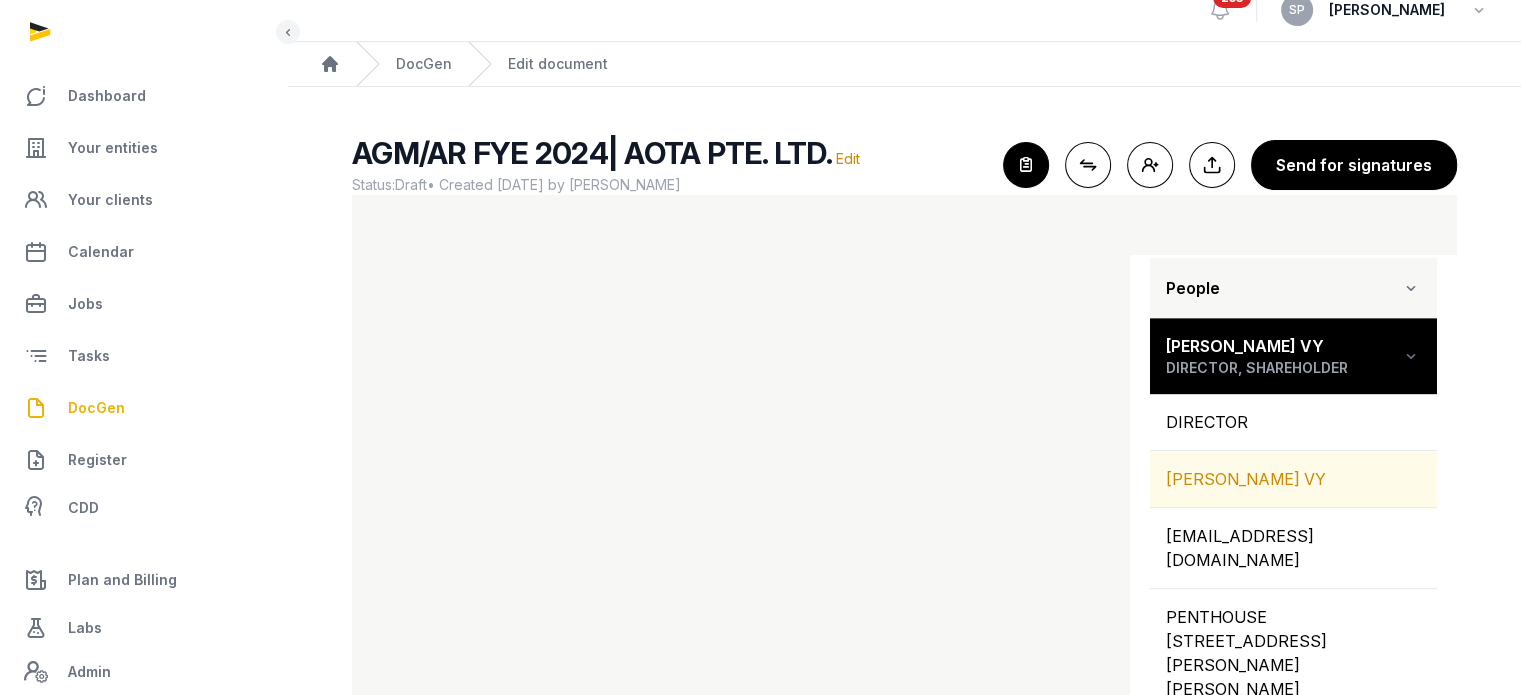 click on "[PERSON_NAME] VY" at bounding box center [1293, 479] 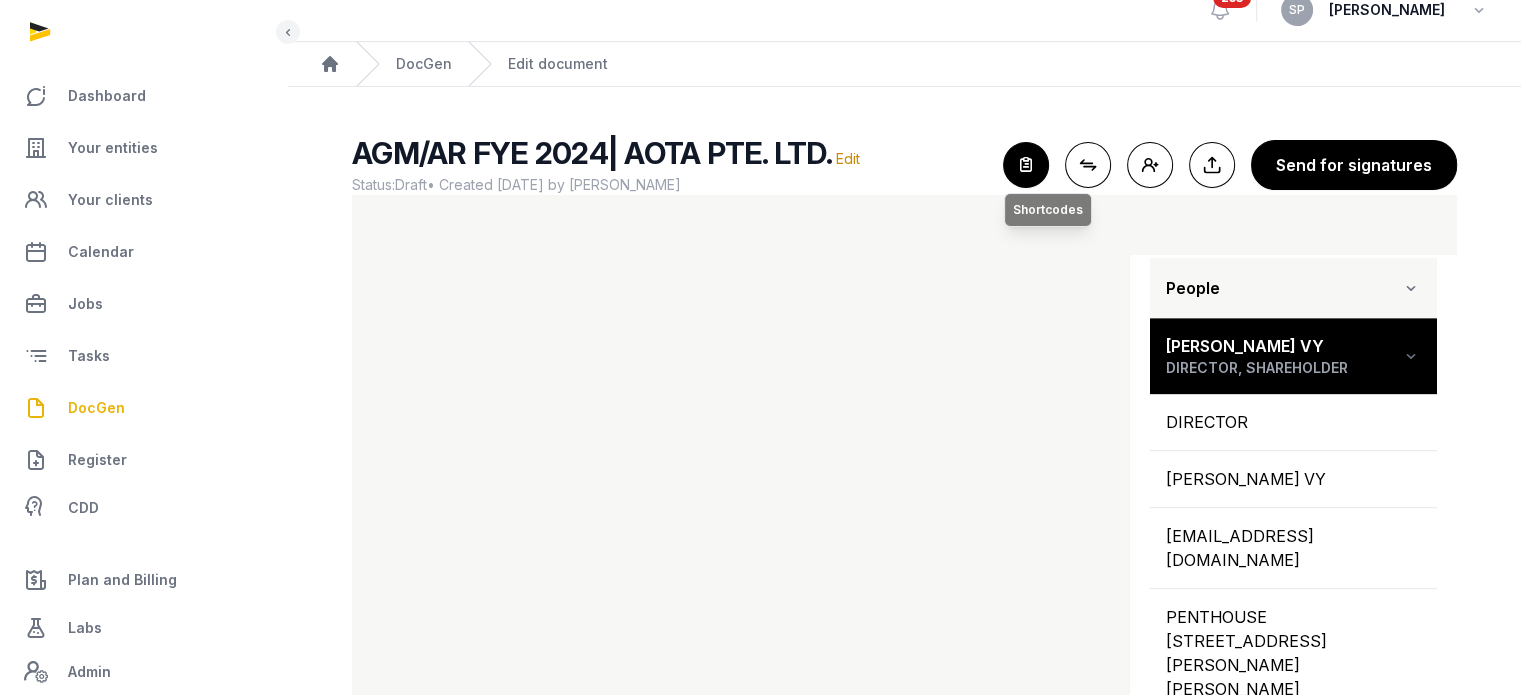 click at bounding box center (1026, 165) 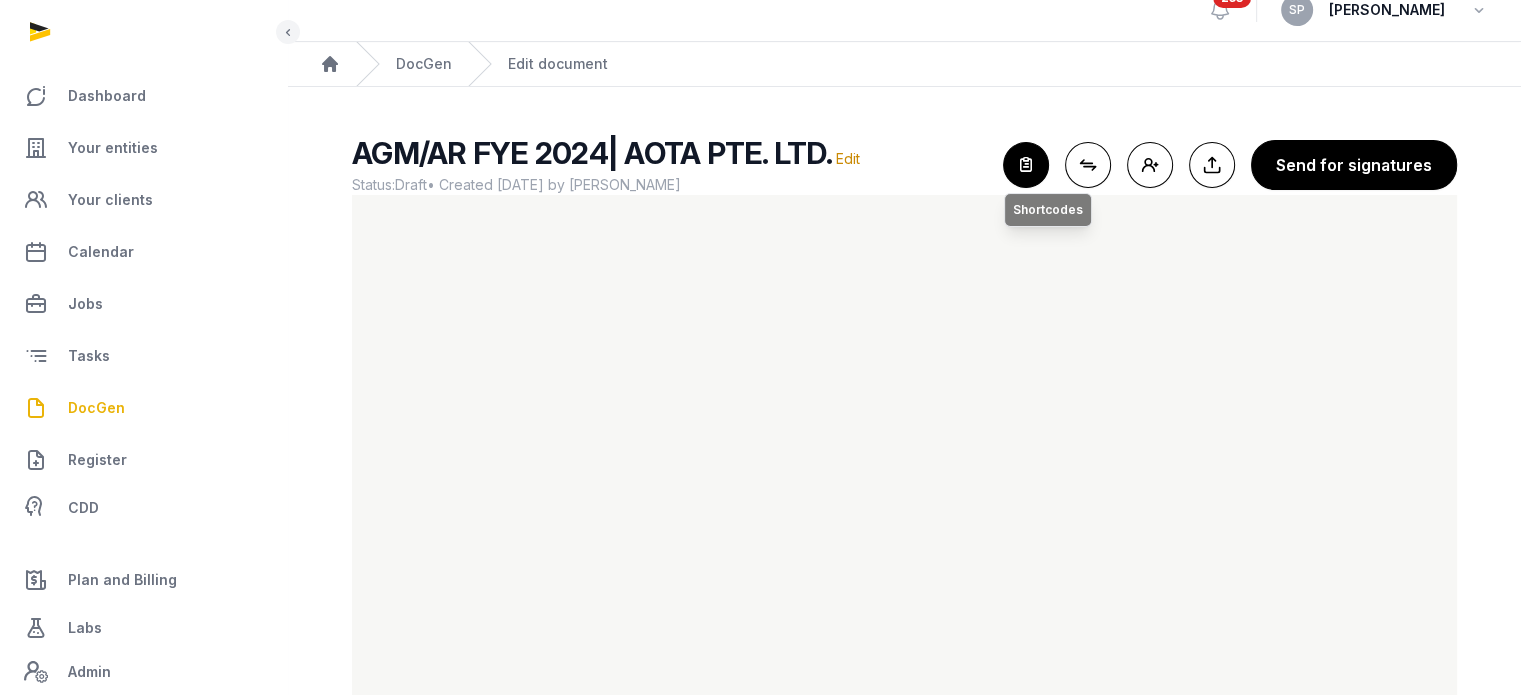 click at bounding box center (1026, 165) 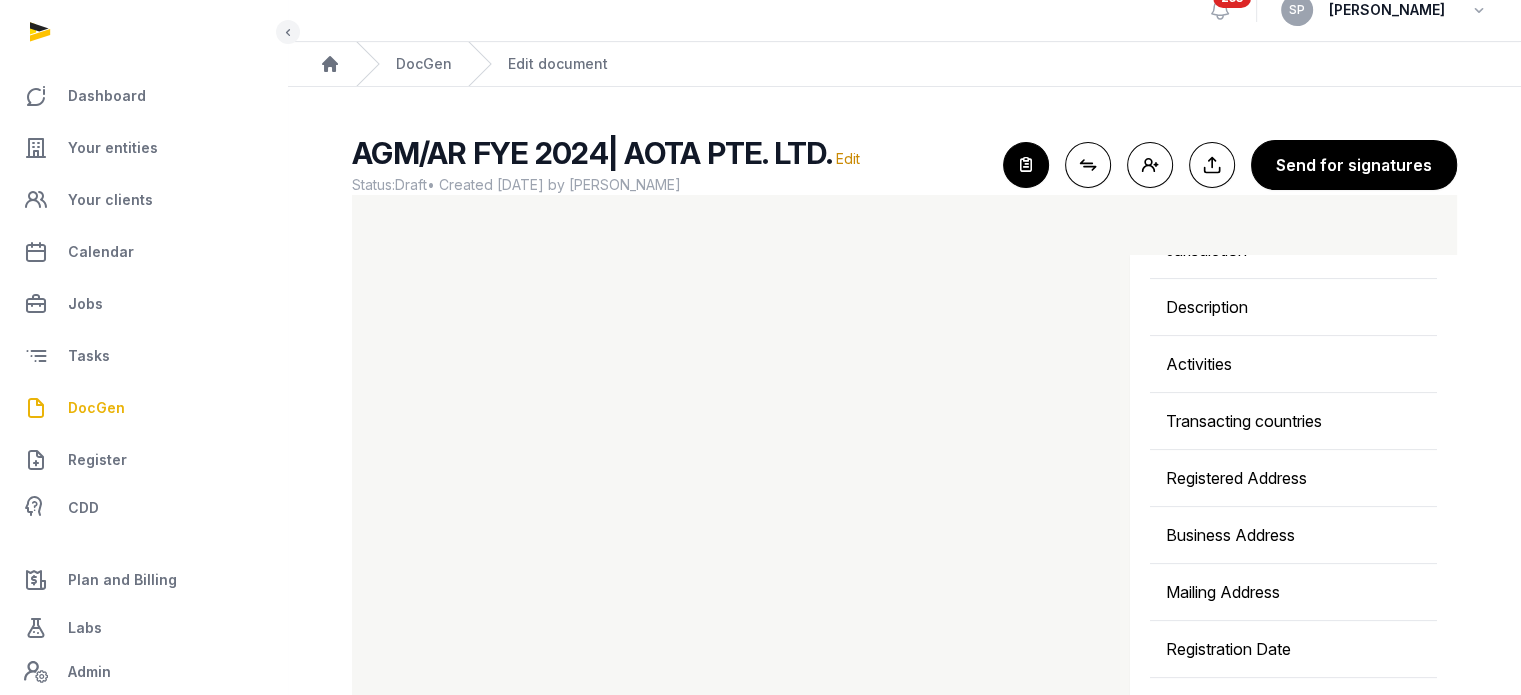 scroll, scrollTop: 519, scrollLeft: 0, axis: vertical 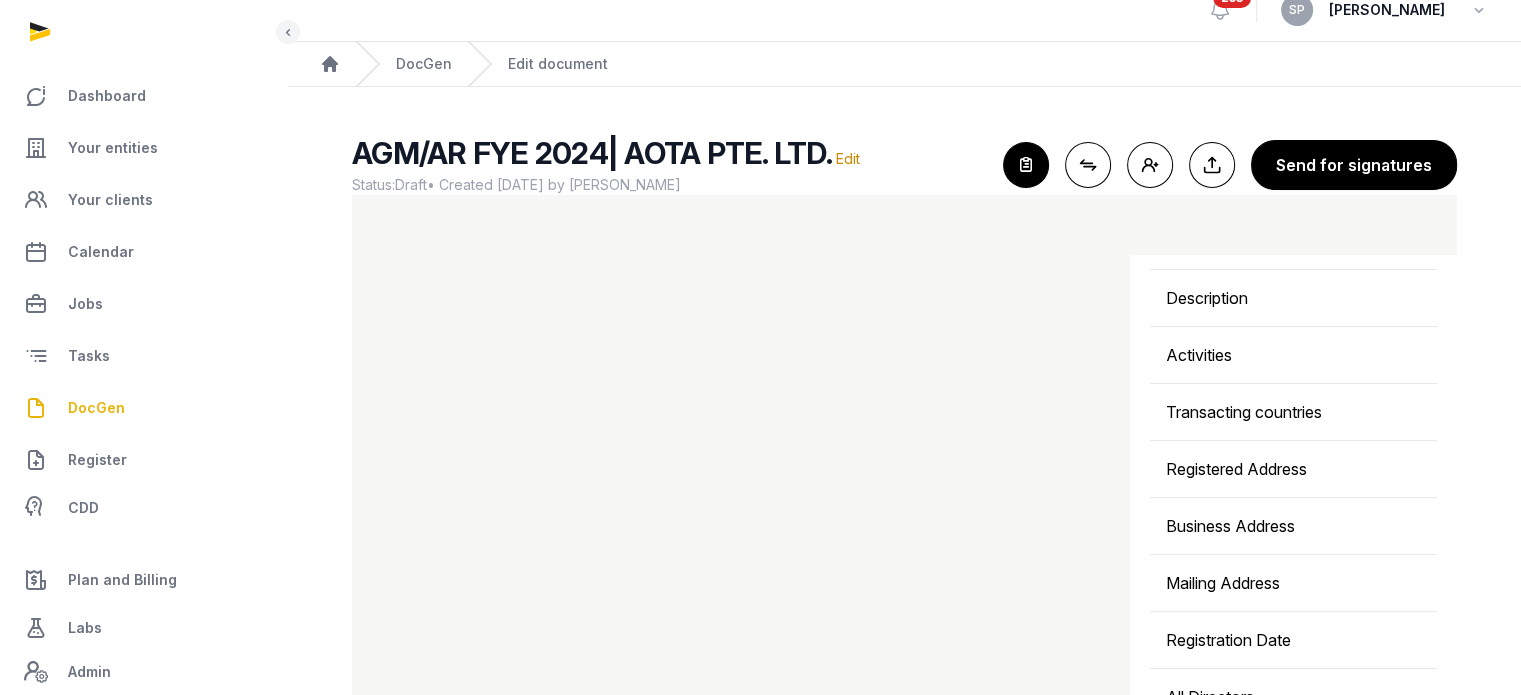 click on "AGM/AR FYE 2024| AOTA PTE. LTD.   Edit Status:  Draft  • Created [DATE] by [PERSON_NAME] For optimal experience, please use a desktop computer to generate documents for the best user experience. Close shortcodes Connect shortcodes Add people Export to Documents Send for signatures Shortcodes Search Entity information Company Name  Trading name  Former name  Registration Number  EIN  Jurisdiction  Description  Activities  Transacting countries  Registered Address  Business Address  Mailing Address  Registration Date  All Directors  All Shareholders  Compliance dates People [PERSON_NAME] VY DIRECTOR, SHAREHOLDER DIRECTOR  [PERSON_NAME] VY  [EMAIL_ADDRESS][DOMAIN_NAME]  PENTHOUSE [GEOGRAPHIC_DATA] [PERSON_NAME], [PERSON_NAME][STREET_ADDRESS][PERSON_NAME][PERSON_NAME] CHI MINH, 700000, VIET NAM  VIET NAM  [DATE]  [PHONE_NUMBER]  [PASSPORT]  PASSPORT  [DATE]  SHAREHOLDER  LE [PERSON_NAME] DIRECTOR [PERSON_NAME] [PERSON_NAME] SHAREHOLDER LU DI SHAREHOLDER AN'NAJWA BINTE AN'NAHARI ACCOUNT OWNER, SECRETARY [PERSON_NAME], [PERSON_NAME]" at bounding box center [904, 425] 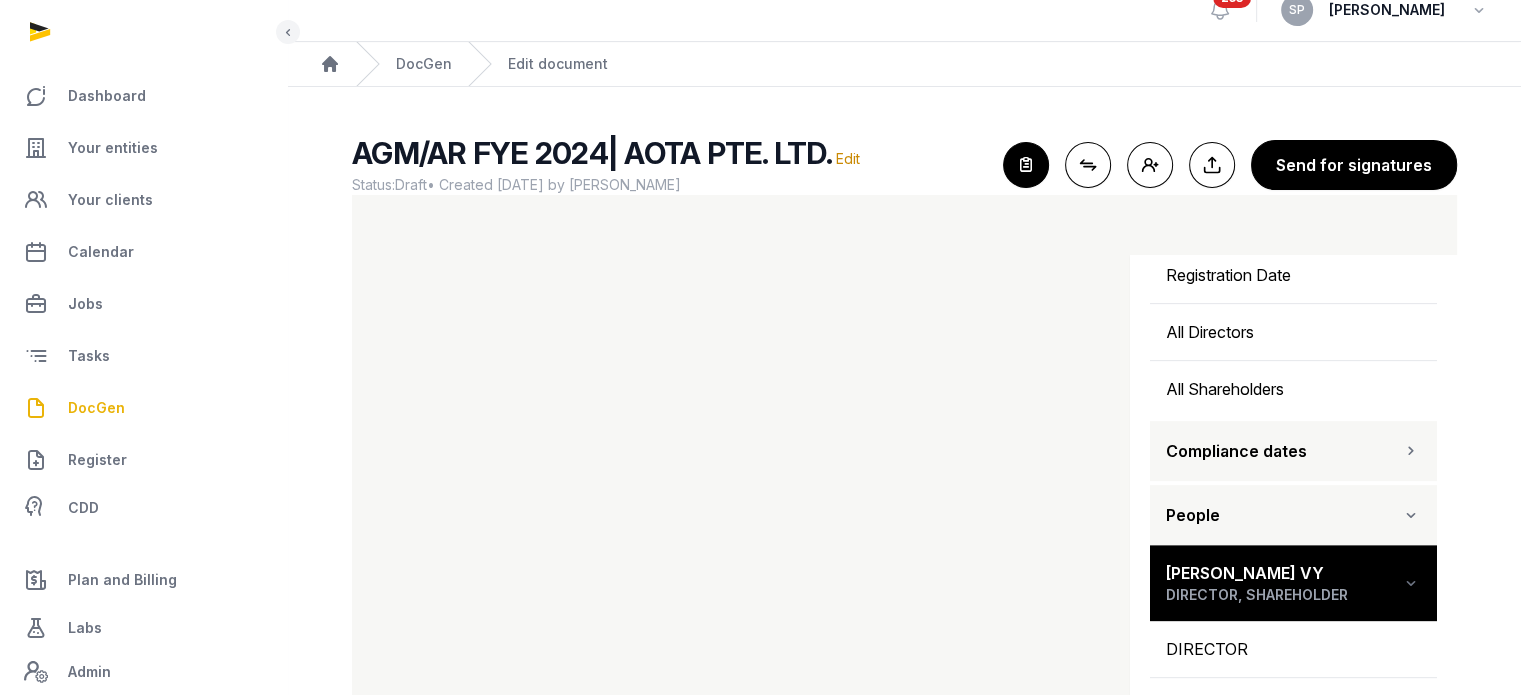 scroll, scrollTop: 1135, scrollLeft: 0, axis: vertical 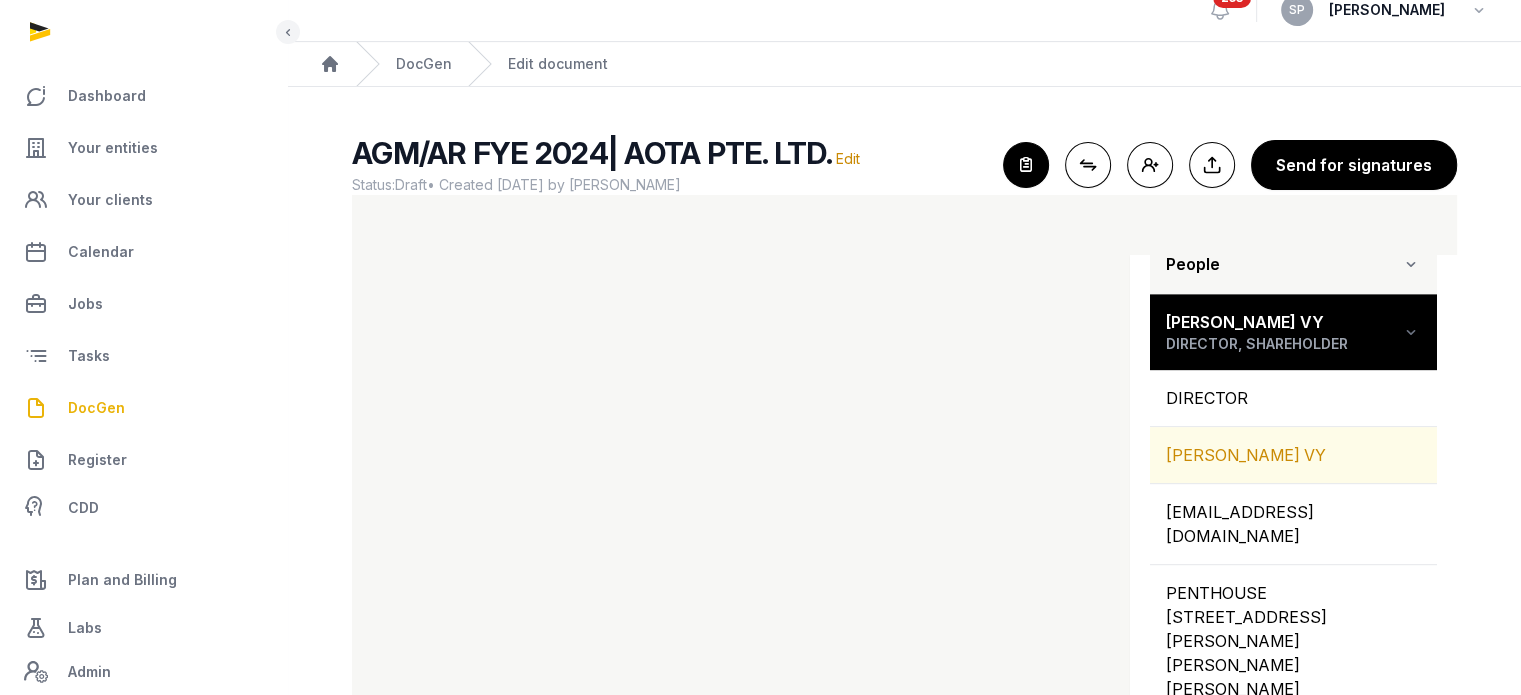 click on "[PERSON_NAME] VY" at bounding box center (1293, 455) 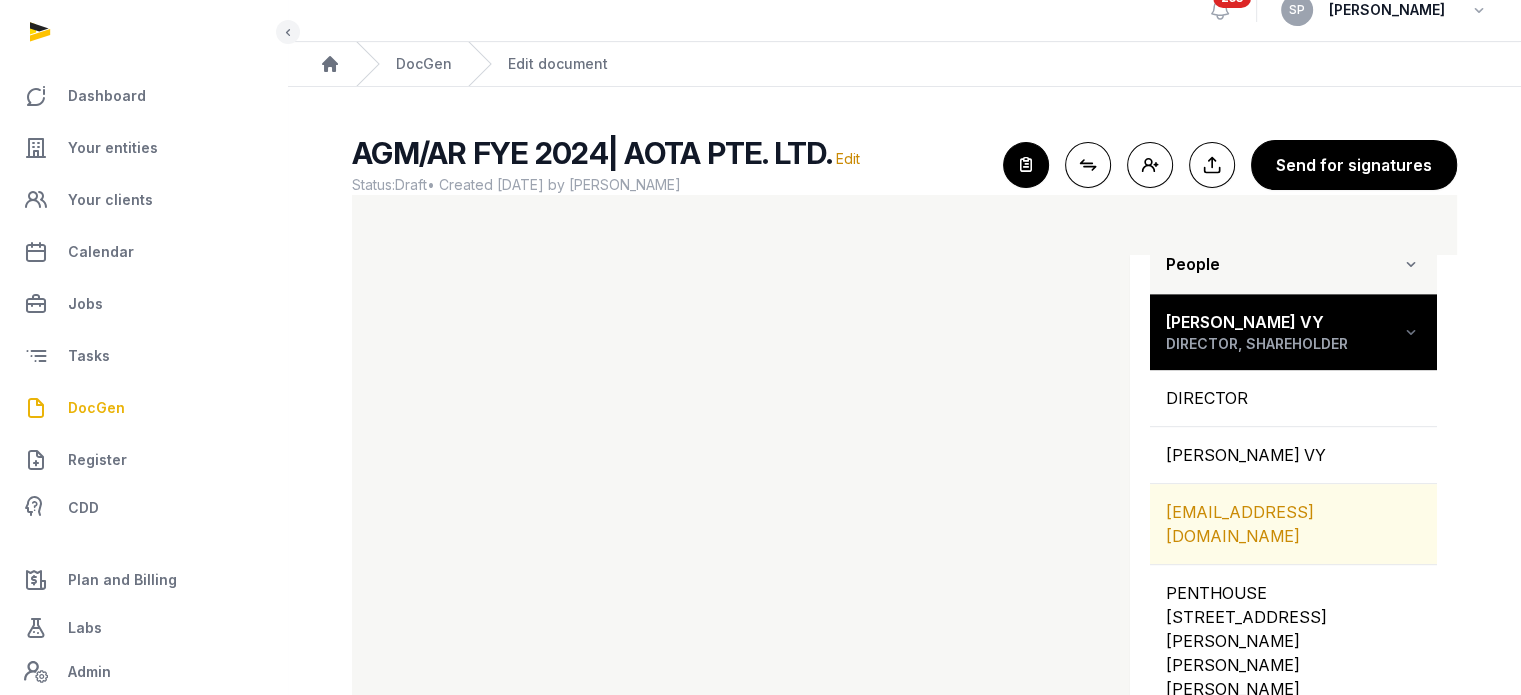 click on "[EMAIL_ADDRESS][DOMAIN_NAME]" at bounding box center (1293, 524) 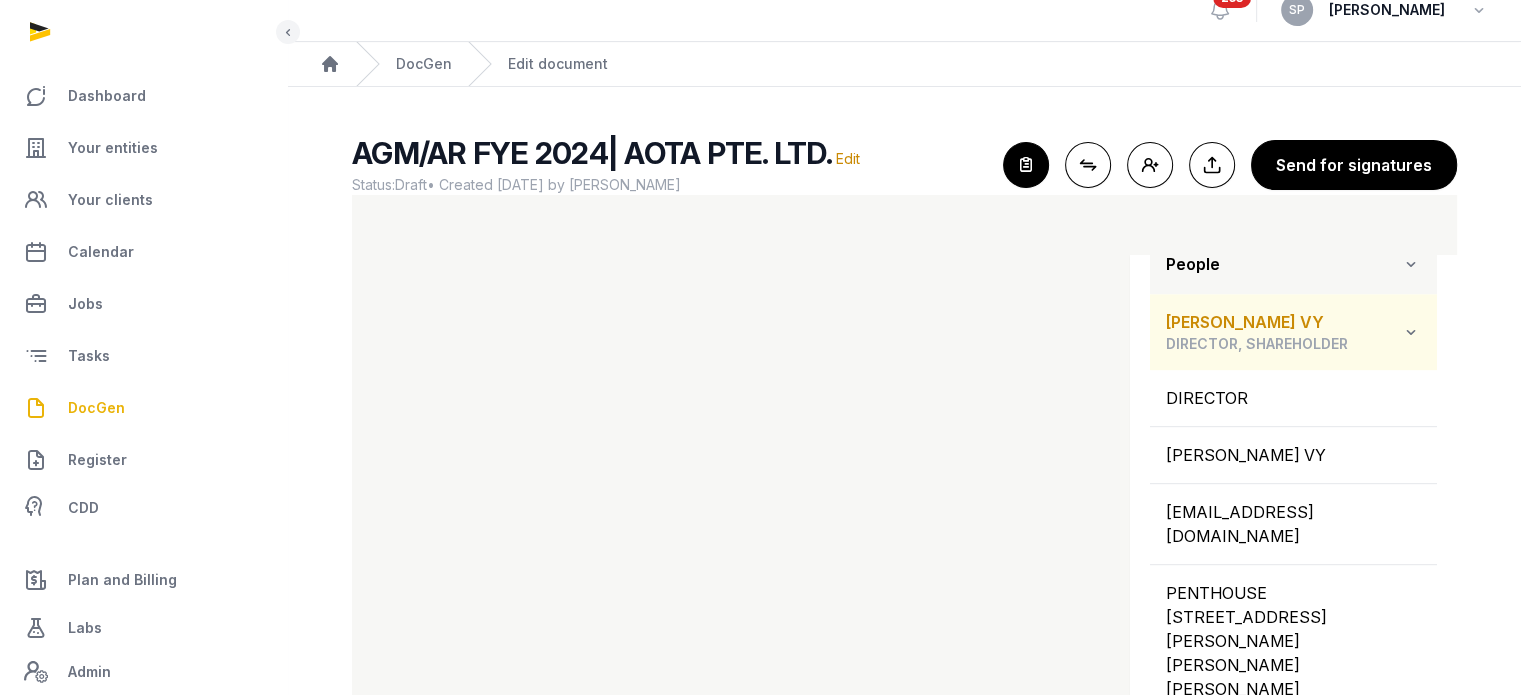 click at bounding box center [1411, 332] 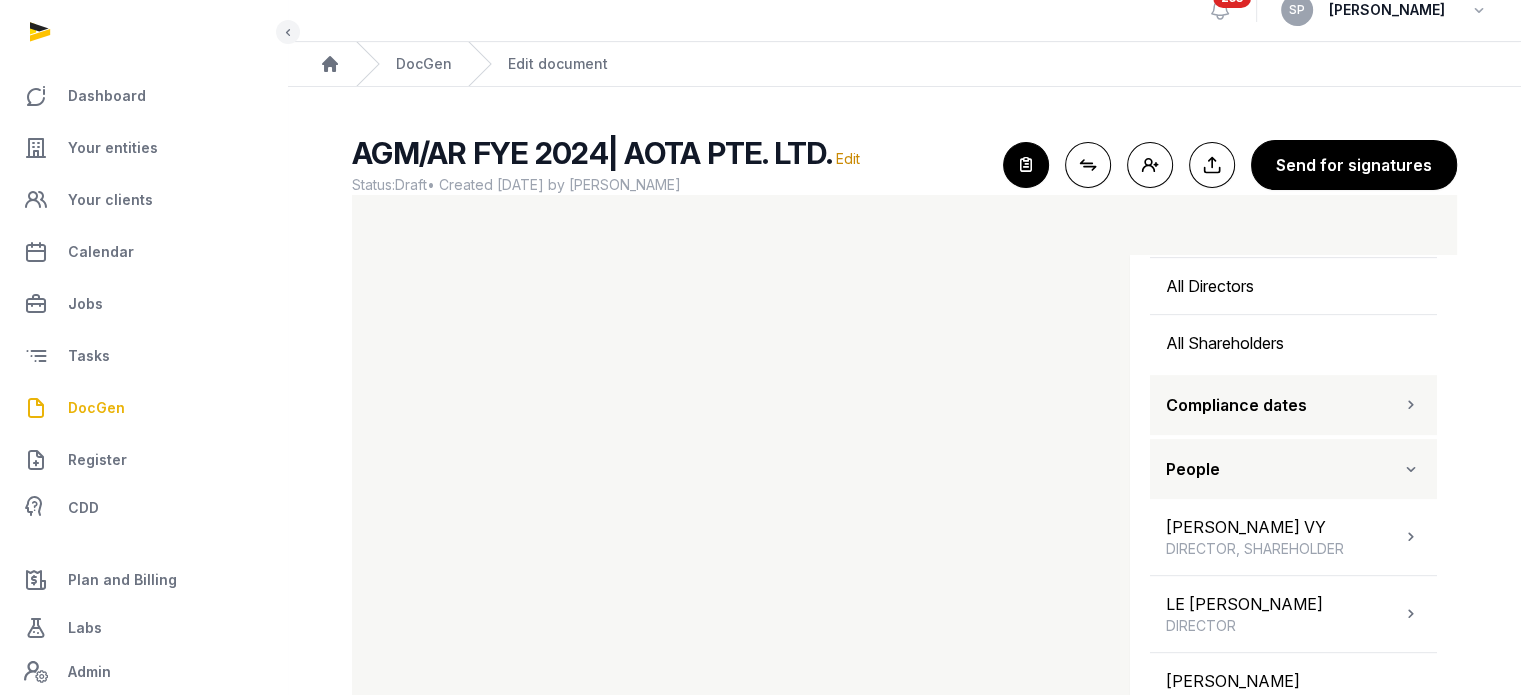 scroll, scrollTop: 928, scrollLeft: 0, axis: vertical 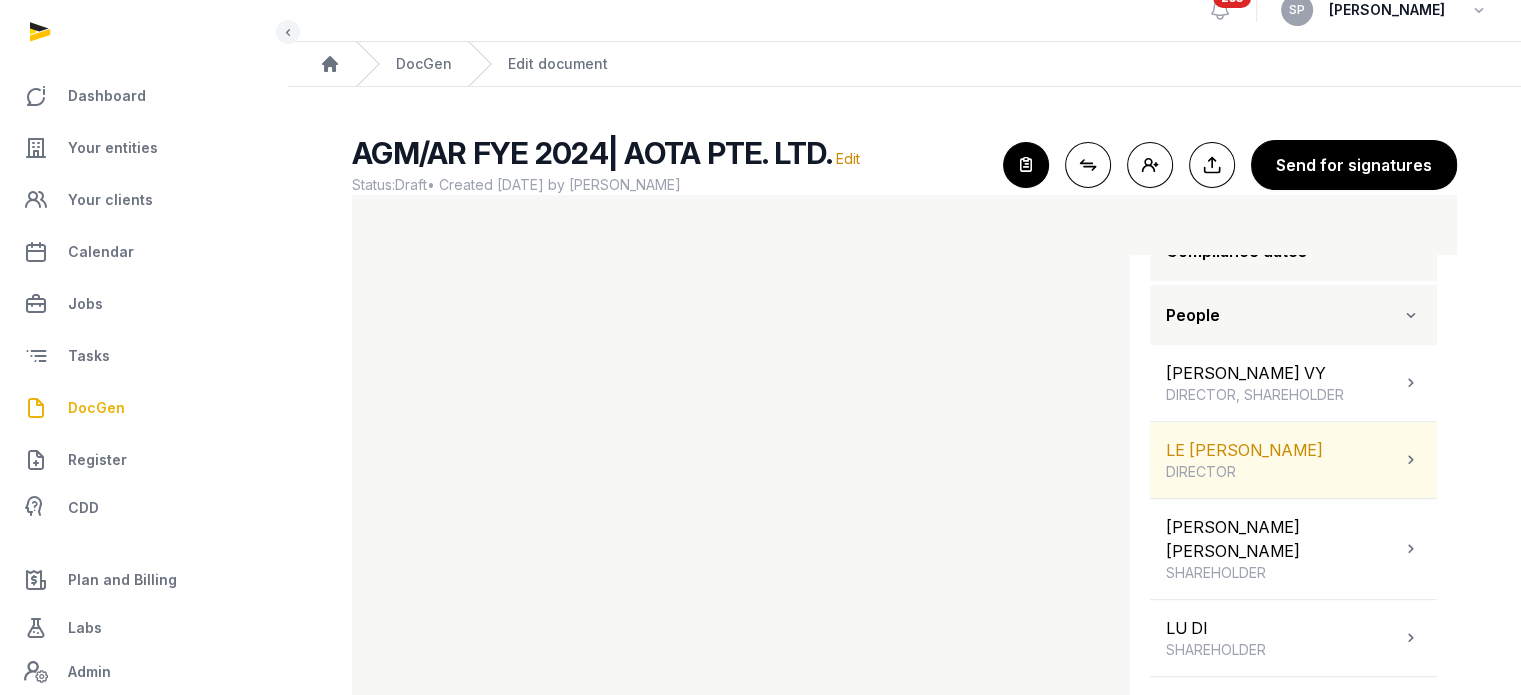 click on "LE [PERSON_NAME] DIRECTOR" at bounding box center (1293, 460) 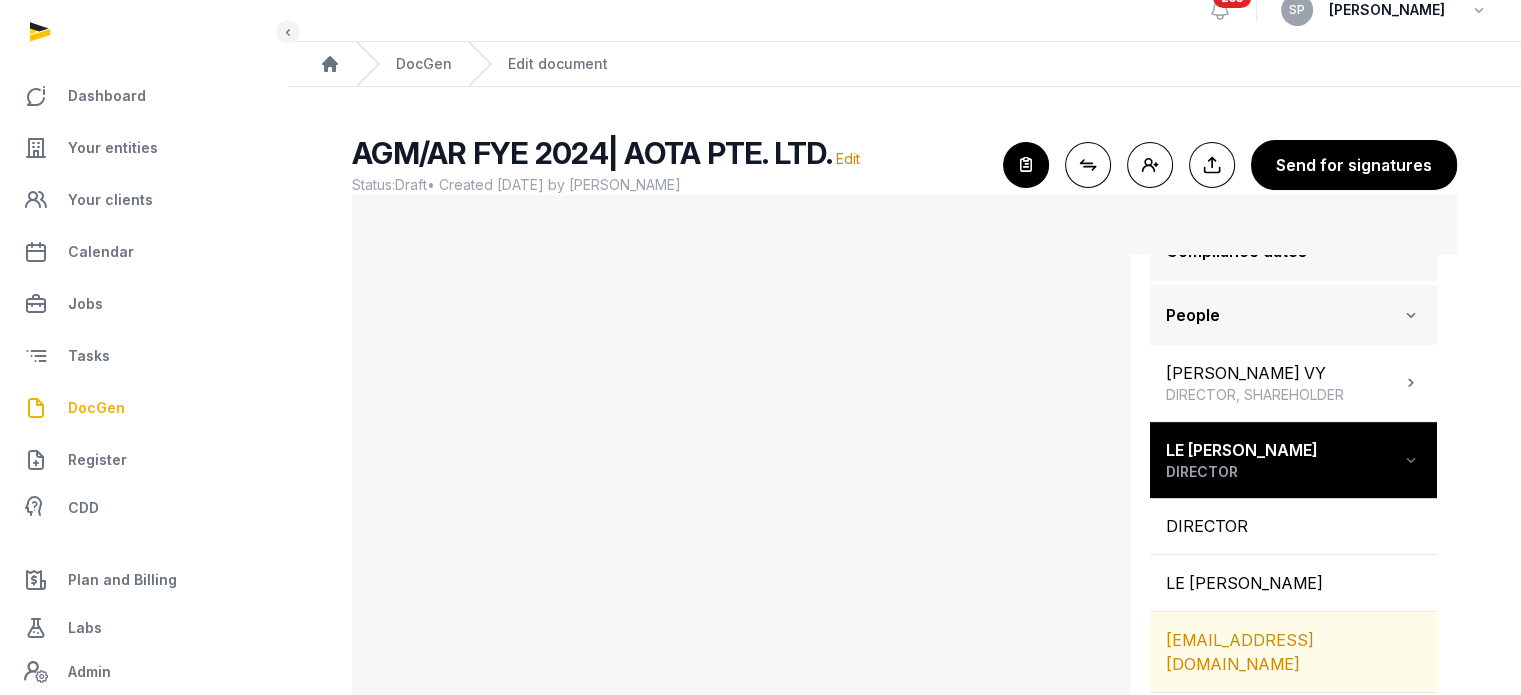 click on "[EMAIL_ADDRESS][DOMAIN_NAME]" at bounding box center [1293, 652] 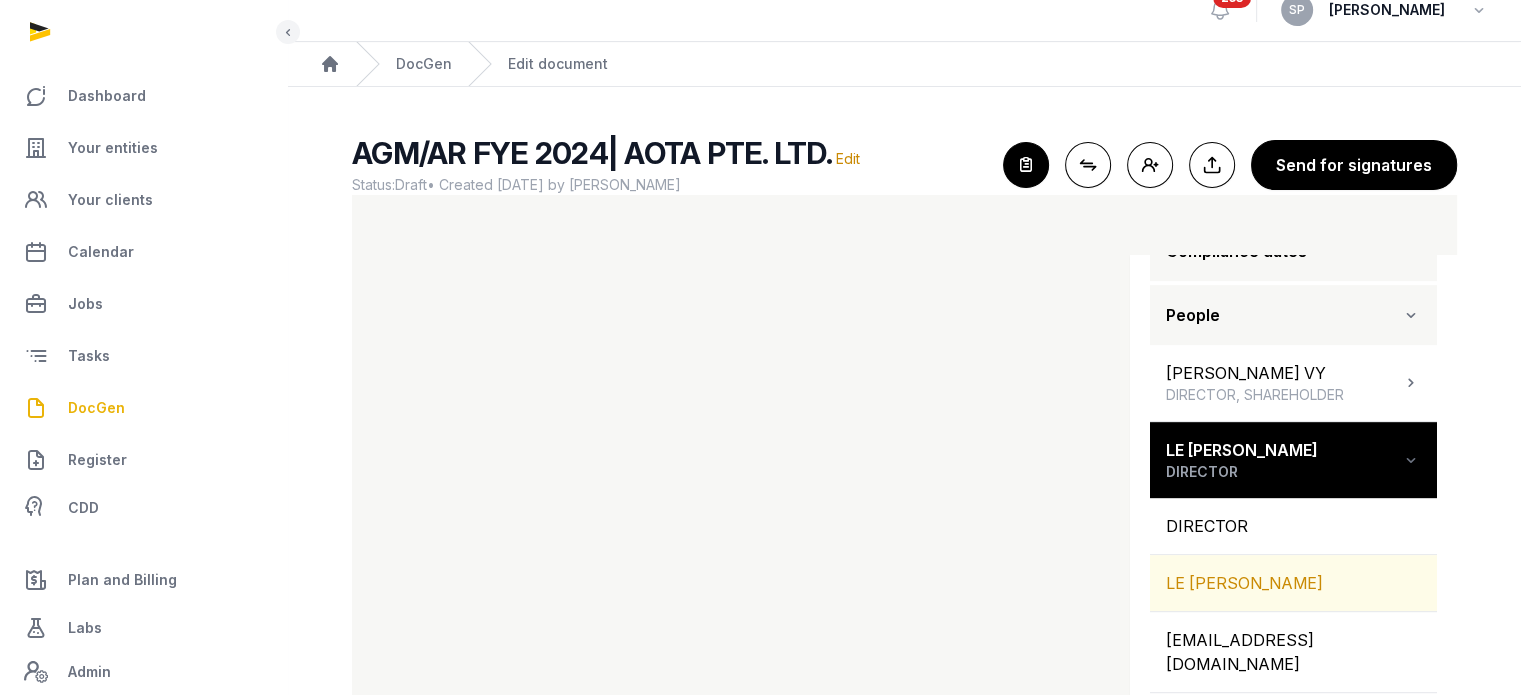 click on "LE [PERSON_NAME]" at bounding box center [1293, 583] 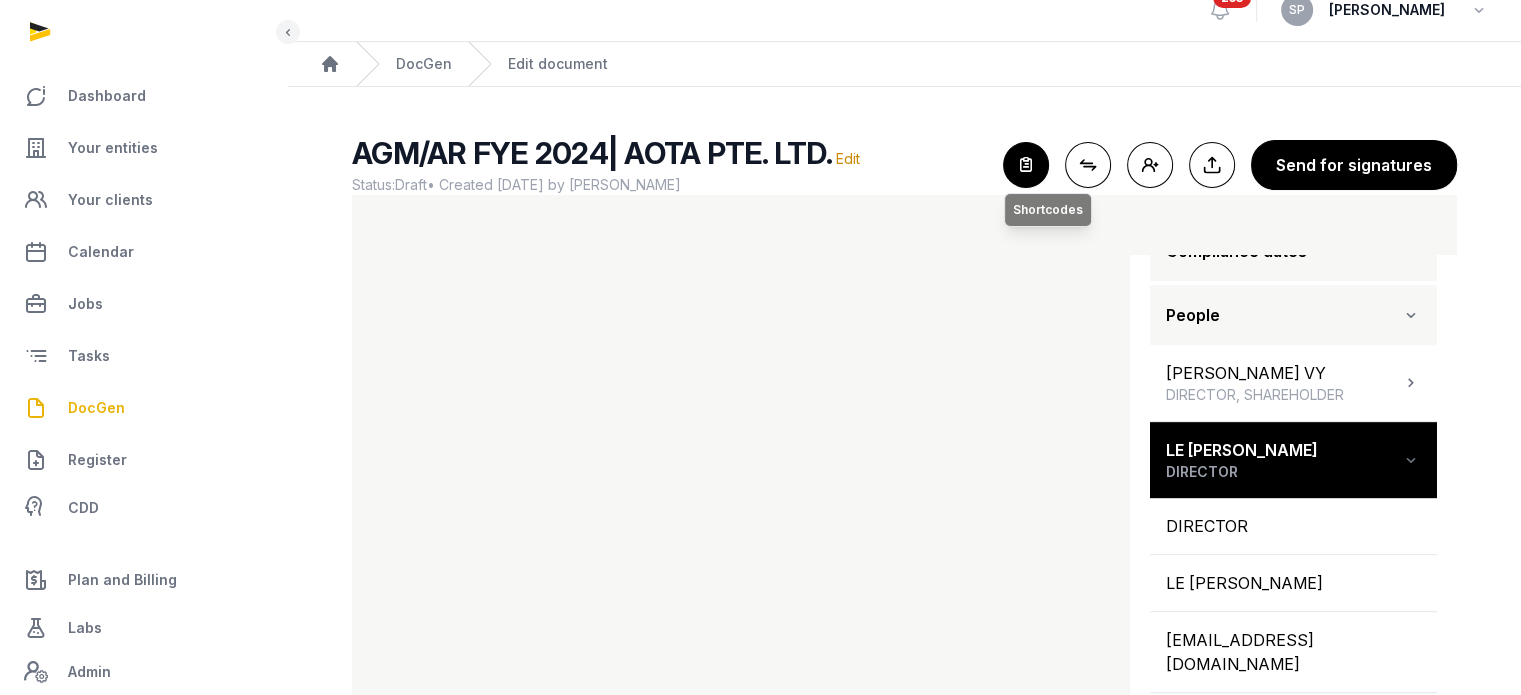 click at bounding box center (1026, 165) 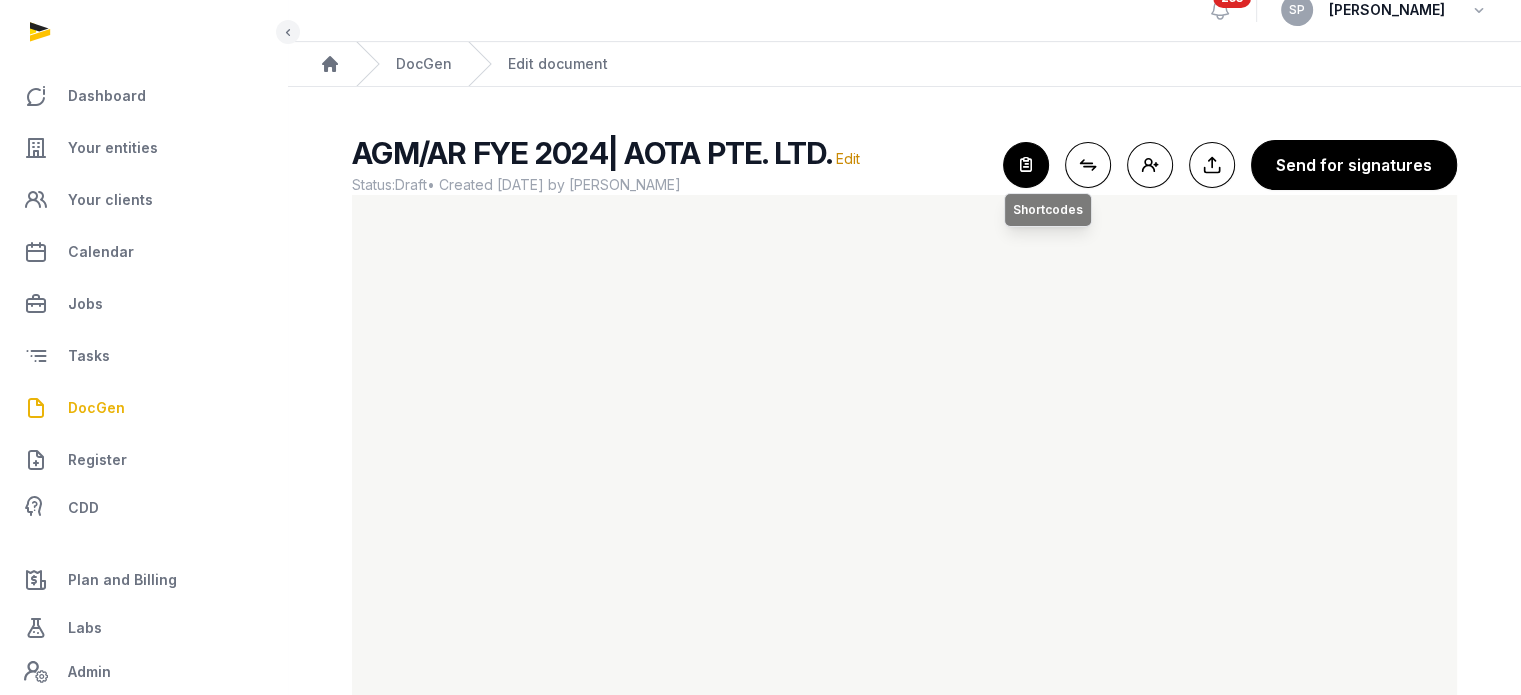 click at bounding box center [1026, 165] 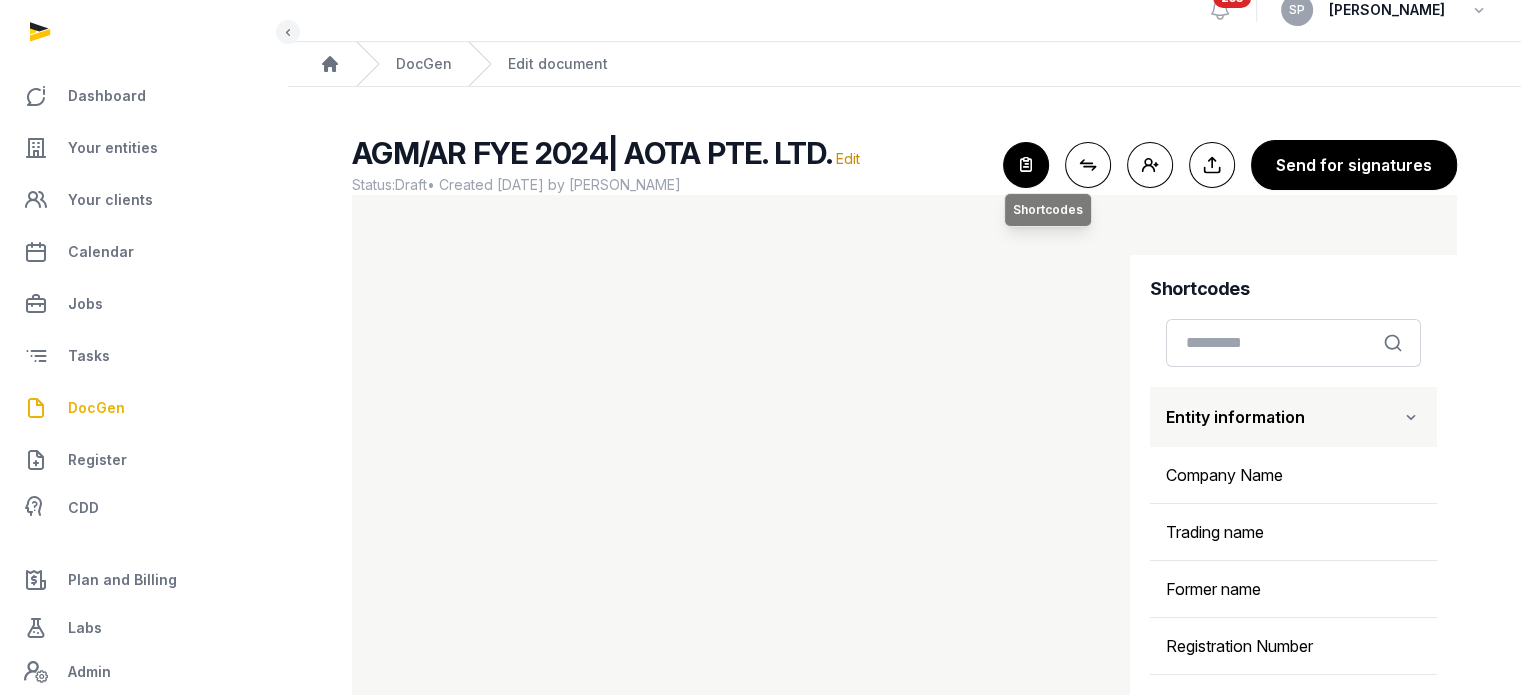 click at bounding box center [1026, 165] 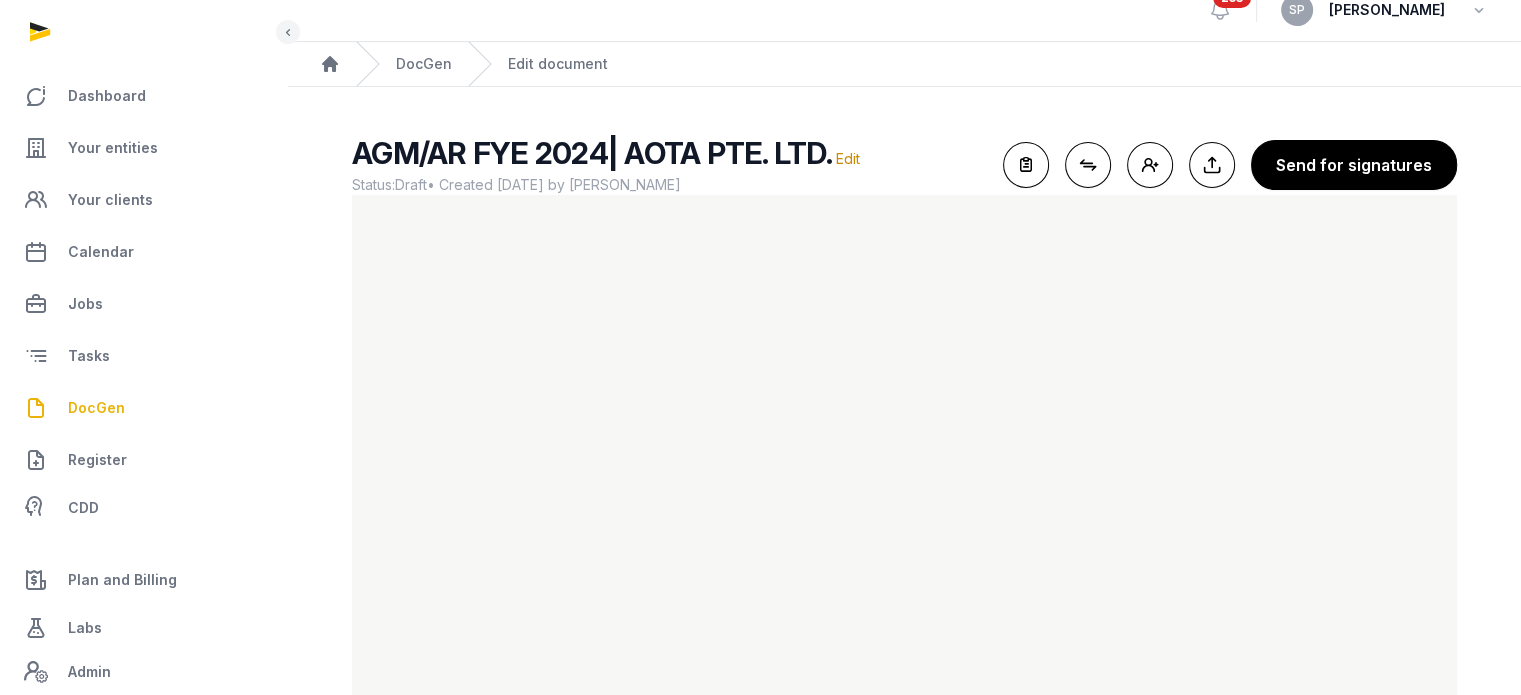 click on "AGM/AR FYE 2024| AOTA PTE. LTD.   Edit Status:  Draft  • Created [DATE] by [PERSON_NAME] For optimal experience, please use a desktop computer to generate documents for the best user experience. Open shortcodes Connect shortcodes Add people Export to Documents Send for signatures" at bounding box center (904, 425) 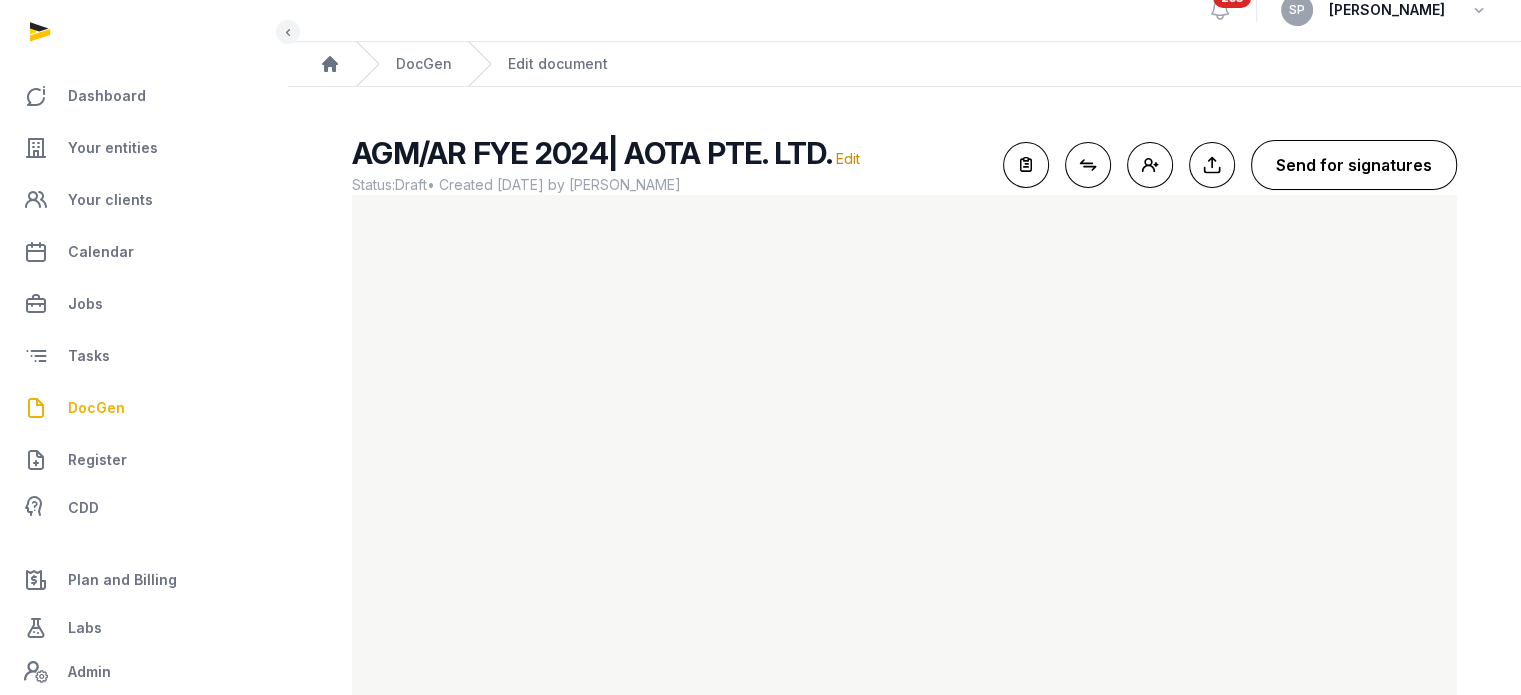 click on "Send for signatures" at bounding box center [1354, 165] 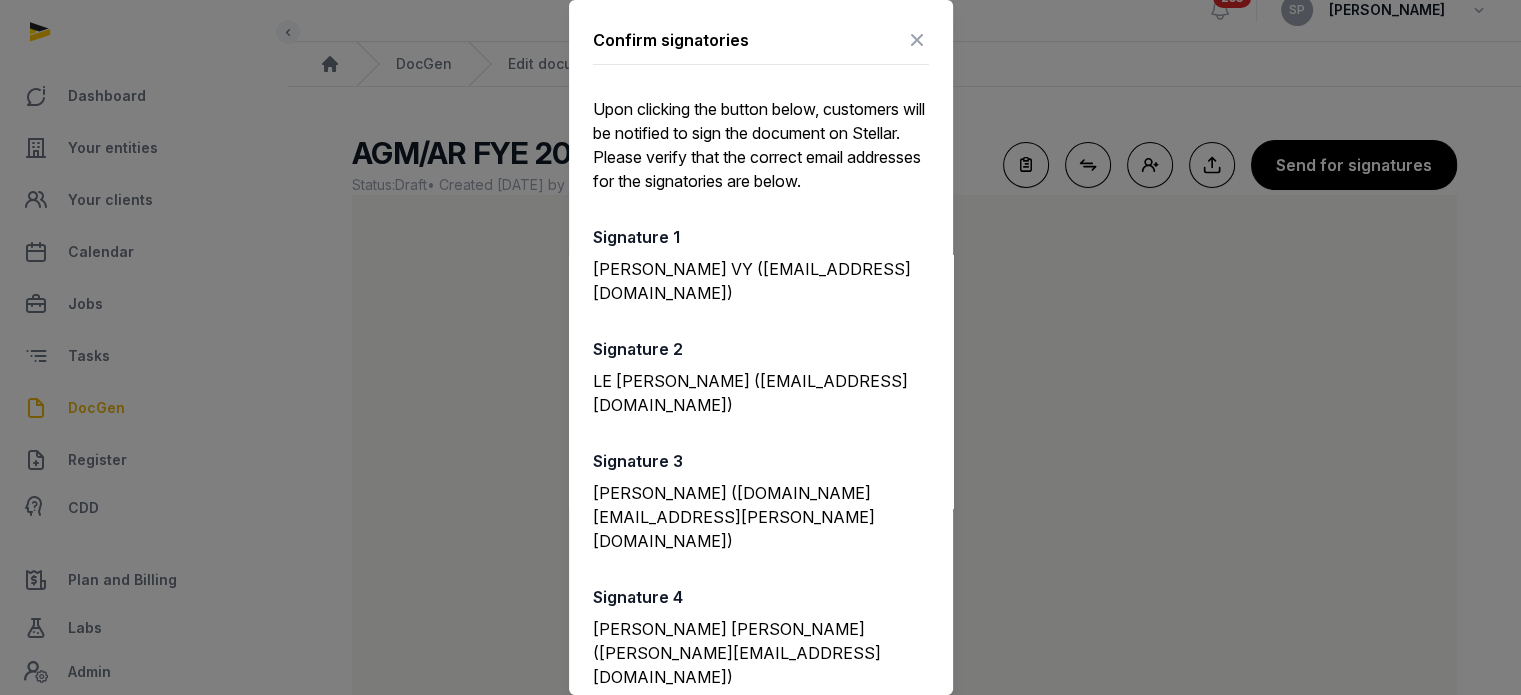 click on "Confirm" at bounding box center [761, 746] 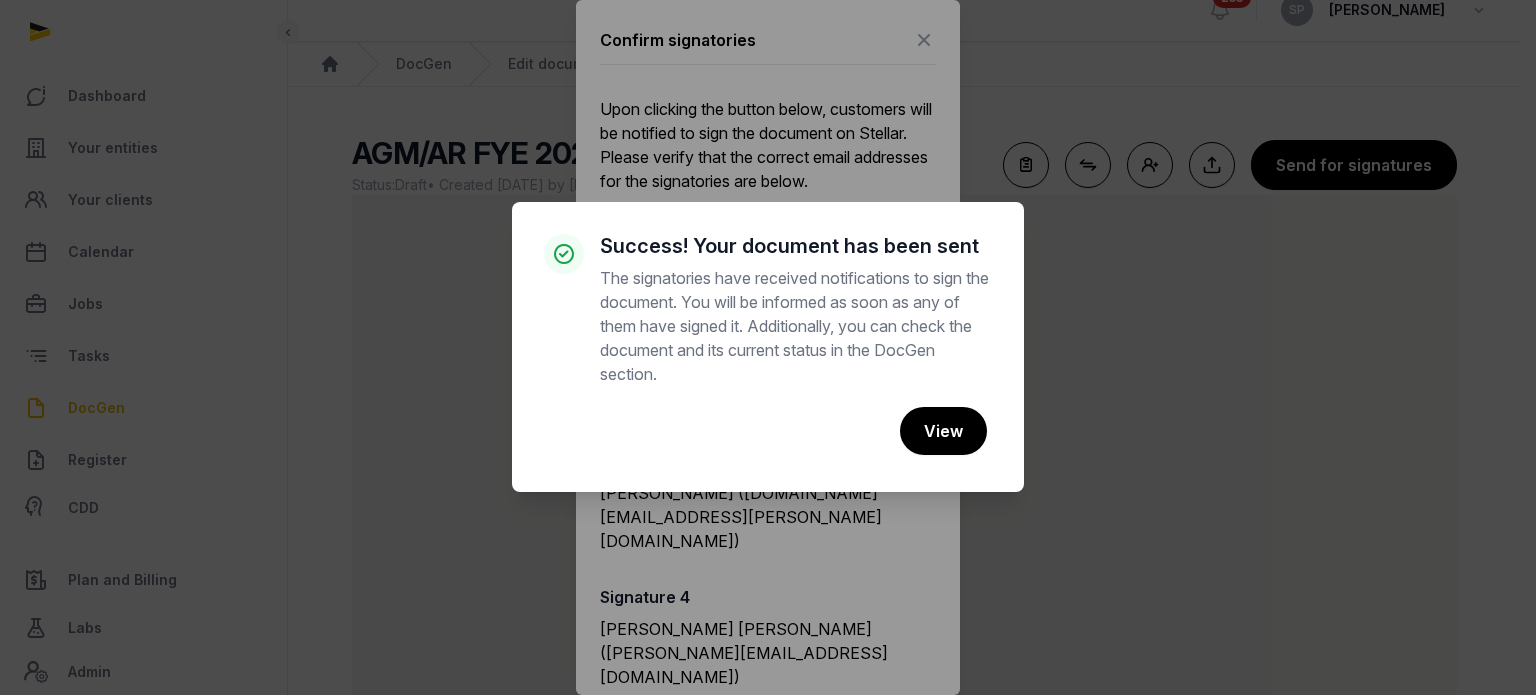 click on "×
Success! Your document has been sent
The signatories have received notifications to sign the document. You will be informed as soon as any of them have signed it. Additionally, you can check the document and its current status in the DocGen section.
Cancel No View" at bounding box center [768, 347] 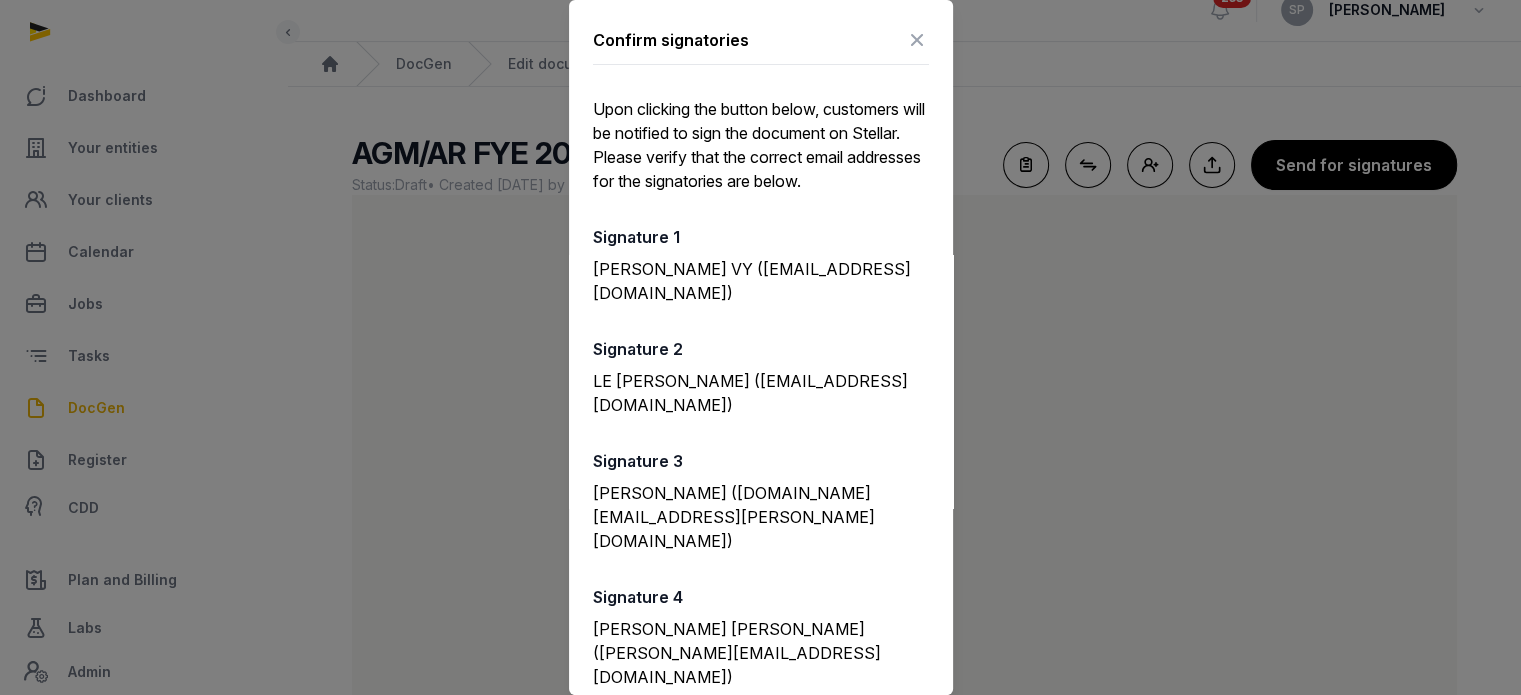click at bounding box center [917, 40] 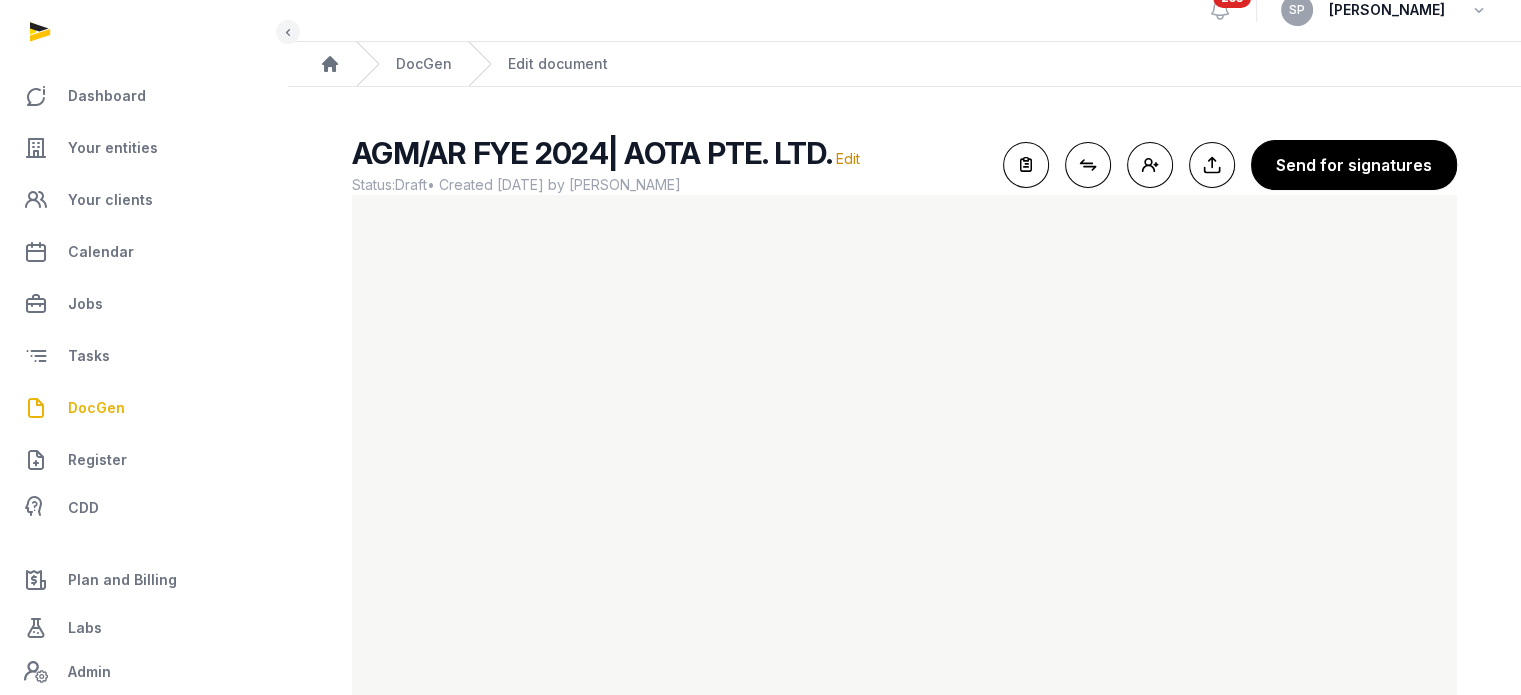 click on "DocGen" at bounding box center (143, 408) 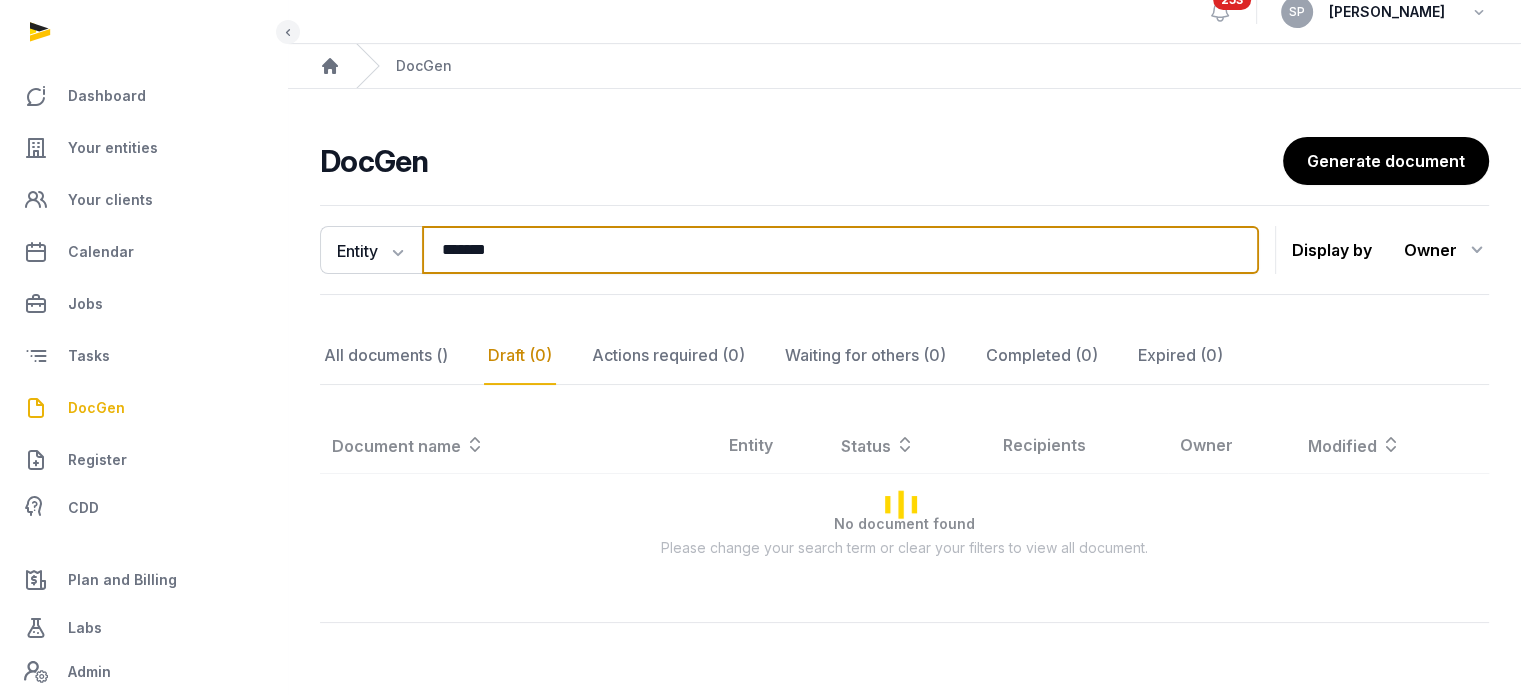 click on "*******" at bounding box center (840, 250) 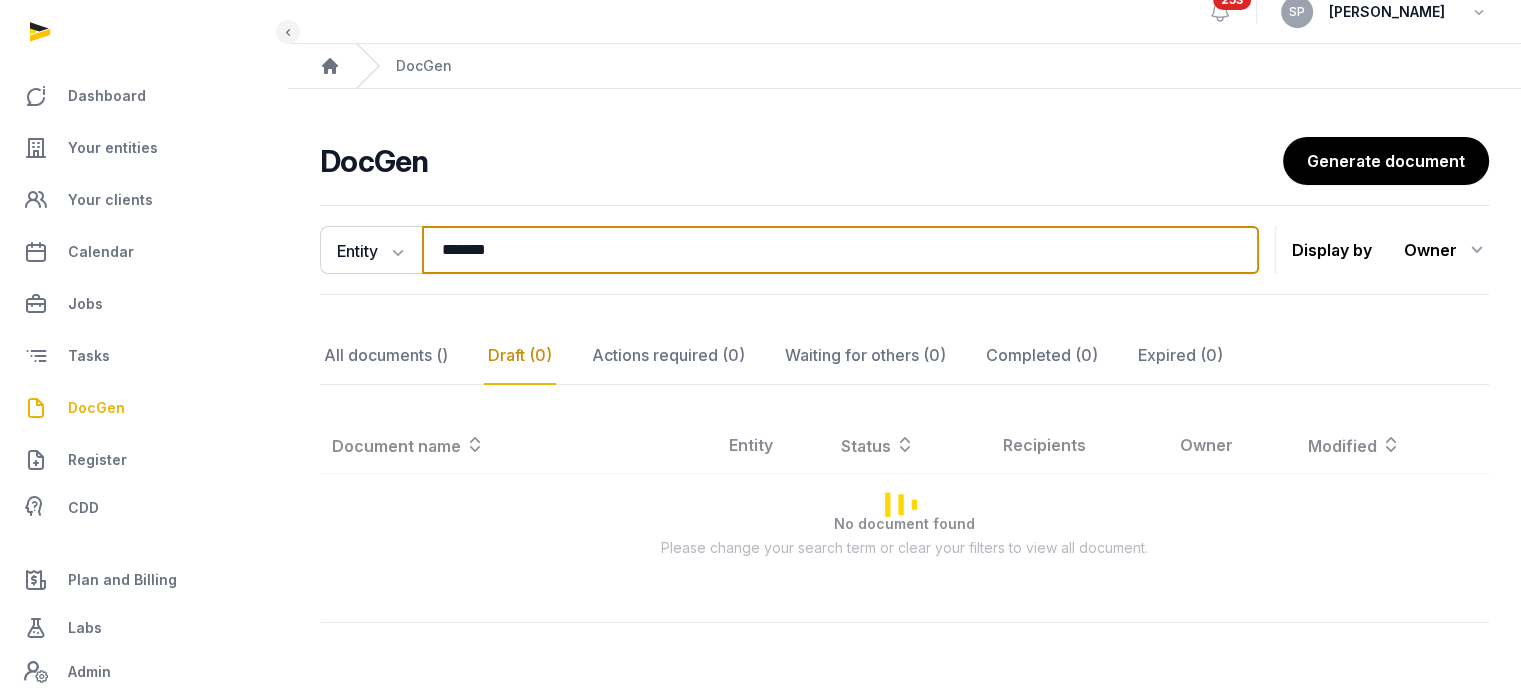 click on "*******" at bounding box center [840, 250] 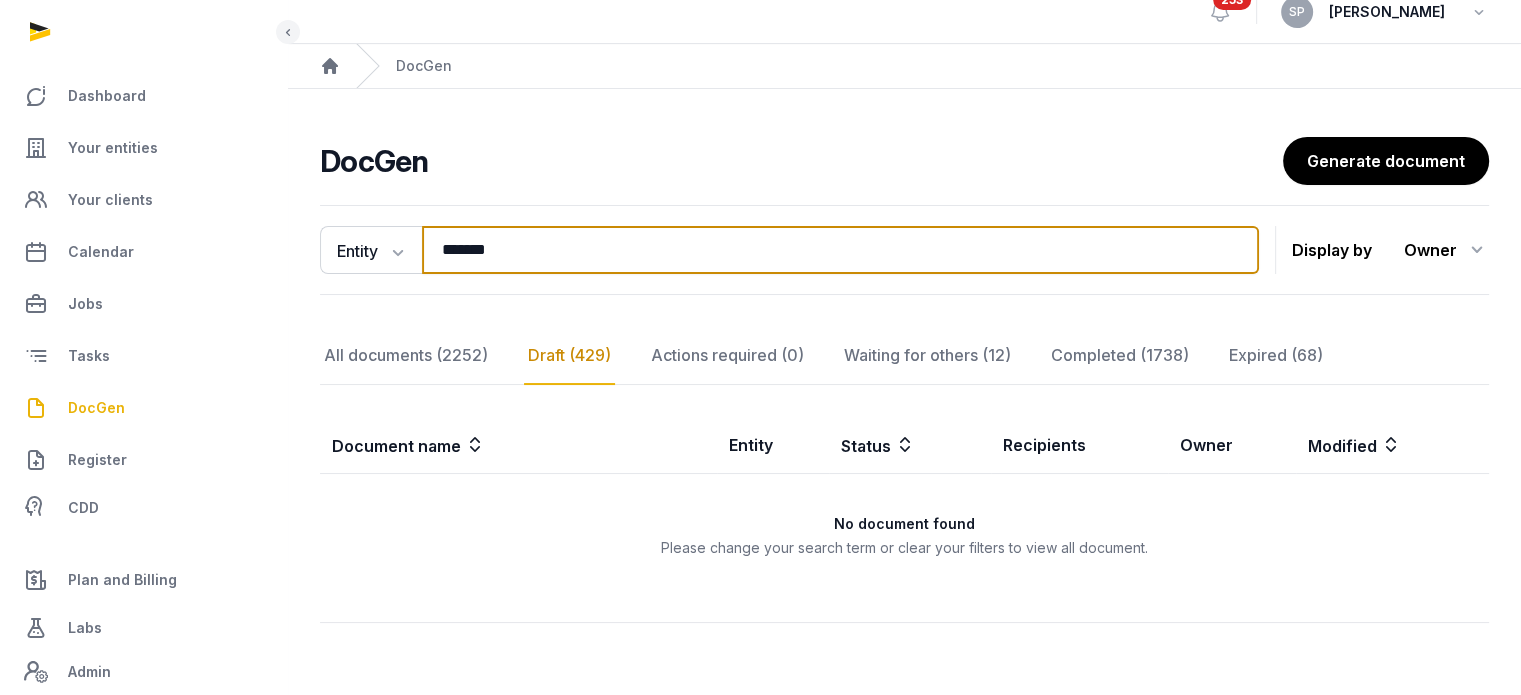 click on "*******" at bounding box center (840, 250) 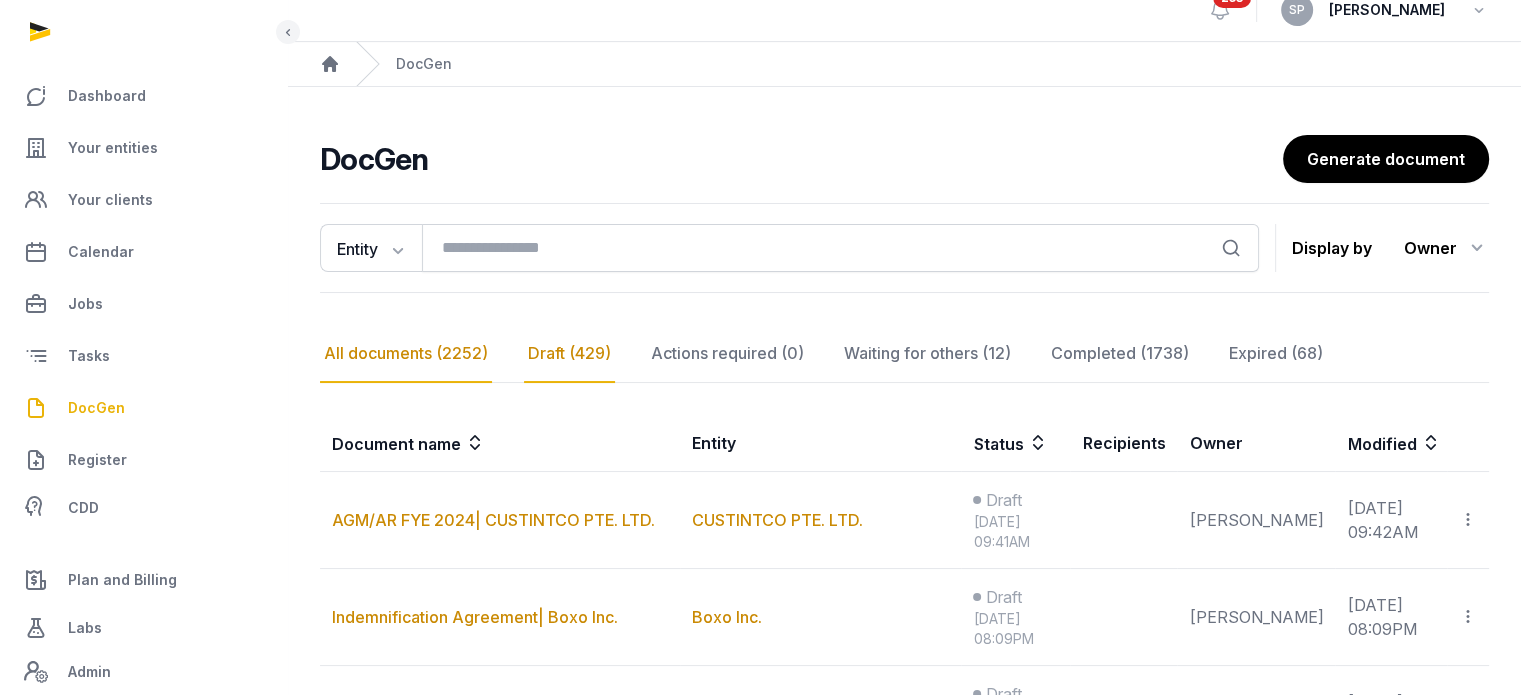 click on "All documents (2252)" at bounding box center (406, 354) 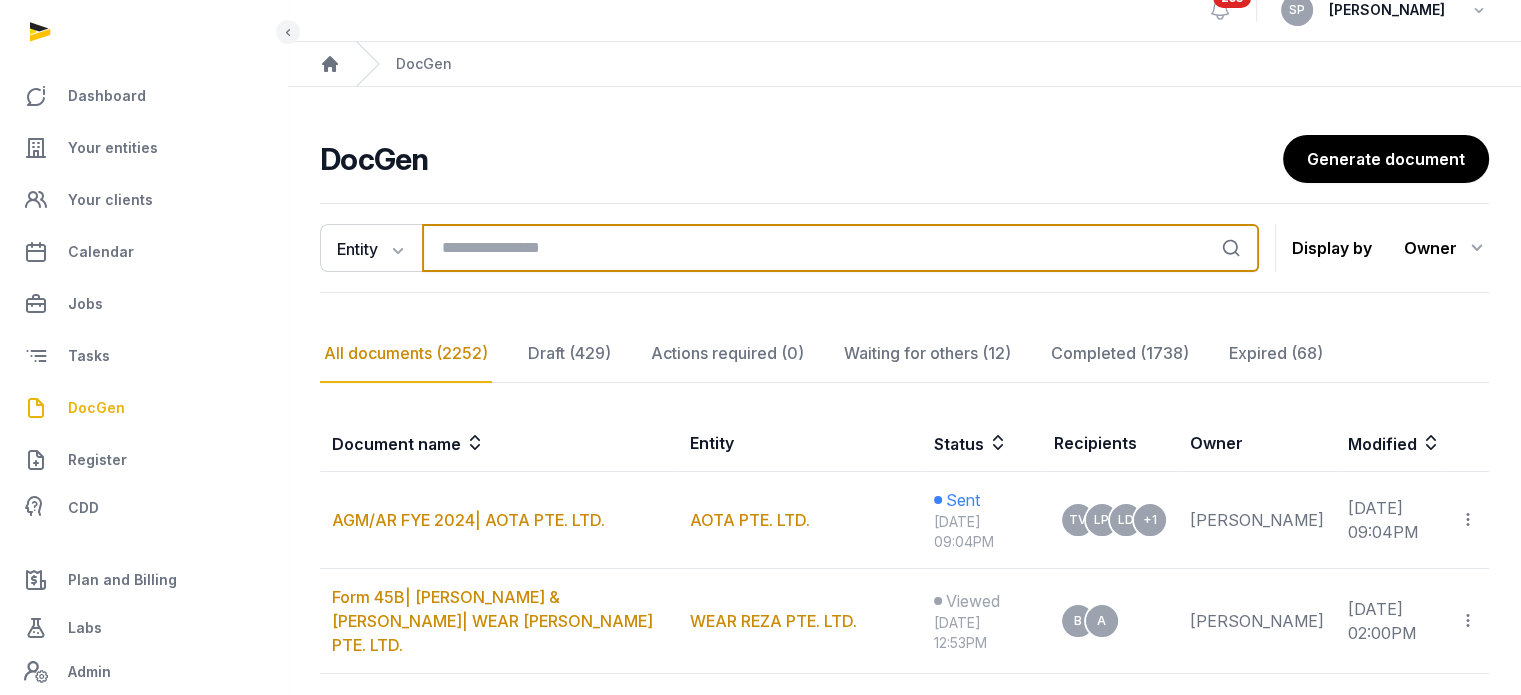 click at bounding box center [840, 248] 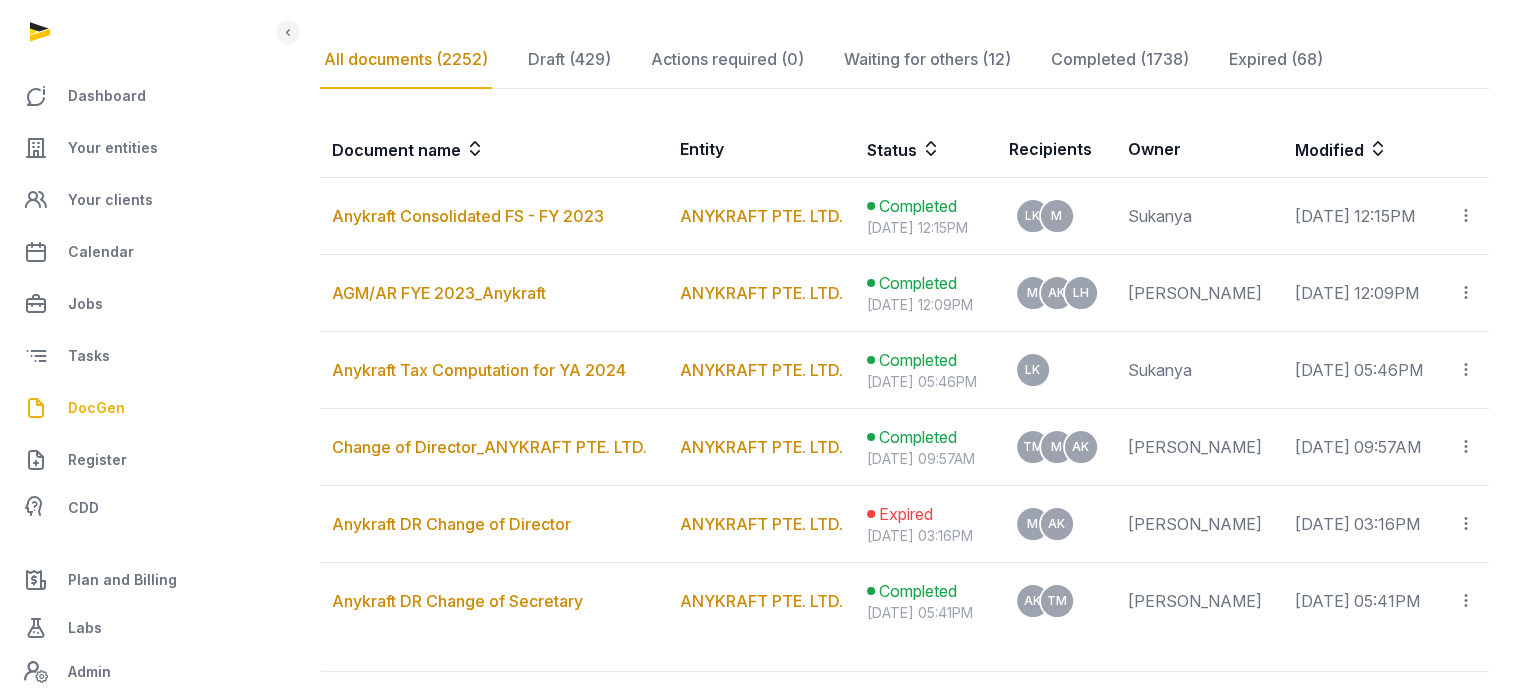 scroll, scrollTop: 318, scrollLeft: 0, axis: vertical 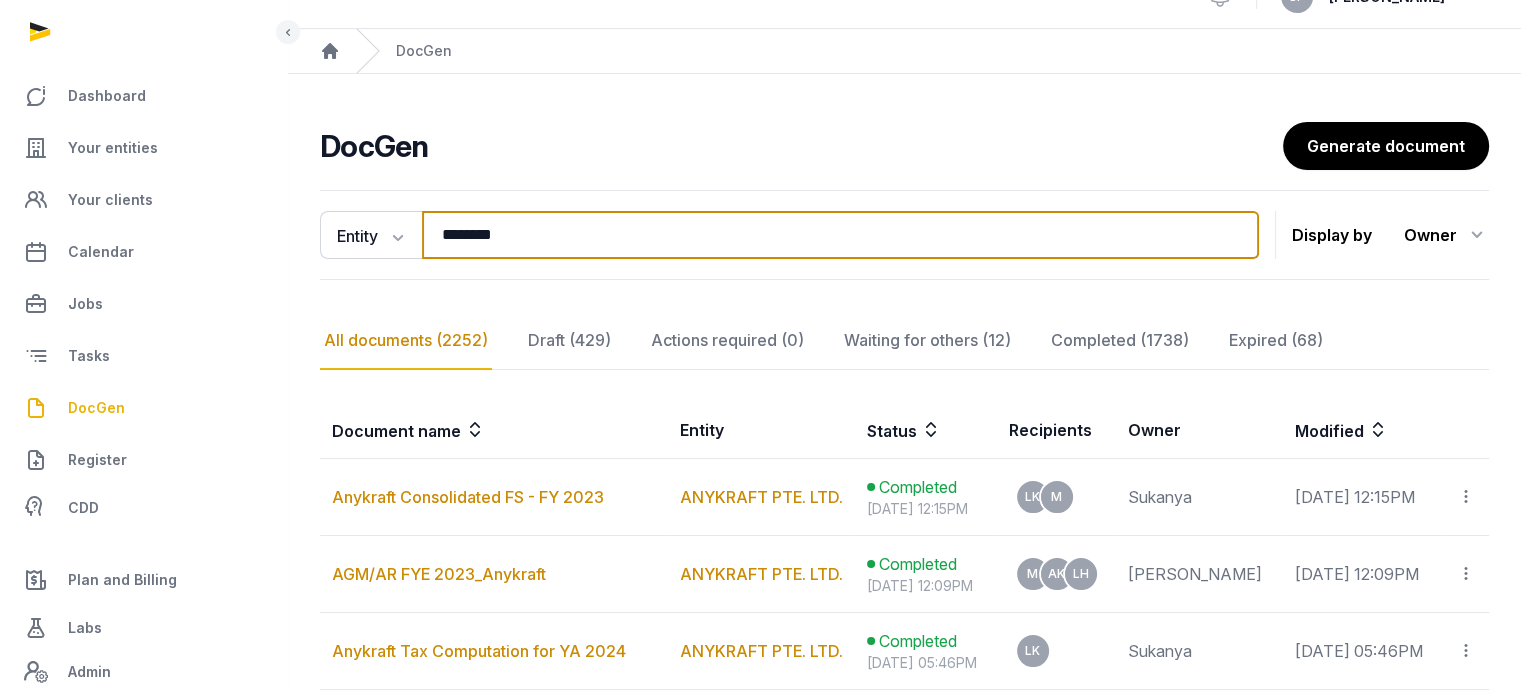drag, startPoint x: 458, startPoint y: 243, endPoint x: 437, endPoint y: 246, distance: 21.213203 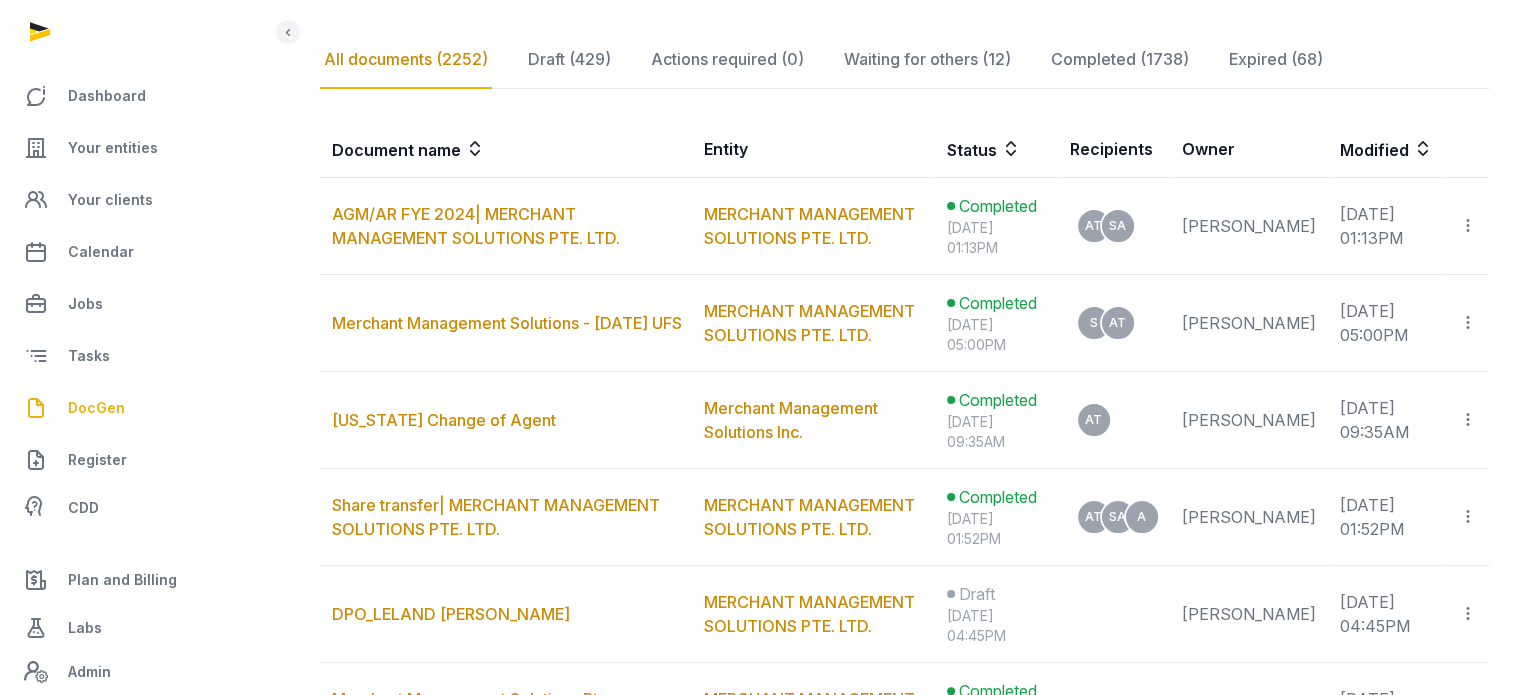 scroll, scrollTop: 0, scrollLeft: 0, axis: both 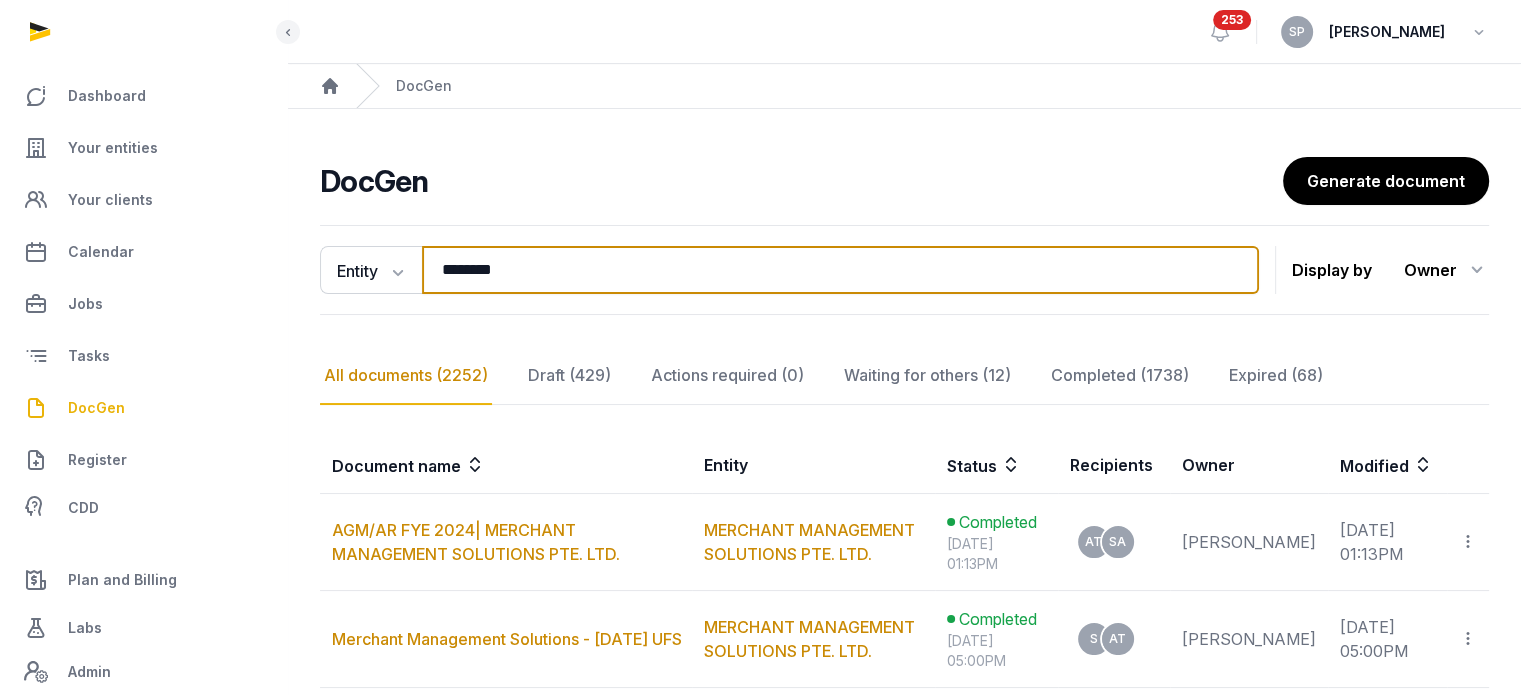 drag, startPoint x: 524, startPoint y: 265, endPoint x: 380, endPoint y: 239, distance: 146.3284 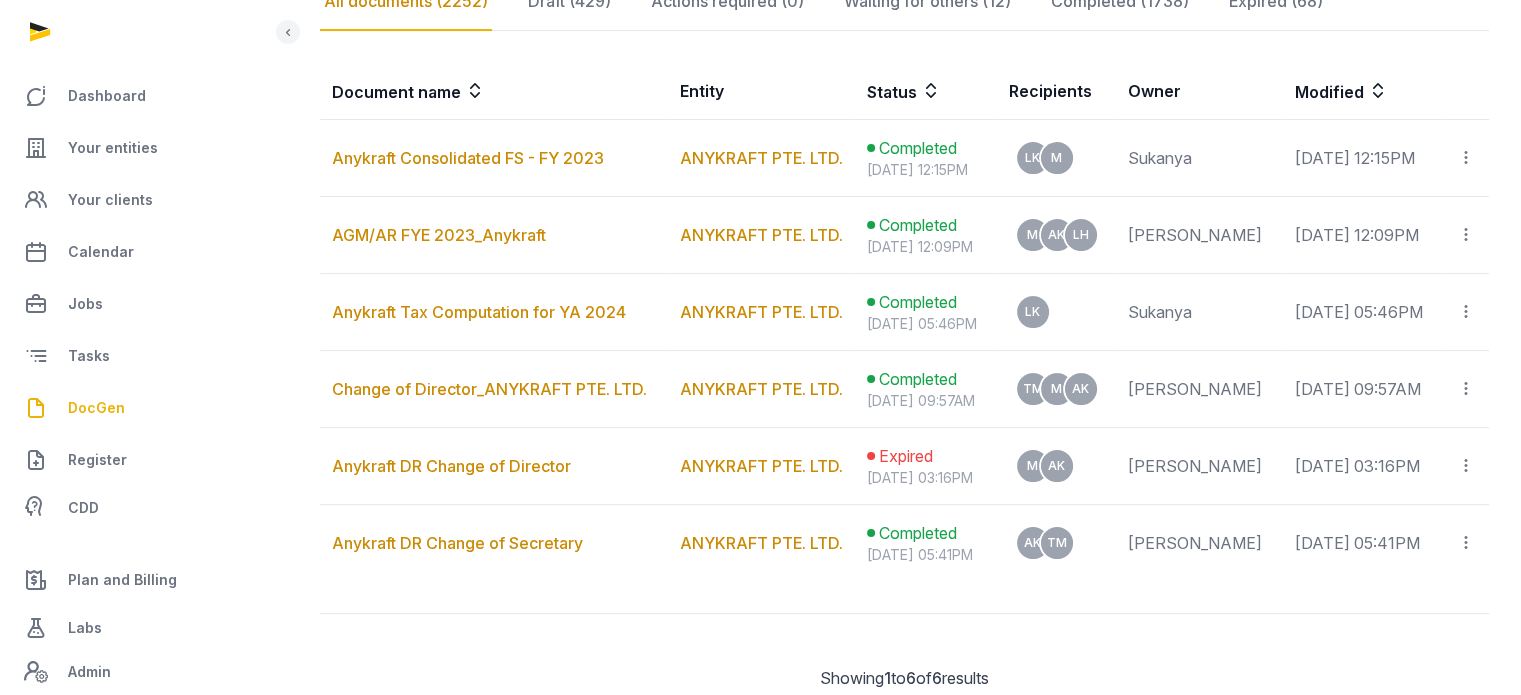 scroll, scrollTop: 378, scrollLeft: 0, axis: vertical 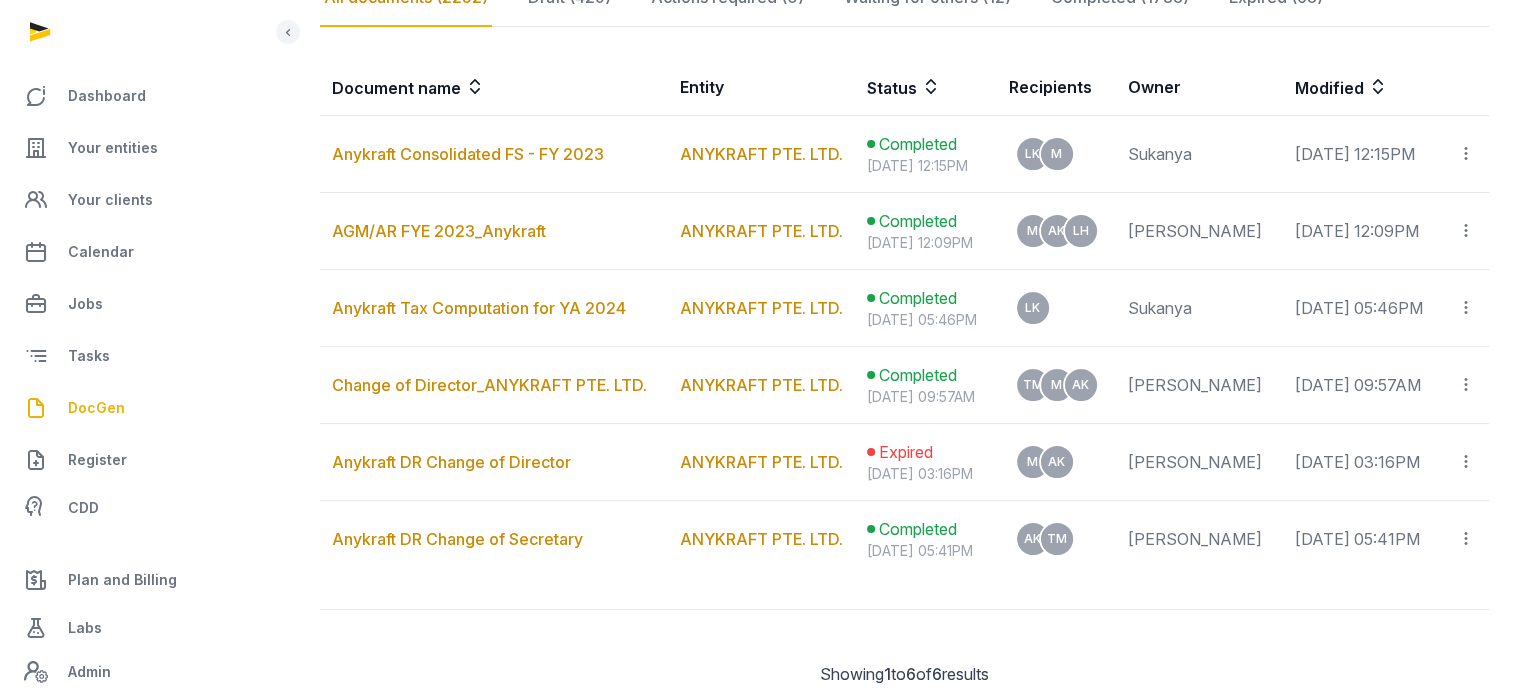 type on "****" 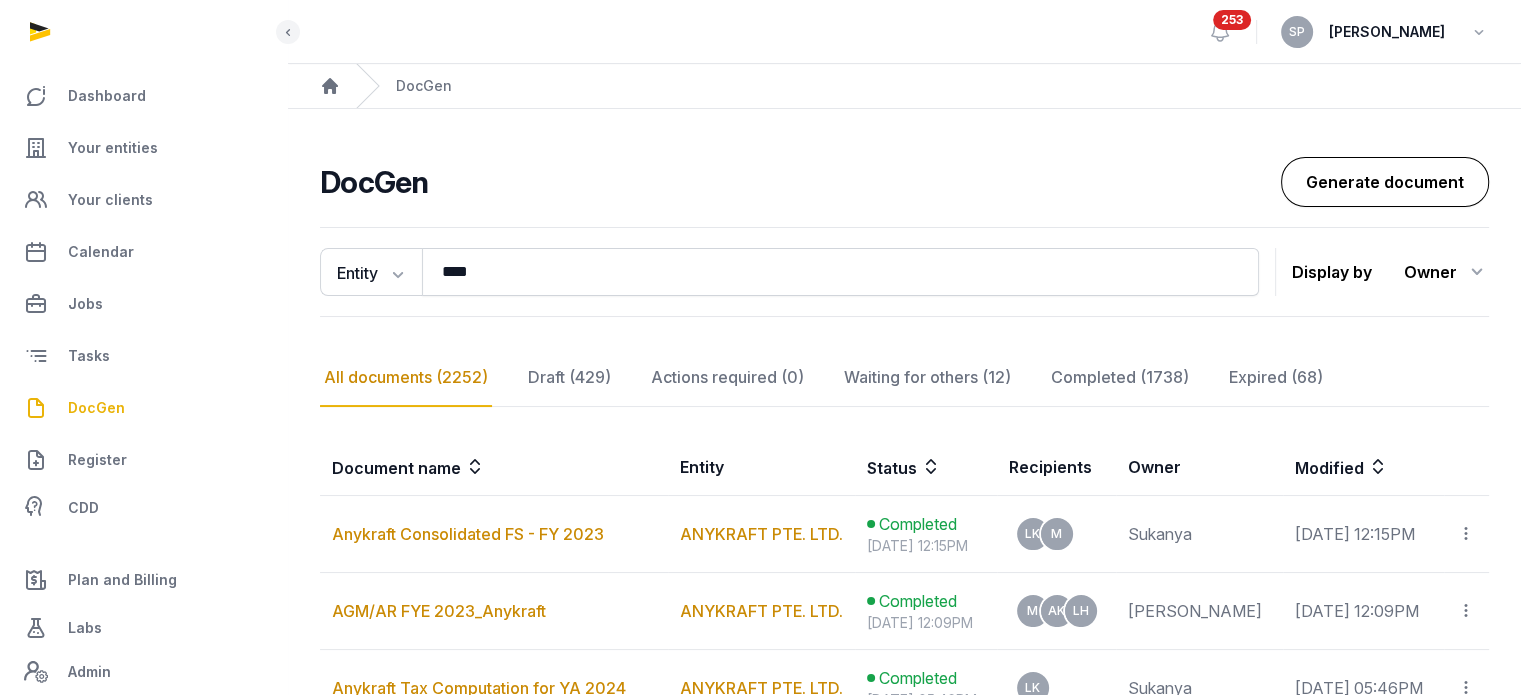 click on "Generate document" at bounding box center (1385, 182) 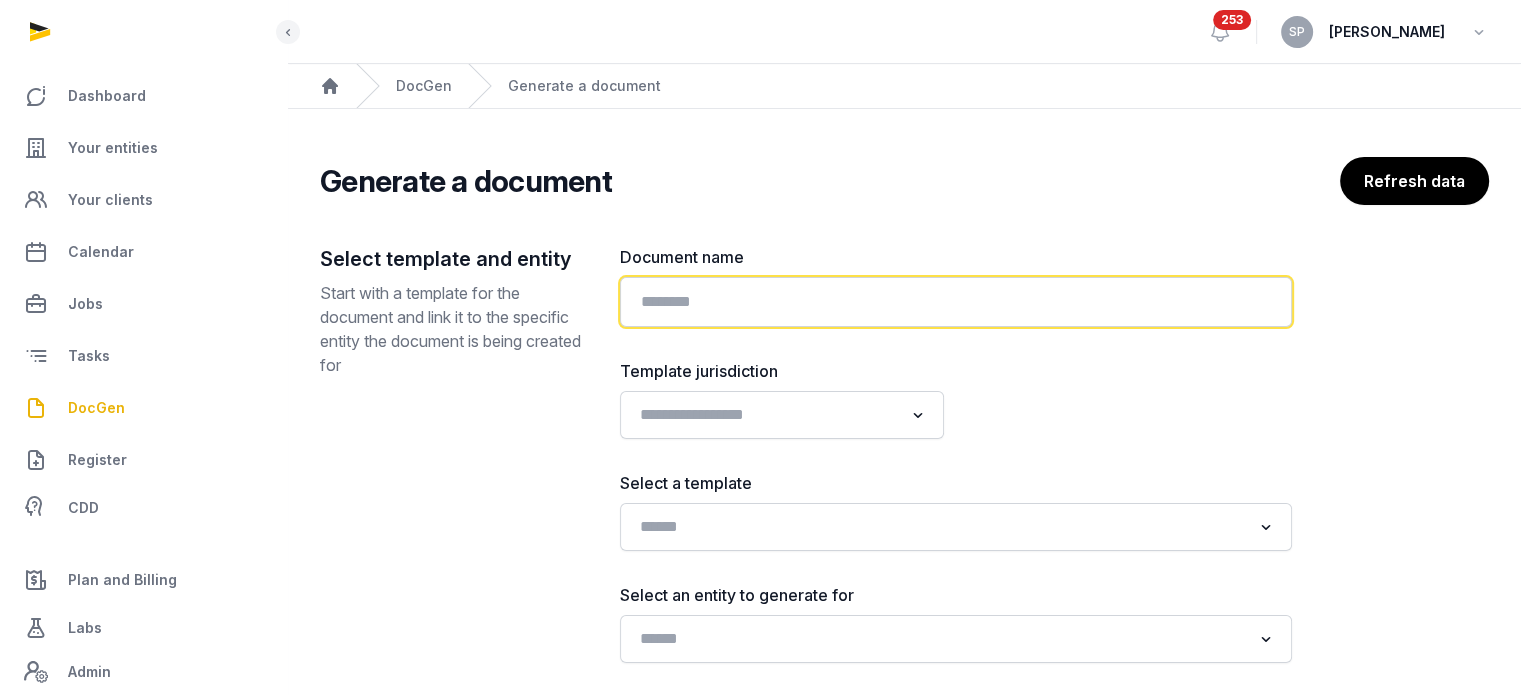 click 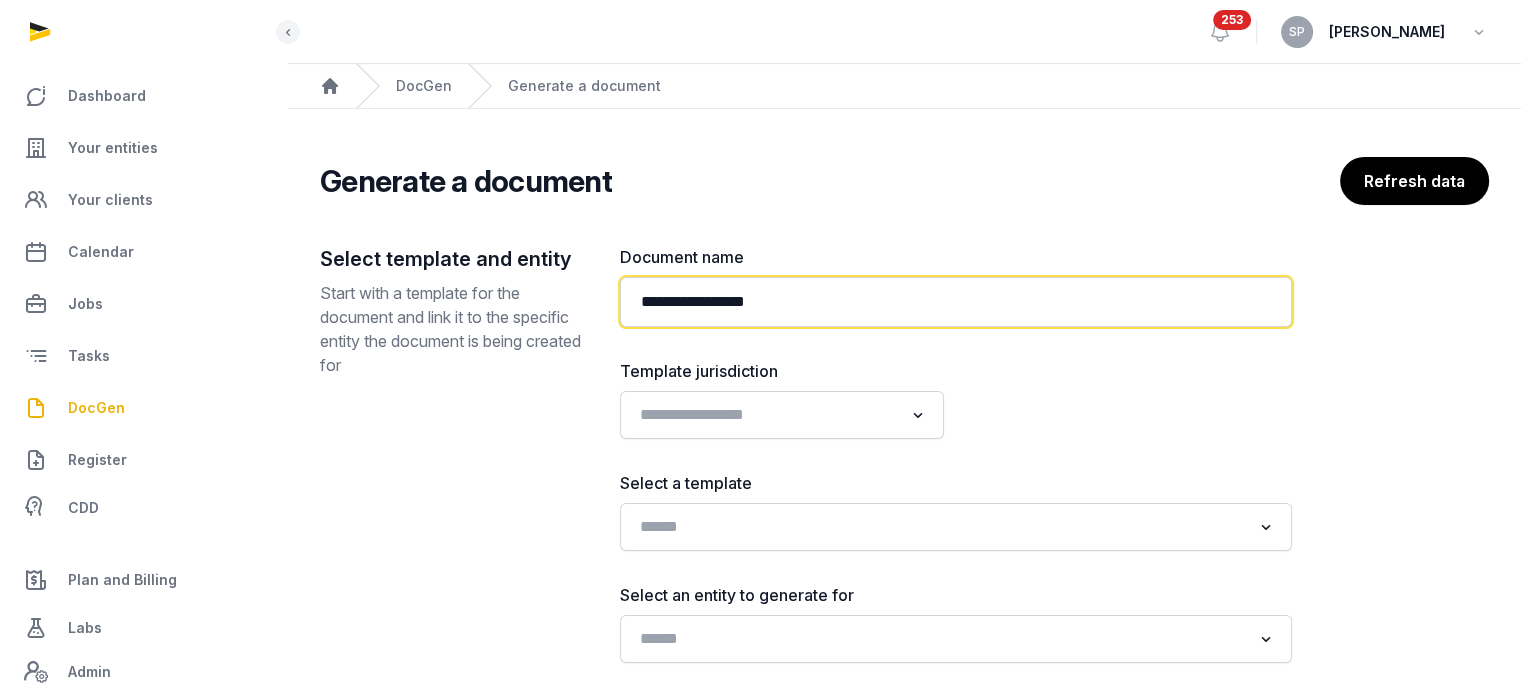 paste on "**********" 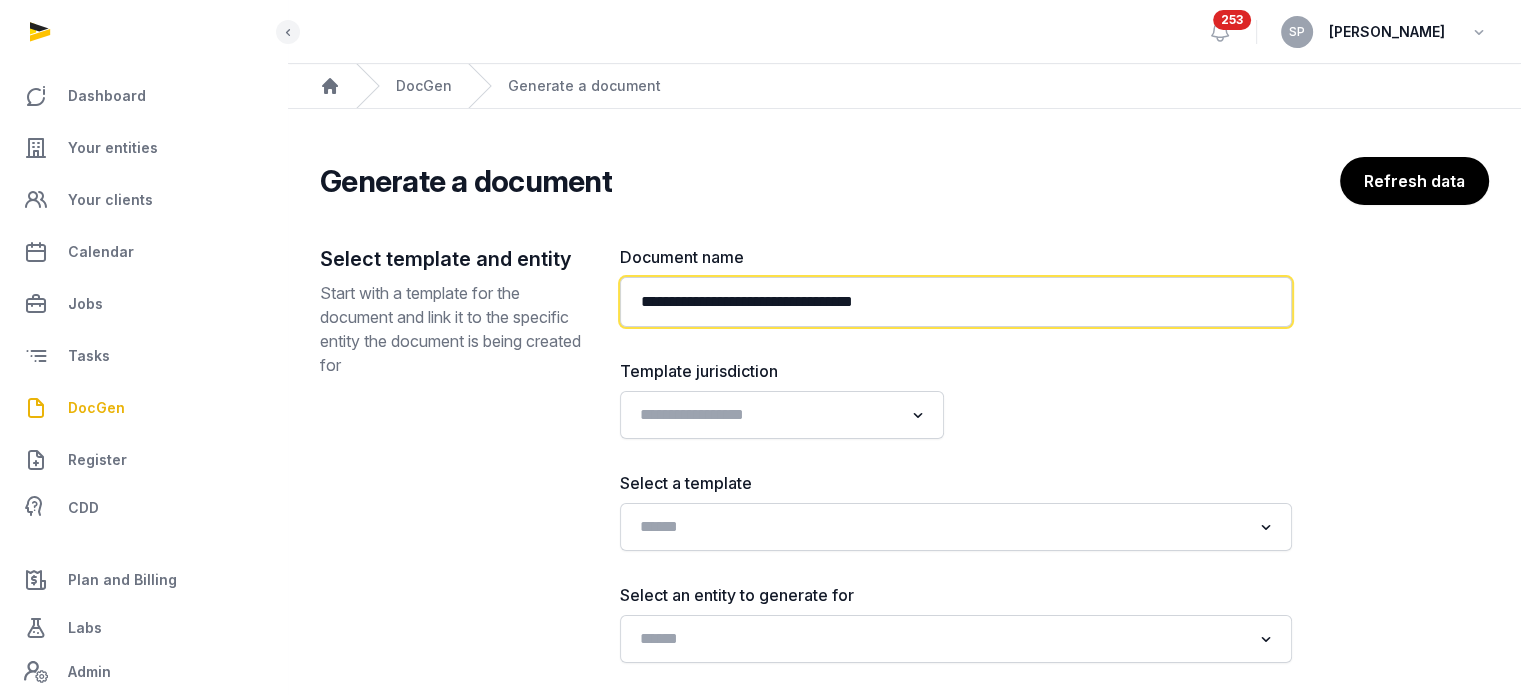 type on "**********" 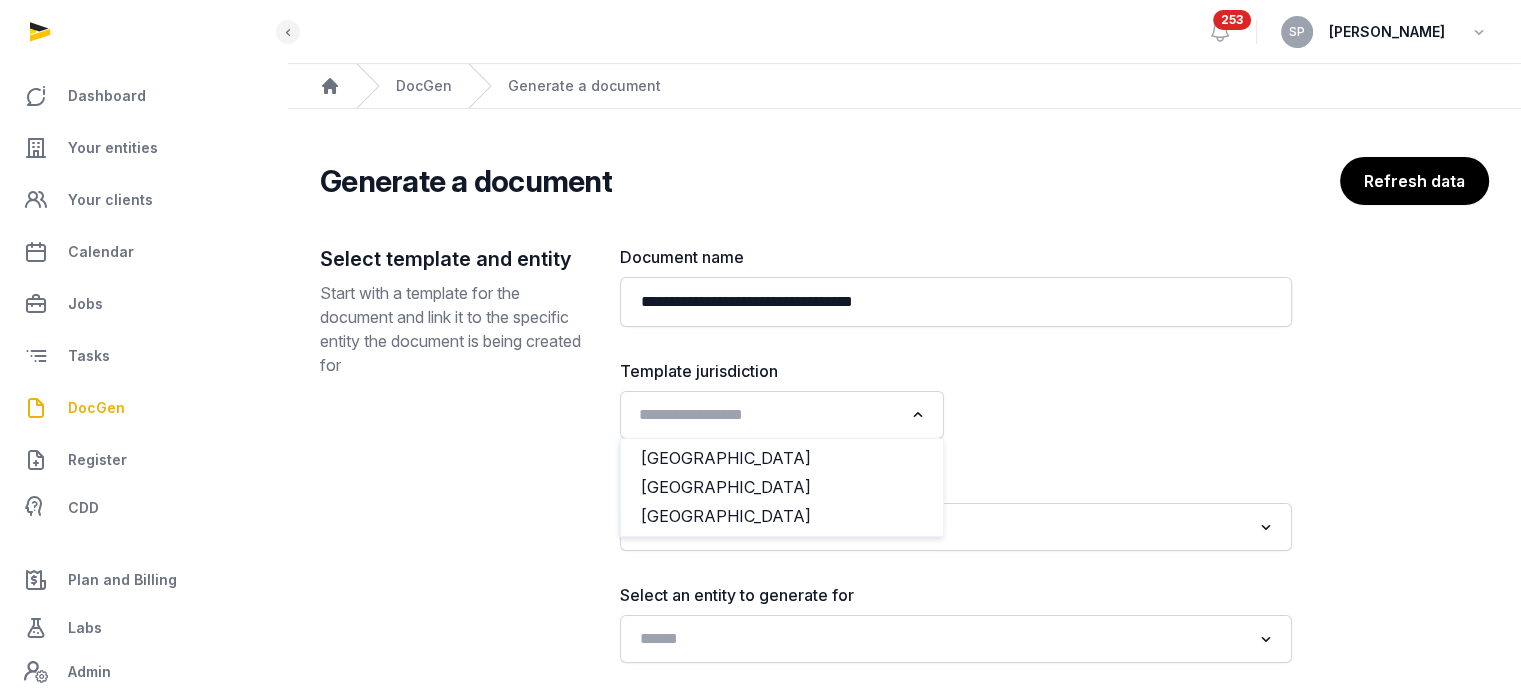 click 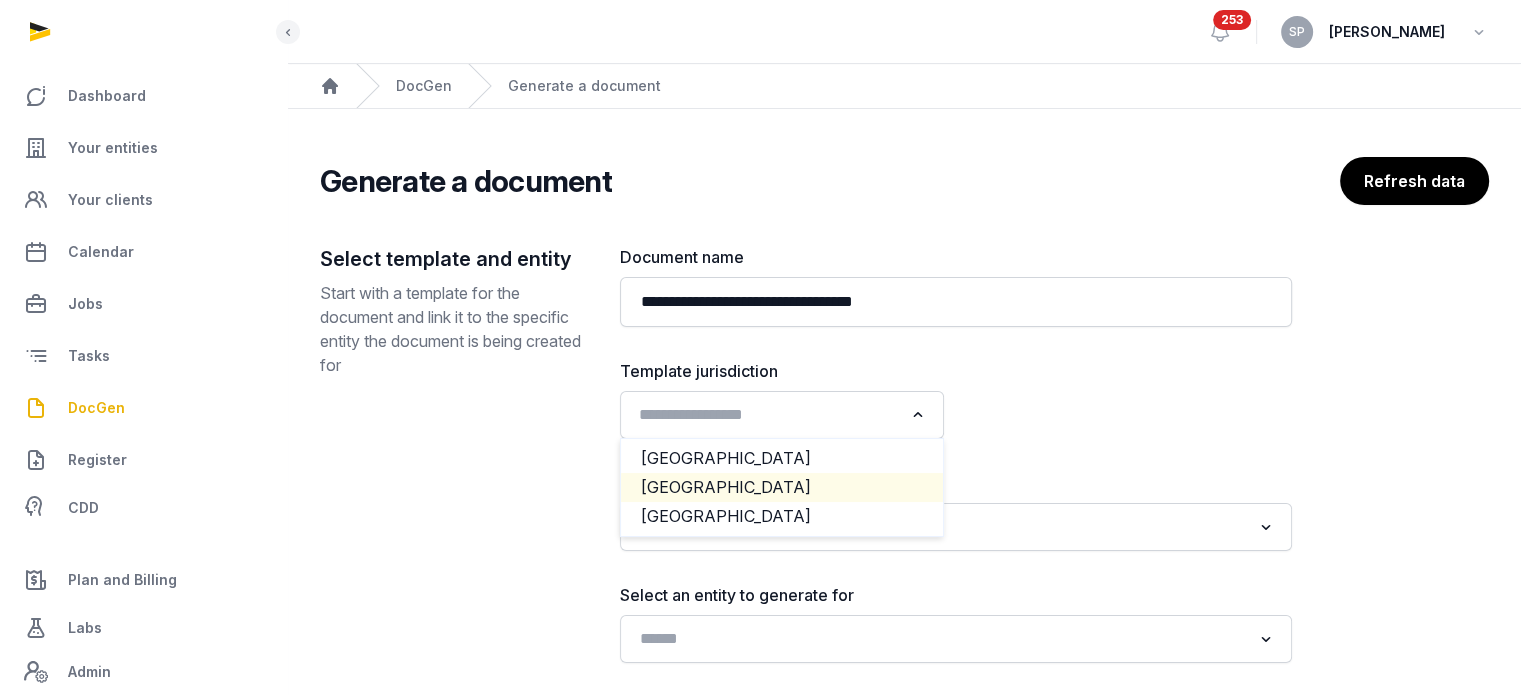 click on "[GEOGRAPHIC_DATA]" 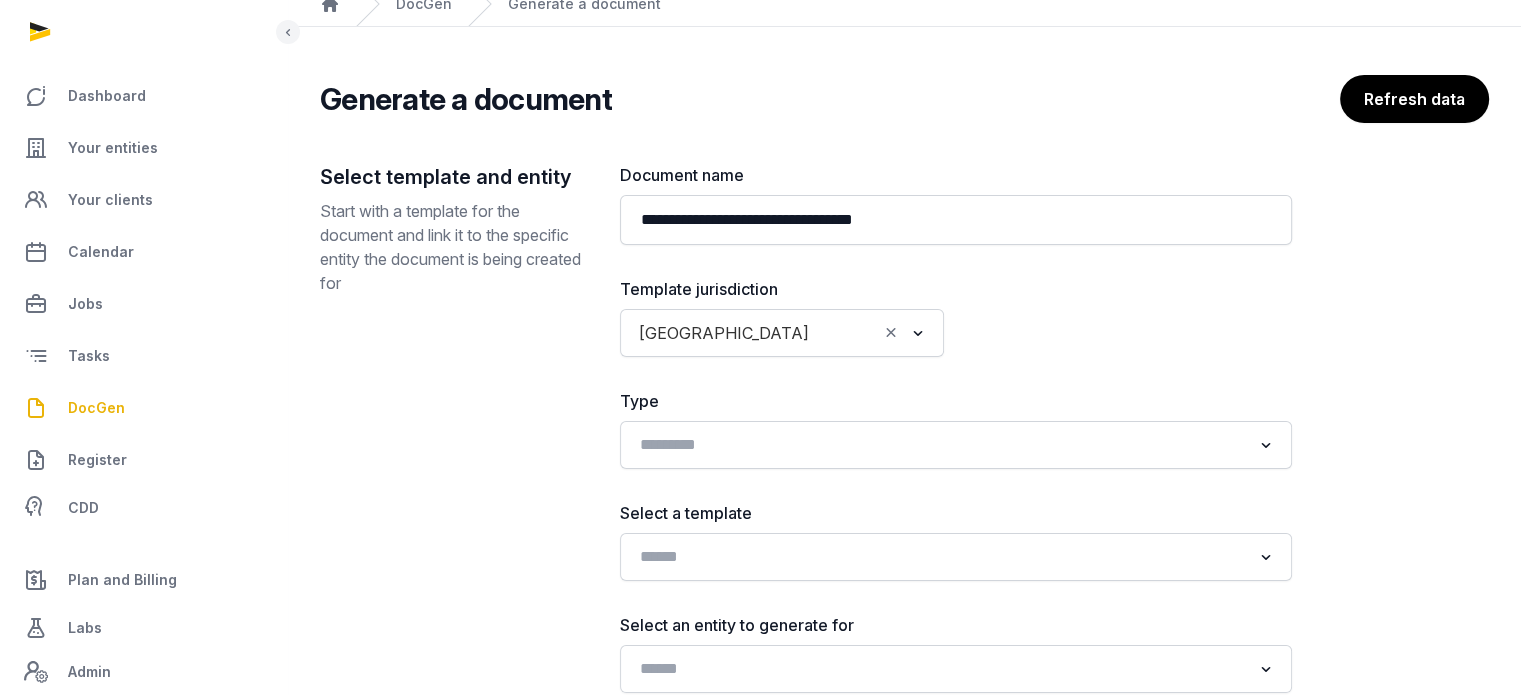 scroll, scrollTop: 241, scrollLeft: 0, axis: vertical 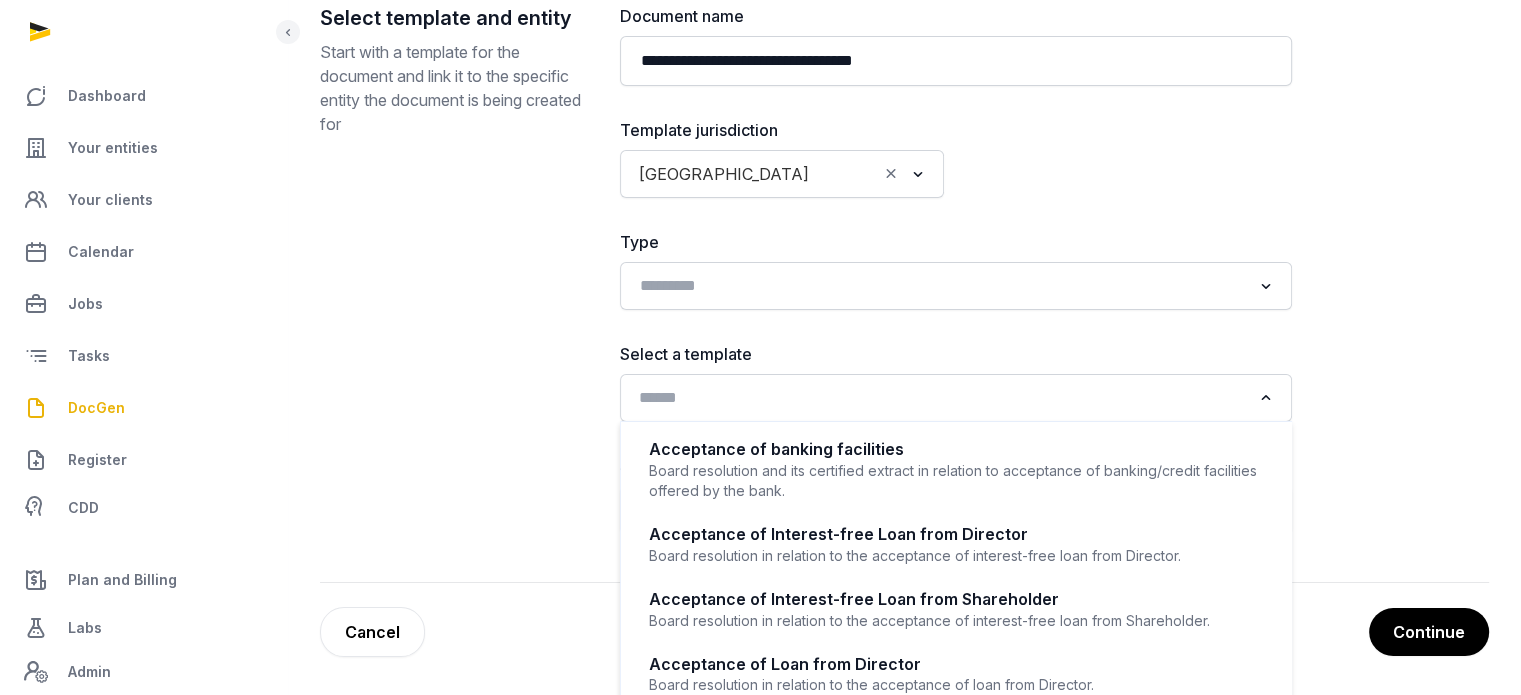 click 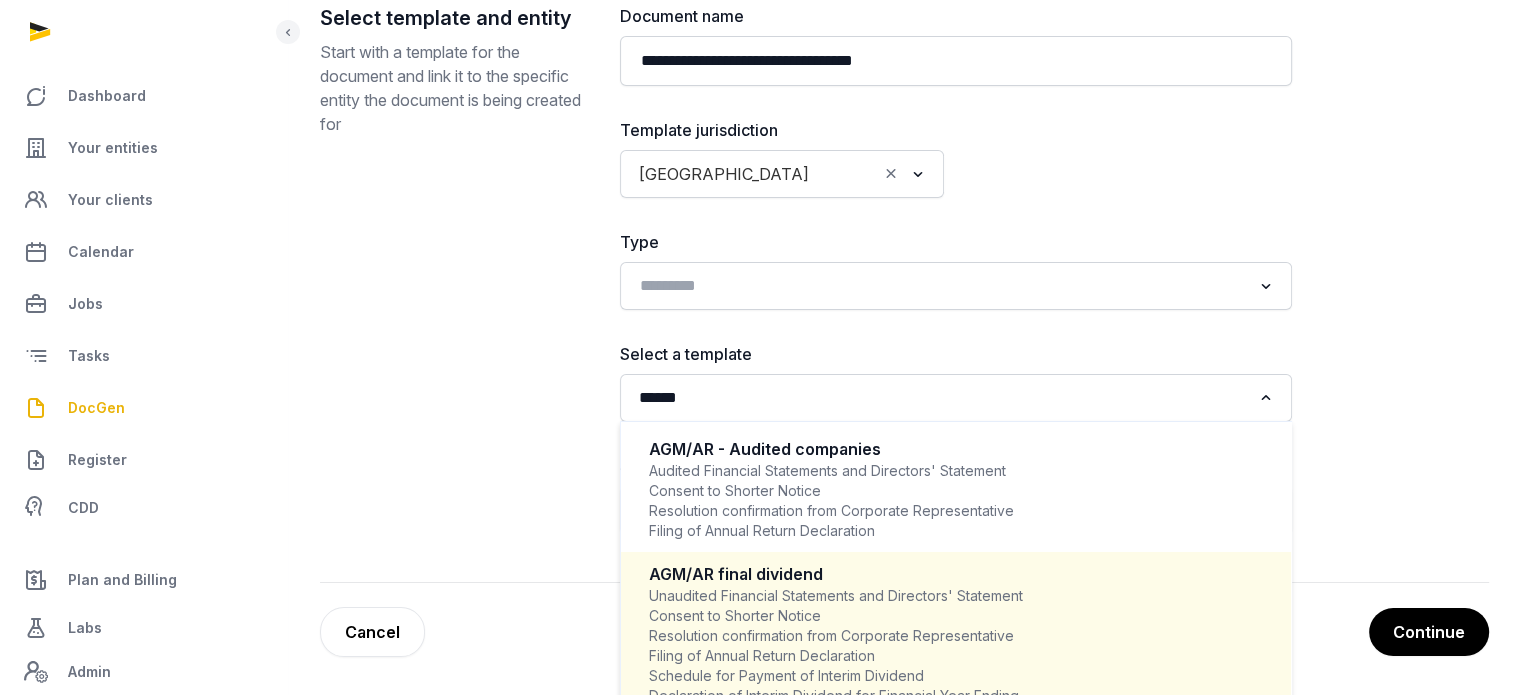 click on "Unaudited Financial Statements and Directors' Statement
Consent to Shorter Notice
Resolution confirmation from Corporate Representative
Filing of Annual Return Declaration
Schedule for Payment of Interim Dividend
Declaration of Interim Dividend for Financial Year Ending" at bounding box center [956, 646] 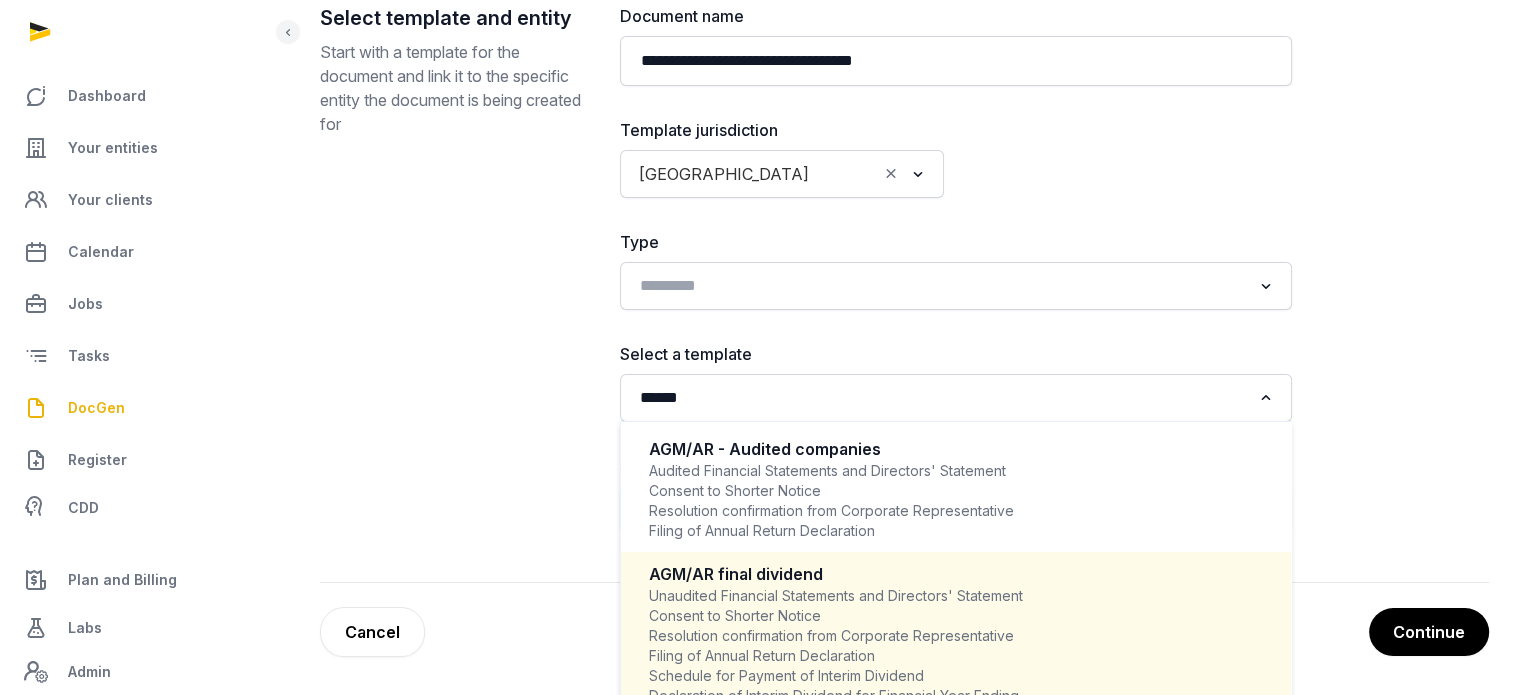 type 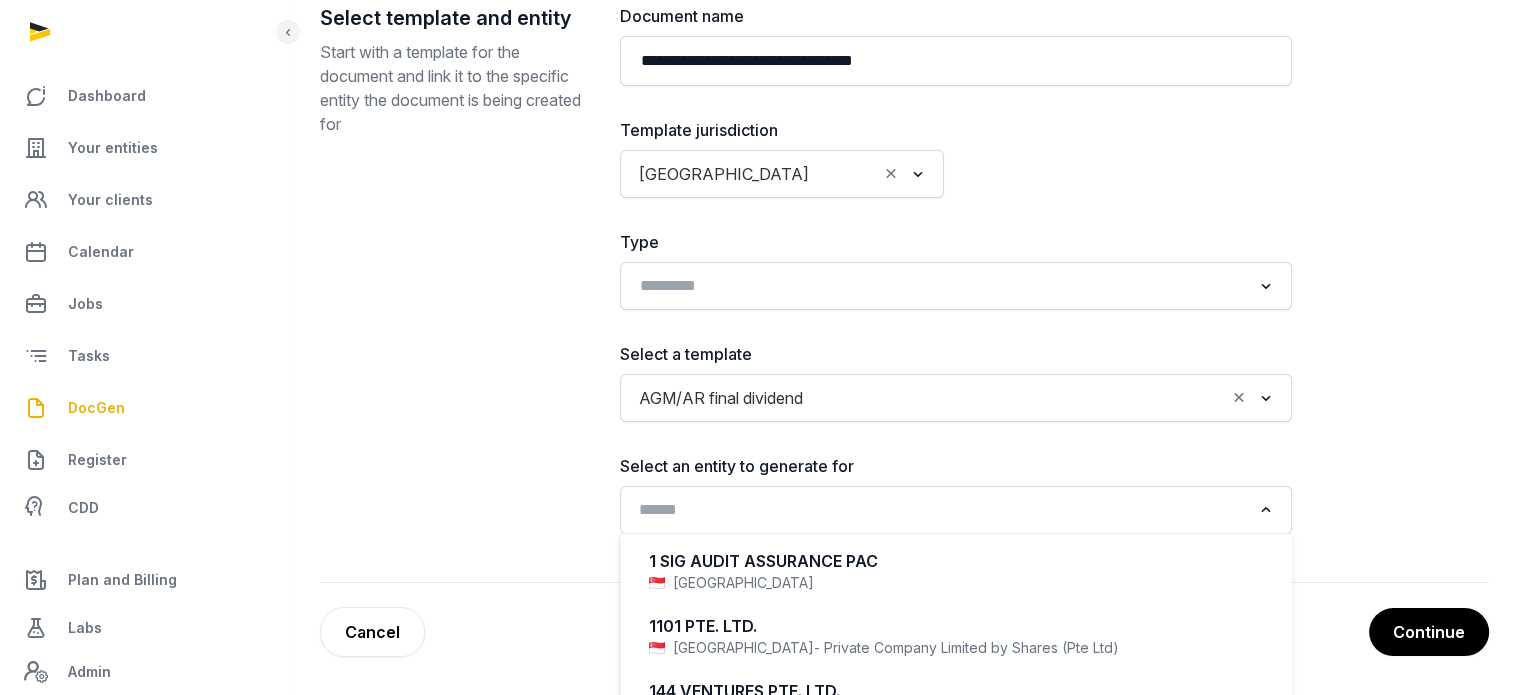 click 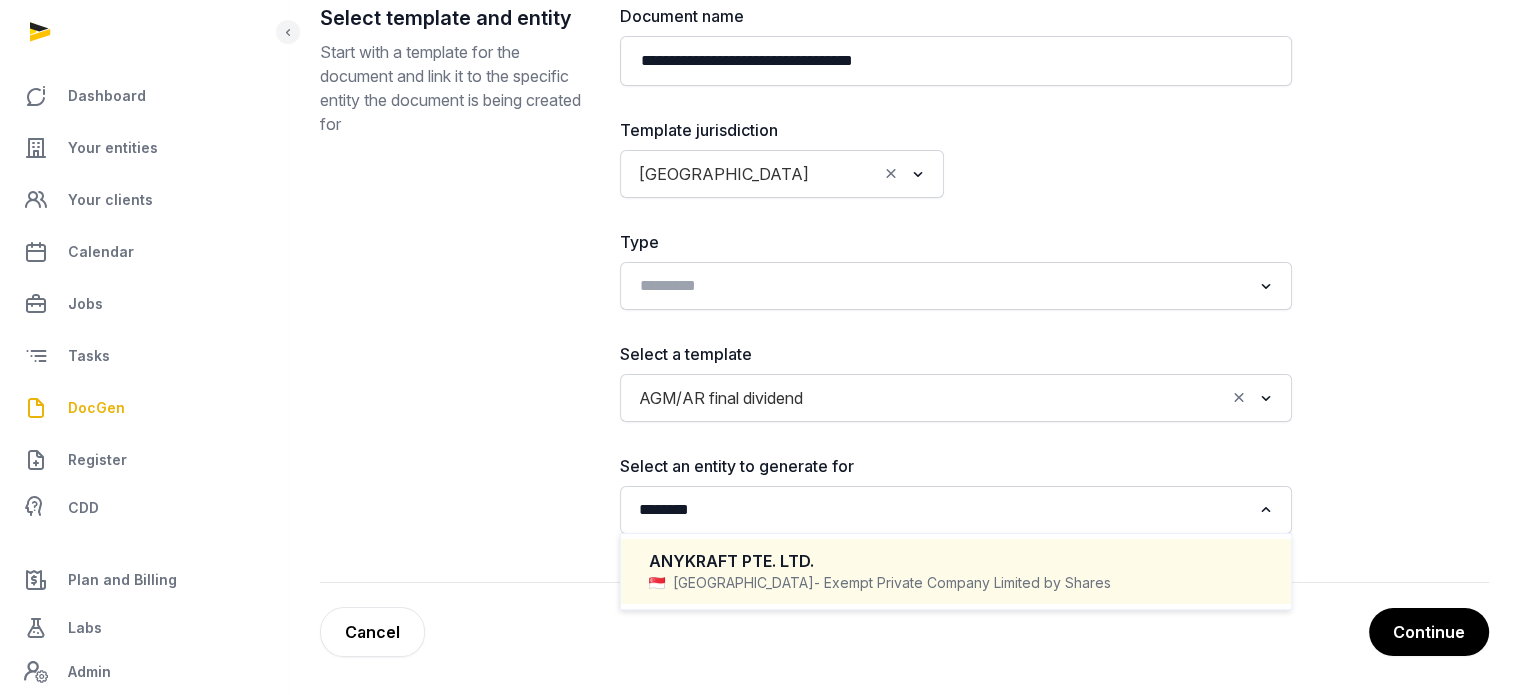 click on "Singapore   - Exempt Private Company Limited by Shares" at bounding box center [956, 583] 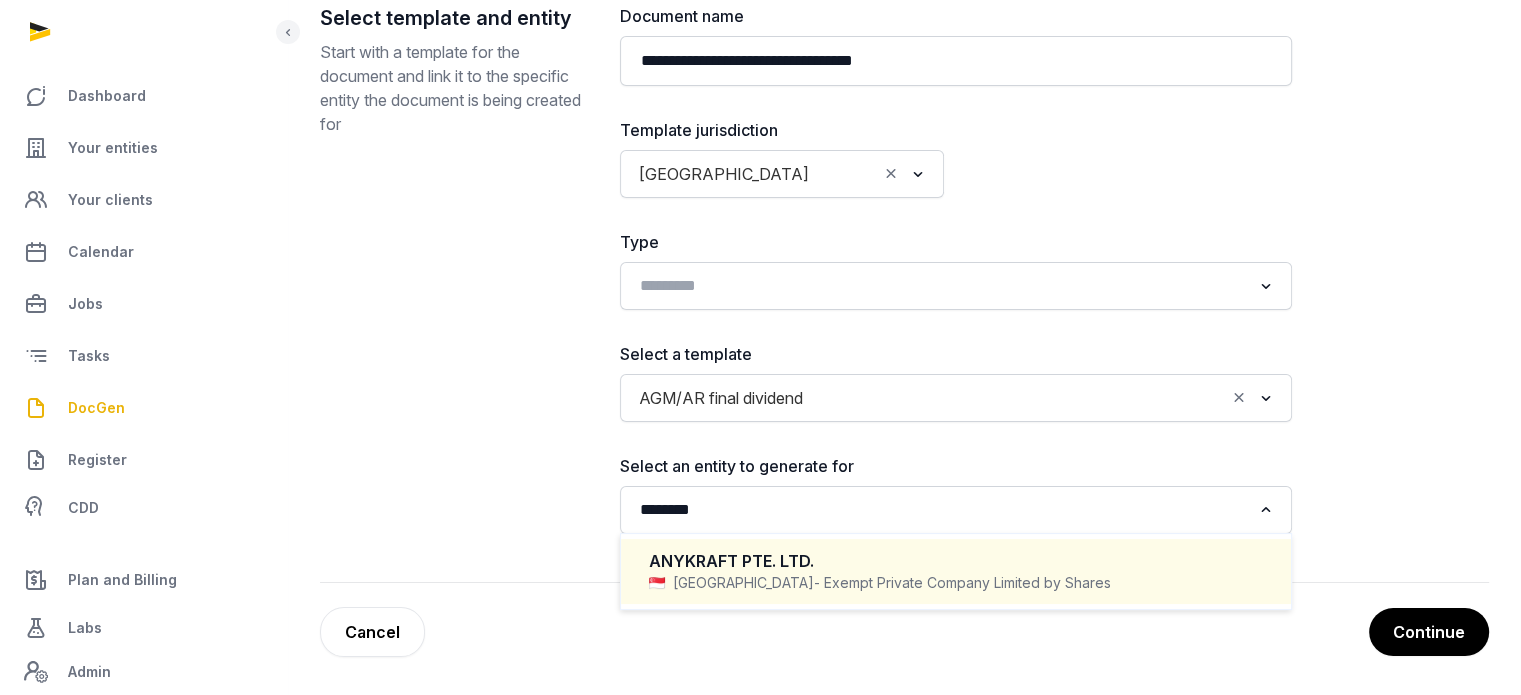 type 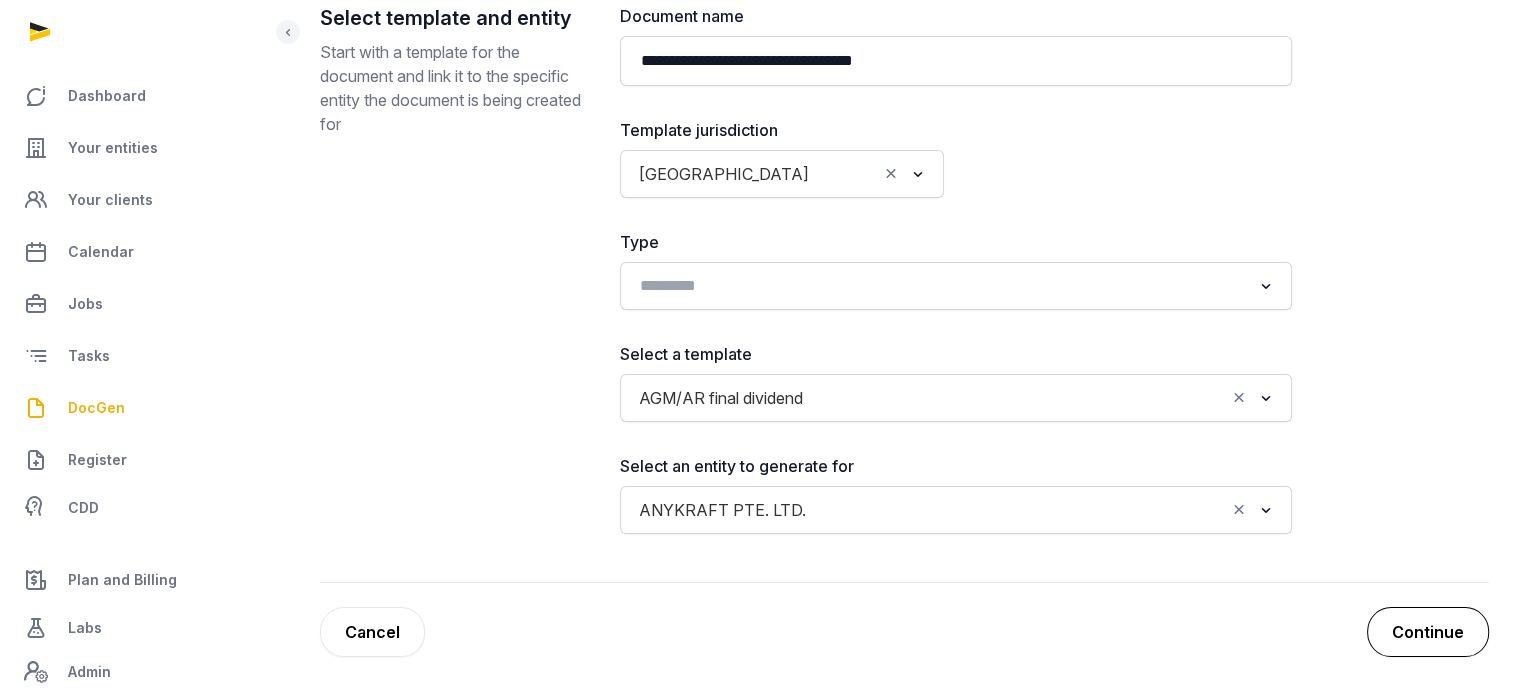 click on "Continue" at bounding box center [1428, 632] 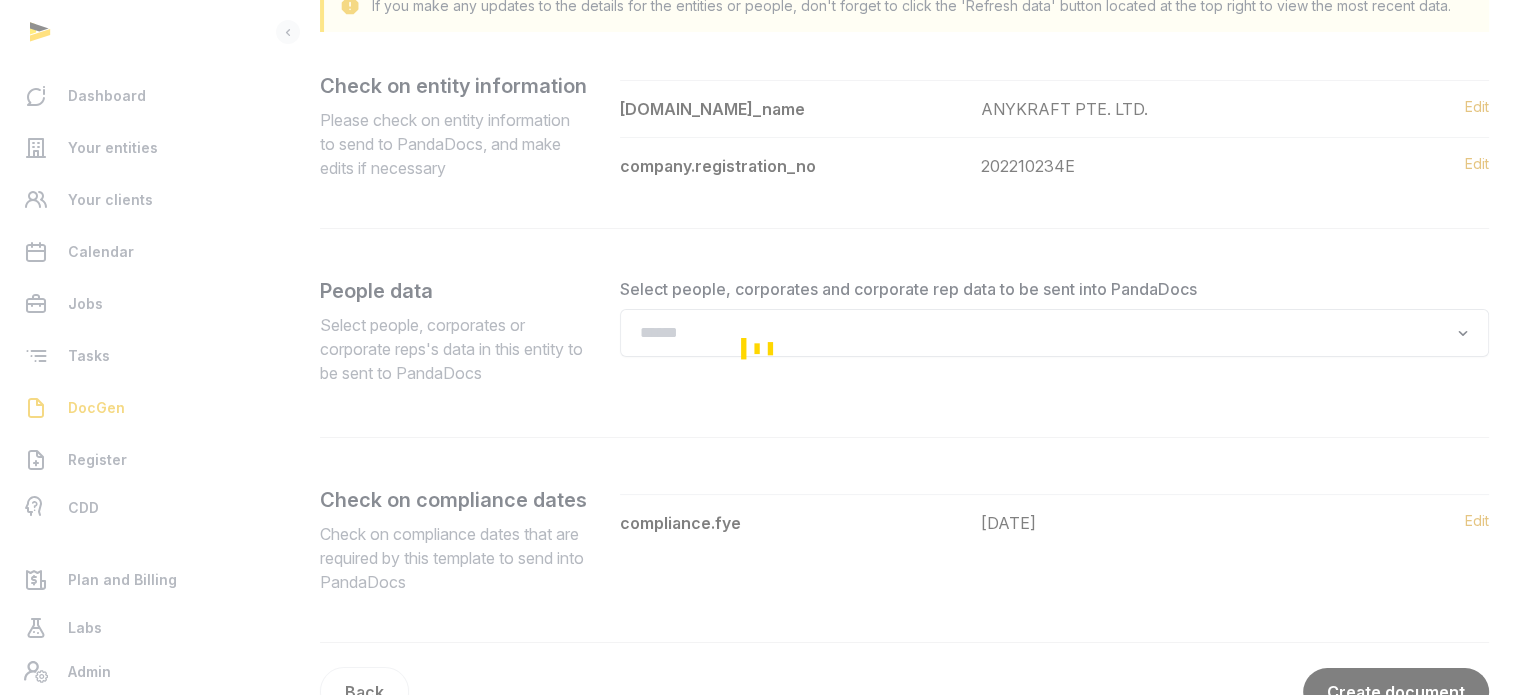 scroll, scrollTop: 301, scrollLeft: 0, axis: vertical 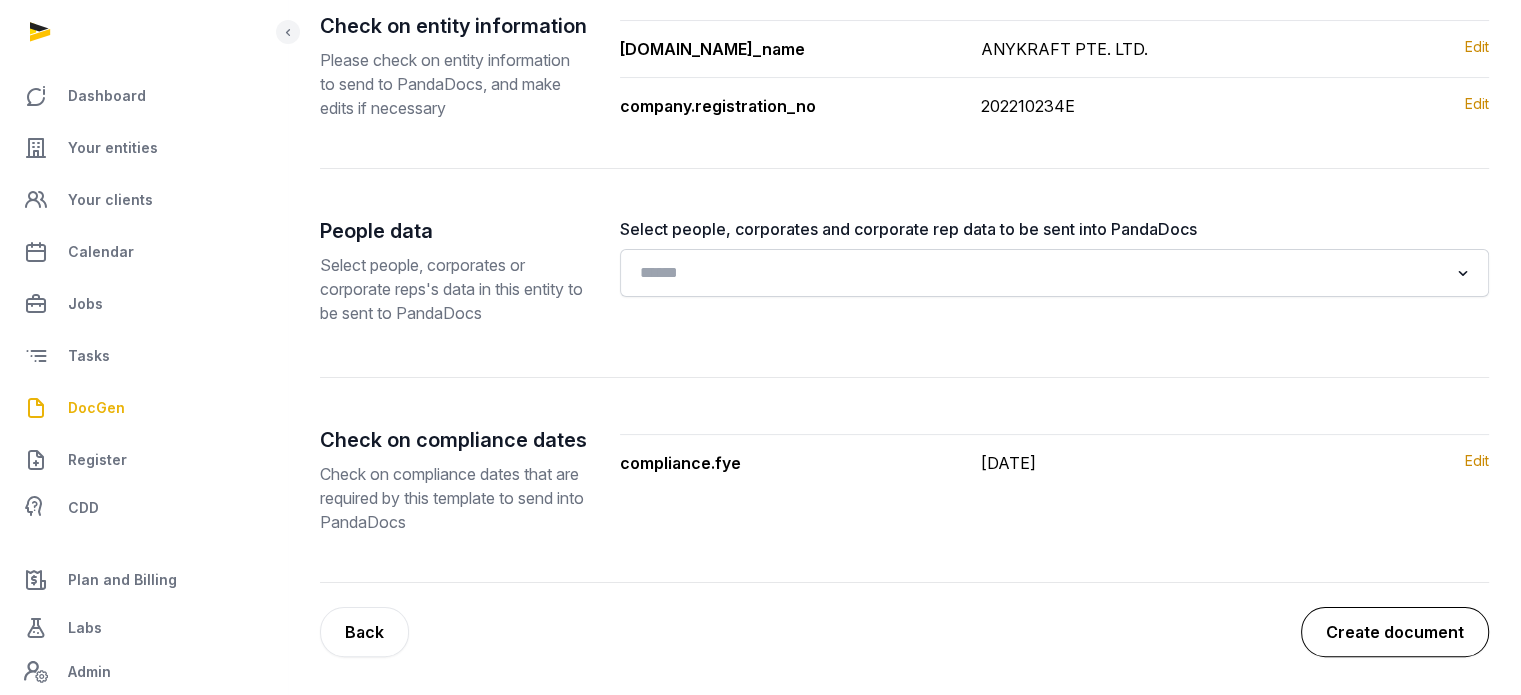 click on "Create document" at bounding box center (1395, 632) 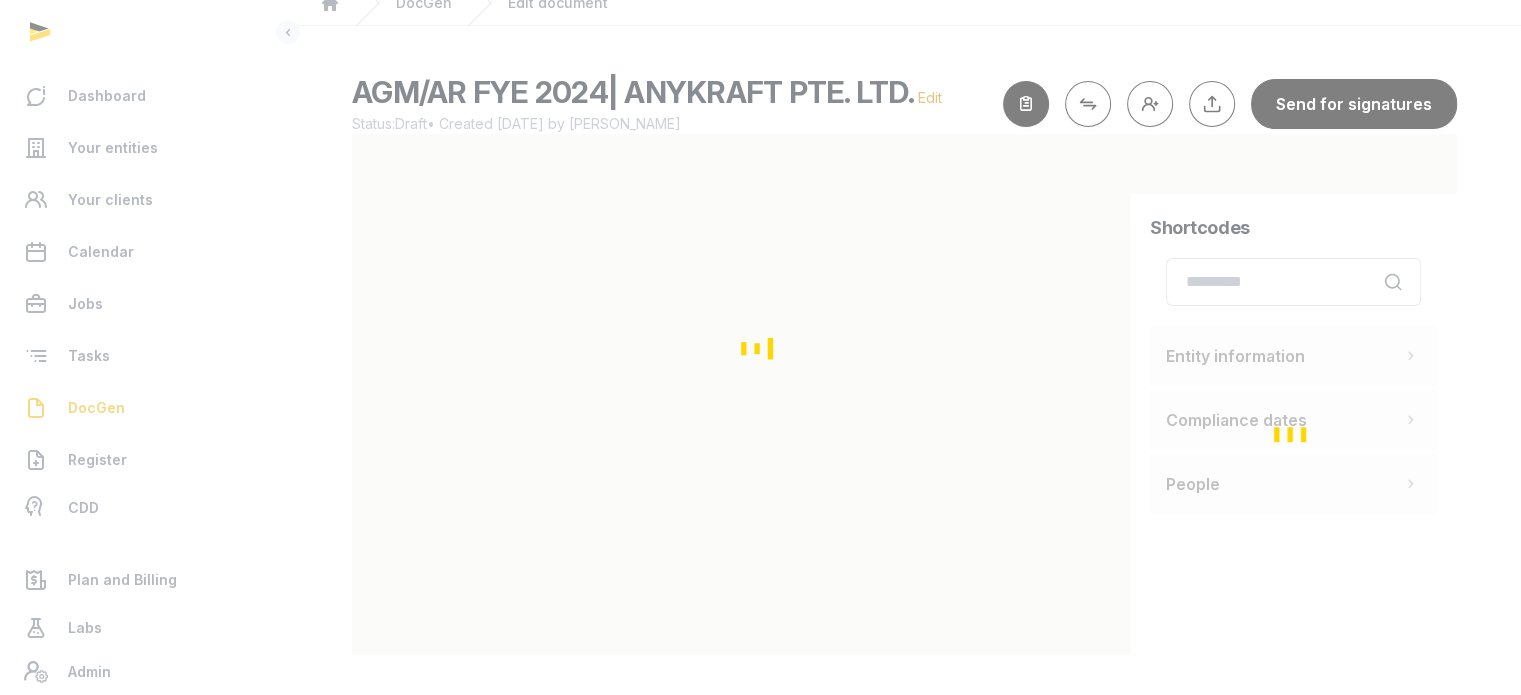 scroll, scrollTop: 0, scrollLeft: 0, axis: both 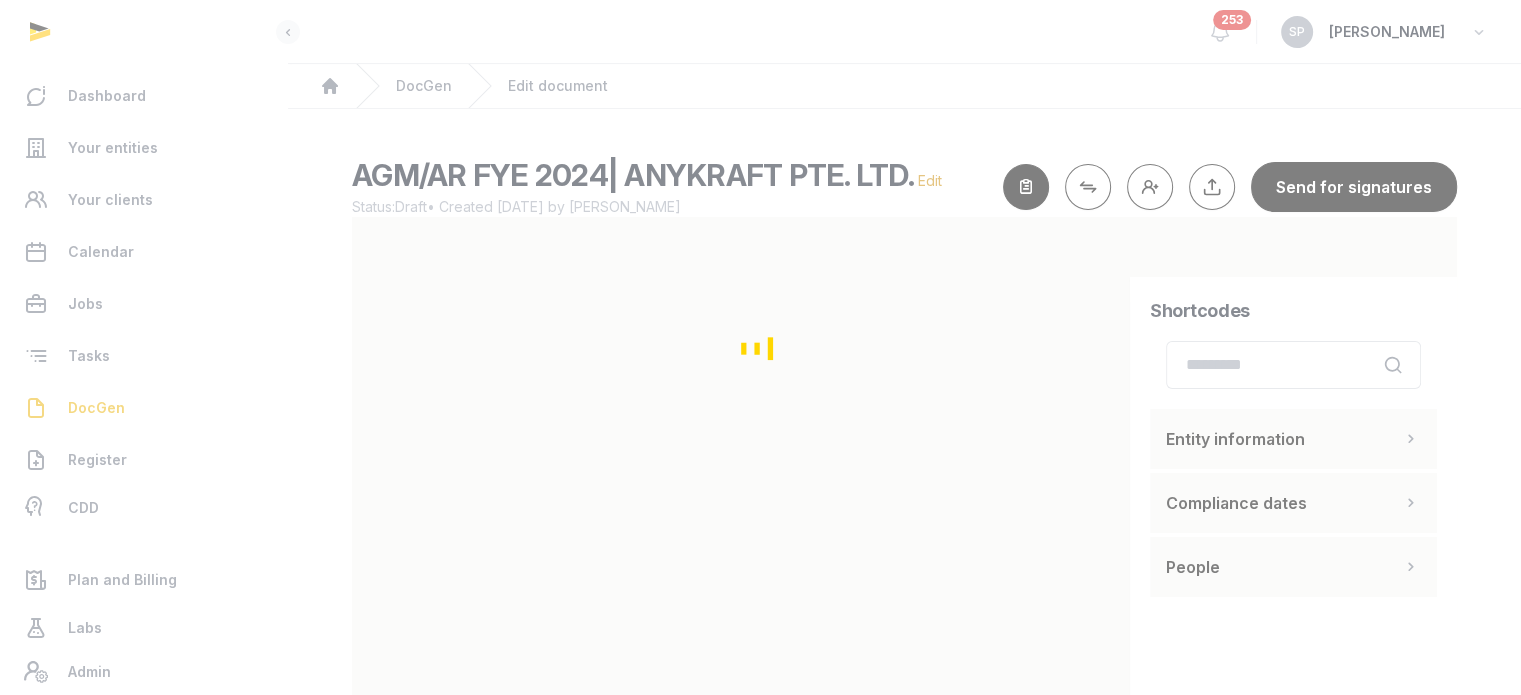 click at bounding box center [760, 347] 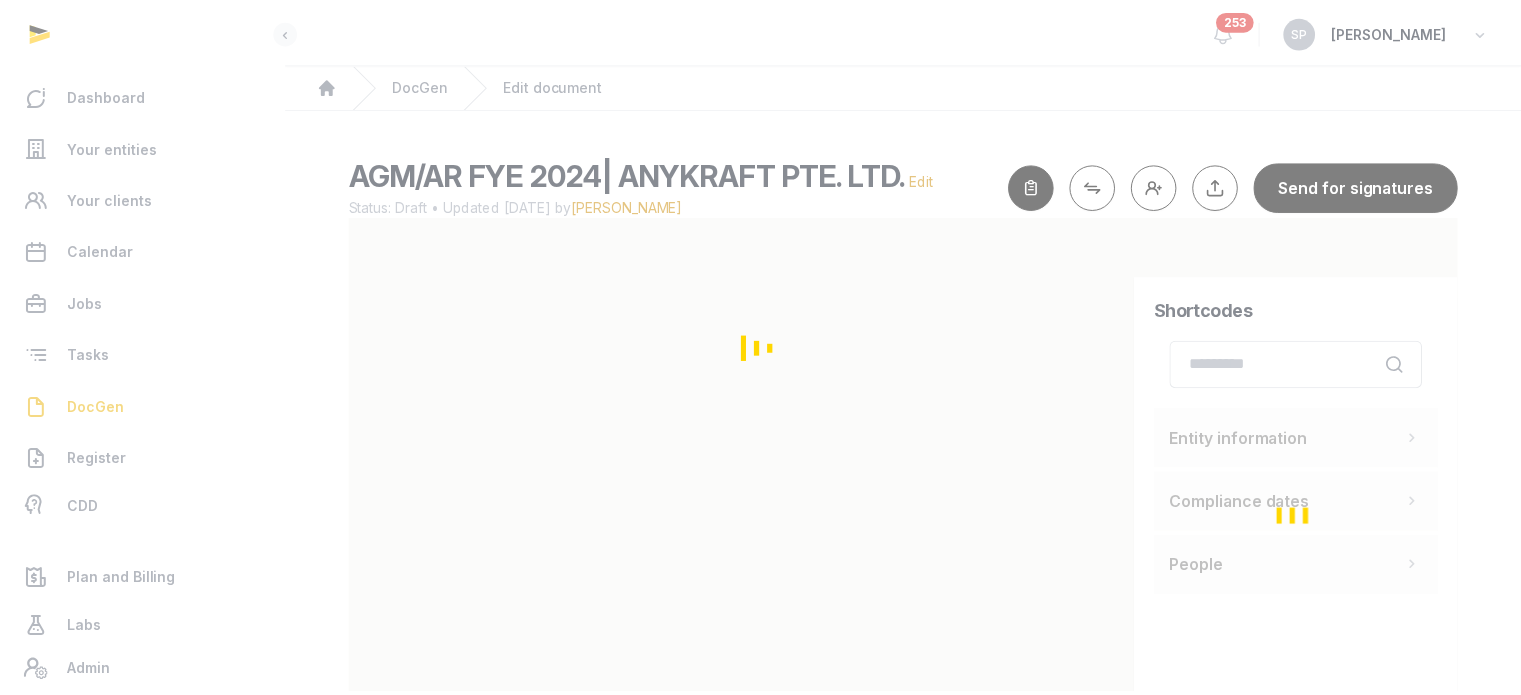 scroll, scrollTop: 0, scrollLeft: 0, axis: both 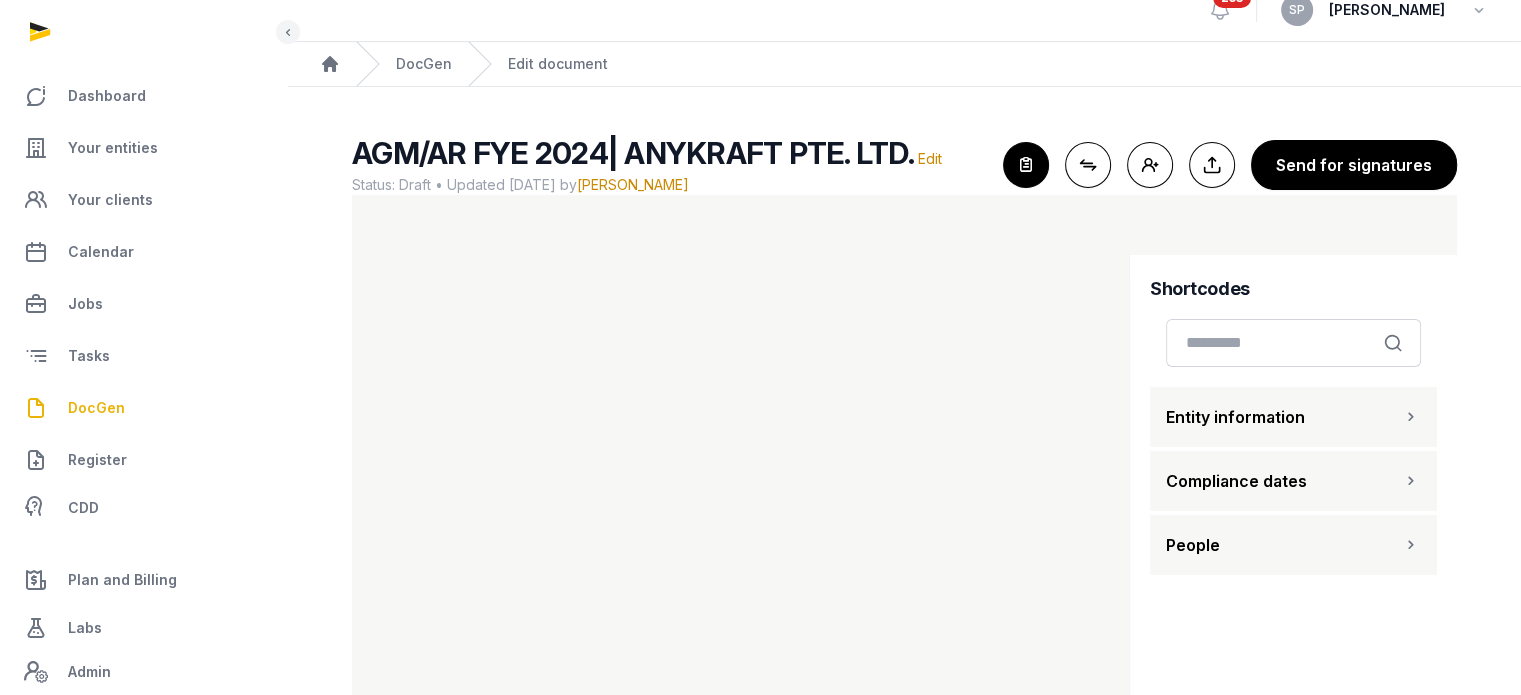 click on "Entity information" at bounding box center [1293, 417] 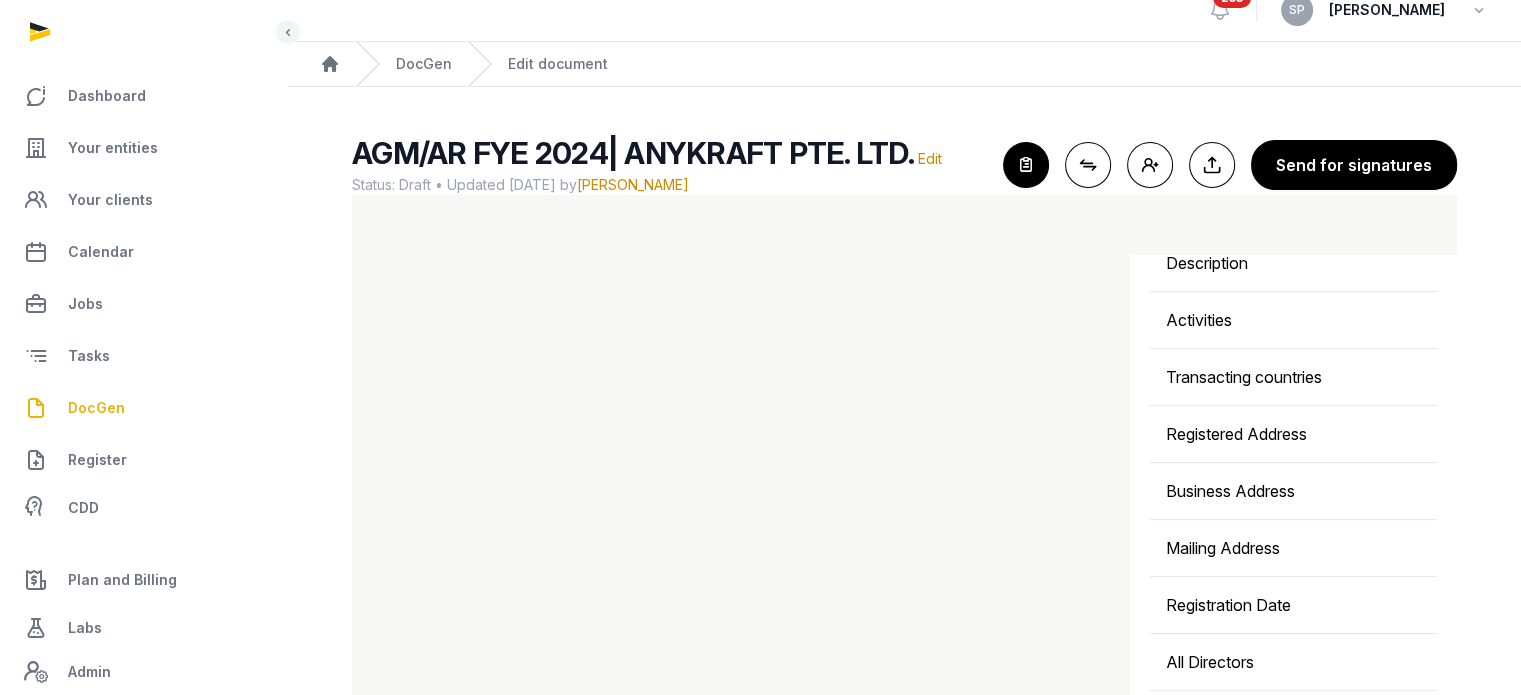 scroll, scrollTop: 556, scrollLeft: 0, axis: vertical 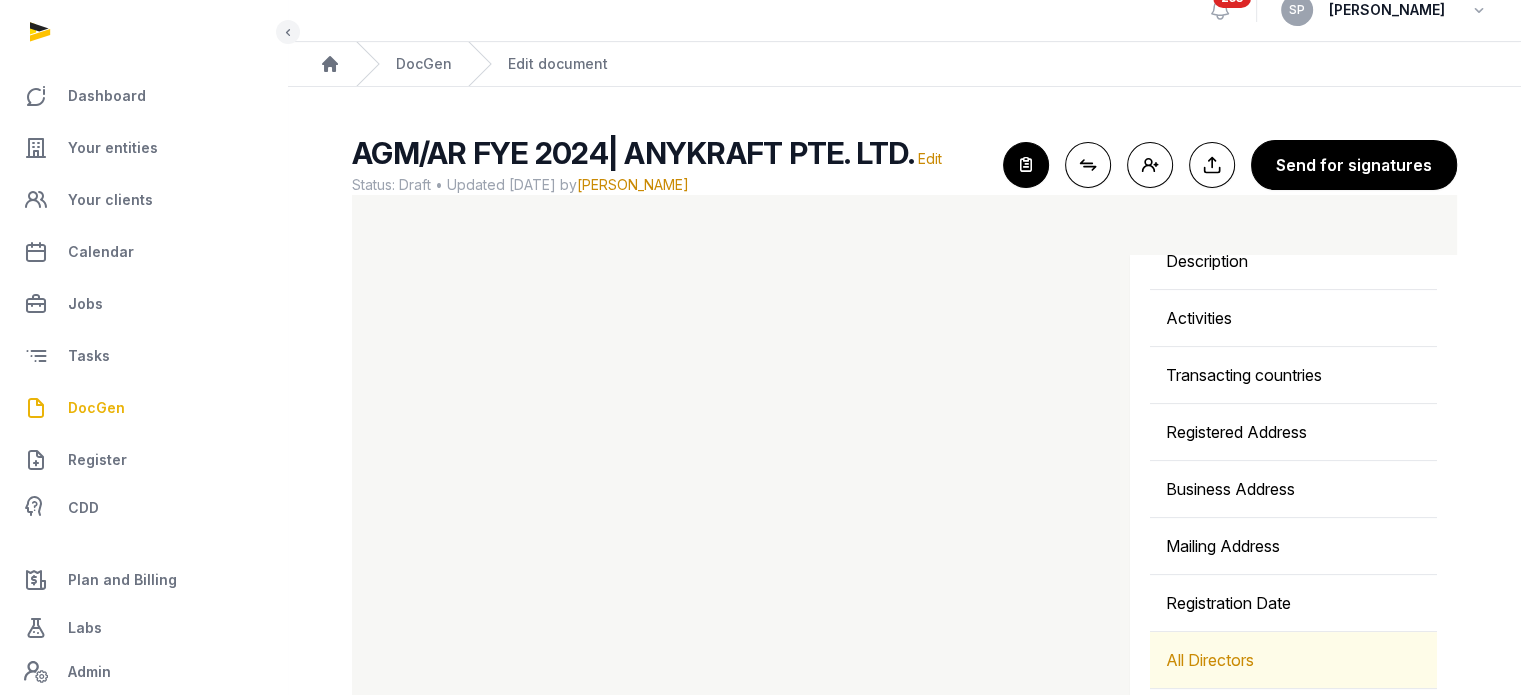 click on "All Directors" at bounding box center (1293, 660) 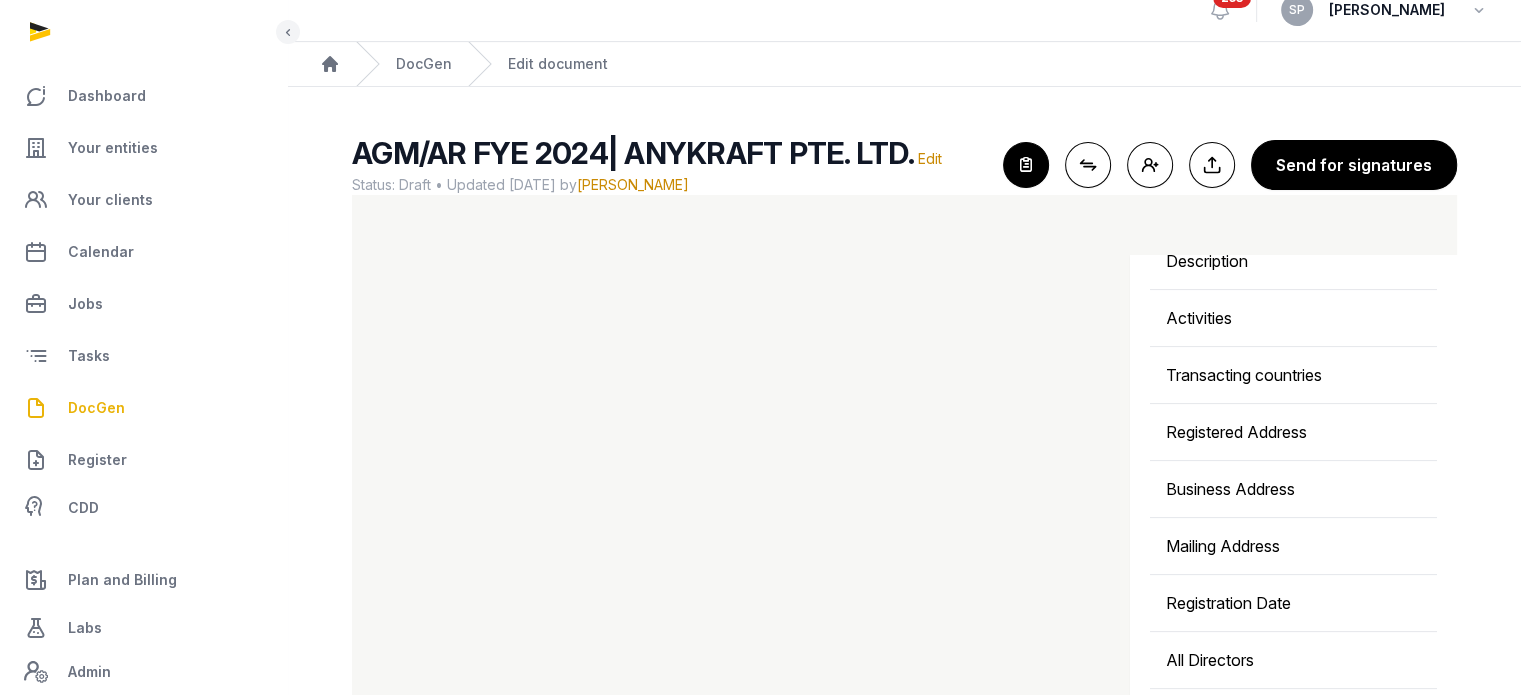 scroll, scrollTop: 712, scrollLeft: 0, axis: vertical 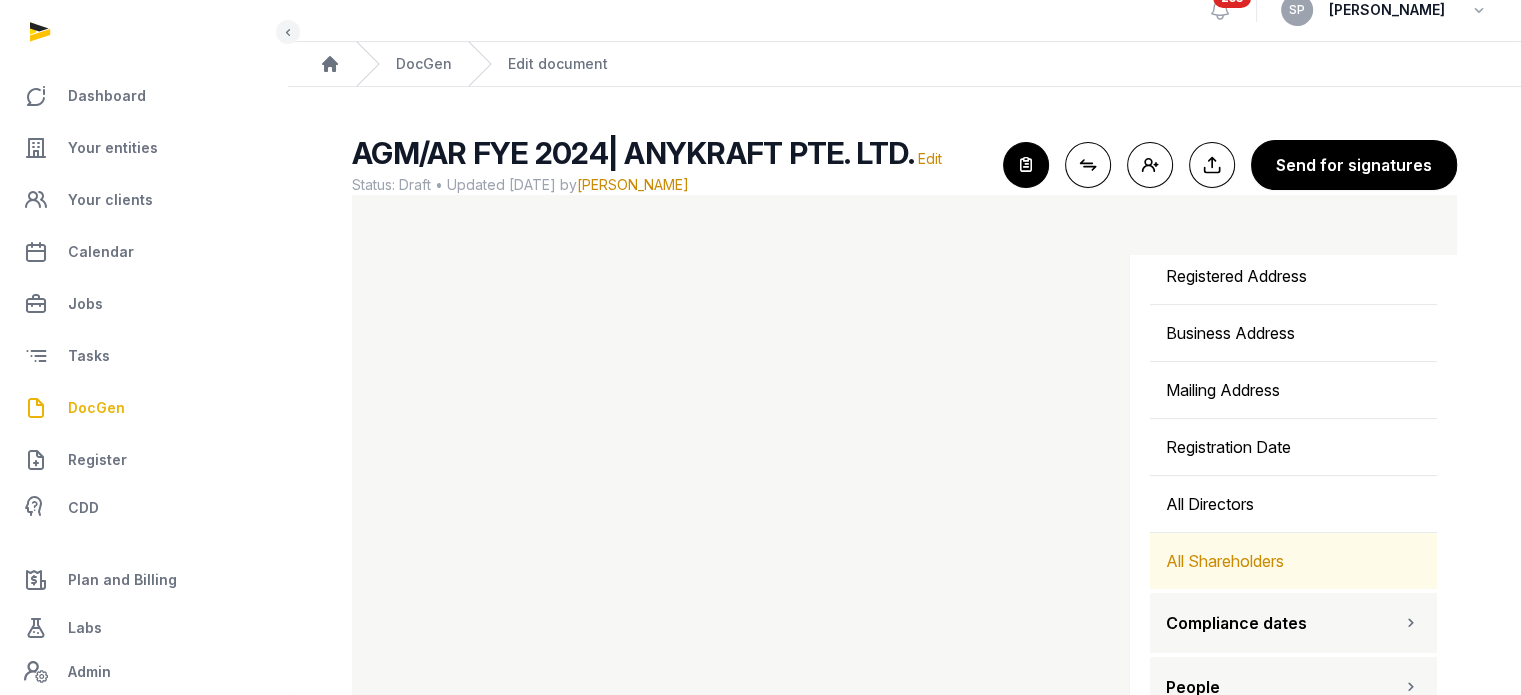 click on "All Shareholders" at bounding box center [1293, 561] 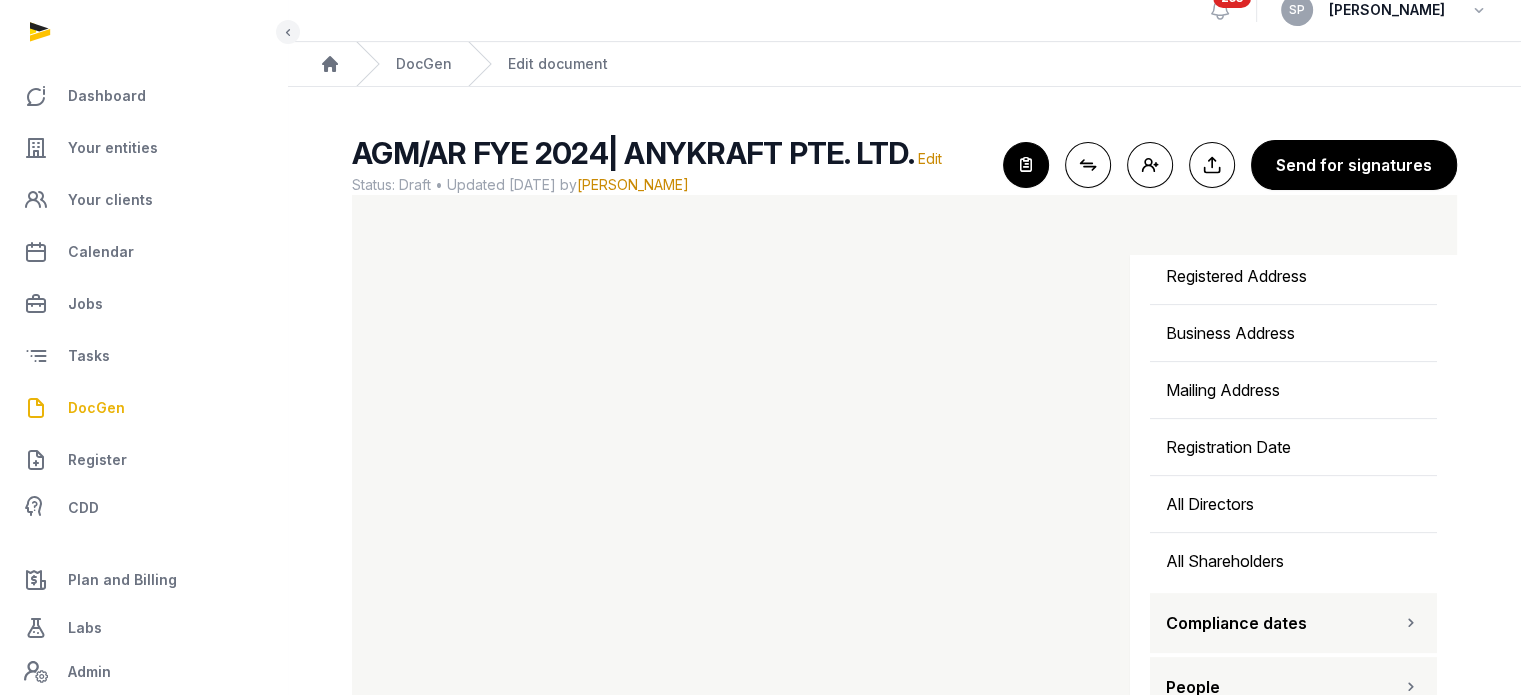 scroll, scrollTop: 712, scrollLeft: 0, axis: vertical 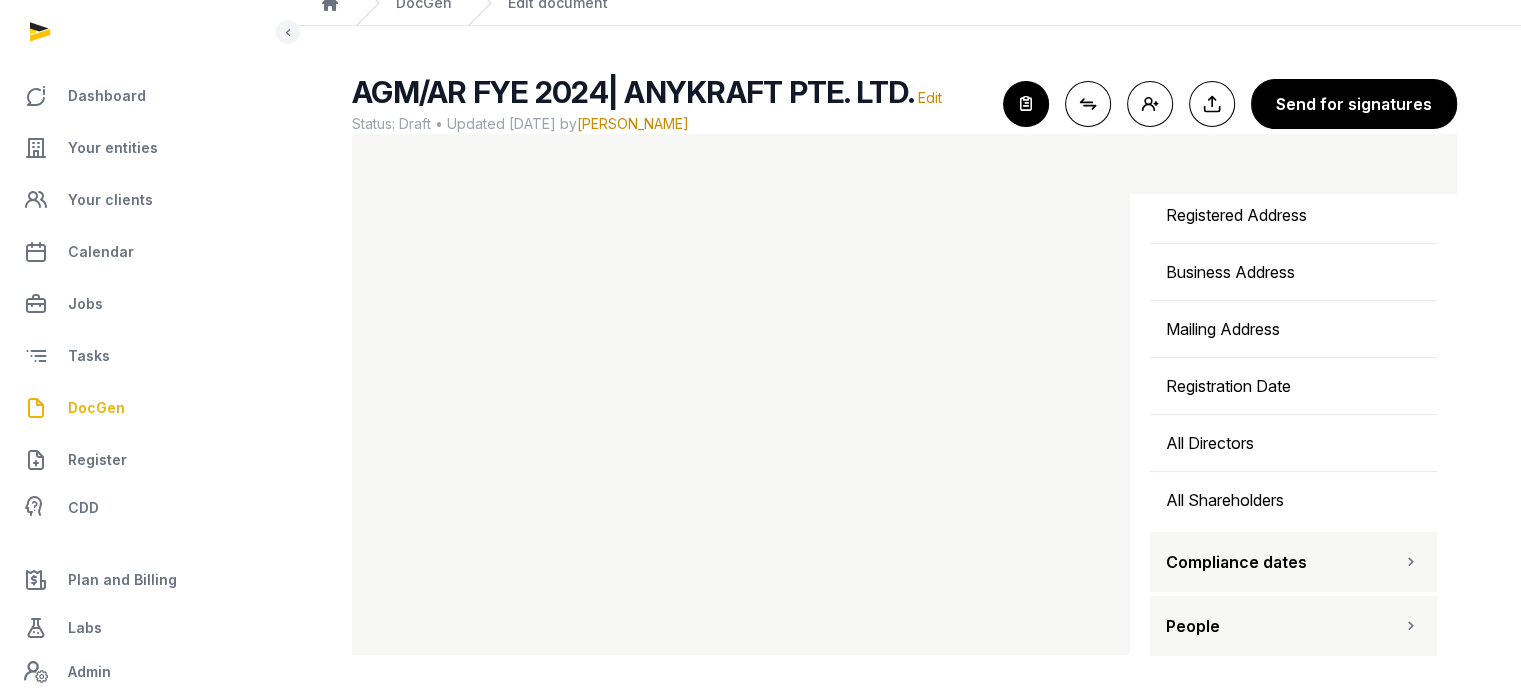 click on "People" at bounding box center [1293, 626] 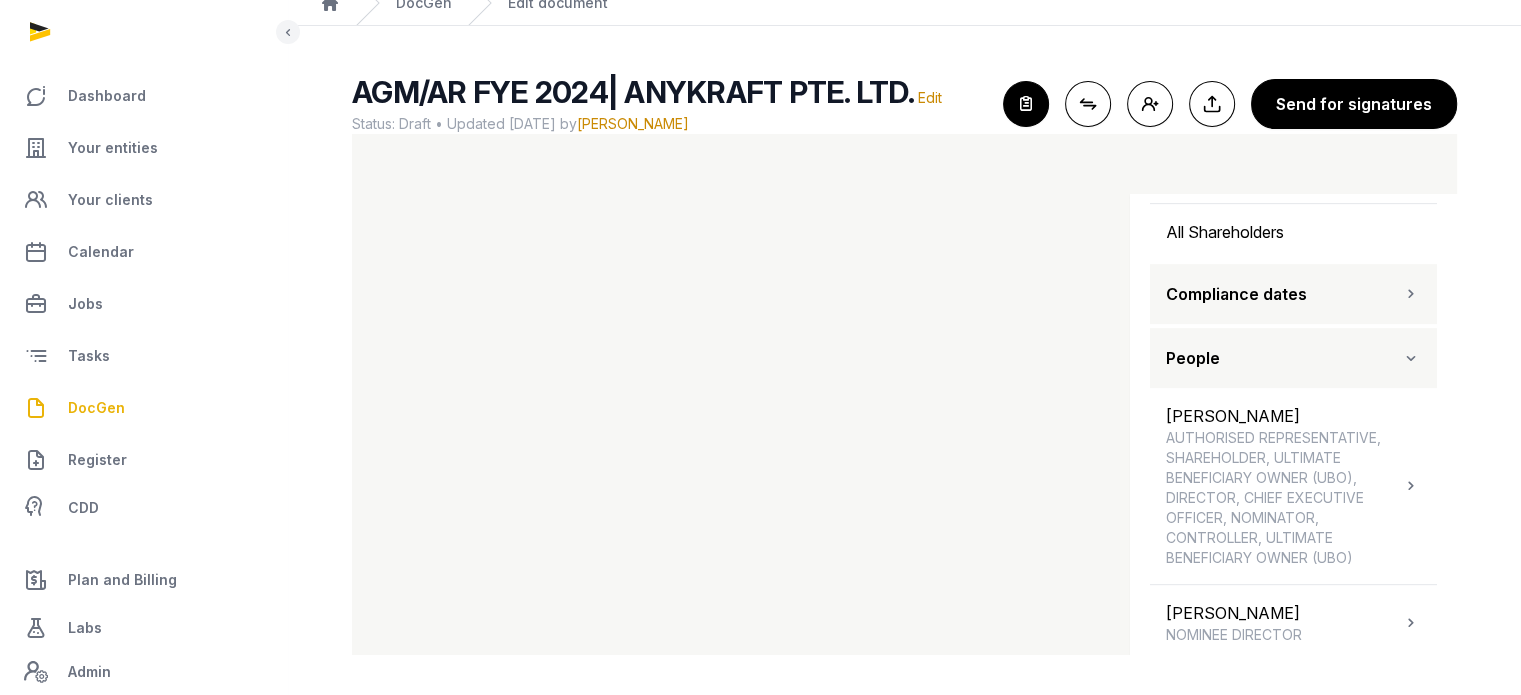 scroll, scrollTop: 986, scrollLeft: 0, axis: vertical 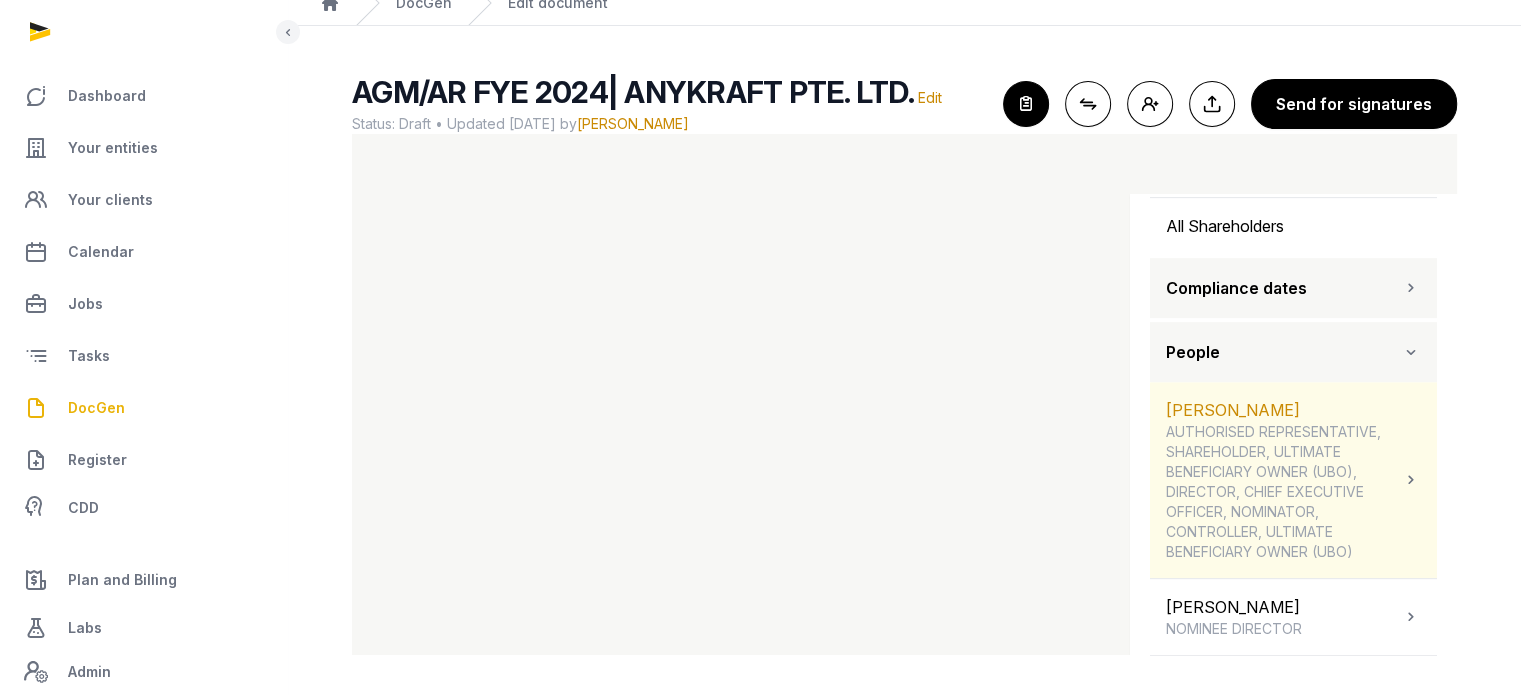 click on "AUTHORISED REPRESENTATIVE, SHAREHOLDER, ULTIMATE BENEFICIARY OWNER (UBO), DIRECTOR, CHIEF EXECUTIVE OFFICER, NOMINATOR, CONTROLLER, ULTIMATE BENEFICIARY OWNER (UBO)" at bounding box center [1283, 492] 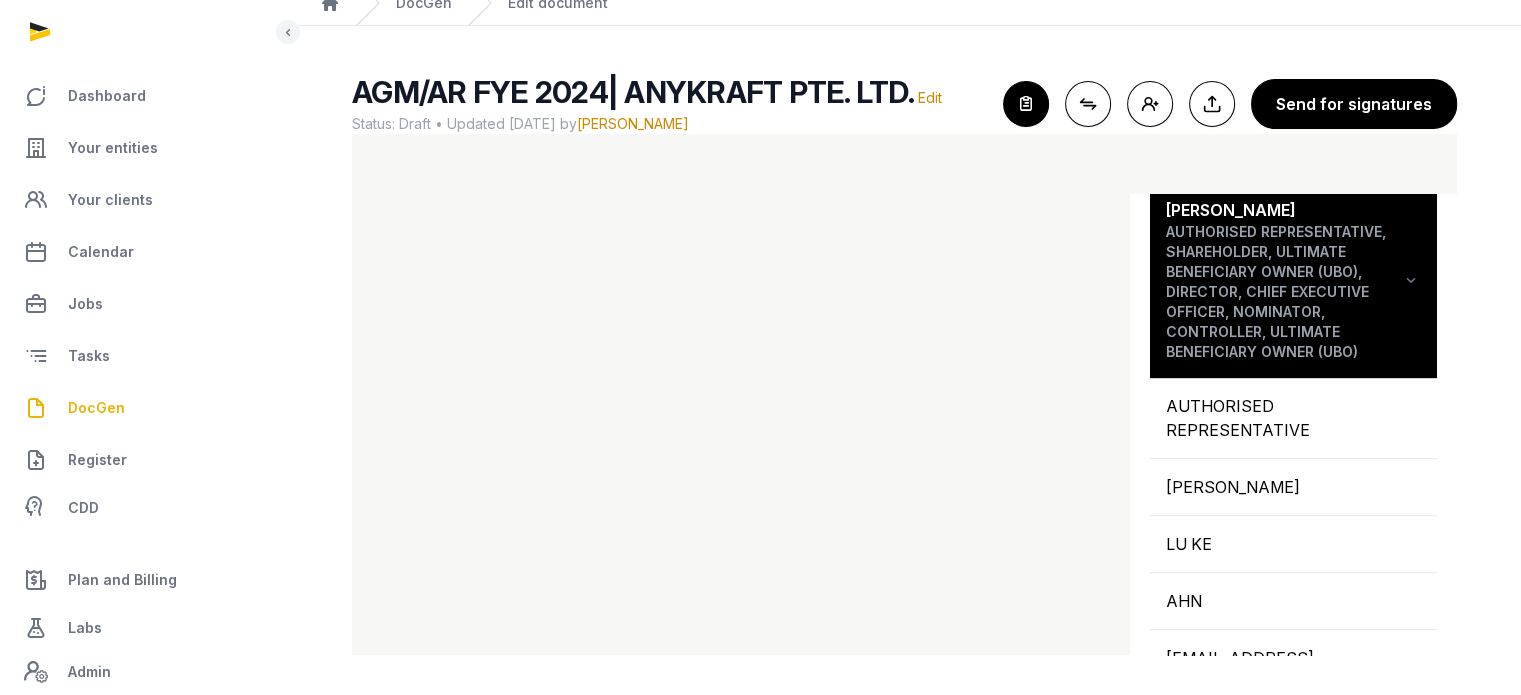 scroll, scrollTop: 1208, scrollLeft: 0, axis: vertical 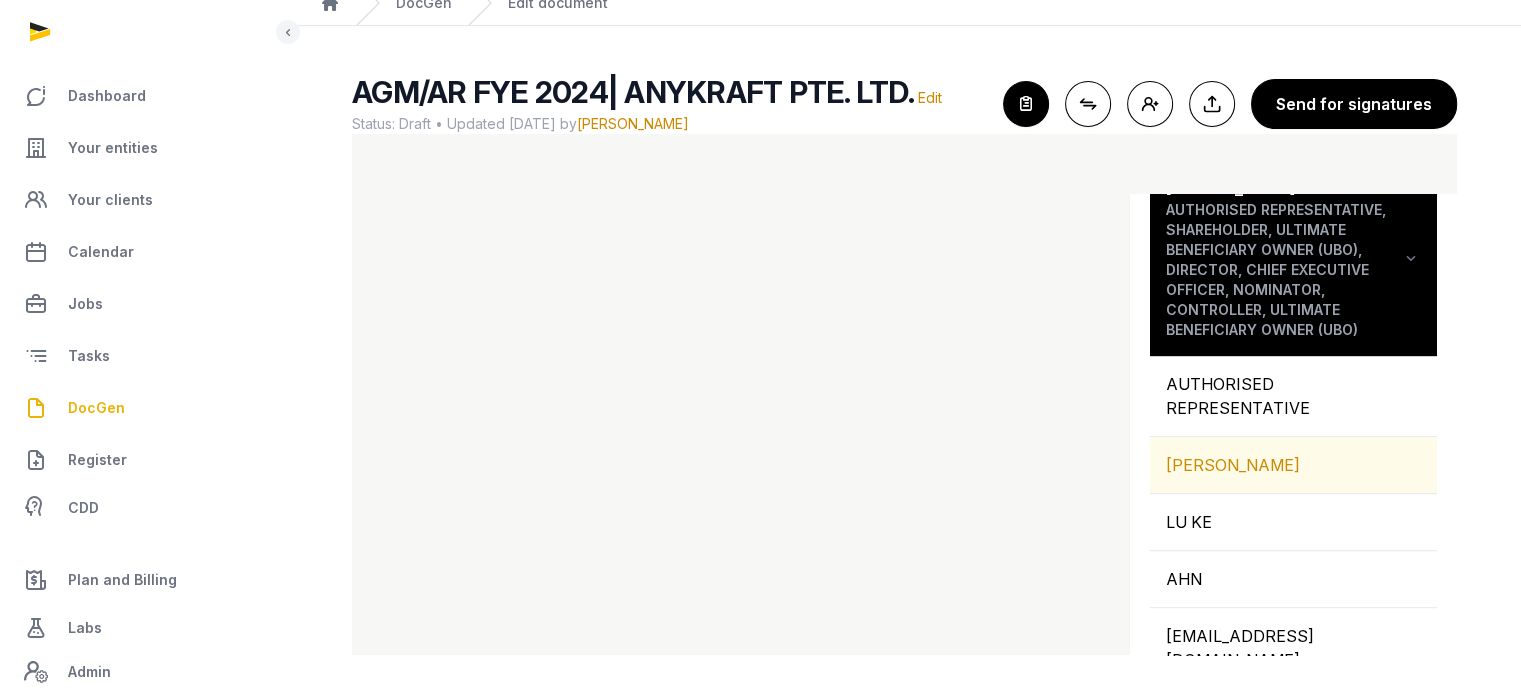 click on "[PERSON_NAME]" at bounding box center (1293, 465) 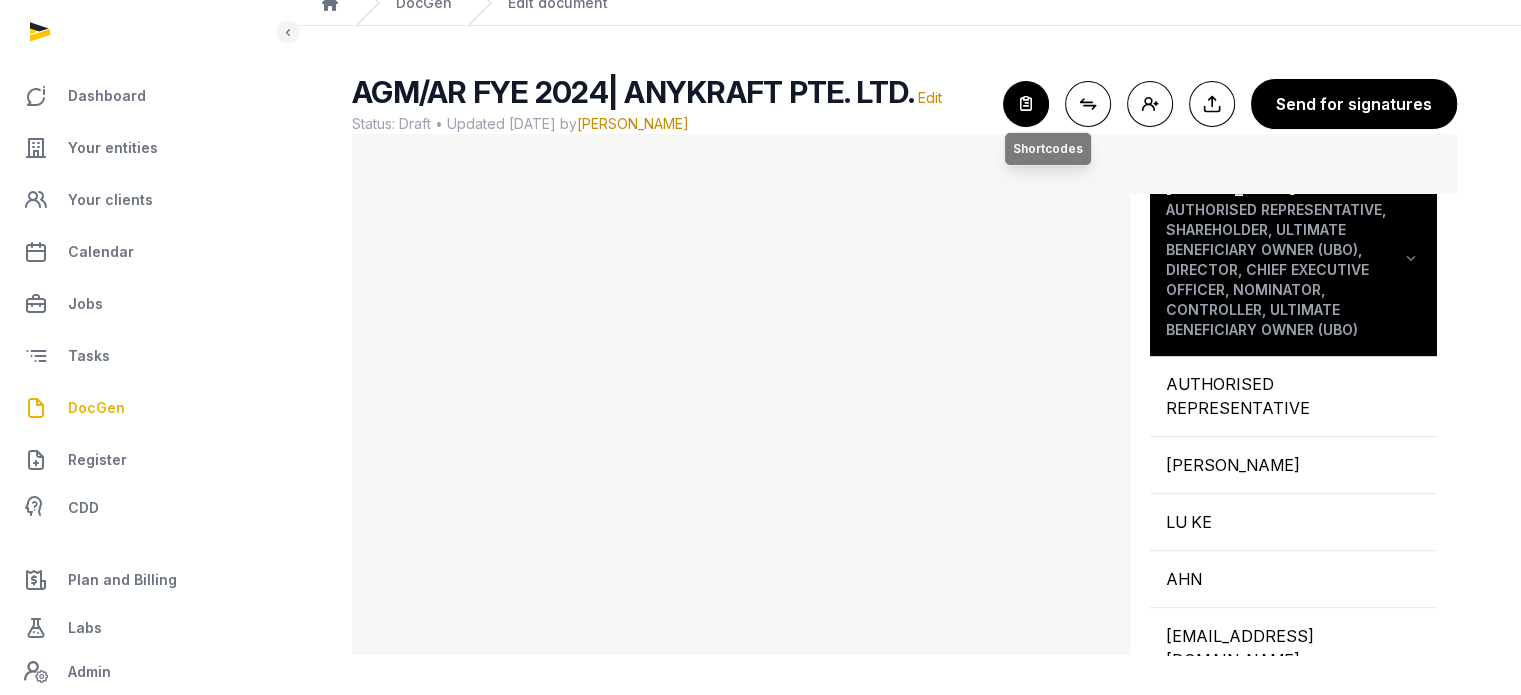 click at bounding box center [1026, 104] 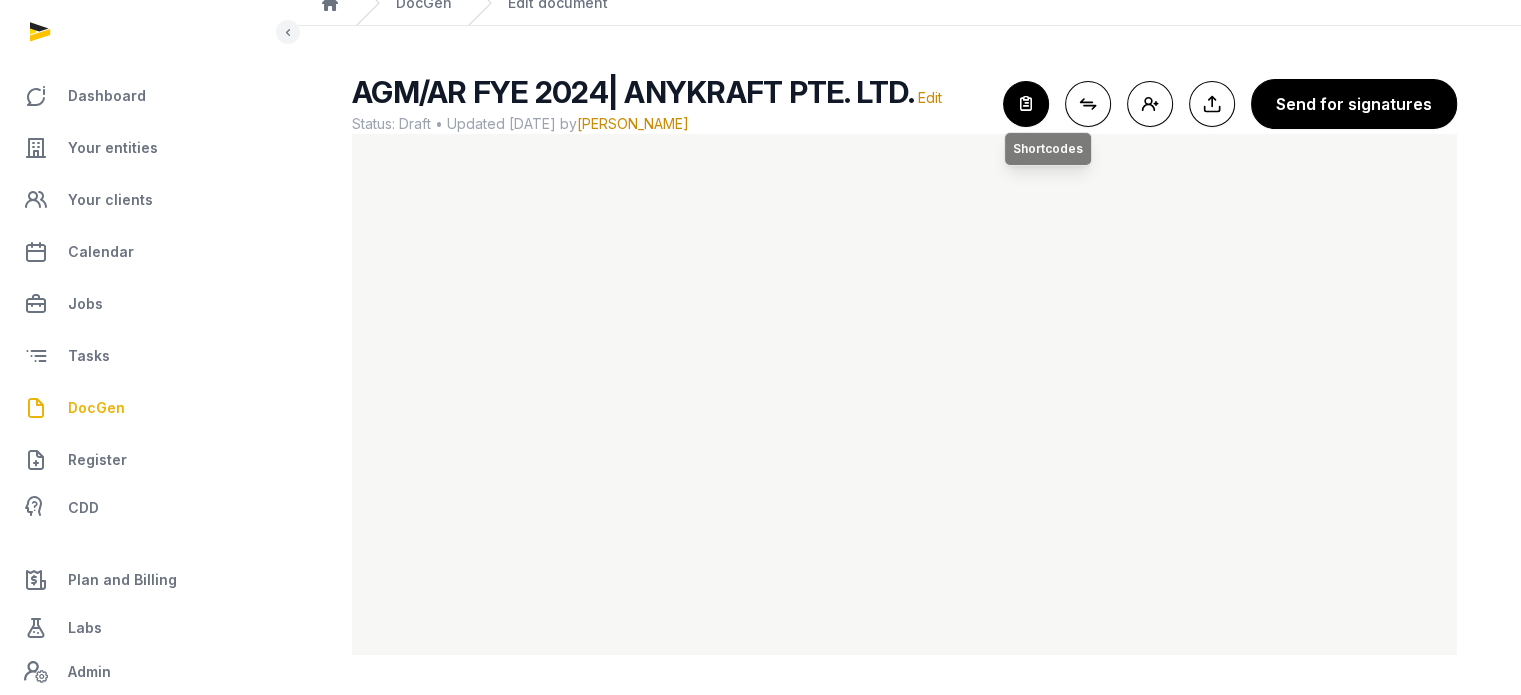 click at bounding box center [1026, 104] 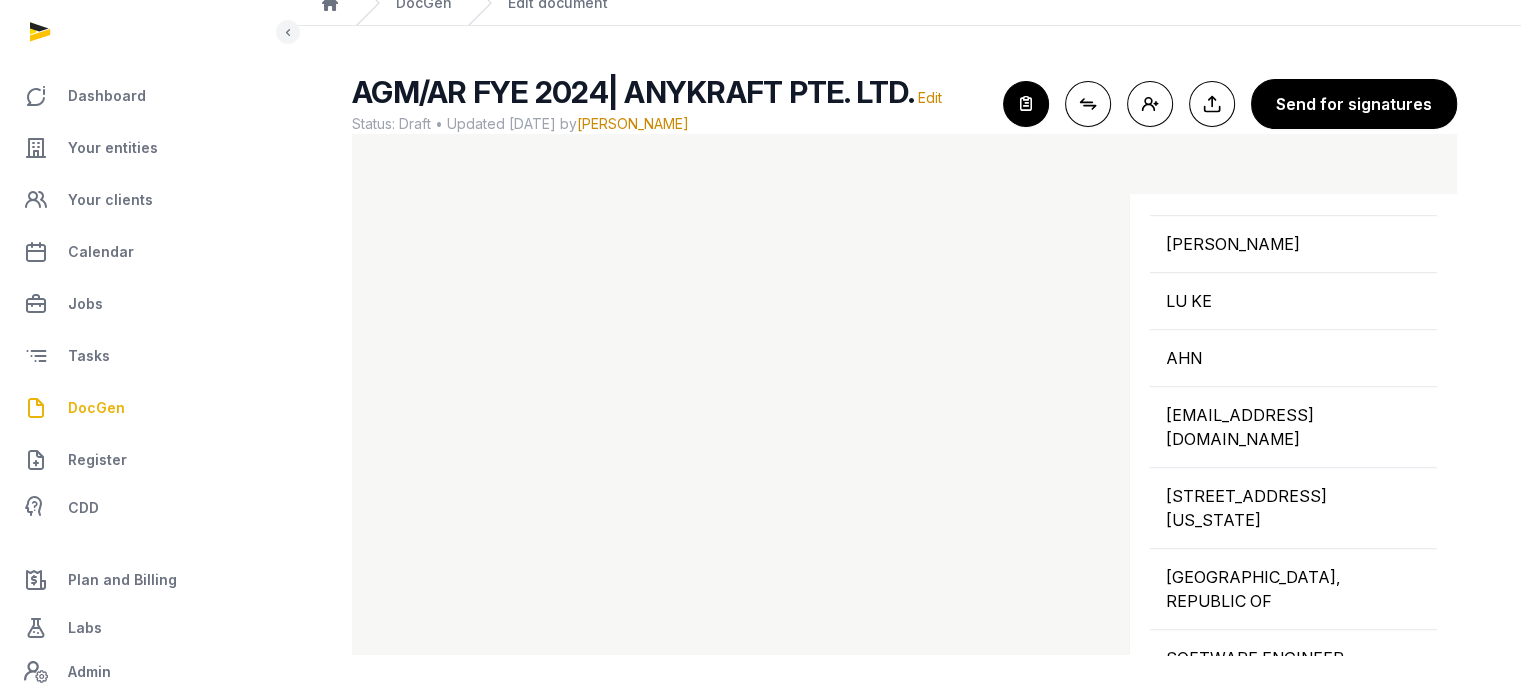 scroll, scrollTop: 1440, scrollLeft: 0, axis: vertical 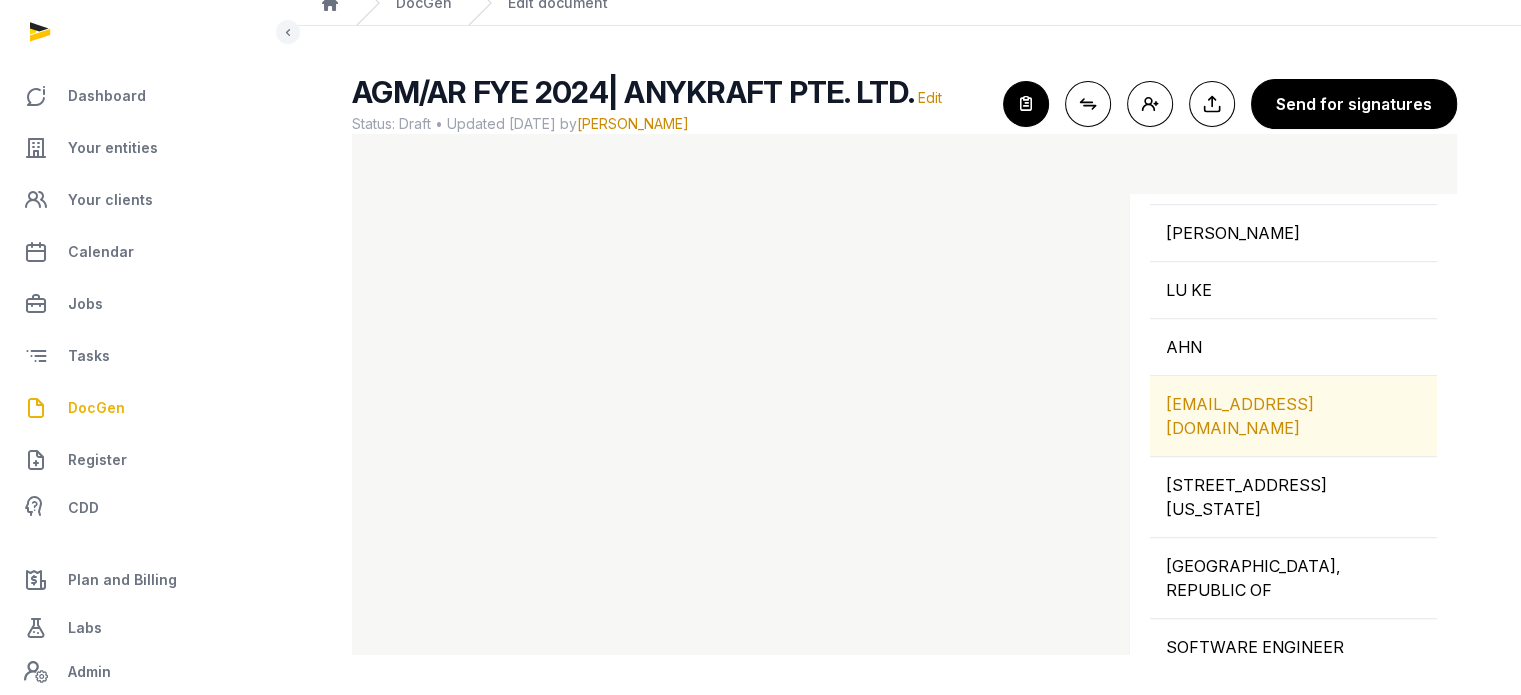 click on "LUKE@ANYKRAFT.IO" at bounding box center [1293, 416] 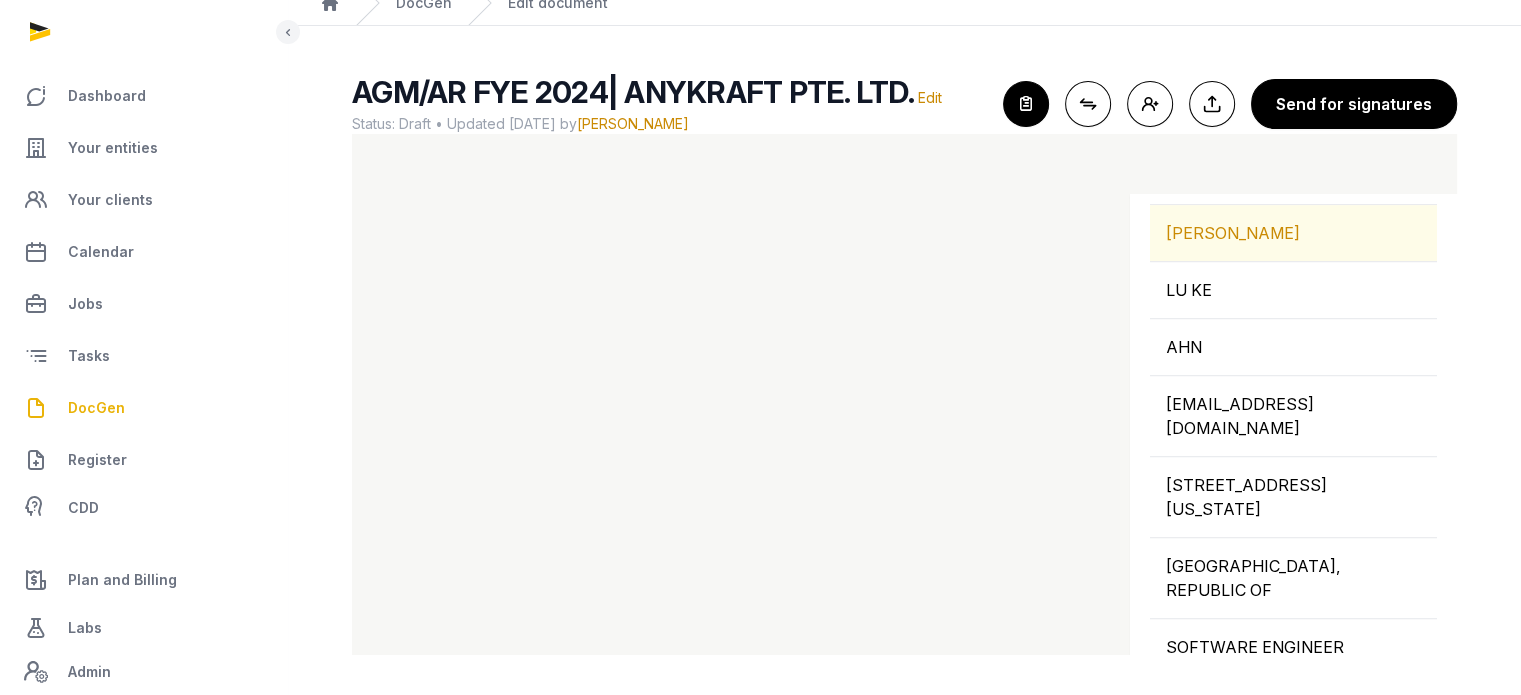 click on "[PERSON_NAME]" at bounding box center (1293, 233) 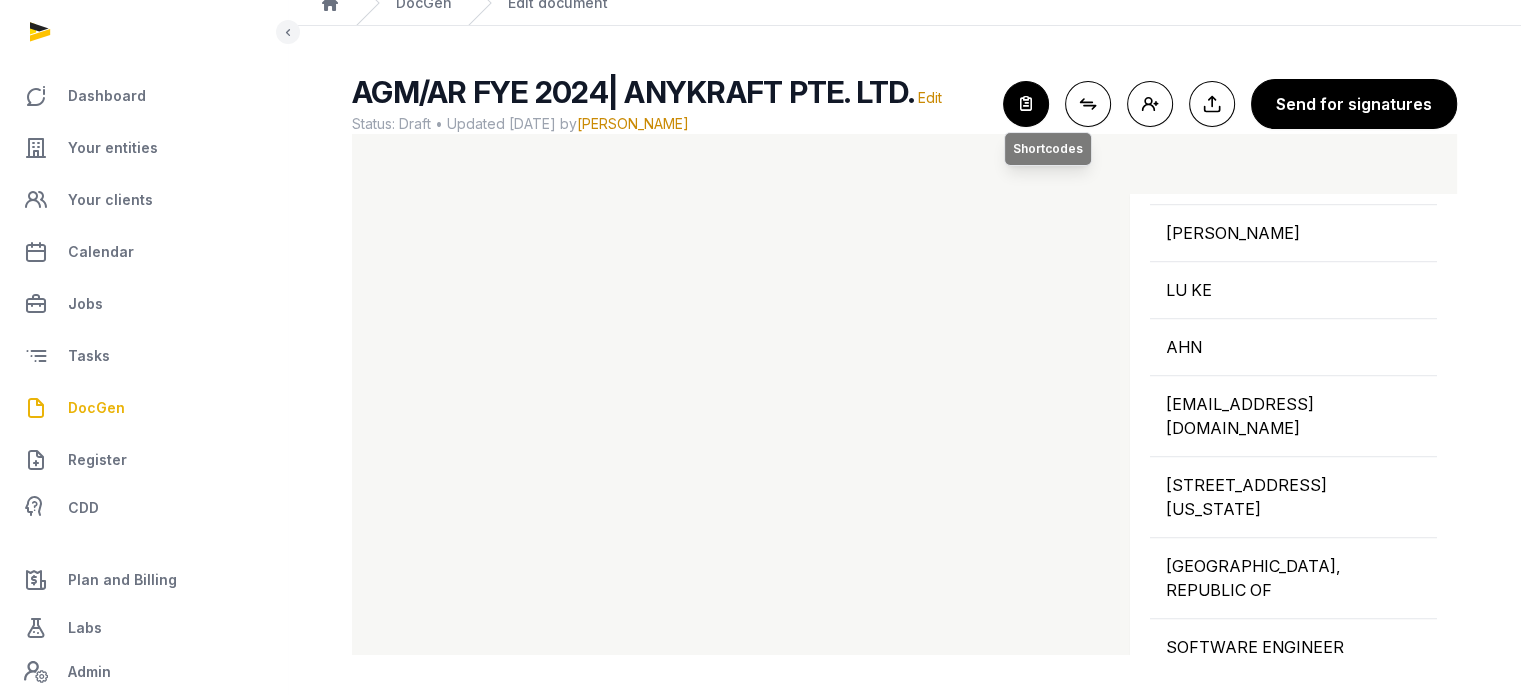 click at bounding box center [1026, 104] 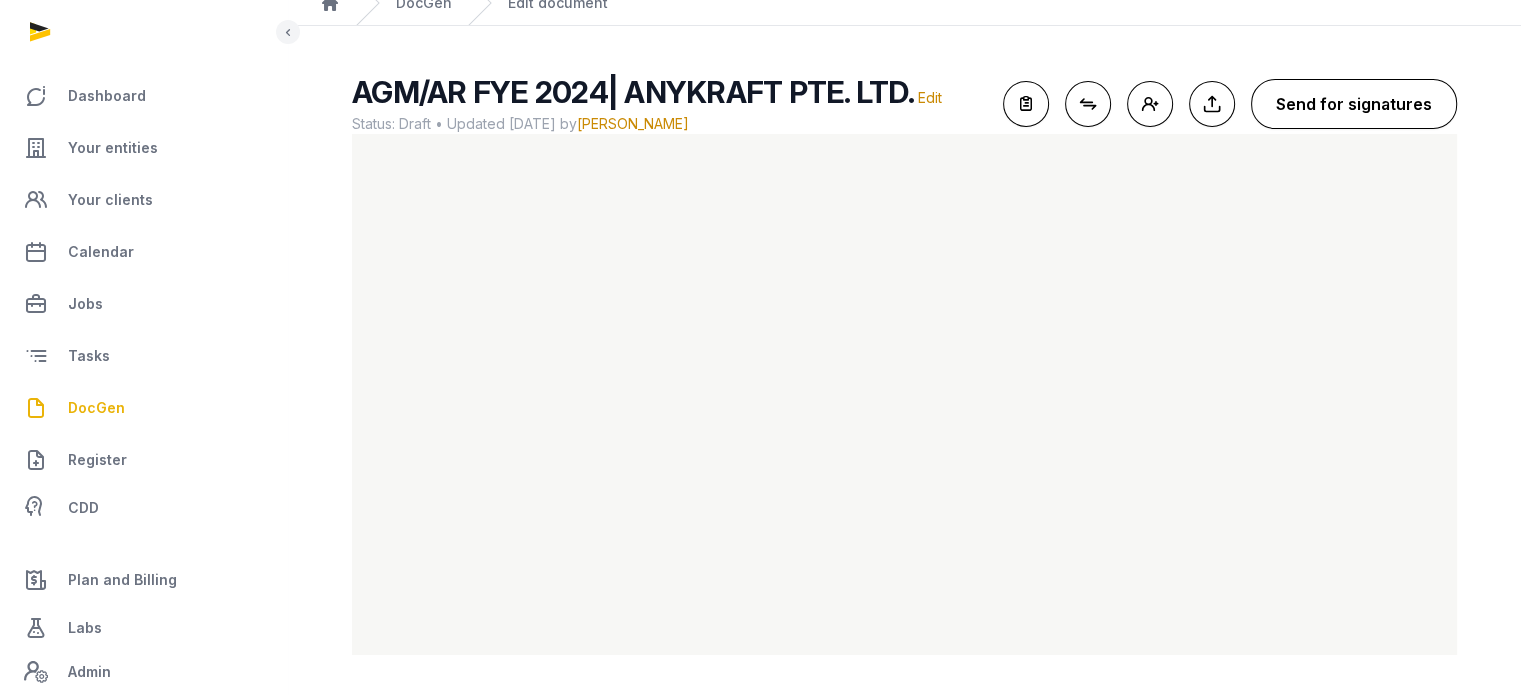 click on "Send for signatures" at bounding box center [1354, 104] 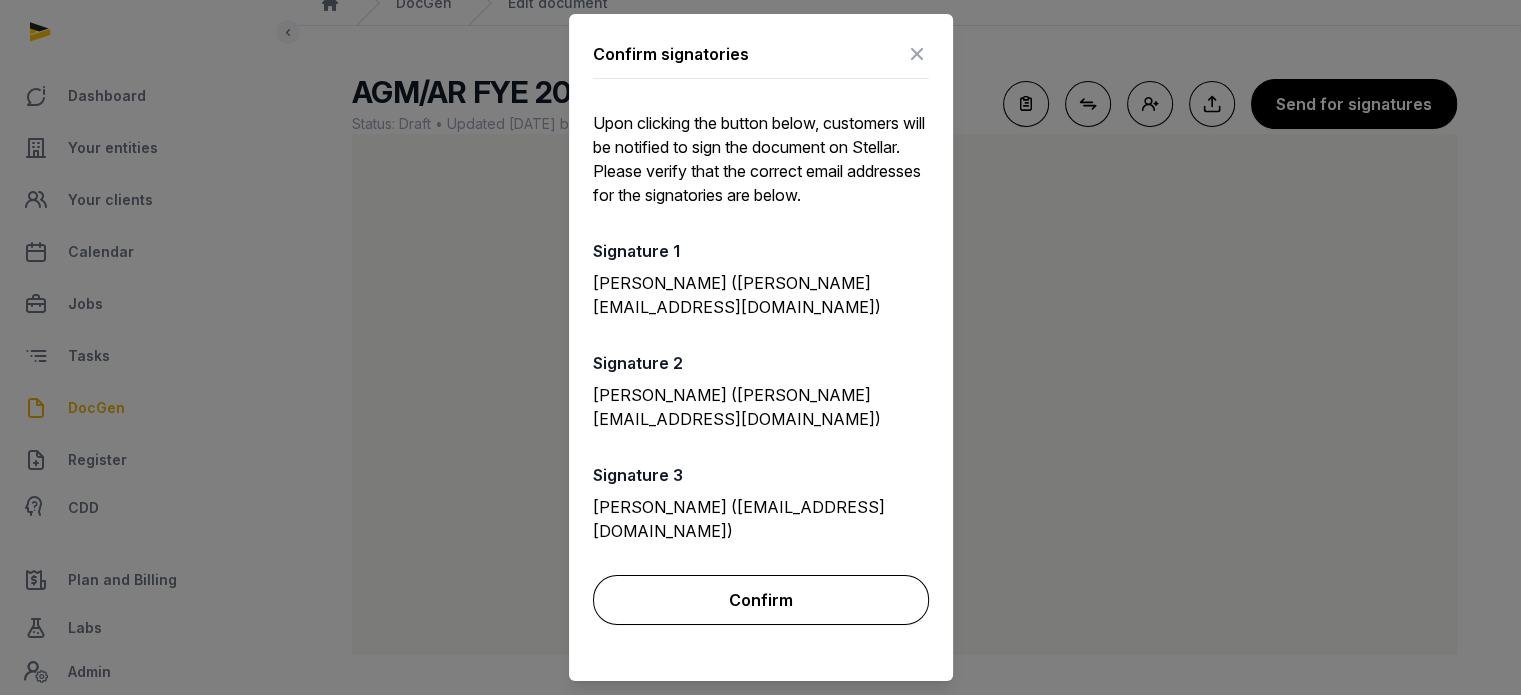click on "Confirm" at bounding box center [761, 600] 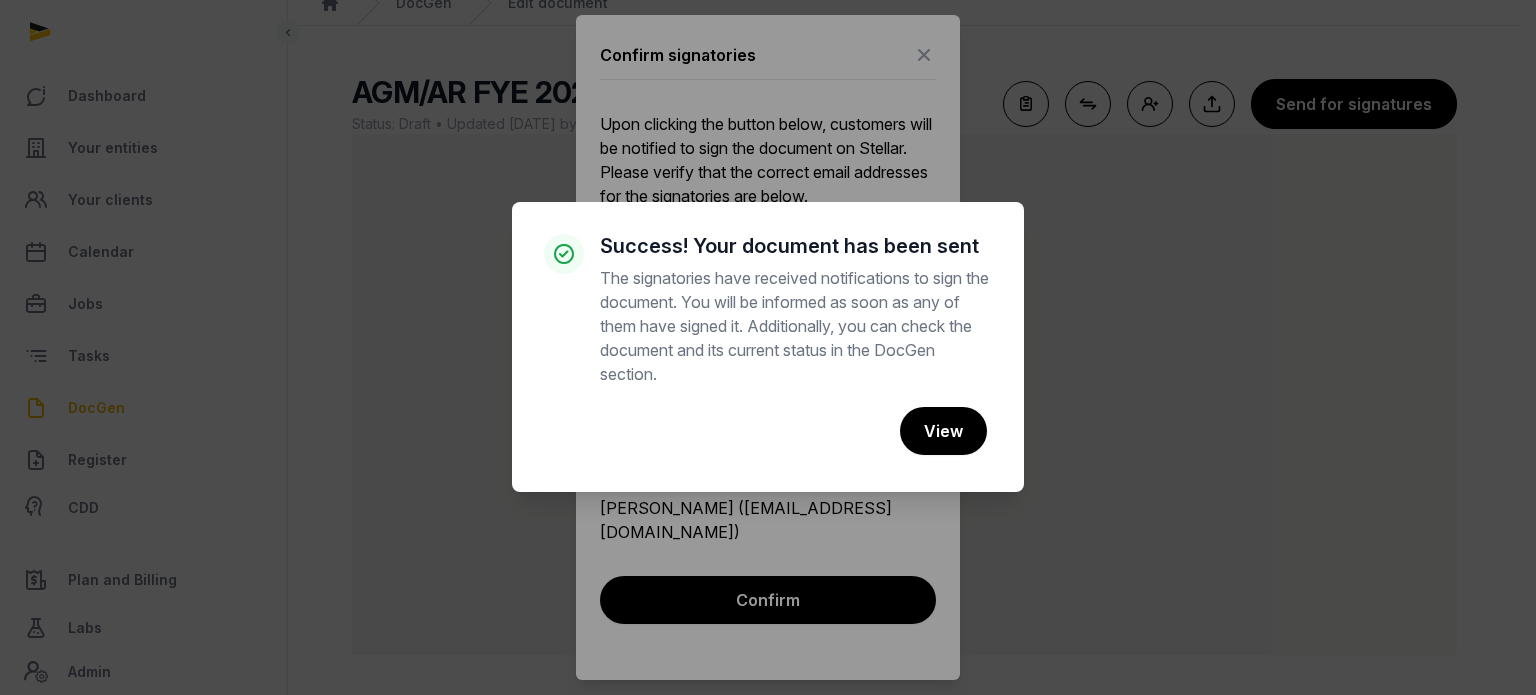 click on "×
Success! Your document has been sent
The signatories have received notifications to sign the document. You will be informed as soon as any of them have signed it. Additionally, you can check the document and its current status in the DocGen section.
Cancel No View" at bounding box center [768, 347] 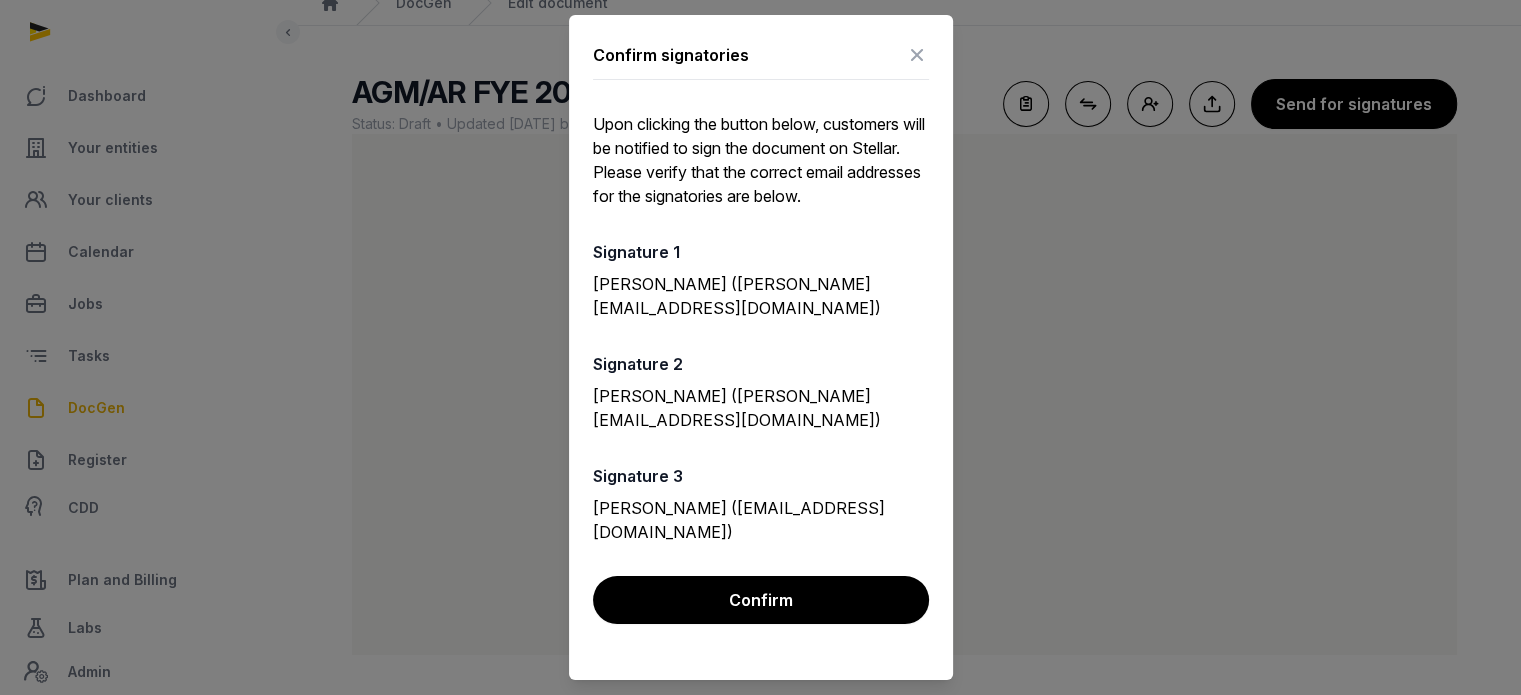 click at bounding box center (917, 55) 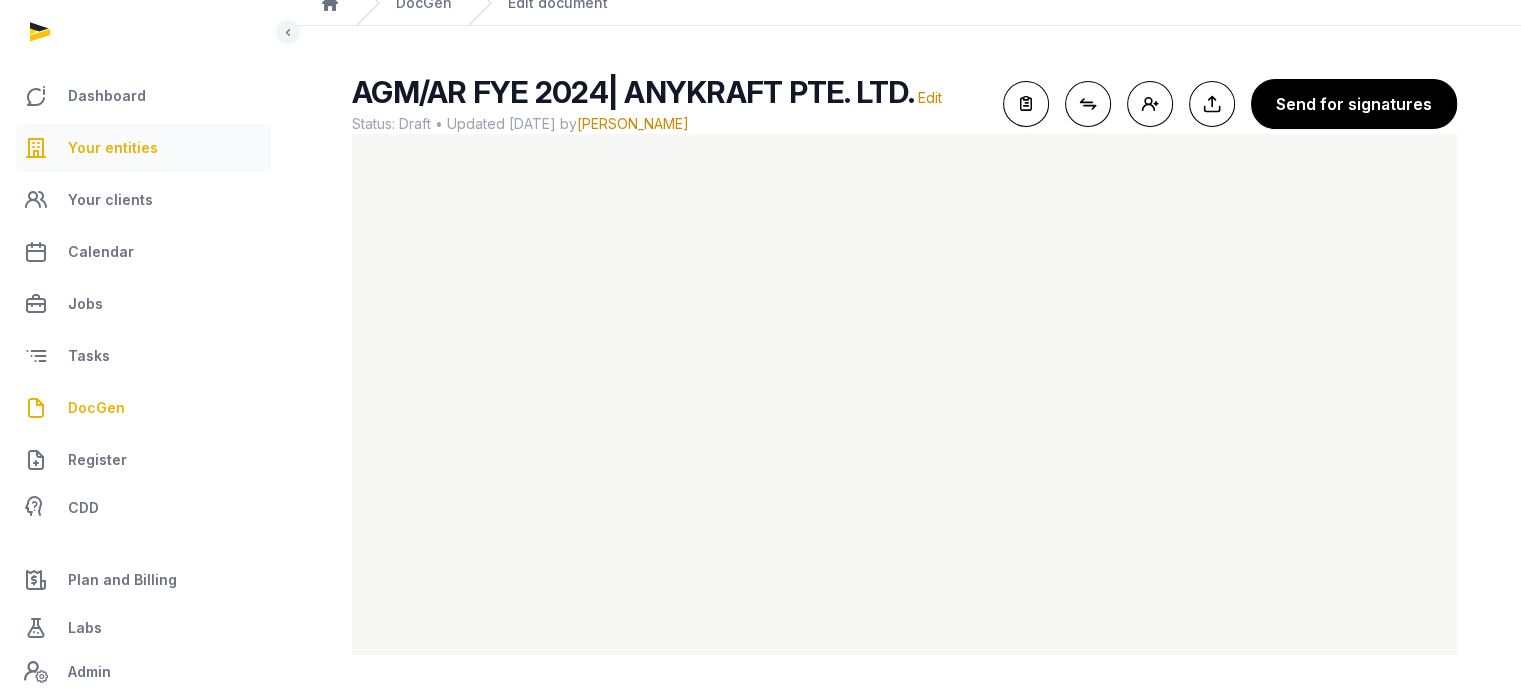click on "Your entities" at bounding box center [113, 148] 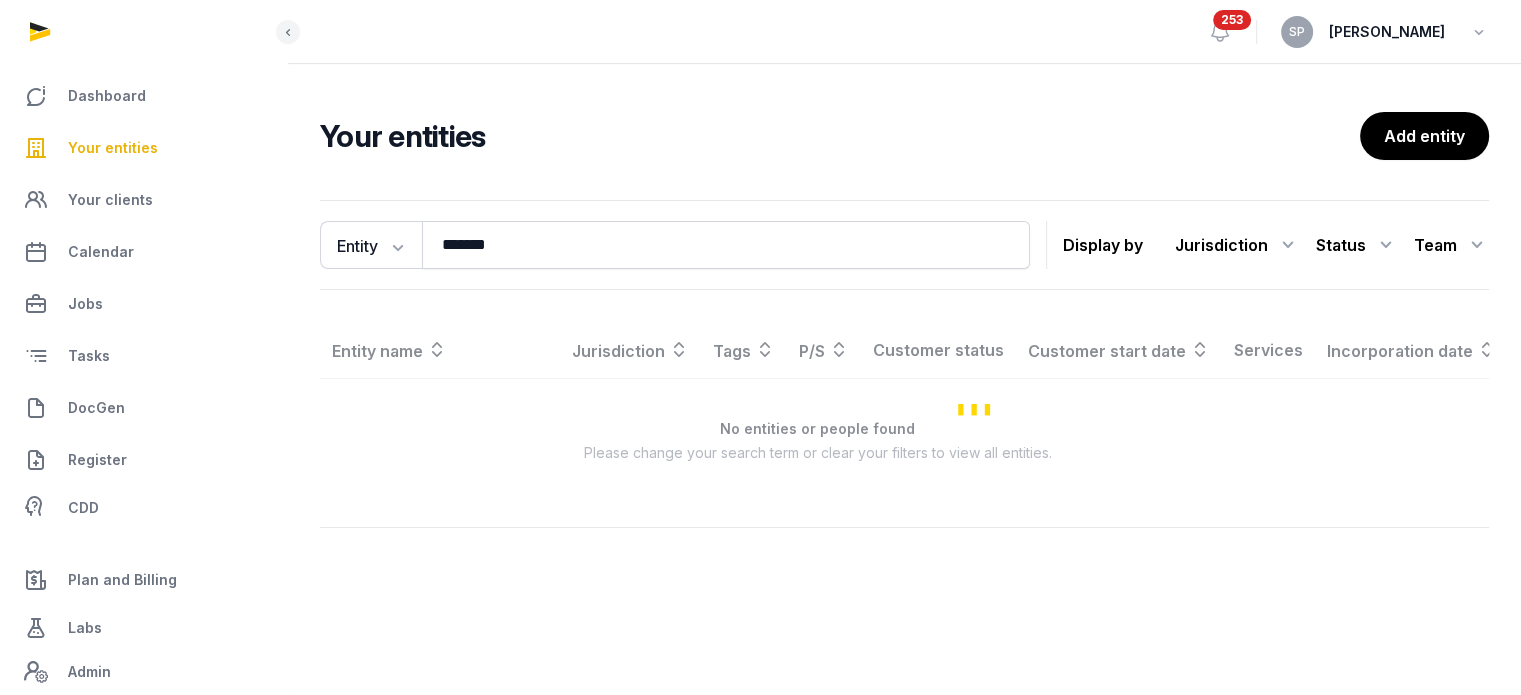 scroll, scrollTop: 0, scrollLeft: 0, axis: both 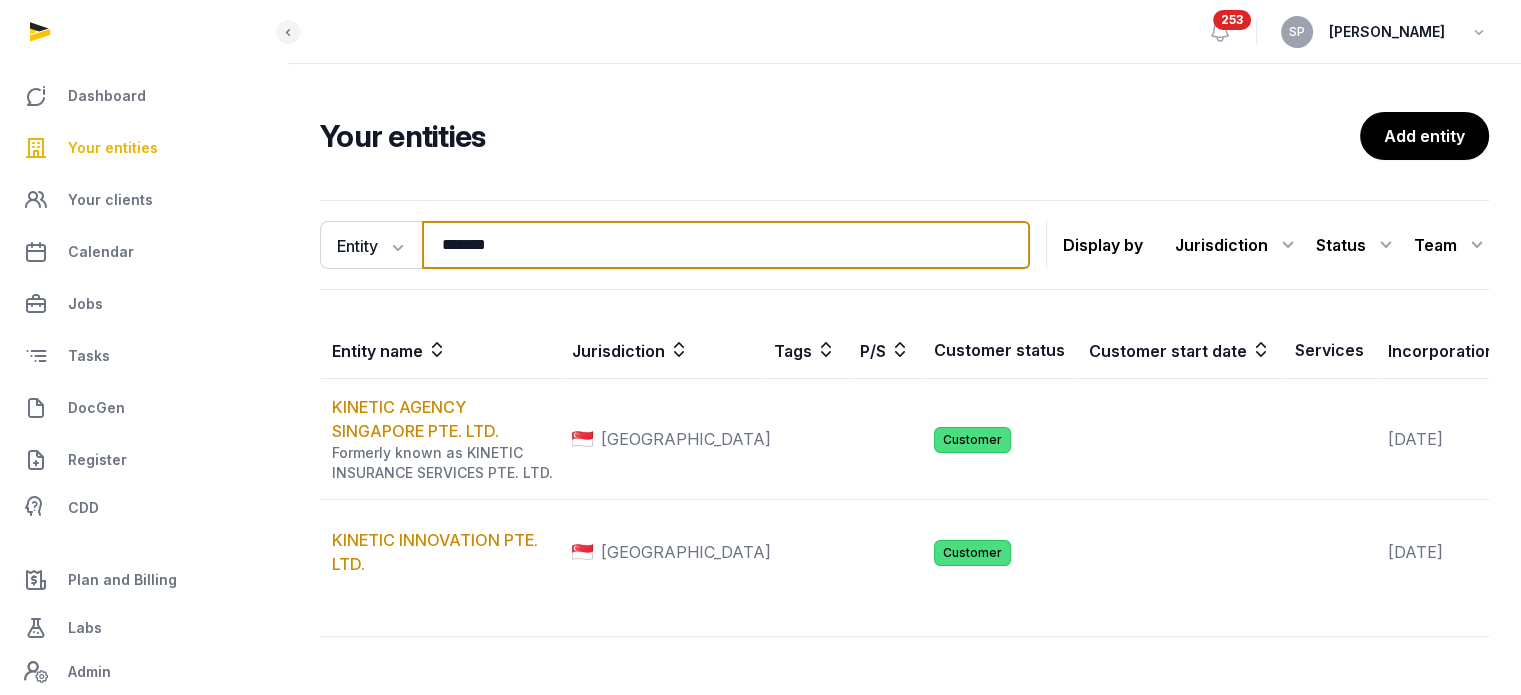 click on "*******" at bounding box center [726, 245] 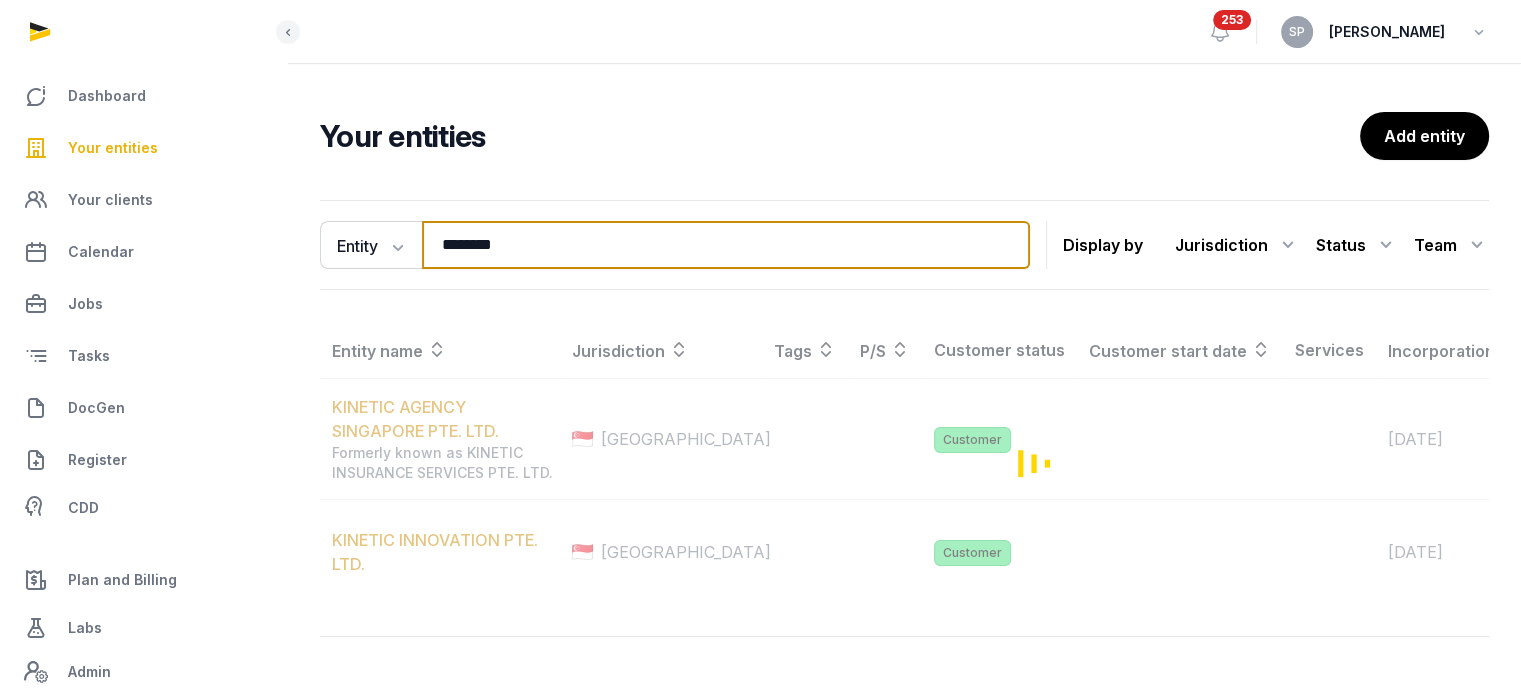 type on "********" 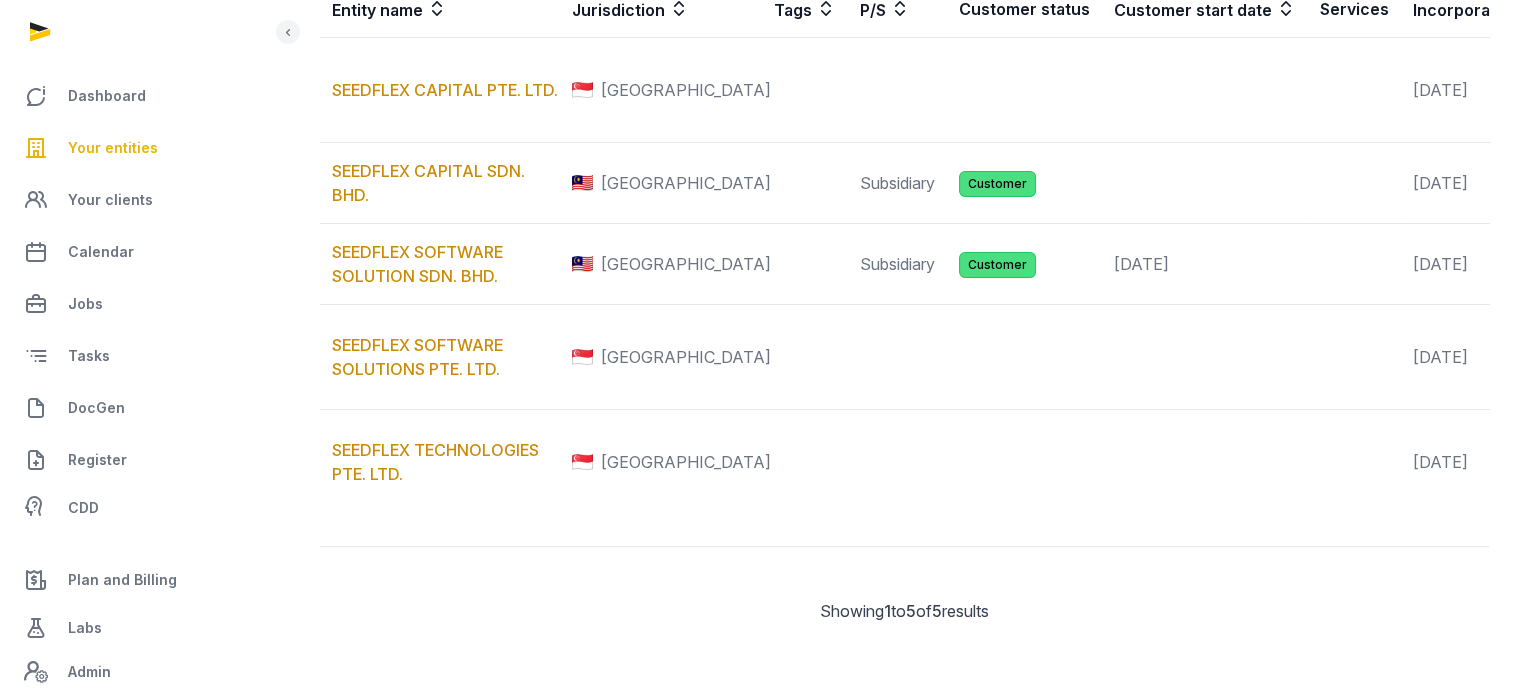 scroll, scrollTop: 400, scrollLeft: 0, axis: vertical 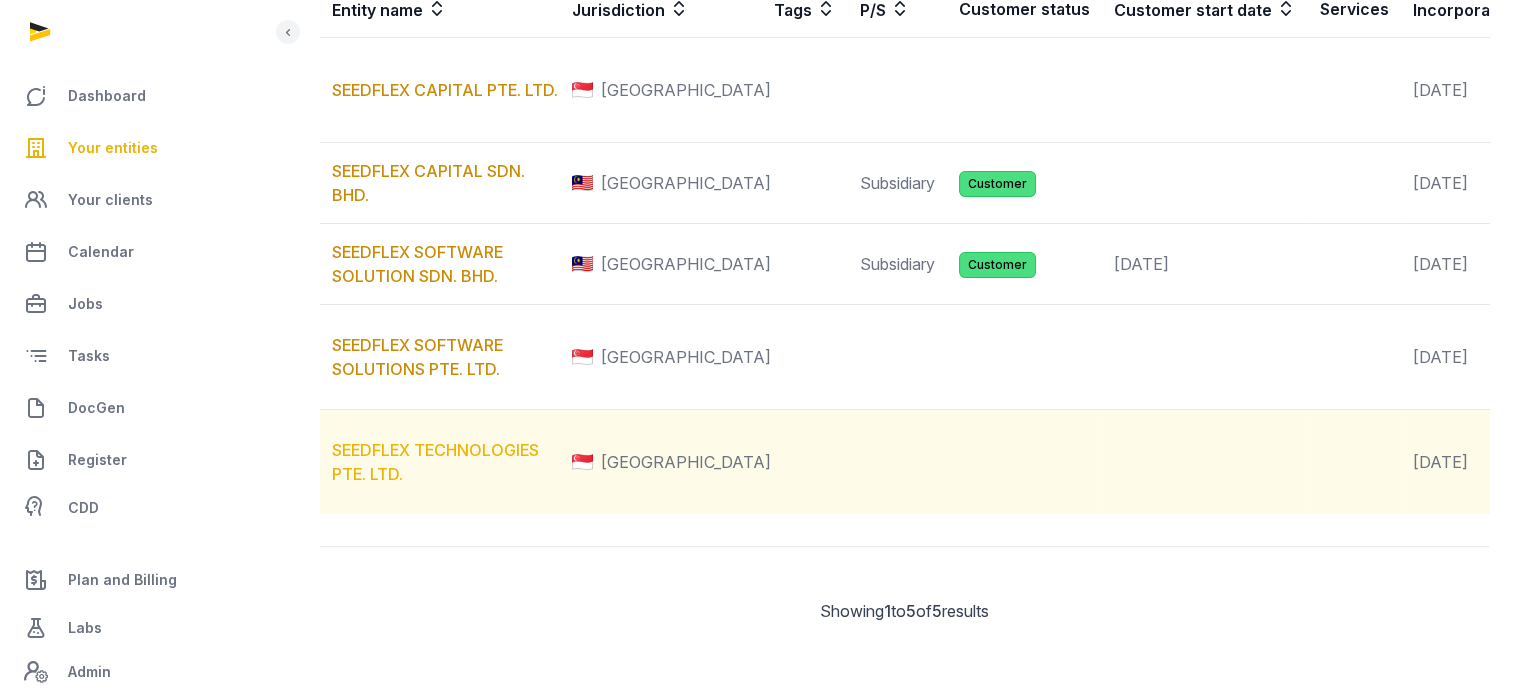 click on "SEEDFLEX TECHNOLOGIES PTE. LTD." at bounding box center [435, 462] 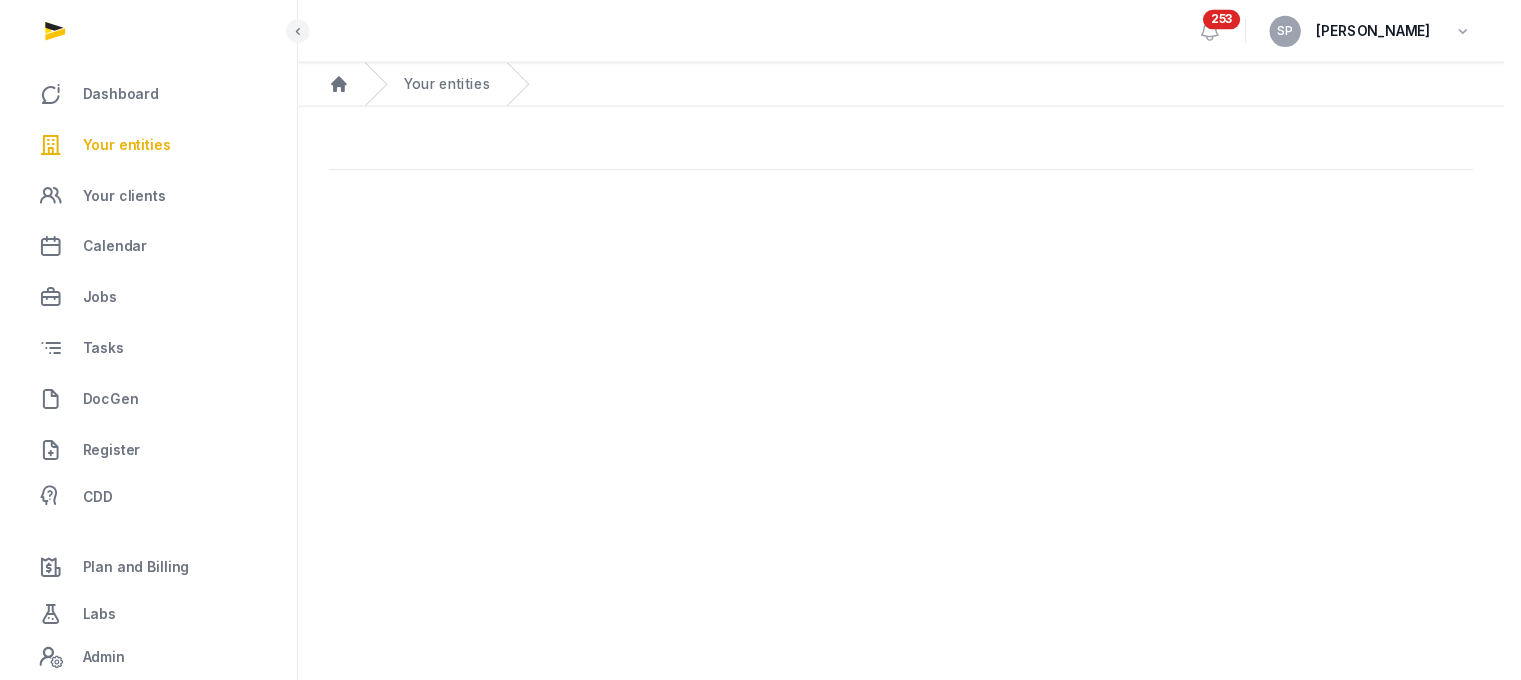 scroll, scrollTop: 0, scrollLeft: 0, axis: both 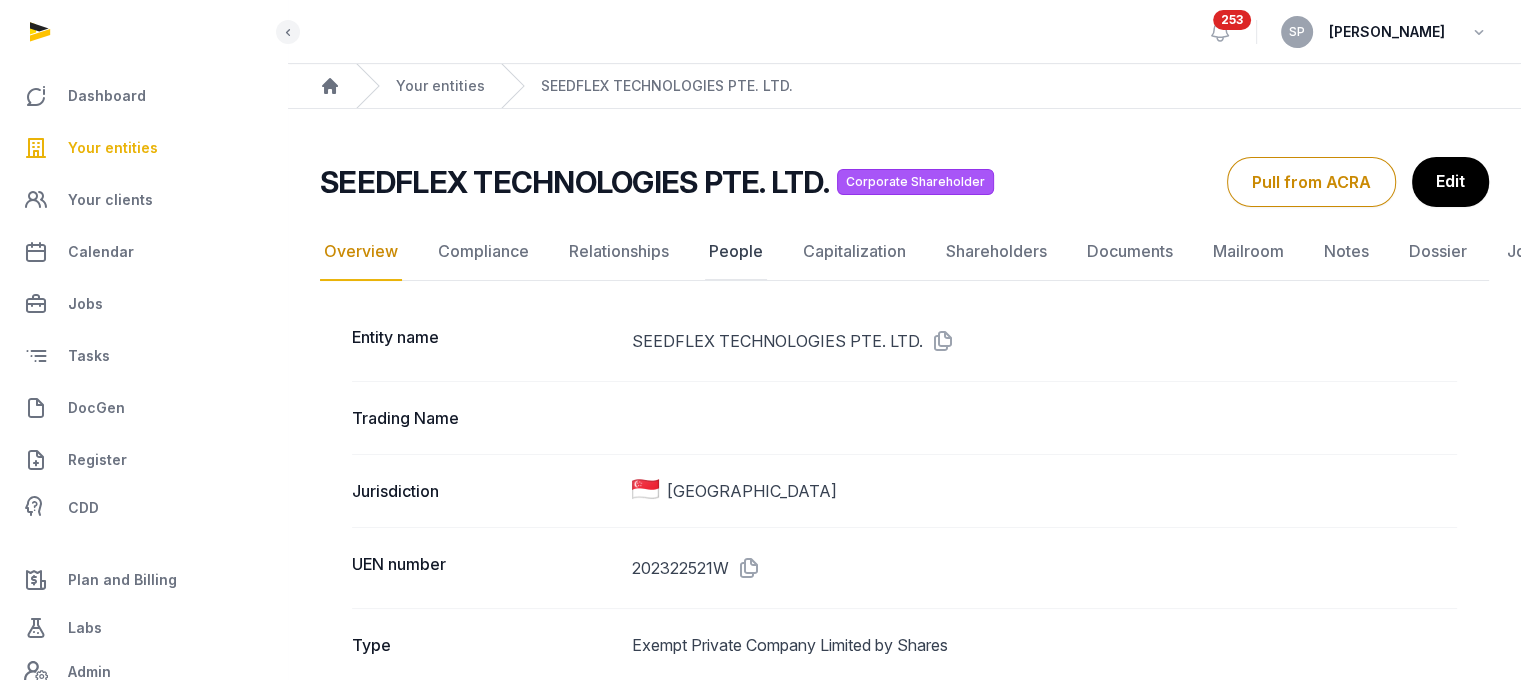 click on "People" 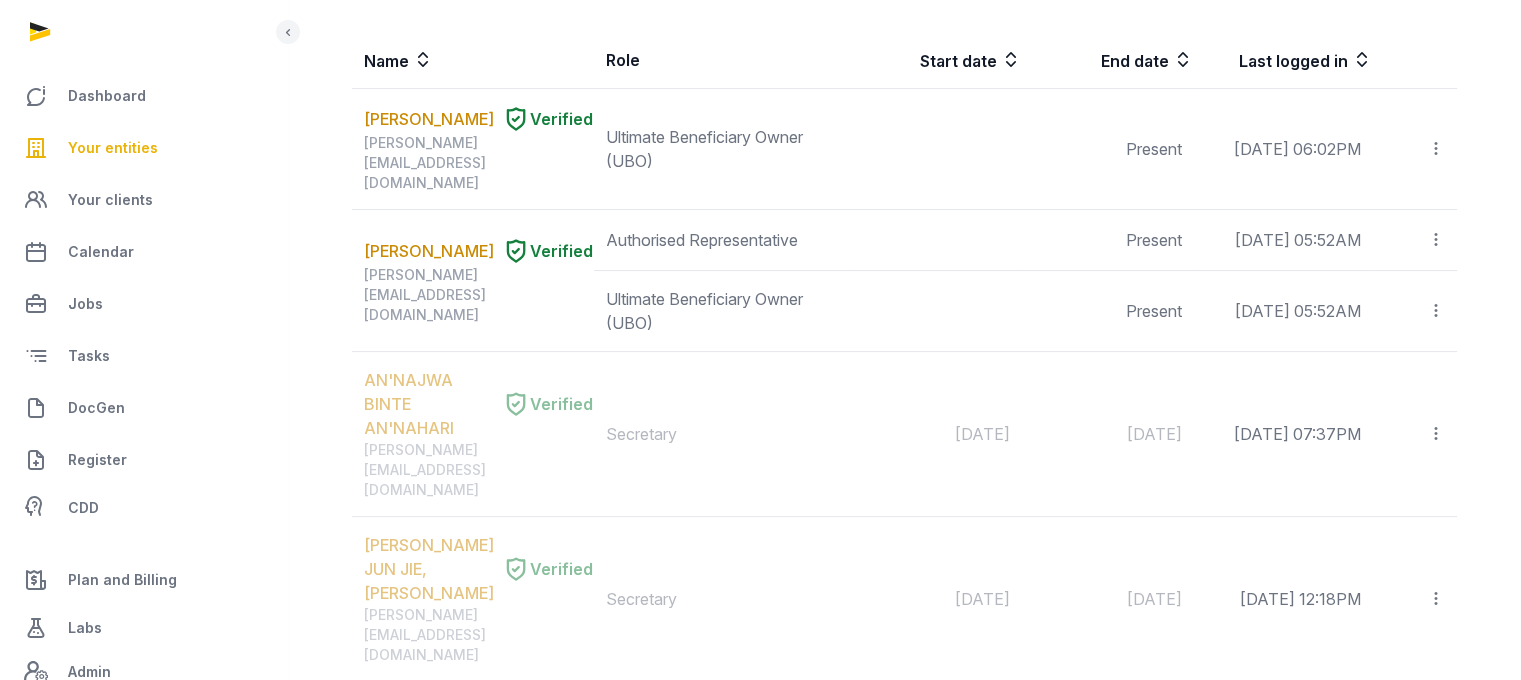 scroll, scrollTop: 342, scrollLeft: 0, axis: vertical 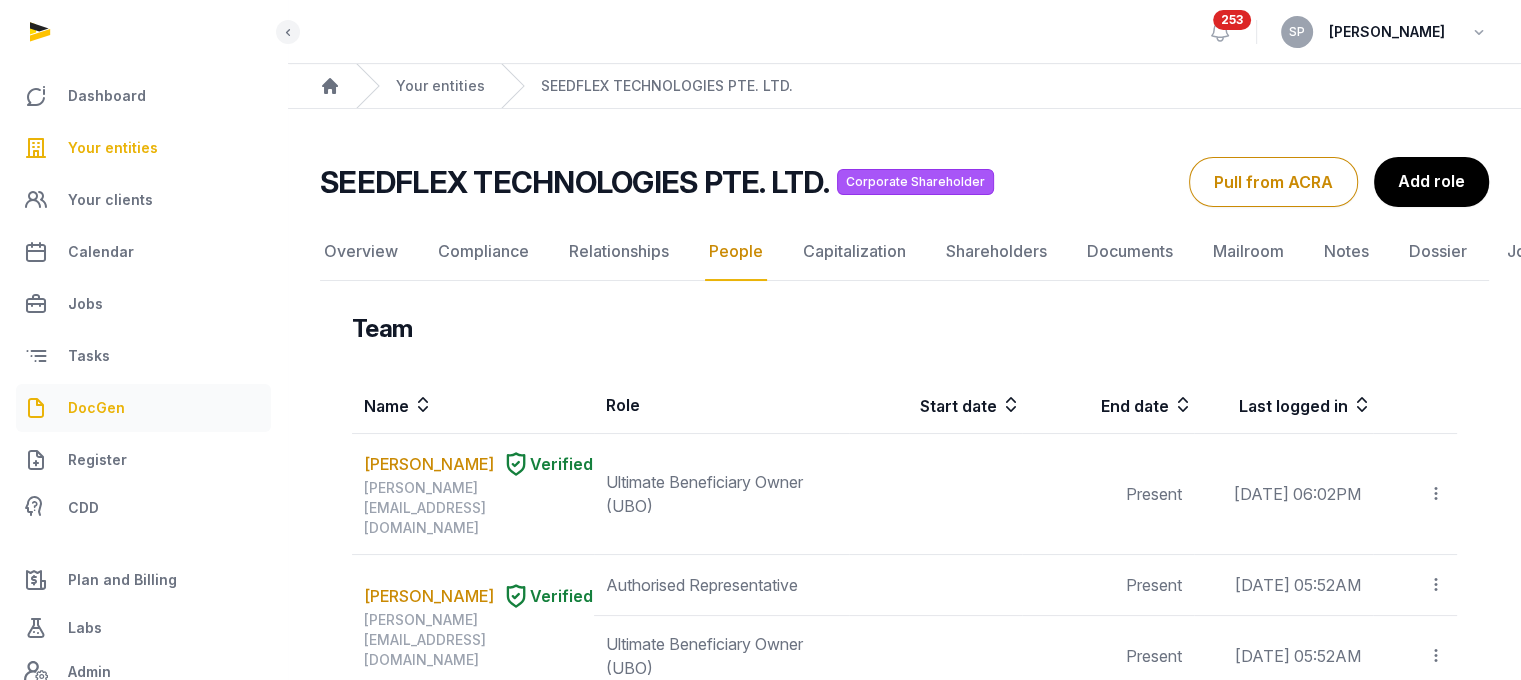 click on "DocGen" at bounding box center (143, 408) 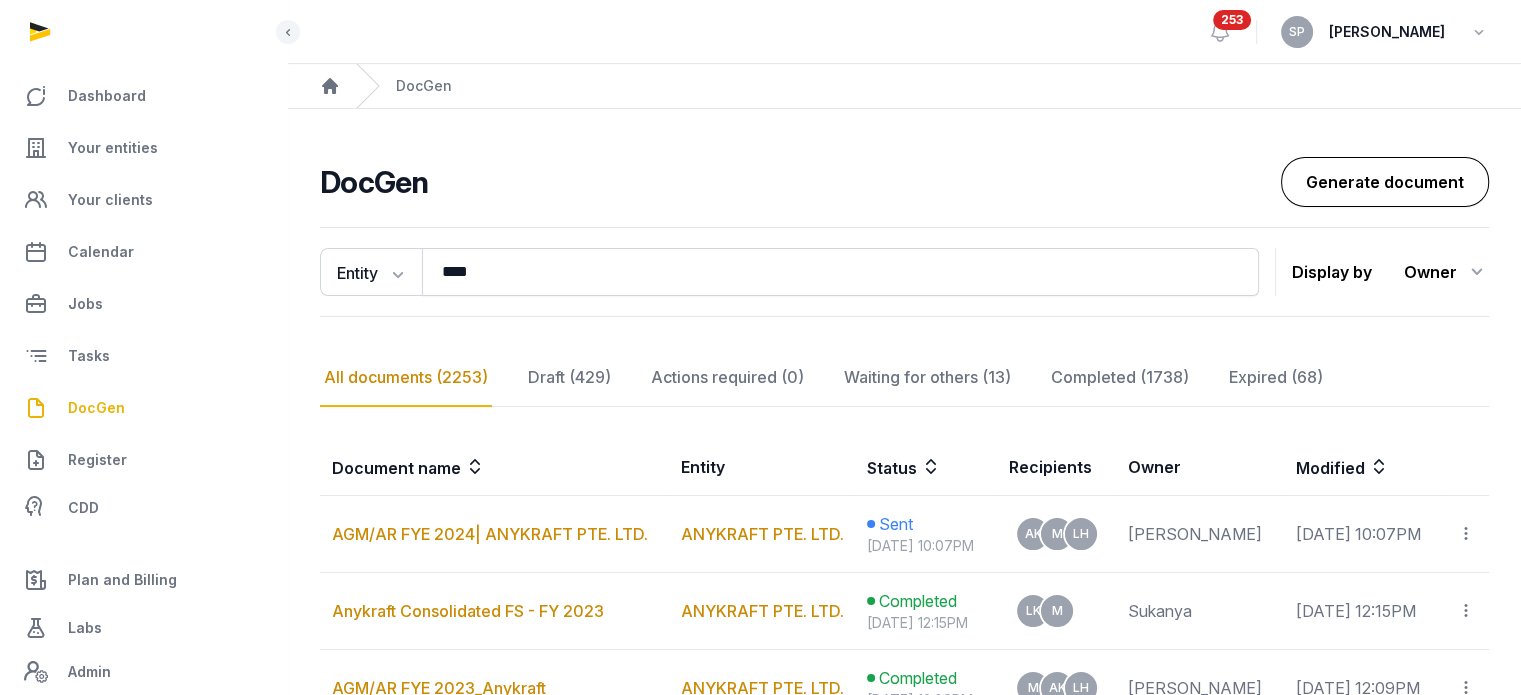 click on "Generate document" at bounding box center [1385, 182] 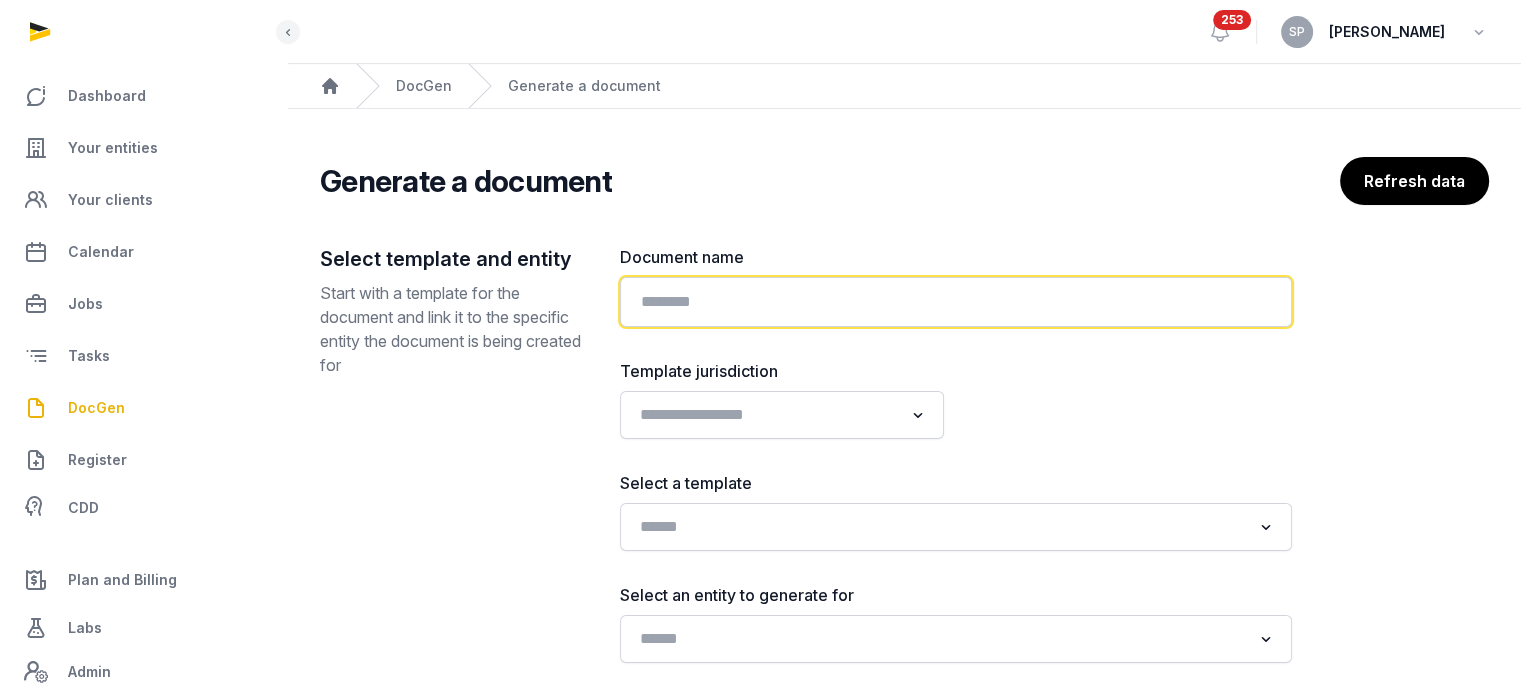 click 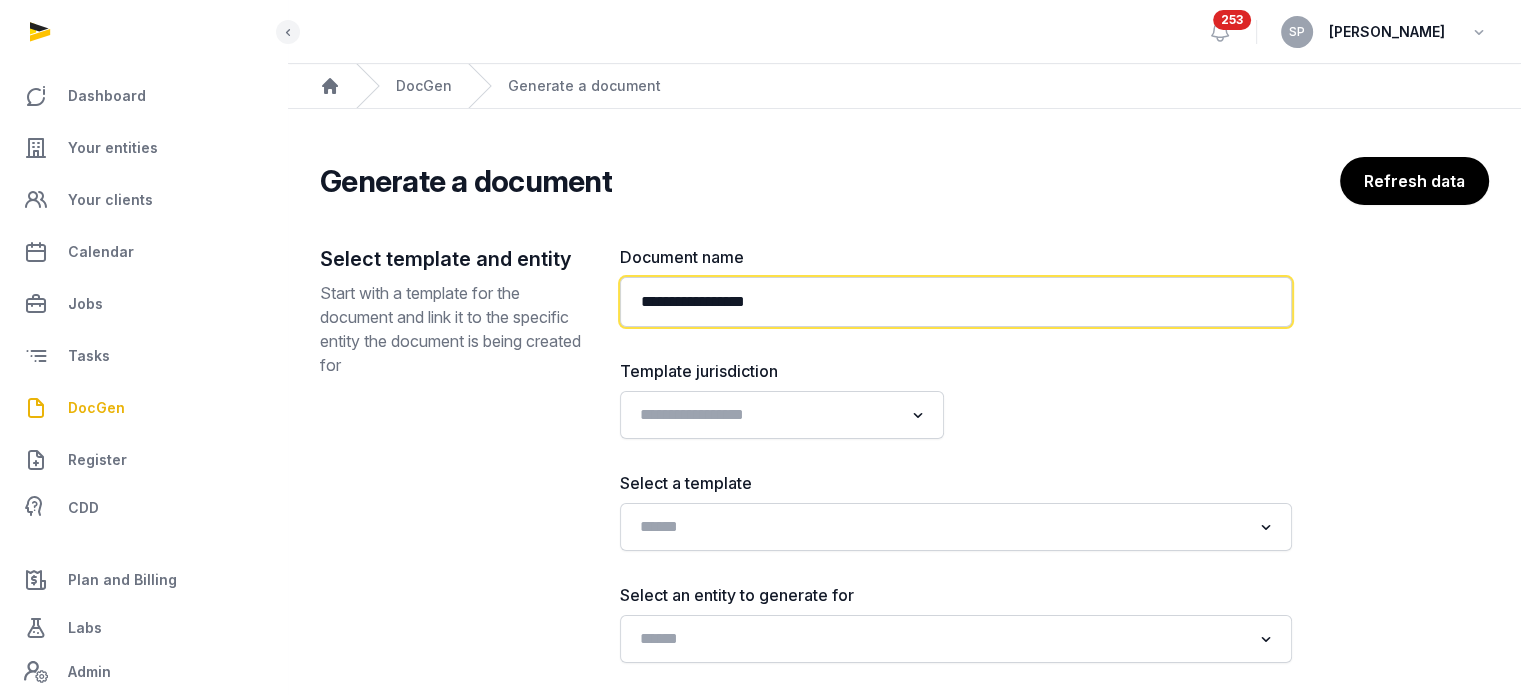 paste on "**********" 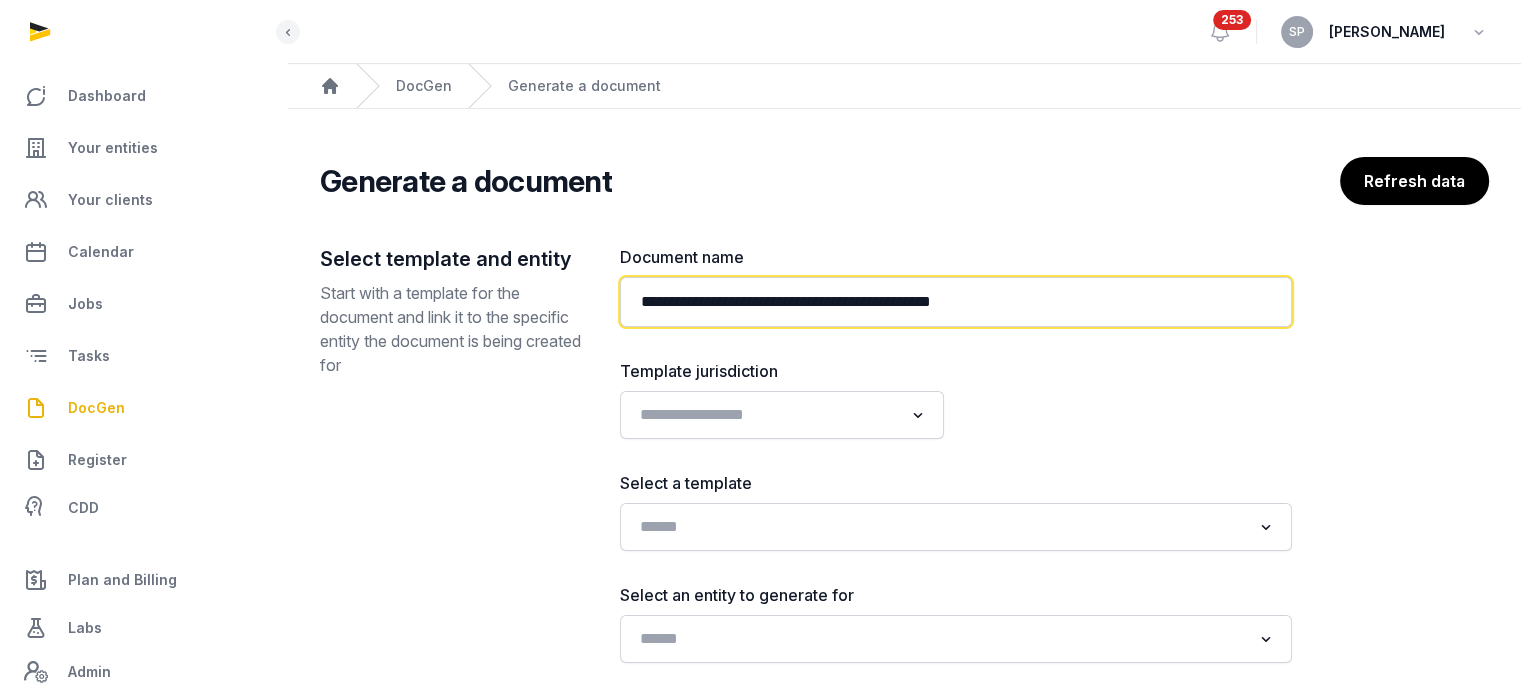type on "**********" 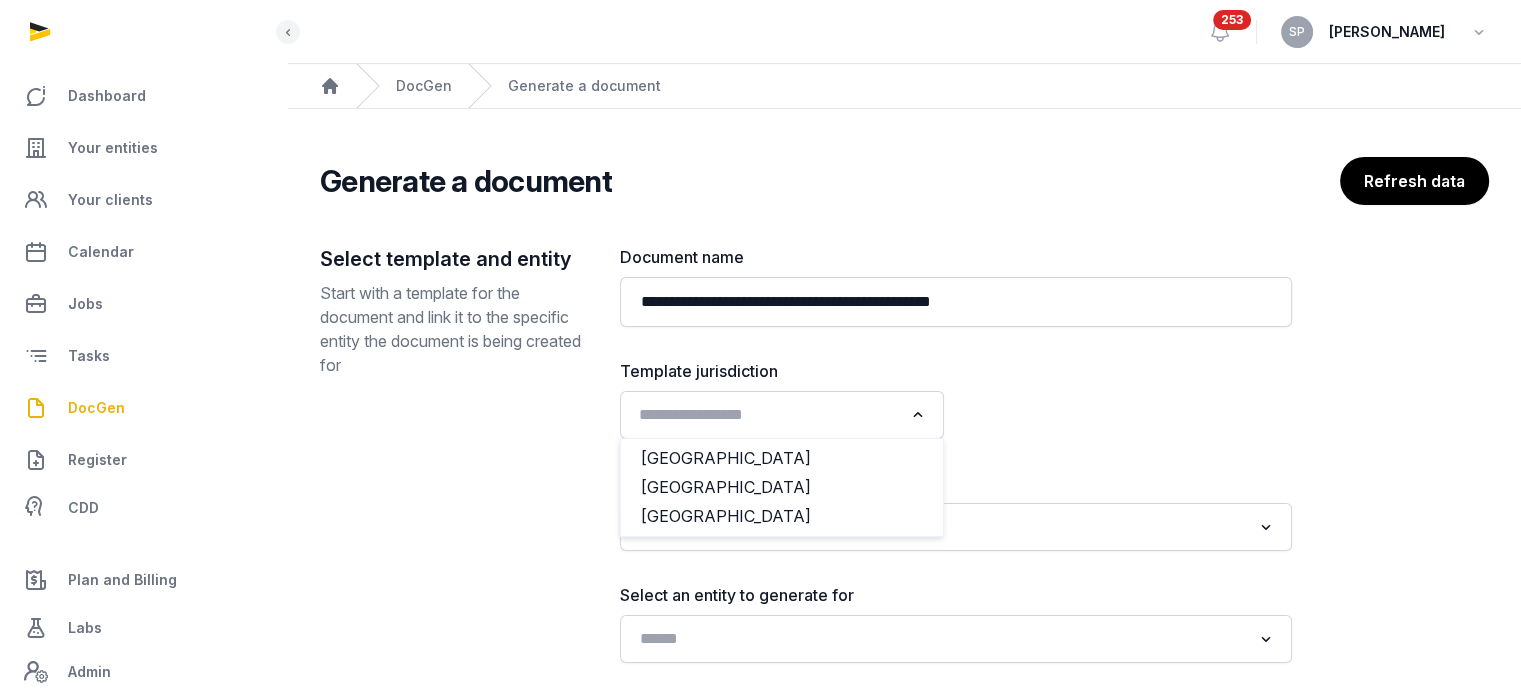 click 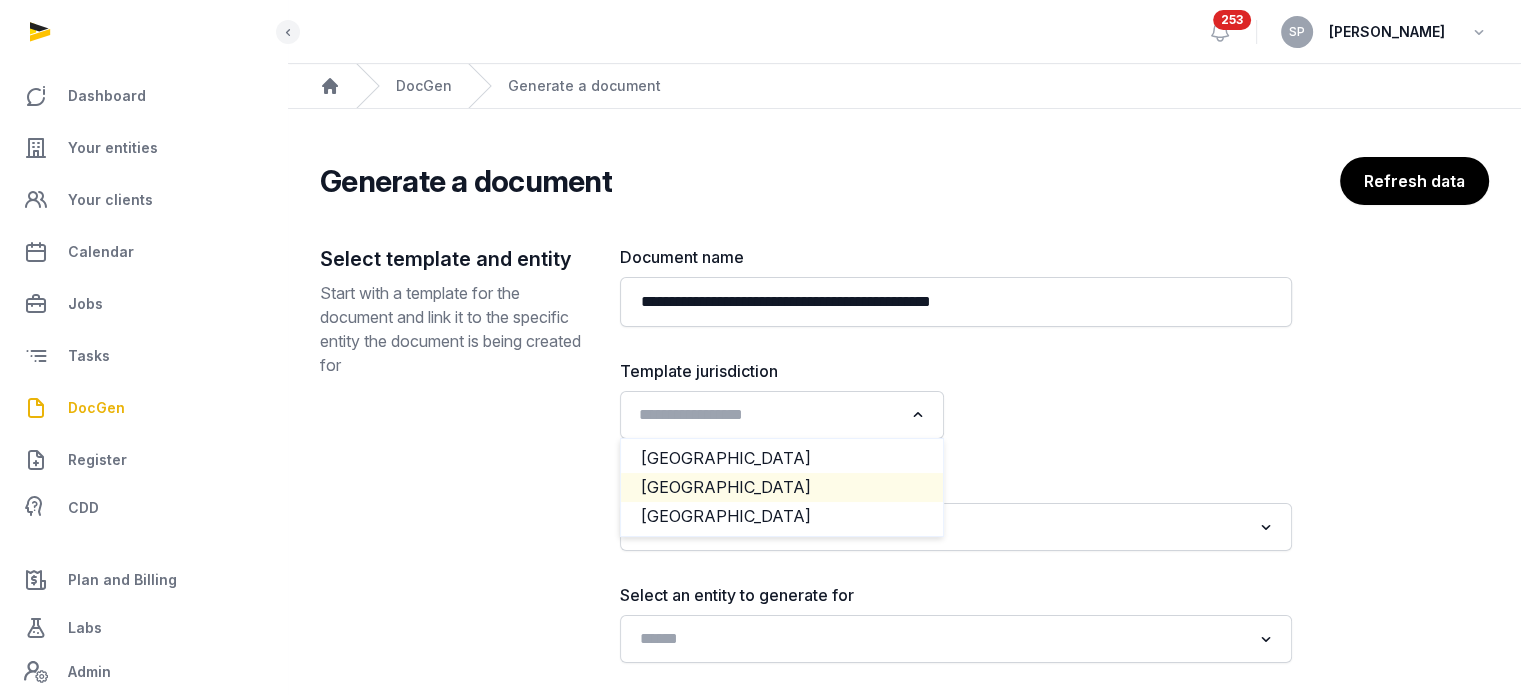 click on "[GEOGRAPHIC_DATA]" 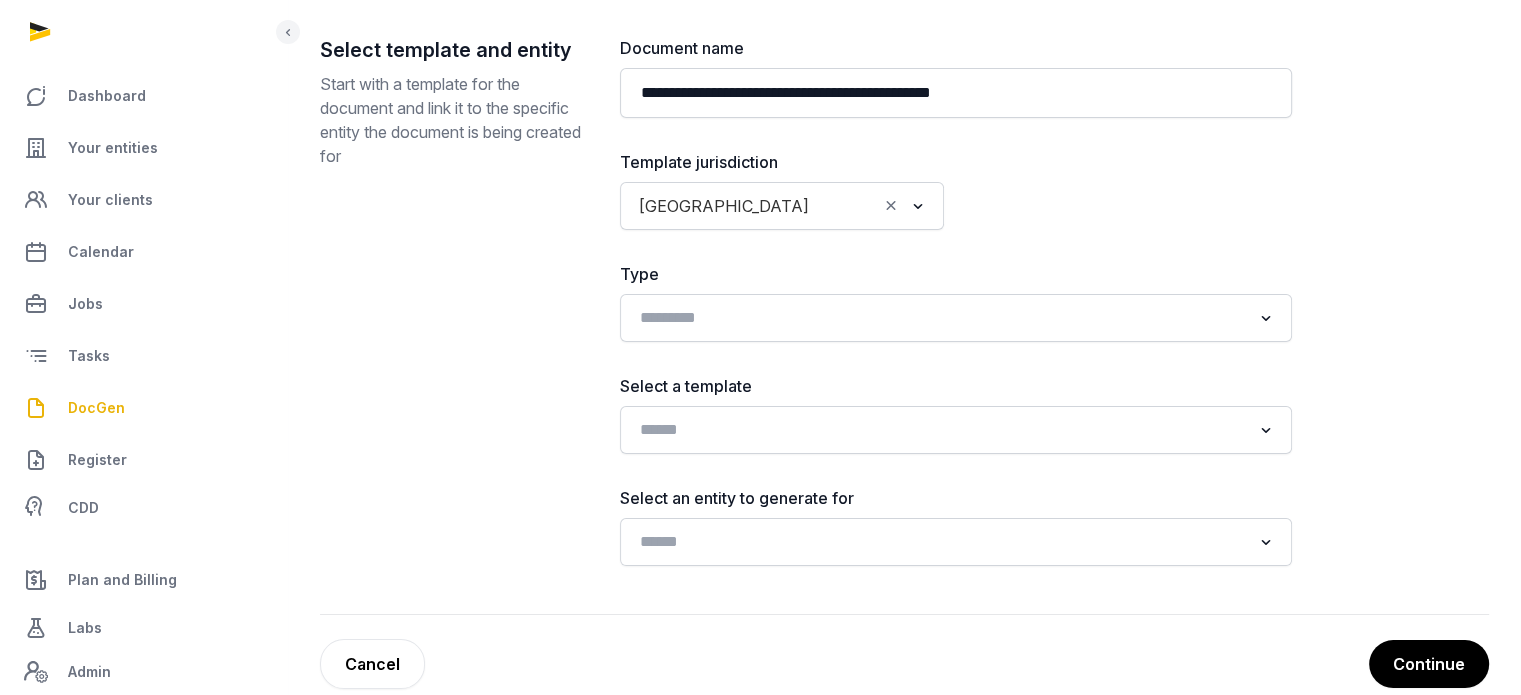 scroll, scrollTop: 213, scrollLeft: 0, axis: vertical 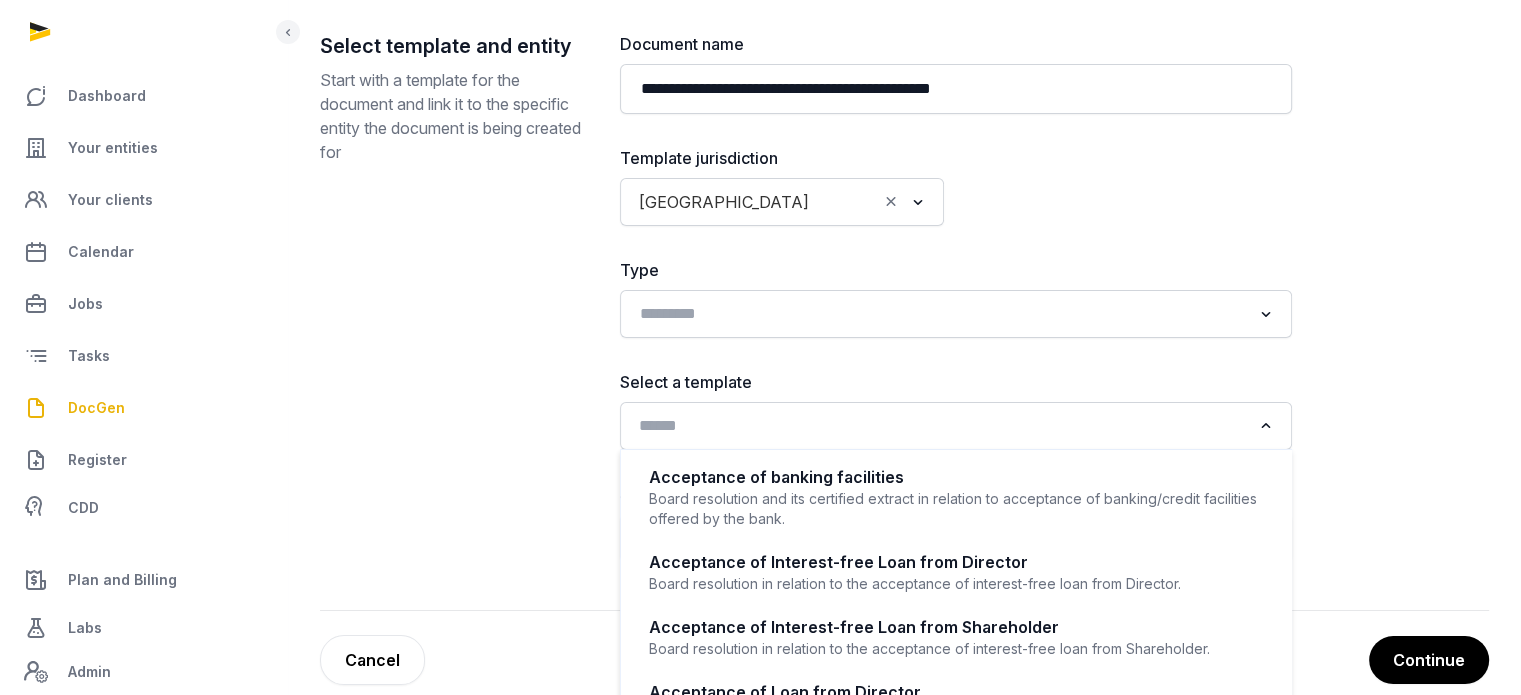 click 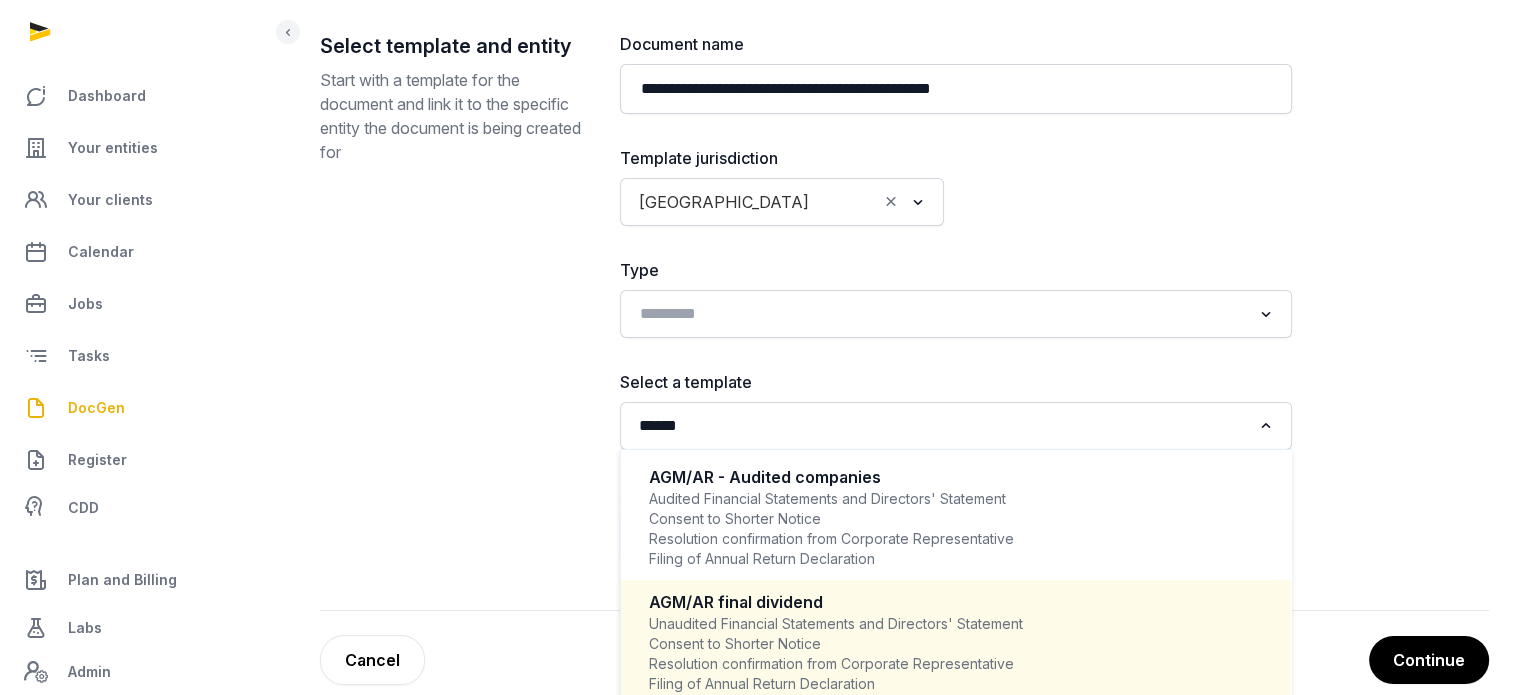 click on "Unaudited Financial Statements and Directors' Statement
Consent to Shorter Notice
Resolution confirmation from Corporate Representative
Filing of Annual Return Declaration
Schedule for Payment of Interim Dividend
Declaration of Interim Dividend for Financial Year Ending" at bounding box center (956, 674) 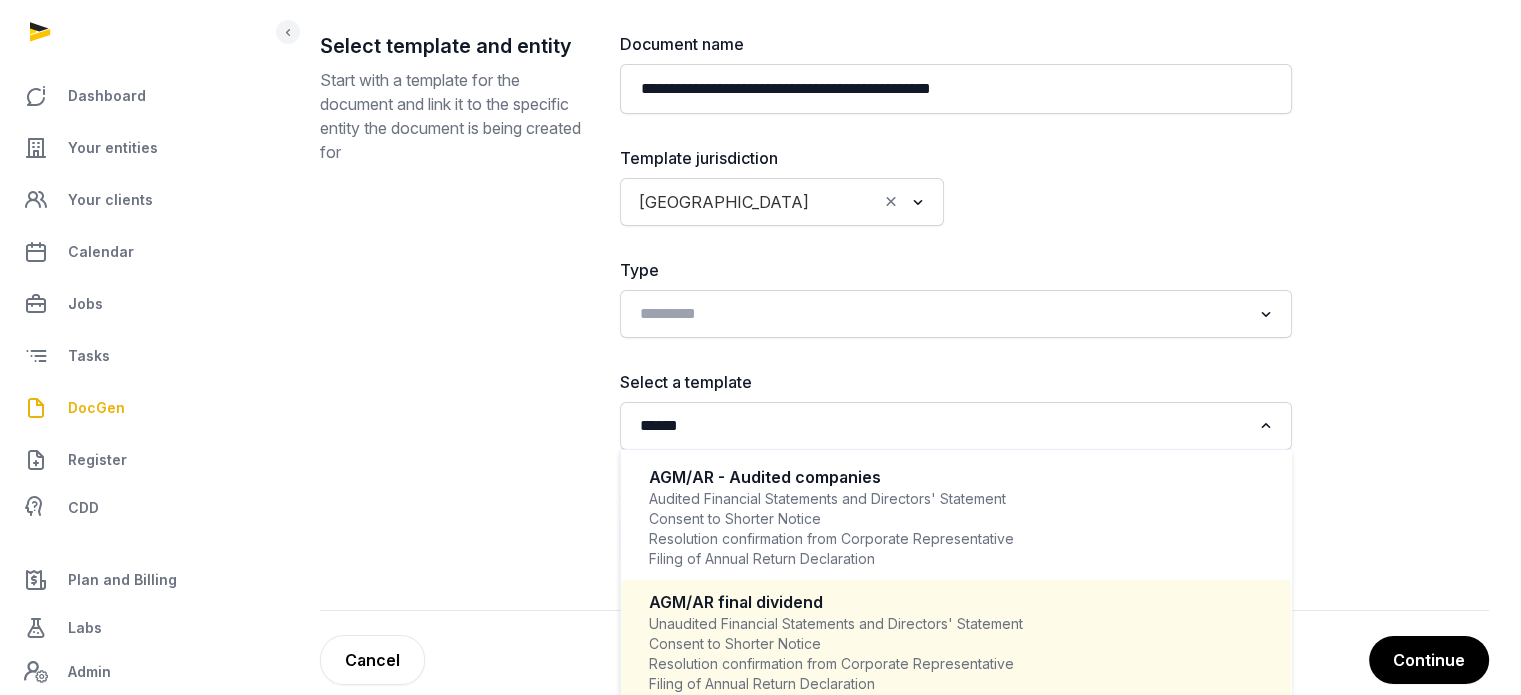 type 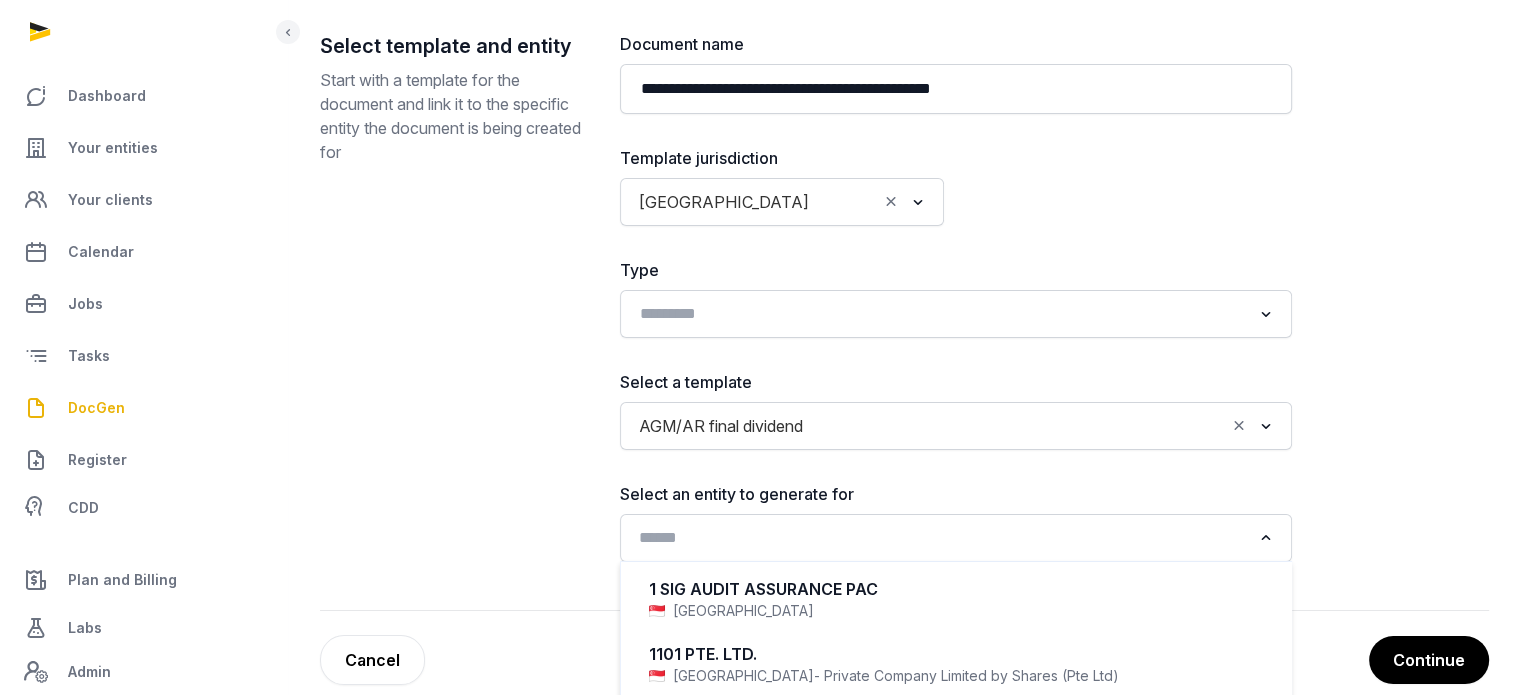 click 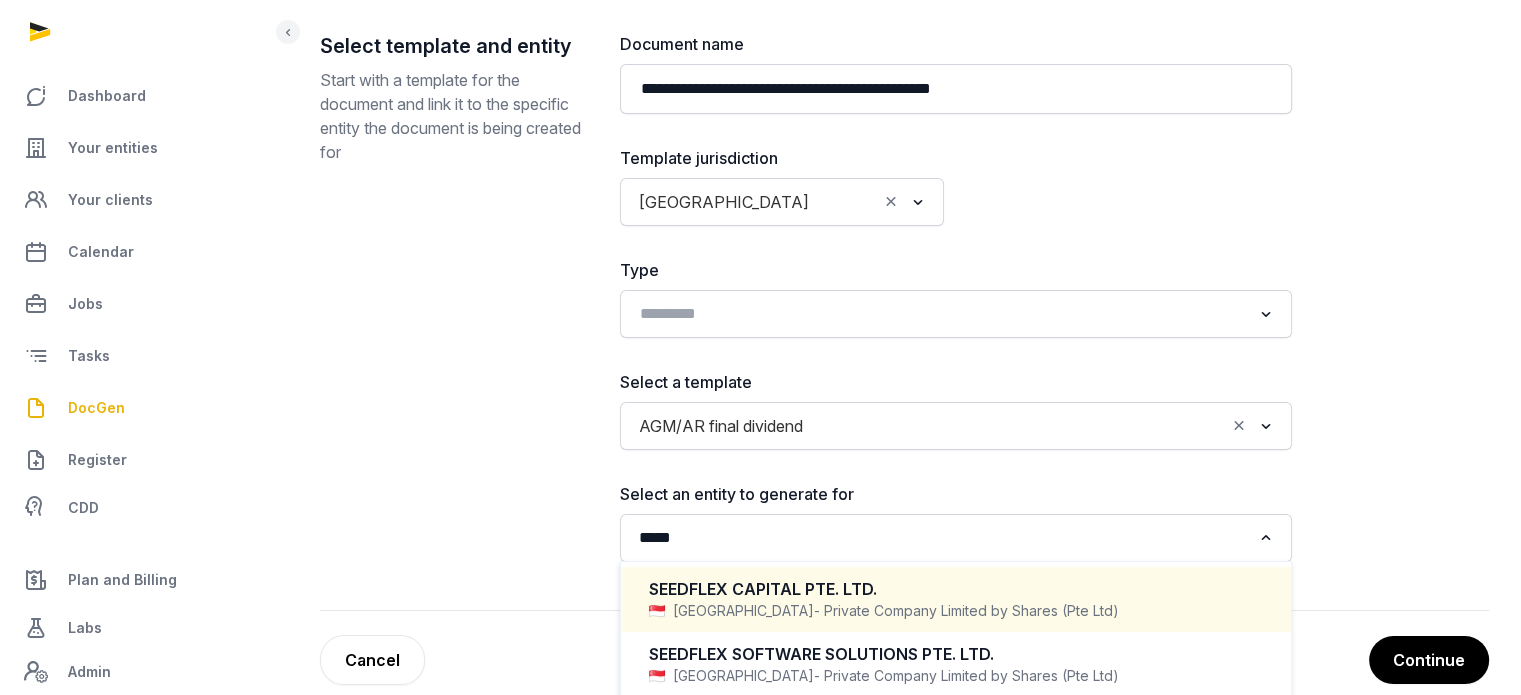 scroll, scrollTop: 284, scrollLeft: 0, axis: vertical 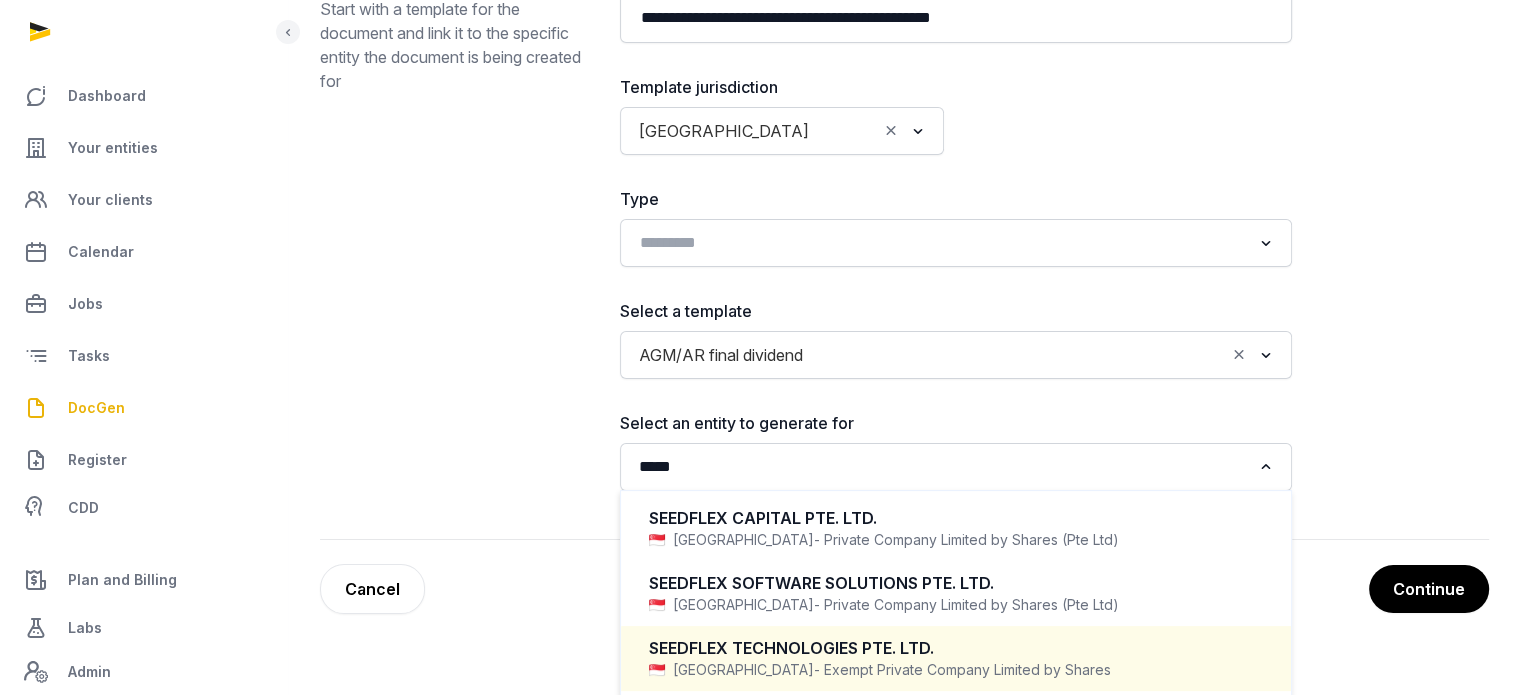 click on "SEEDFLEX TECHNOLOGIES PTE. LTD.  Singapore   - Exempt Private Company Limited by Shares" 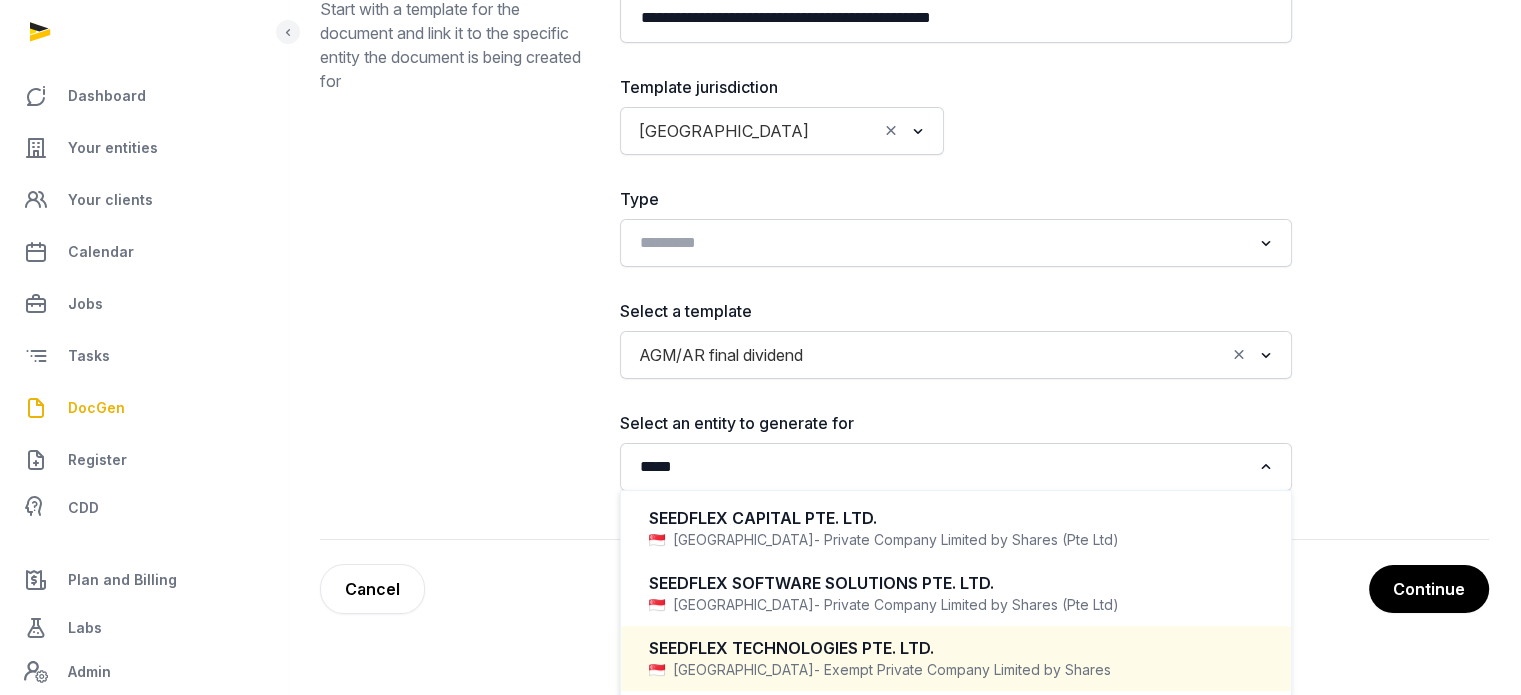 type 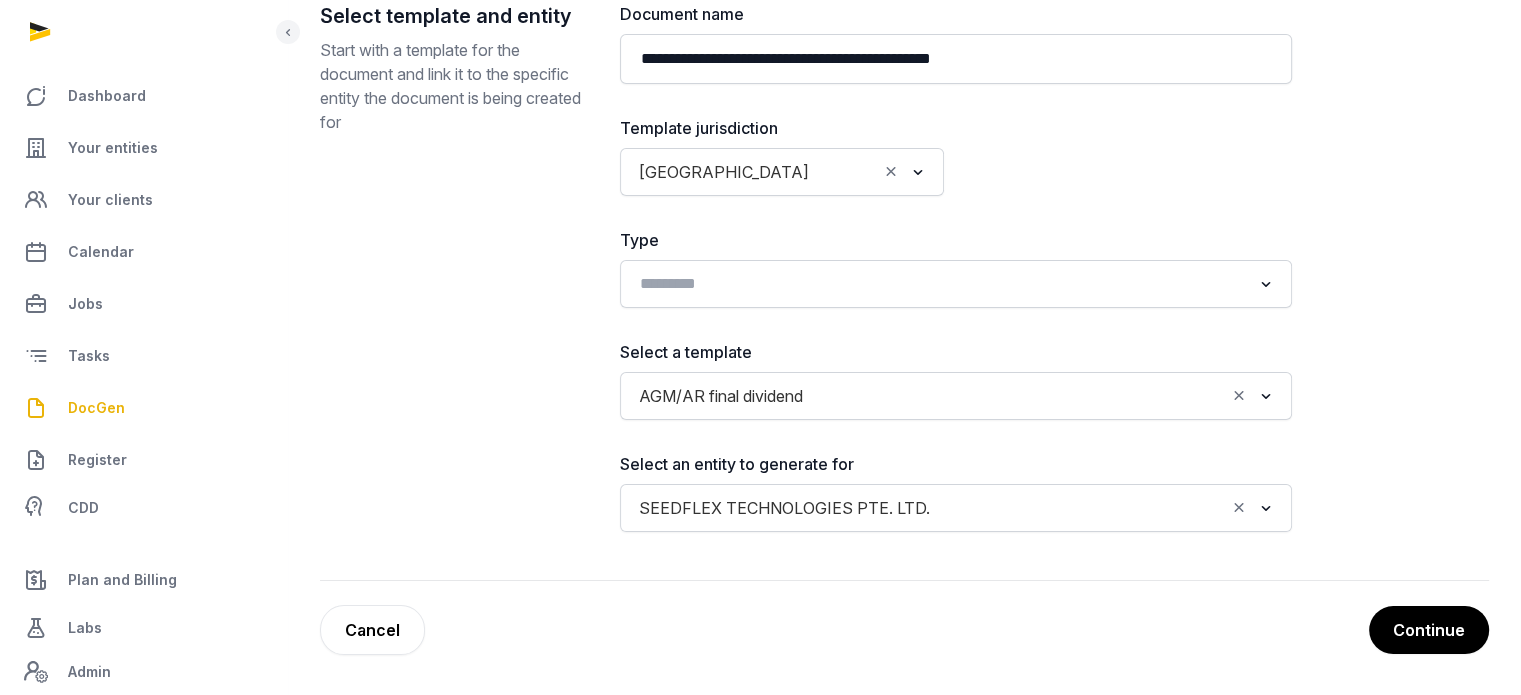 scroll, scrollTop: 241, scrollLeft: 0, axis: vertical 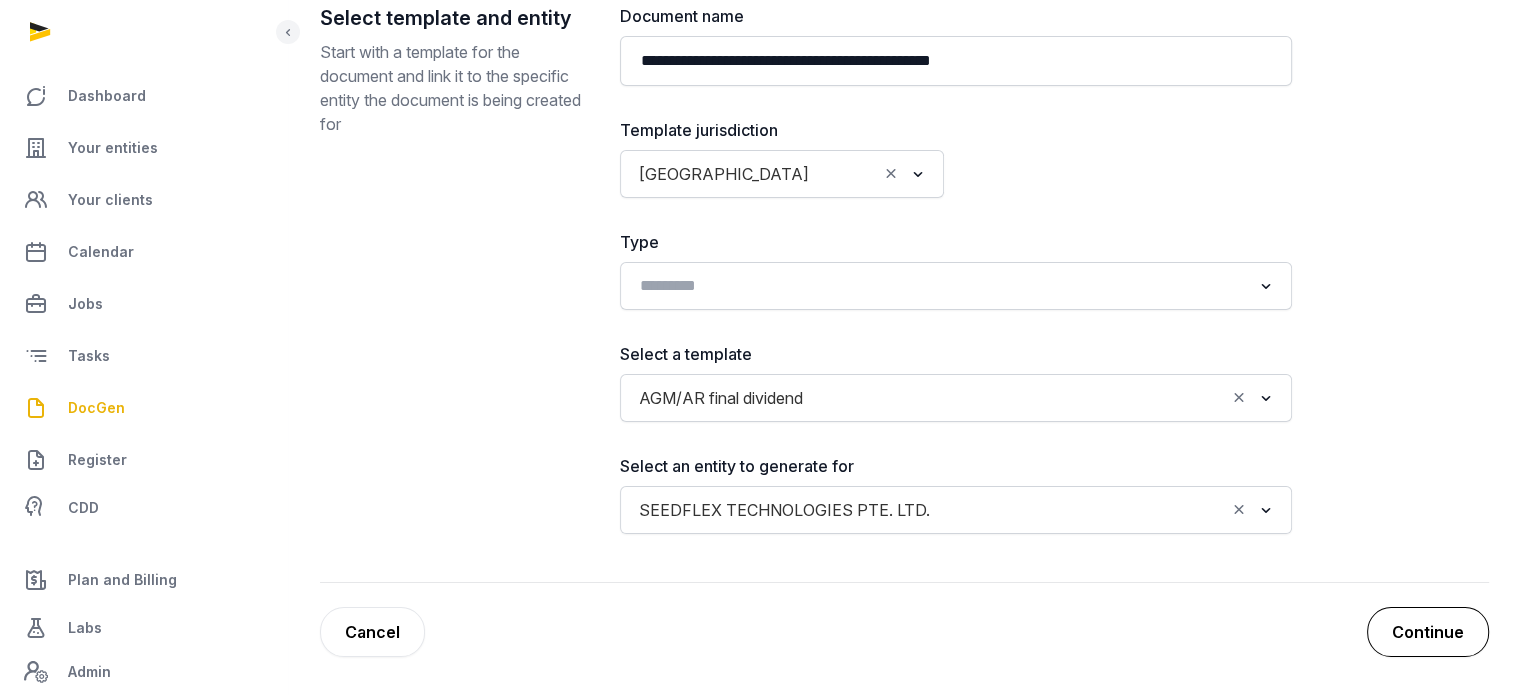 click on "Continue" at bounding box center [1428, 632] 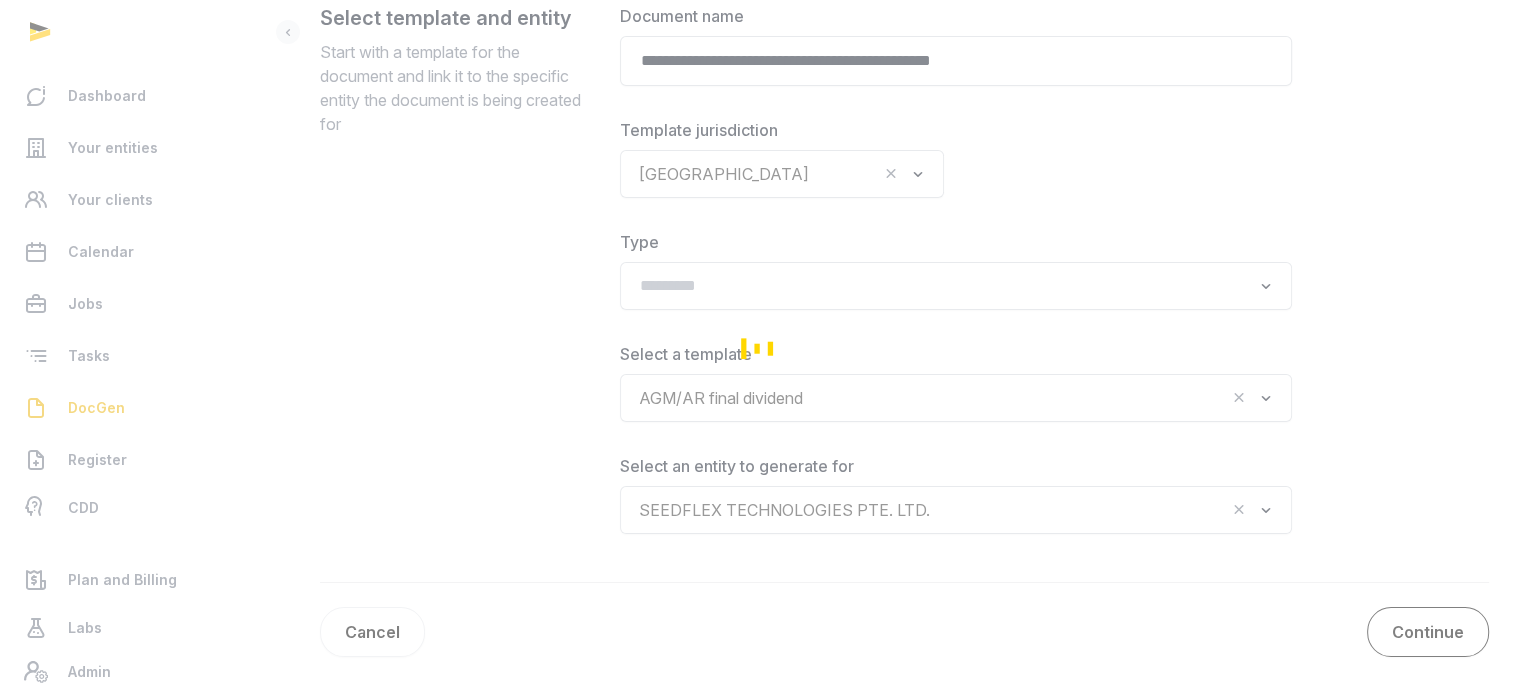 scroll, scrollTop: 301, scrollLeft: 0, axis: vertical 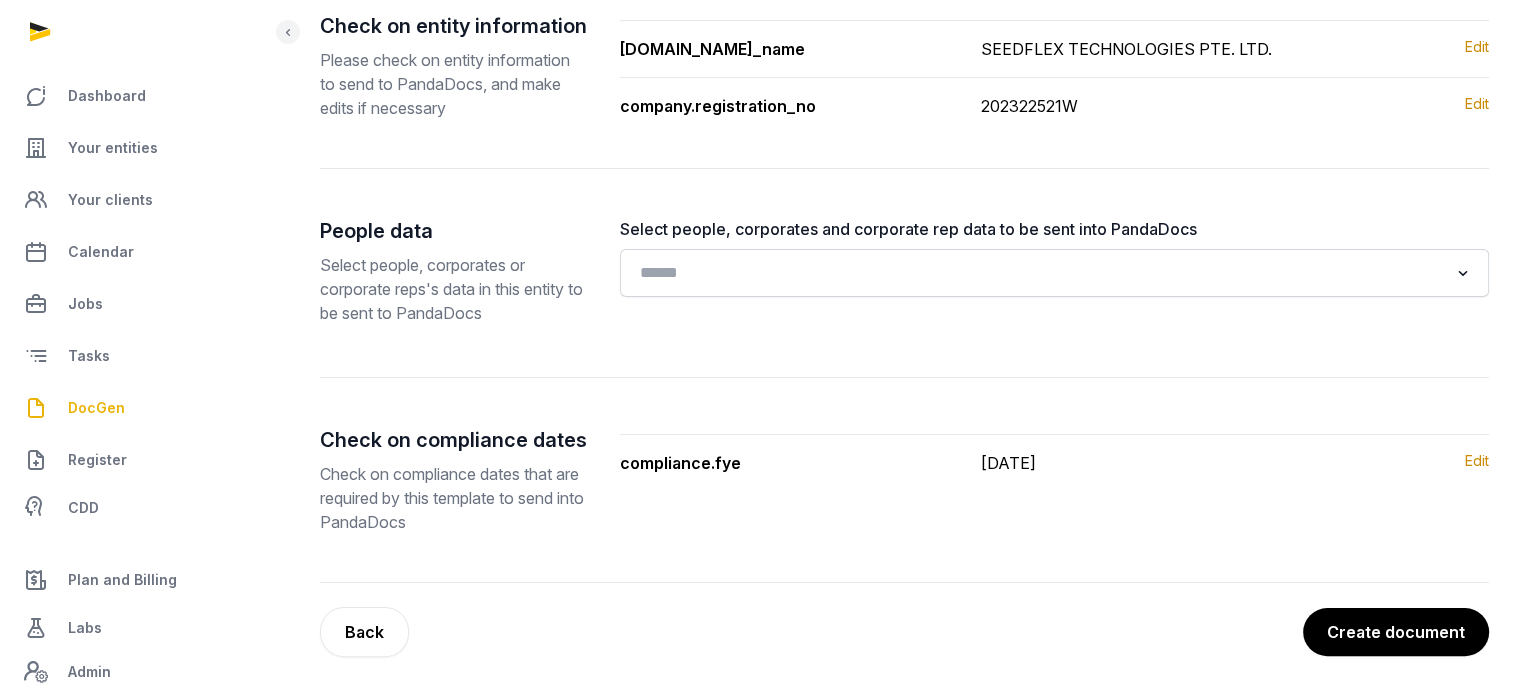 click on "Create document" at bounding box center [1396, 632] 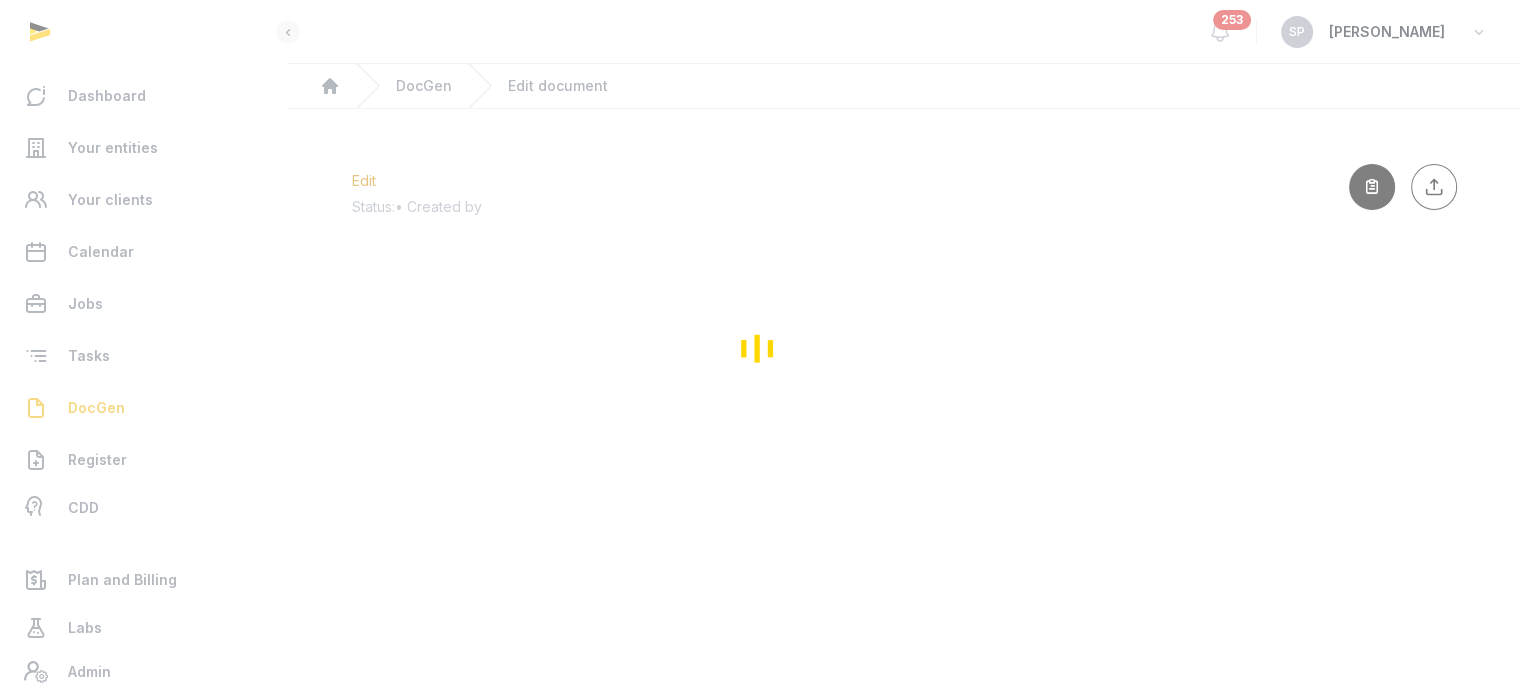 scroll, scrollTop: 0, scrollLeft: 0, axis: both 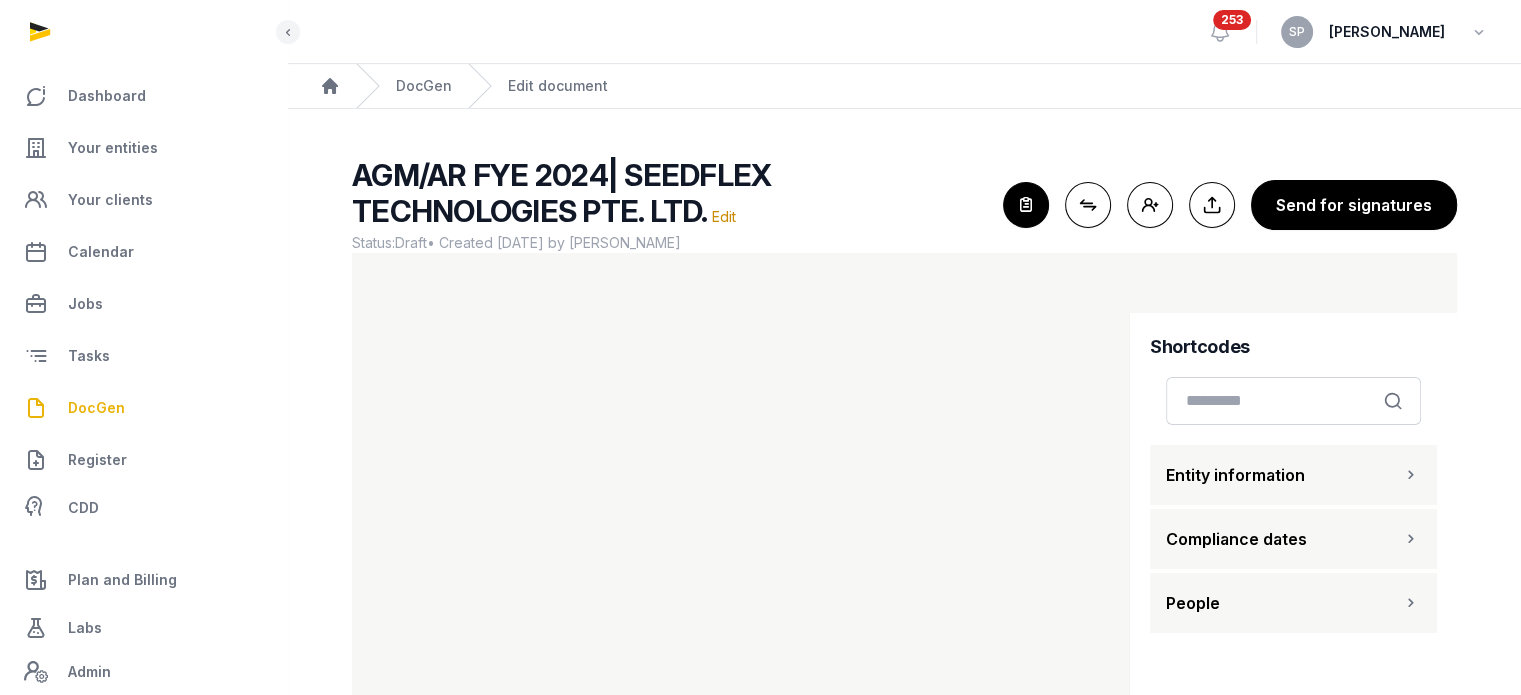 click on "People" at bounding box center (1293, 603) 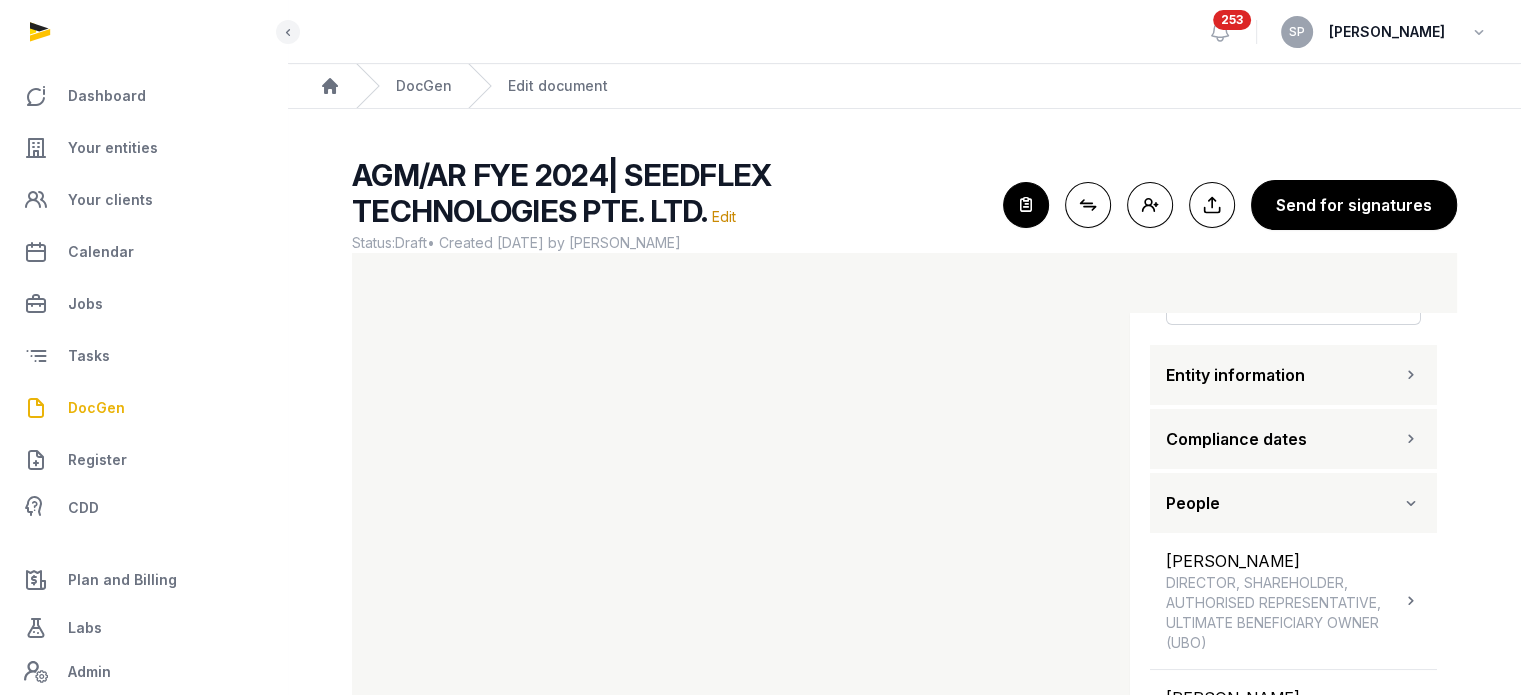 scroll, scrollTop: 209, scrollLeft: 0, axis: vertical 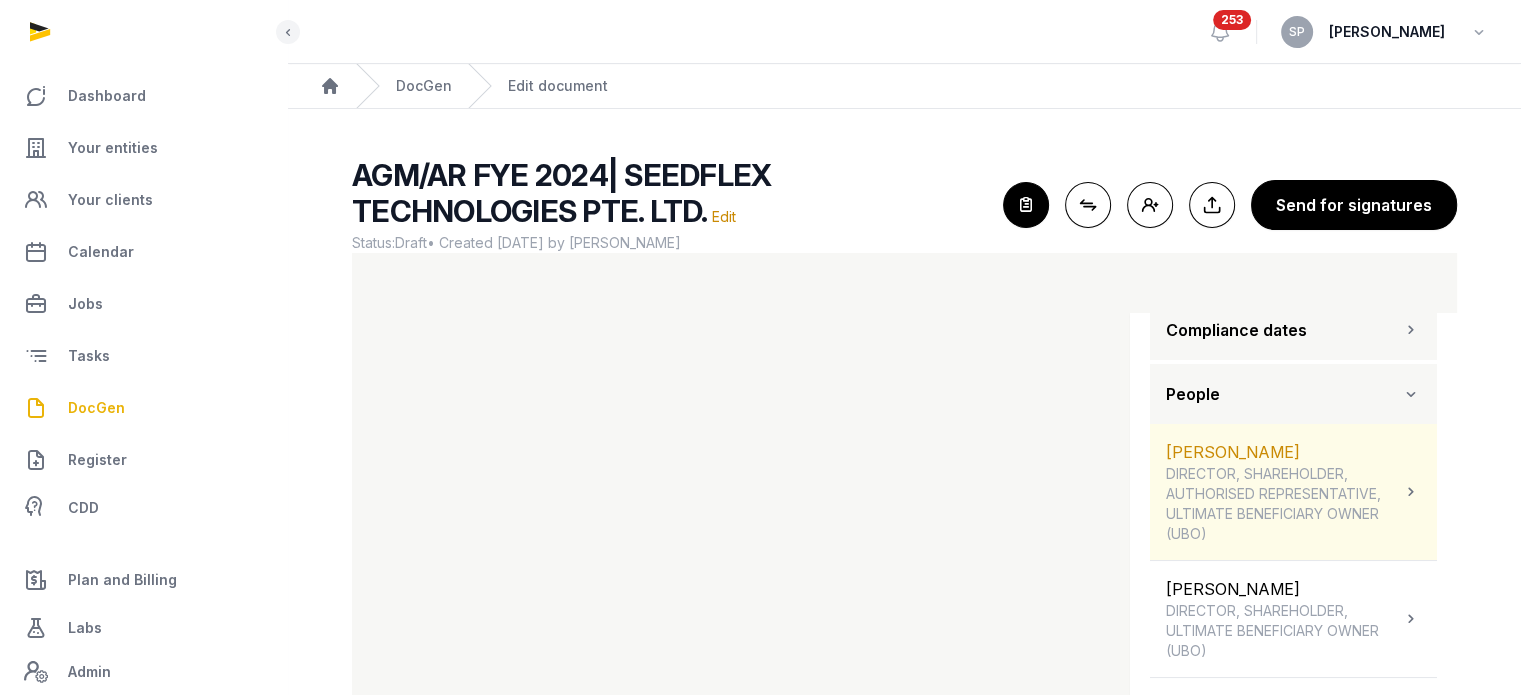 click on "SAUVIK DATTA DIRECTOR, SHAREHOLDER, AUTHORISED REPRESENTATIVE, ULTIMATE BENEFICIARY OWNER (UBO)" at bounding box center (1293, 492) 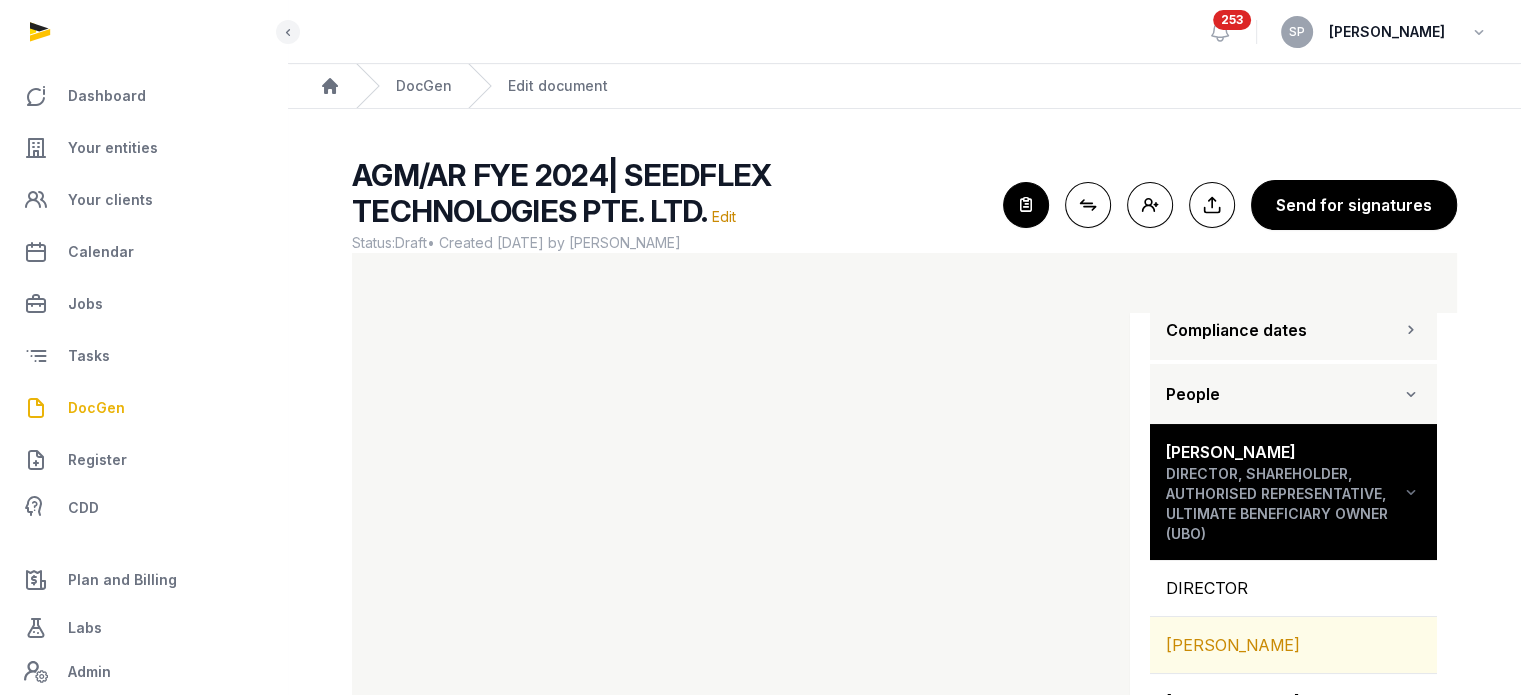 click on "[PERSON_NAME]" at bounding box center (1293, 645) 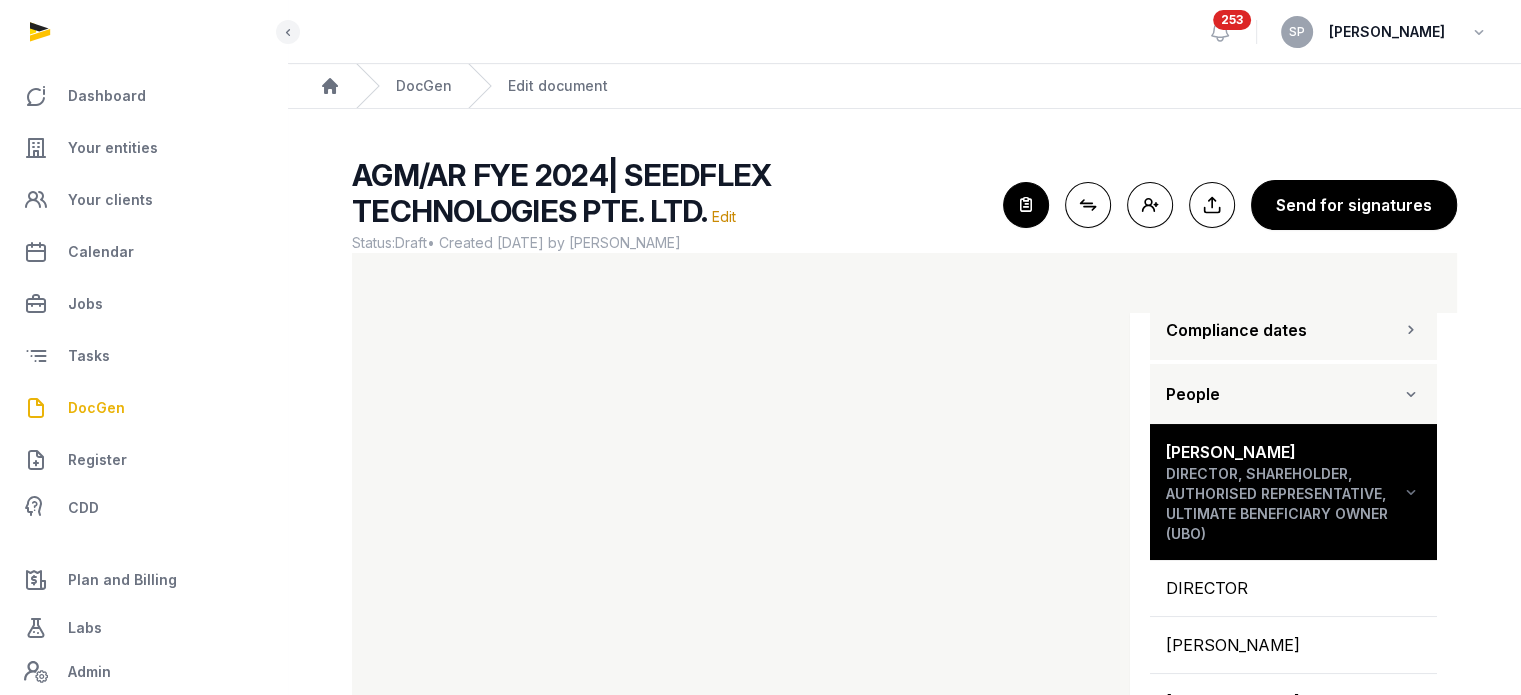 scroll, scrollTop: 0, scrollLeft: 0, axis: both 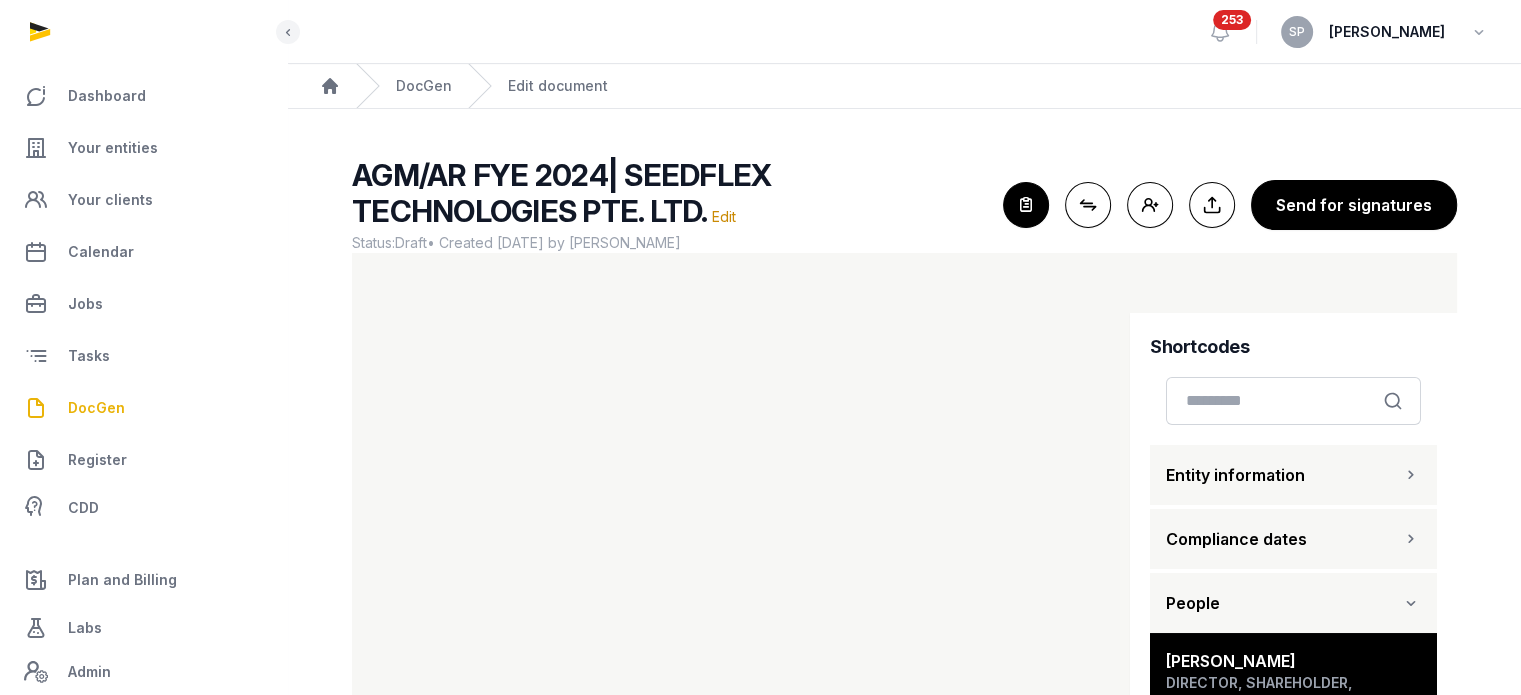 click at bounding box center (1411, 475) 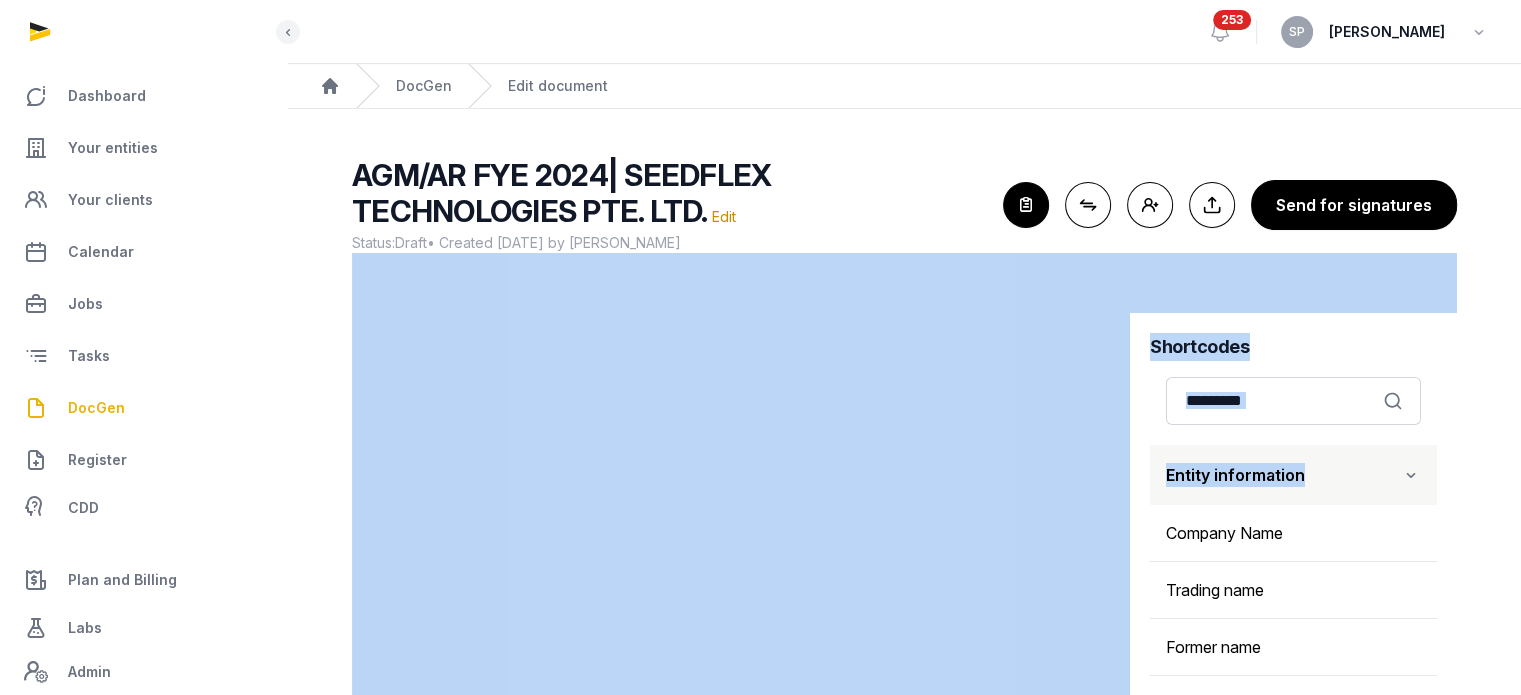 drag, startPoint x: 1459, startPoint y: 383, endPoint x: 1444, endPoint y: 427, distance: 46.486557 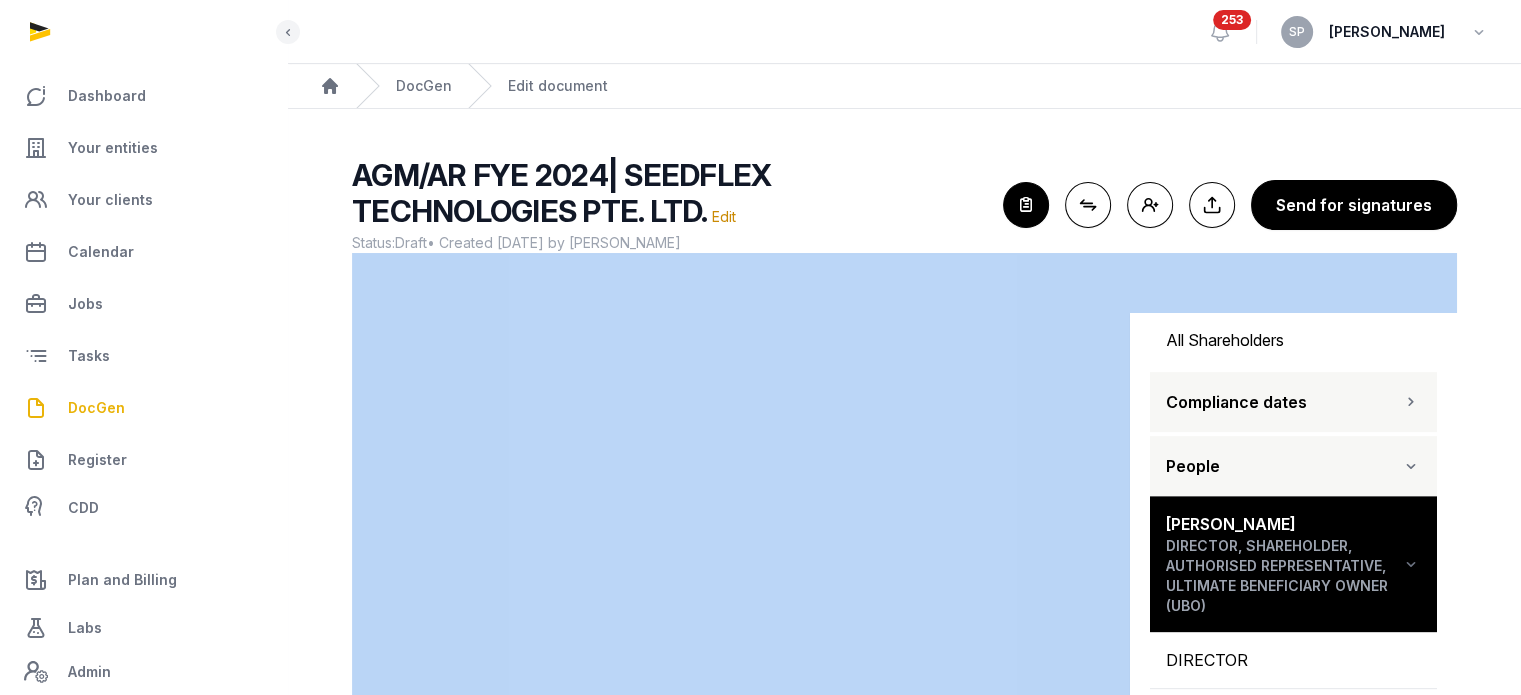 scroll, scrollTop: 851, scrollLeft: 0, axis: vertical 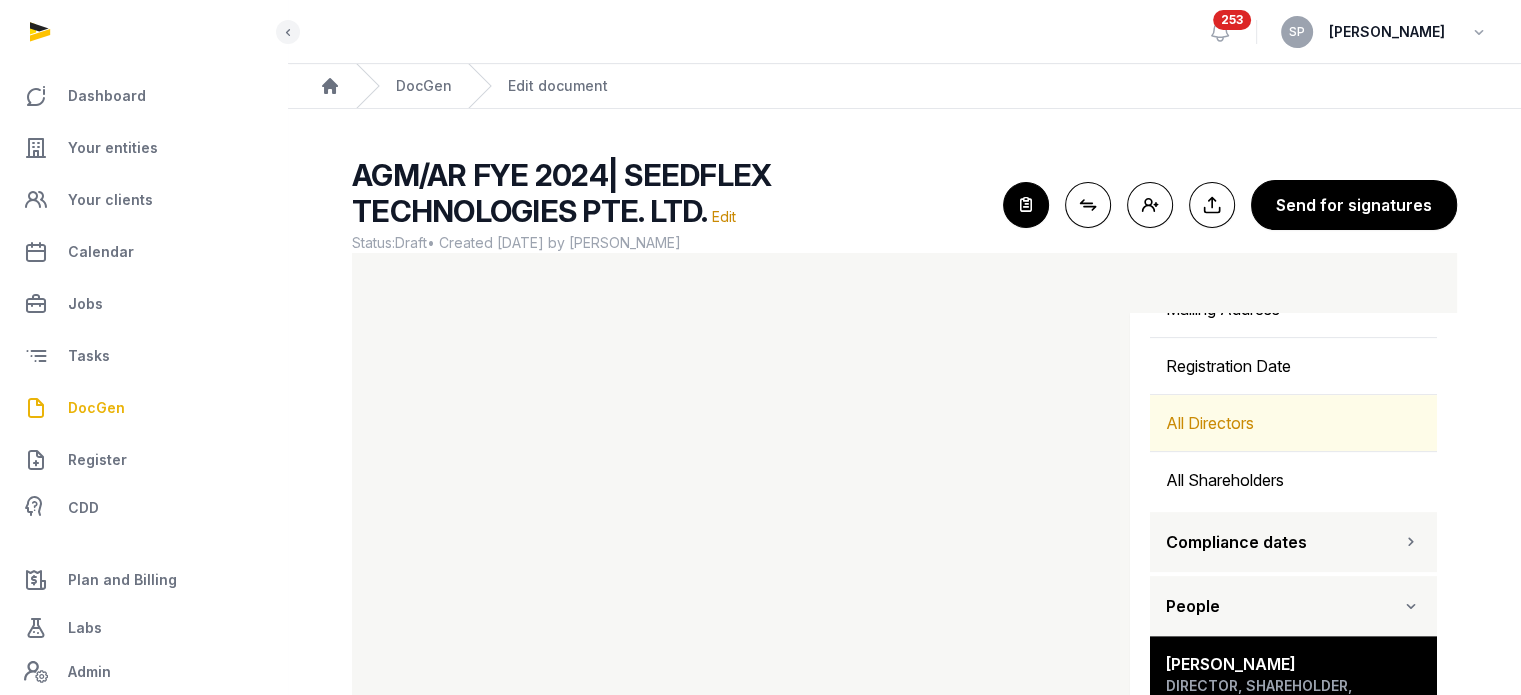 click on "All Directors" at bounding box center (1293, 423) 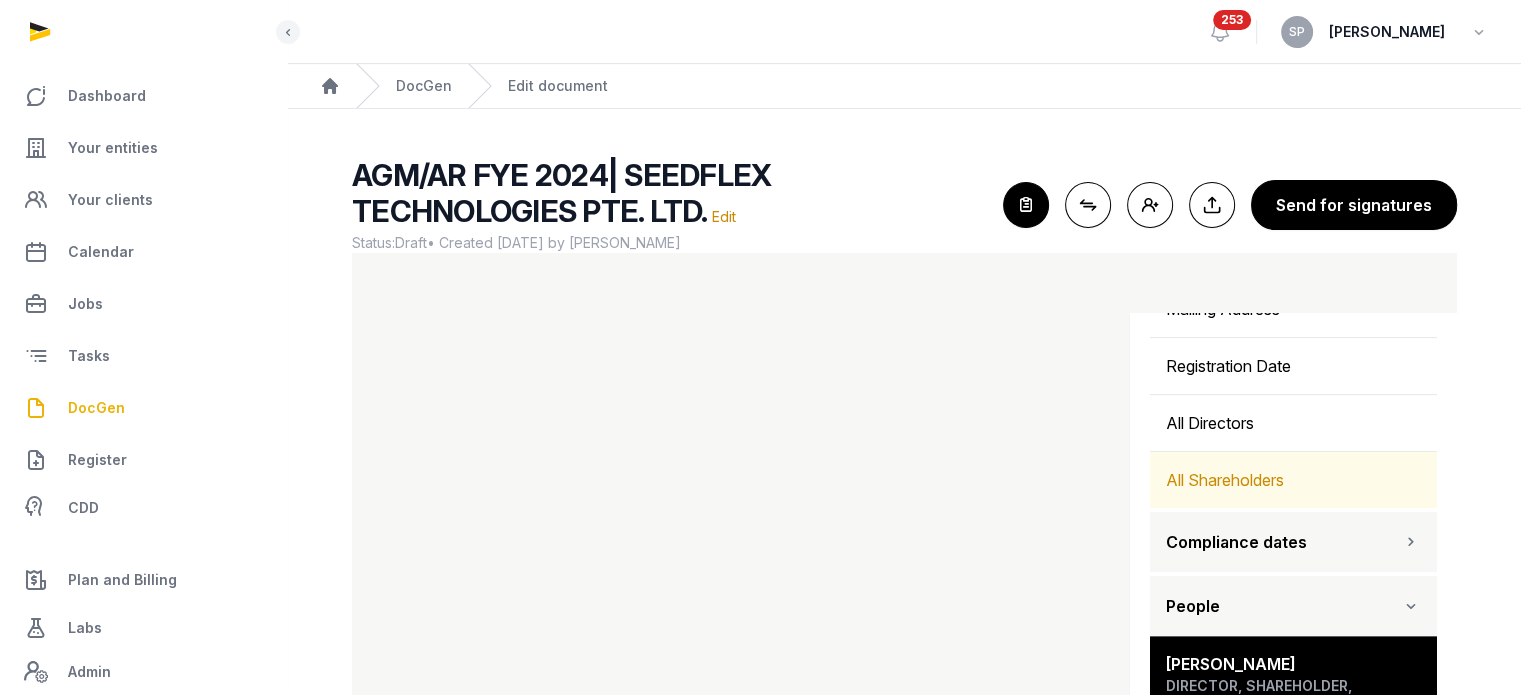 click on "All Shareholders" at bounding box center (1293, 480) 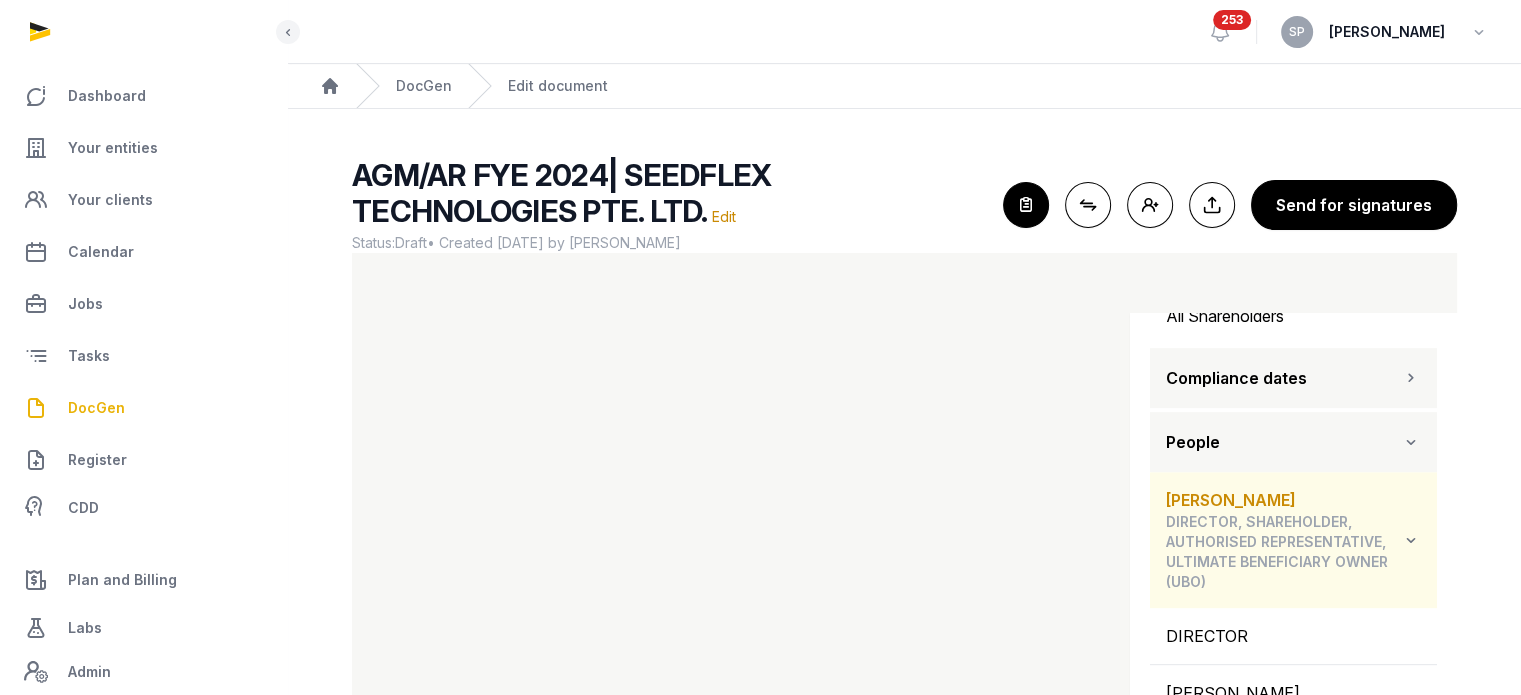 scroll, scrollTop: 1019, scrollLeft: 0, axis: vertical 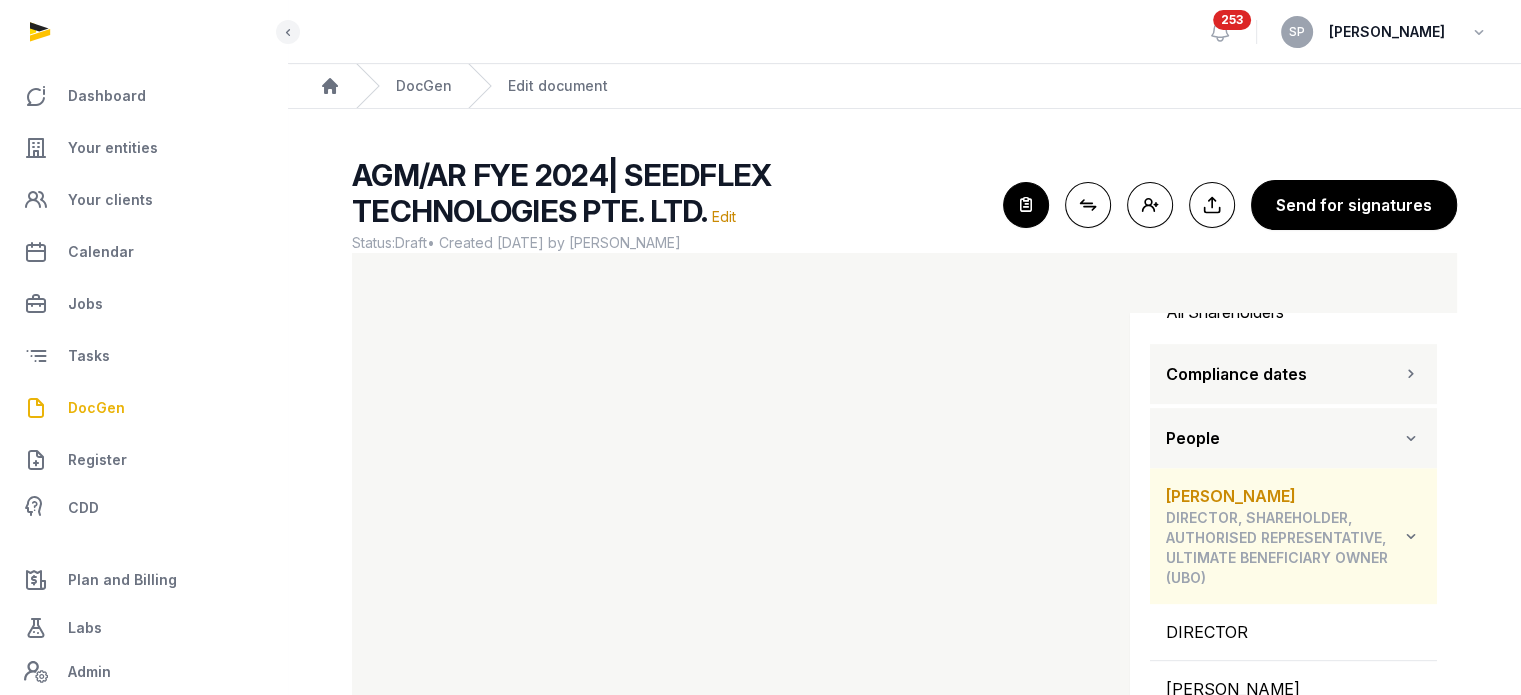 click at bounding box center [1411, 536] 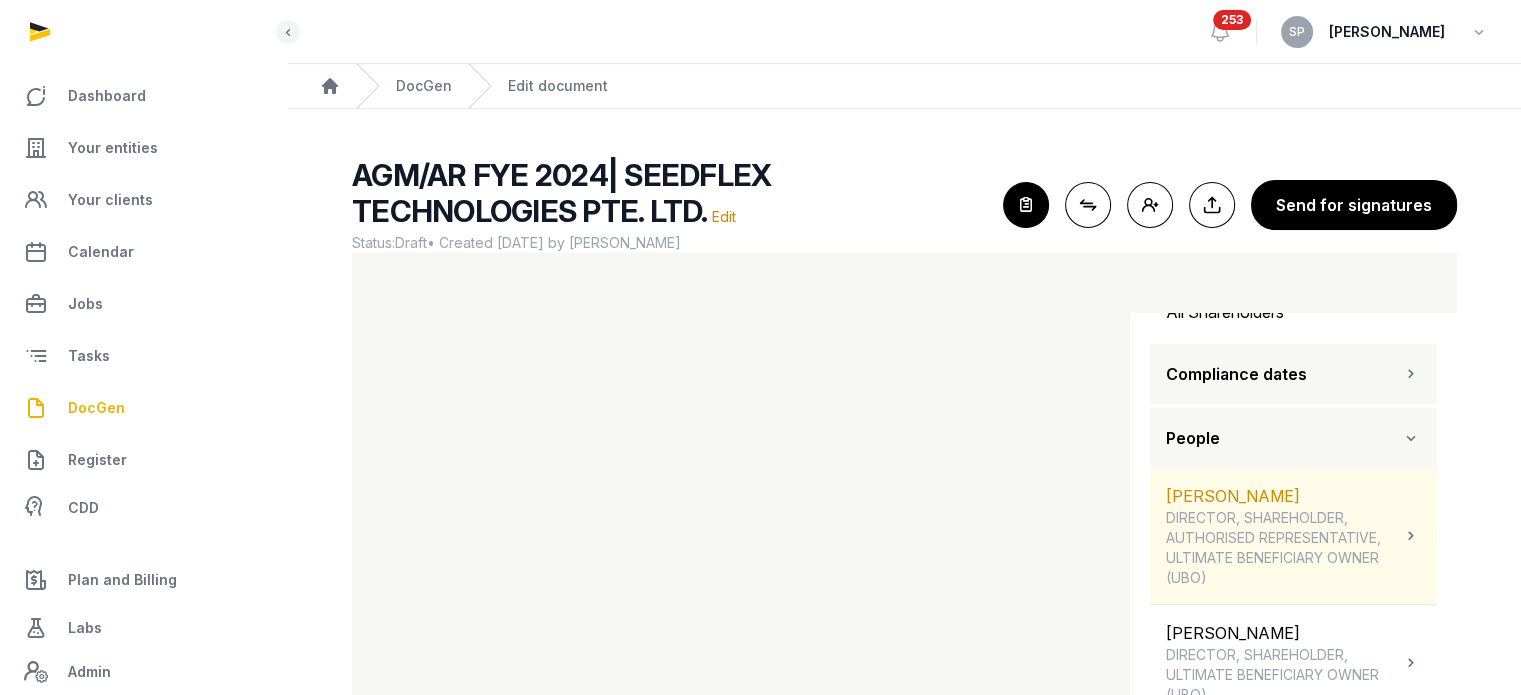 click at bounding box center (1411, 536) 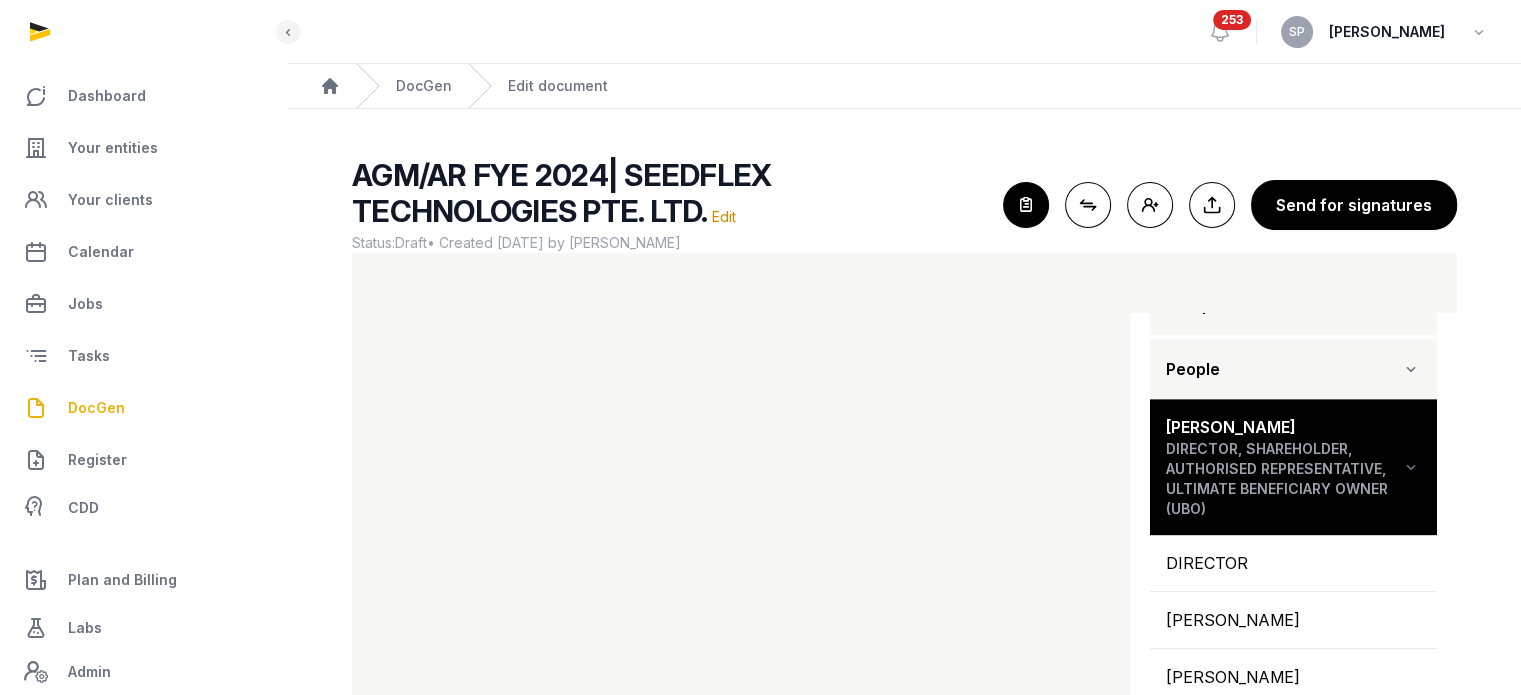 scroll, scrollTop: 1128, scrollLeft: 0, axis: vertical 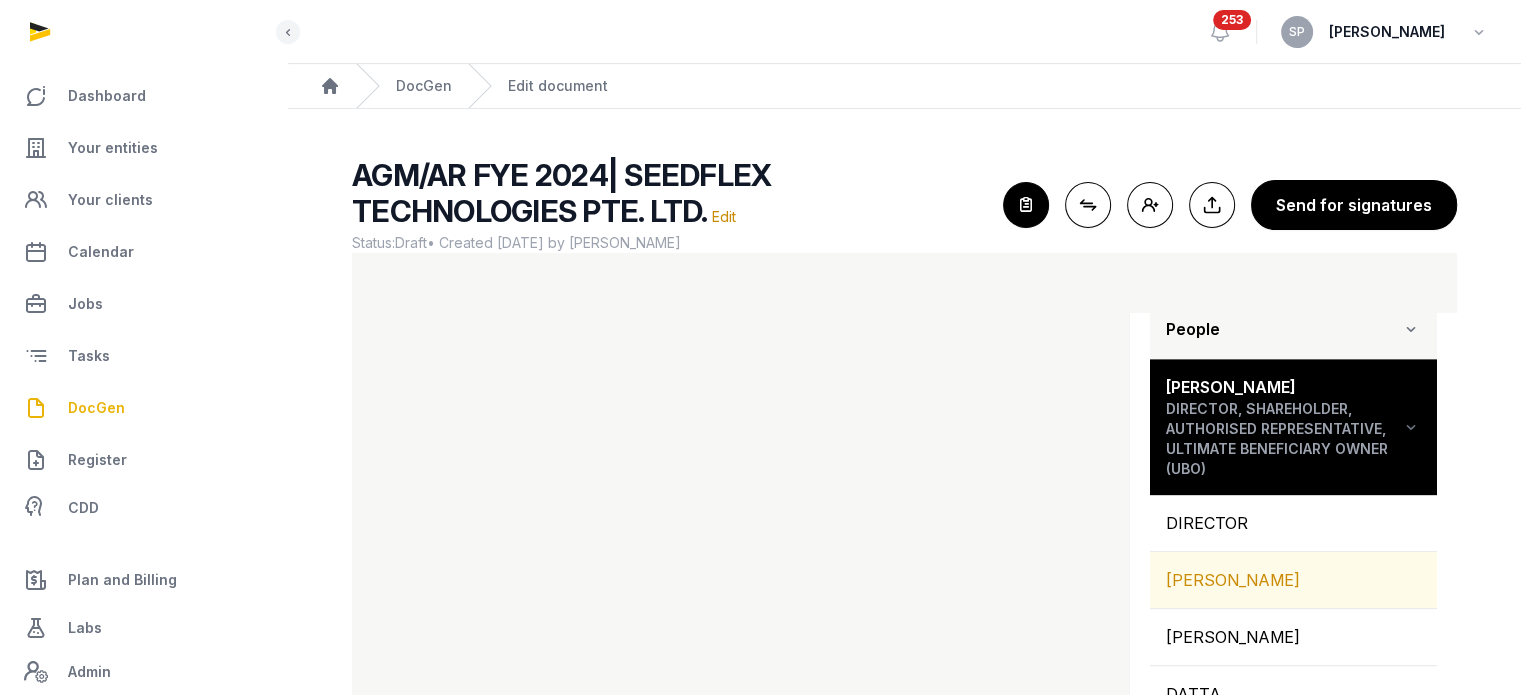 click on "[PERSON_NAME]" at bounding box center (1293, 580) 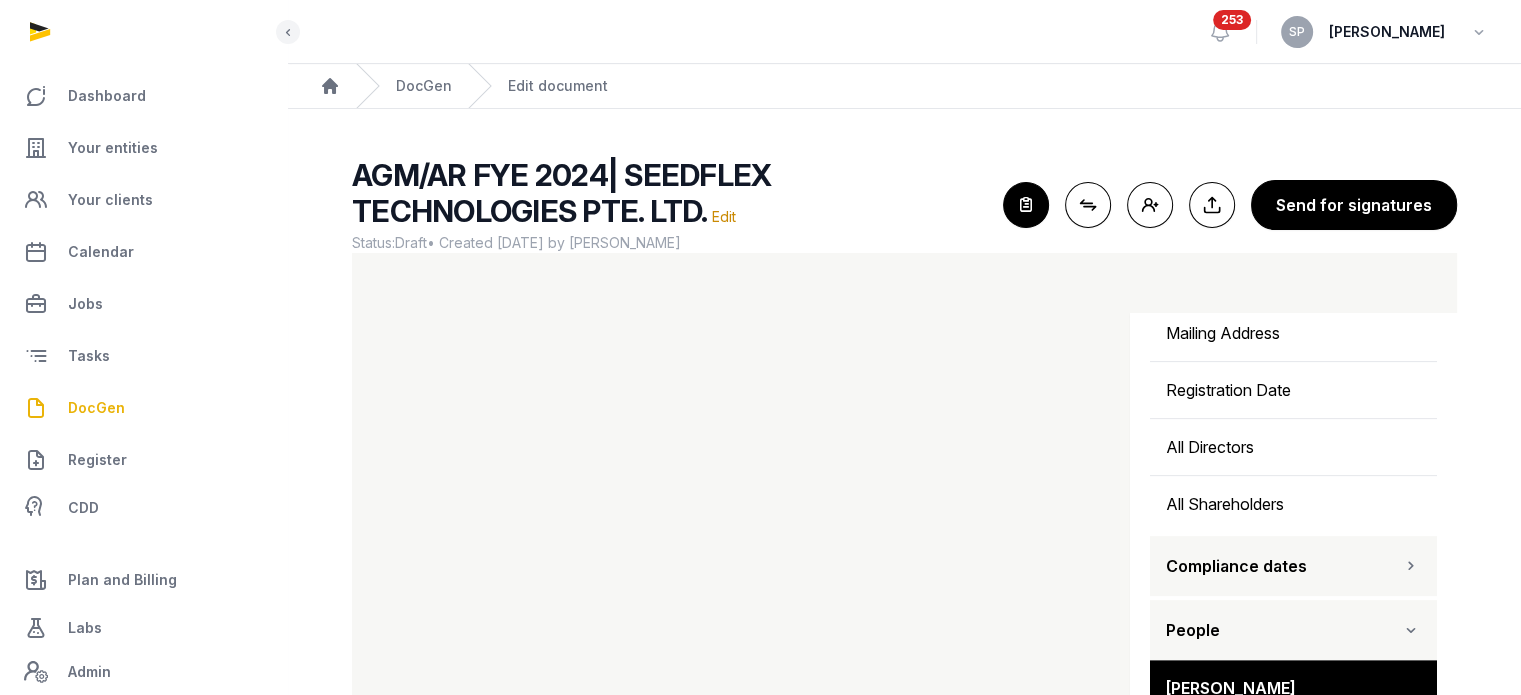 scroll, scrollTop: 832, scrollLeft: 0, axis: vertical 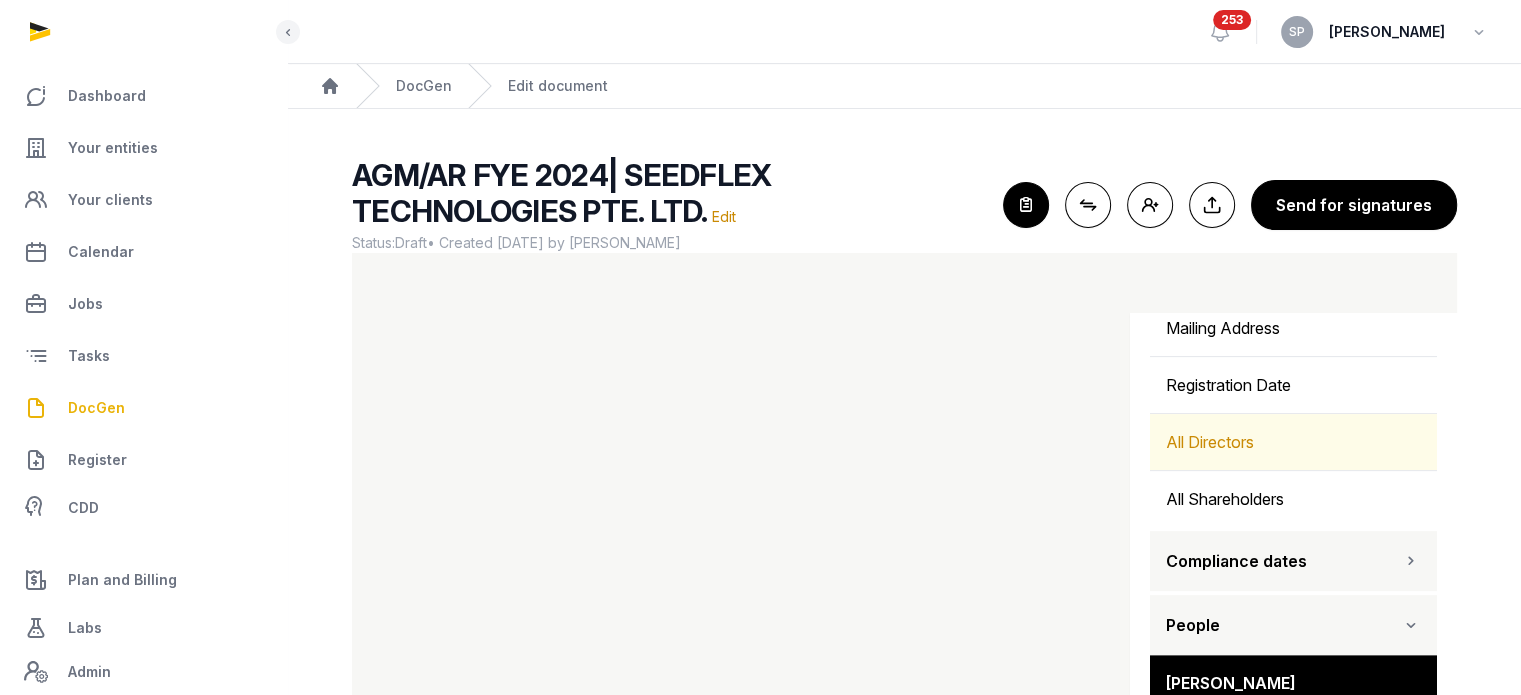 click on "All Directors" at bounding box center [1293, 442] 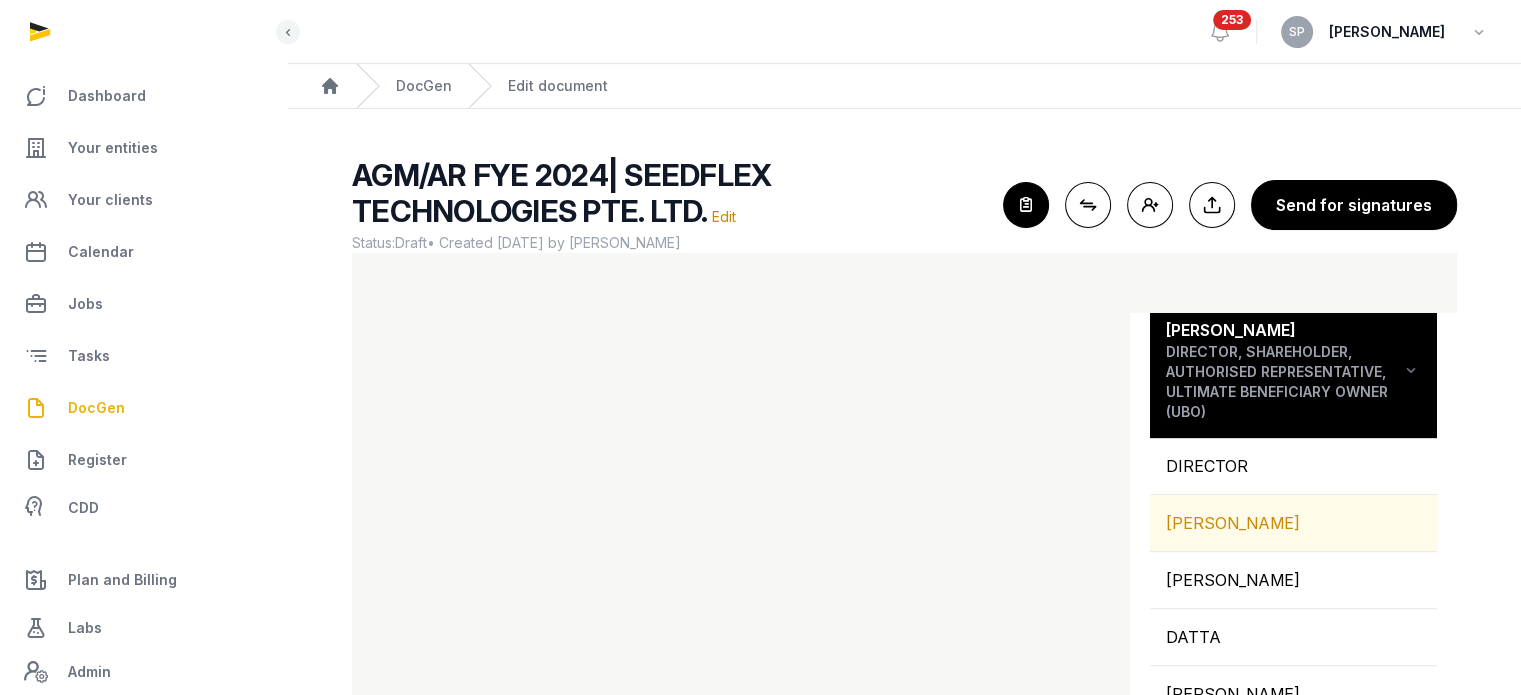 scroll, scrollTop: 1149, scrollLeft: 0, axis: vertical 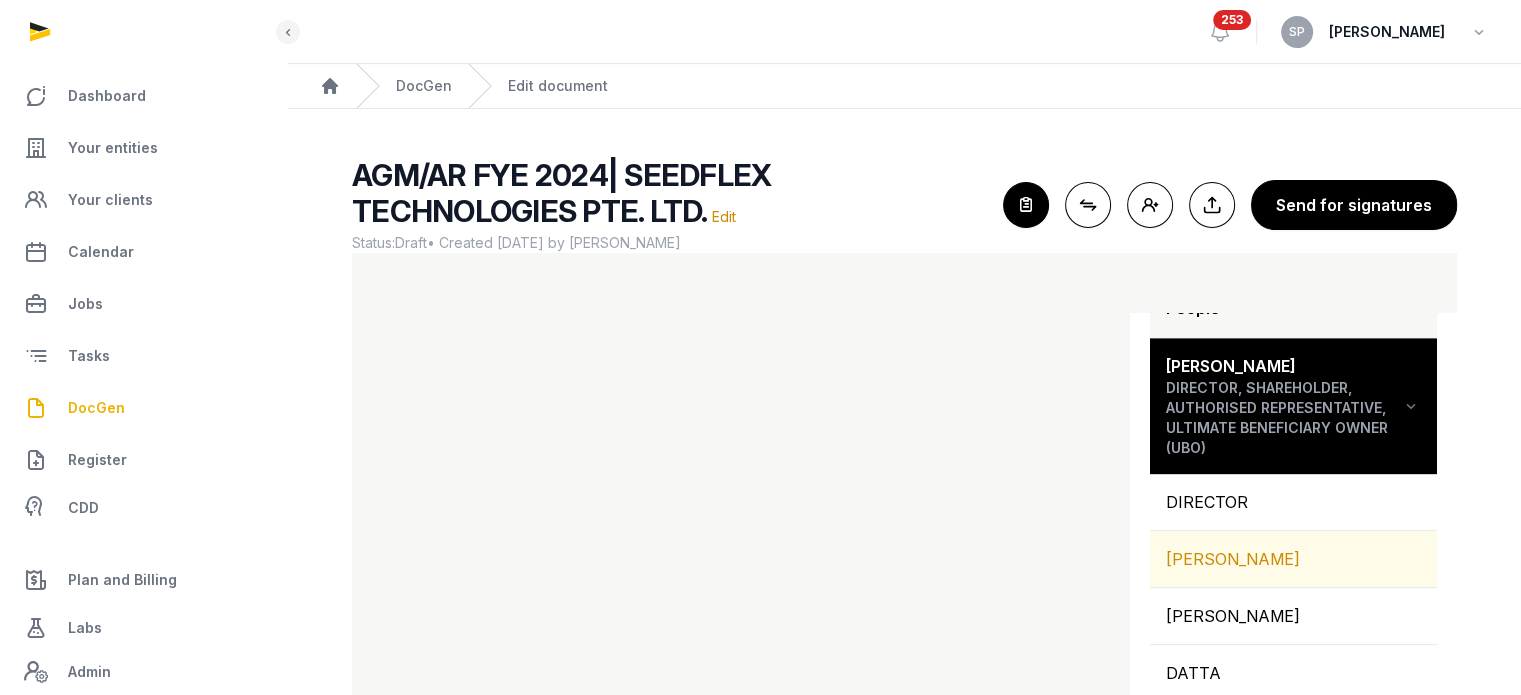 click on "[PERSON_NAME]" at bounding box center [1293, 559] 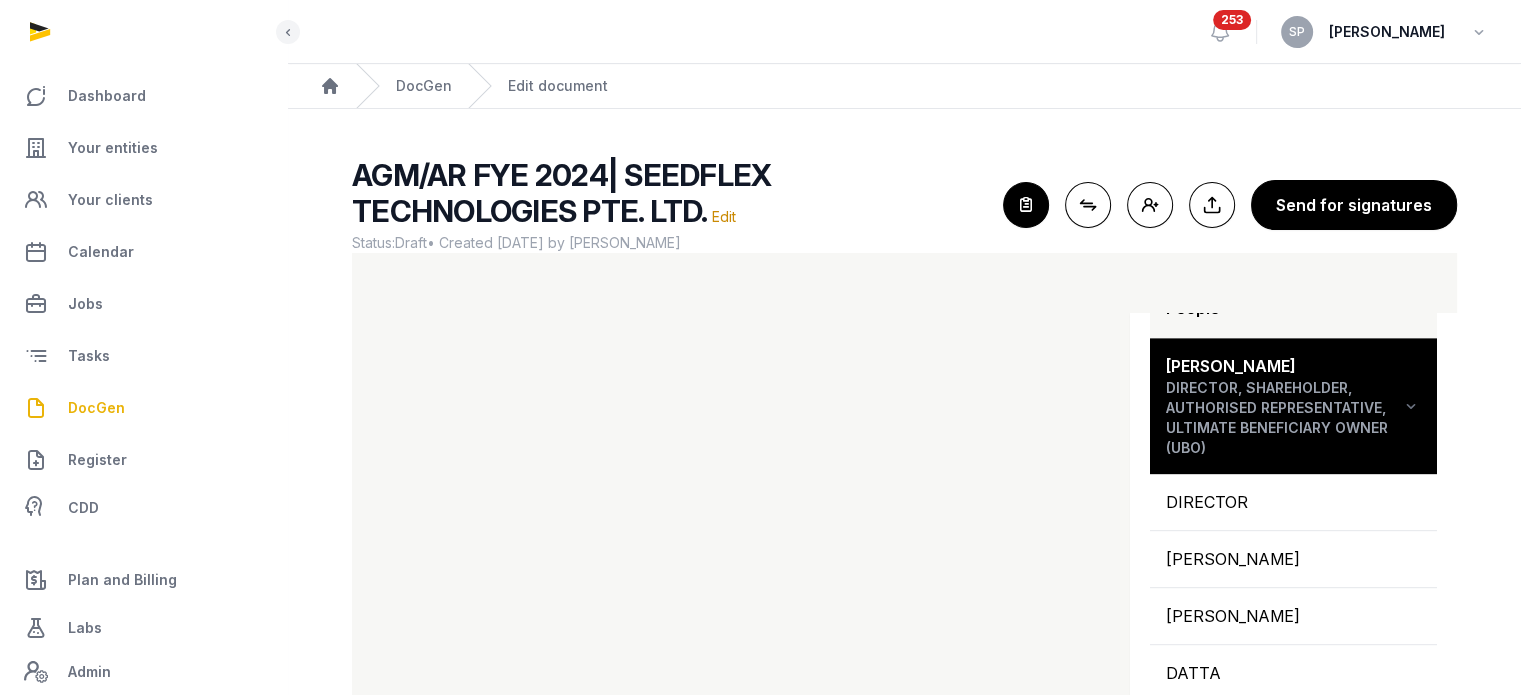 scroll, scrollTop: 0, scrollLeft: 0, axis: both 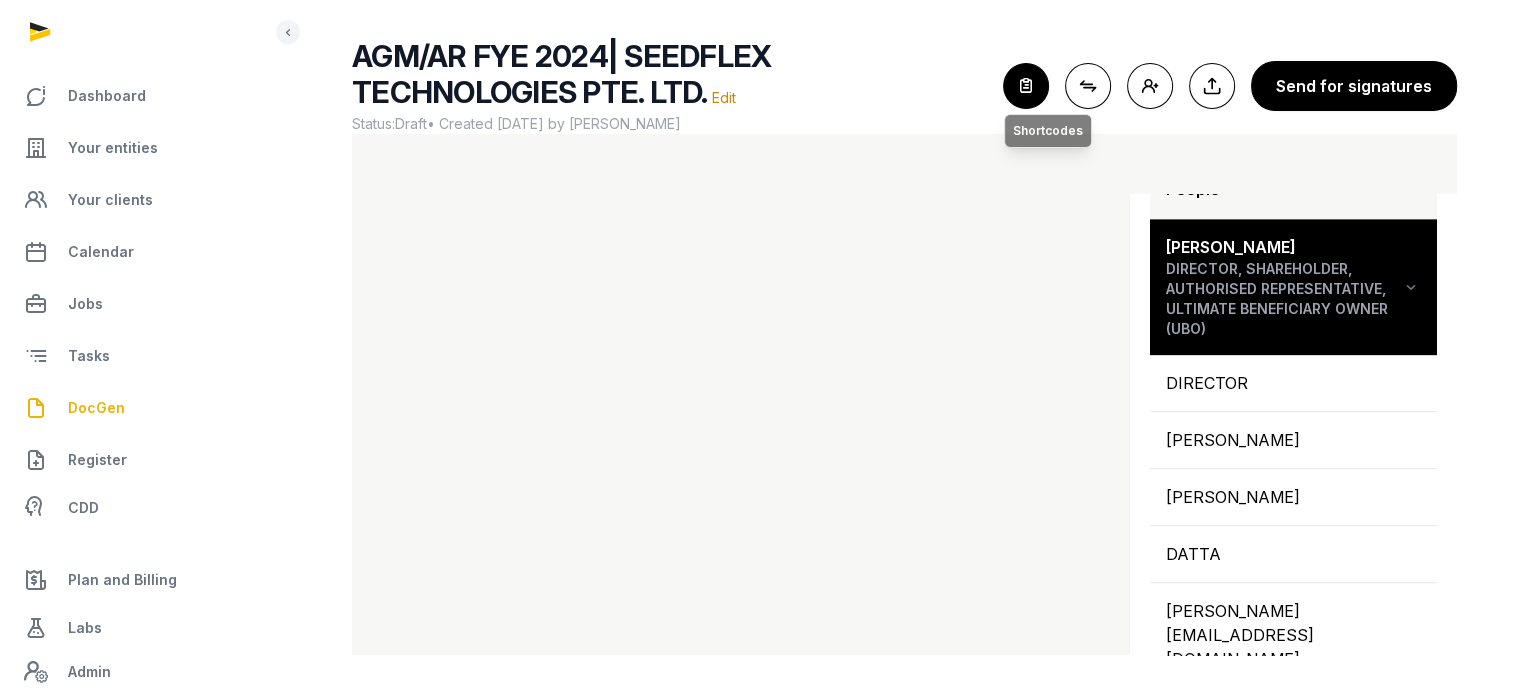 click at bounding box center [1026, 86] 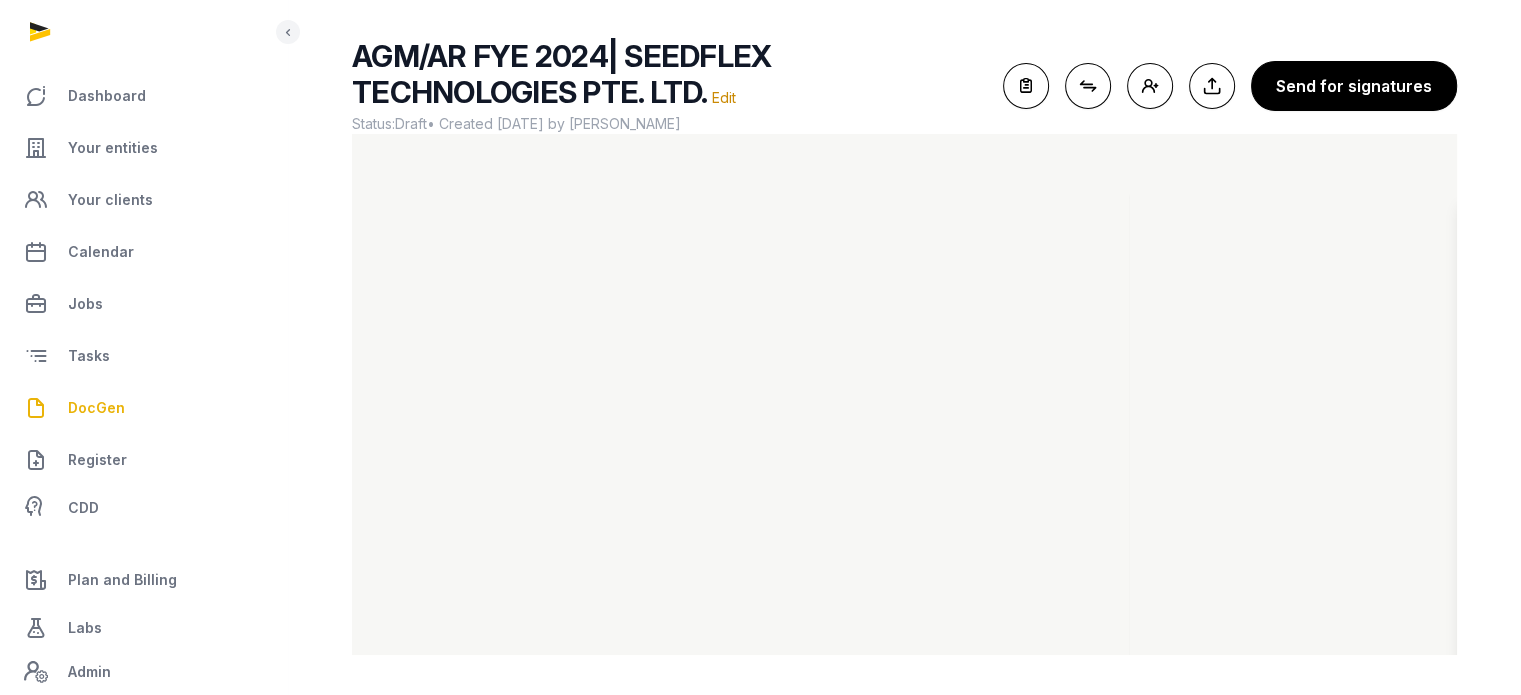 scroll, scrollTop: 0, scrollLeft: 0, axis: both 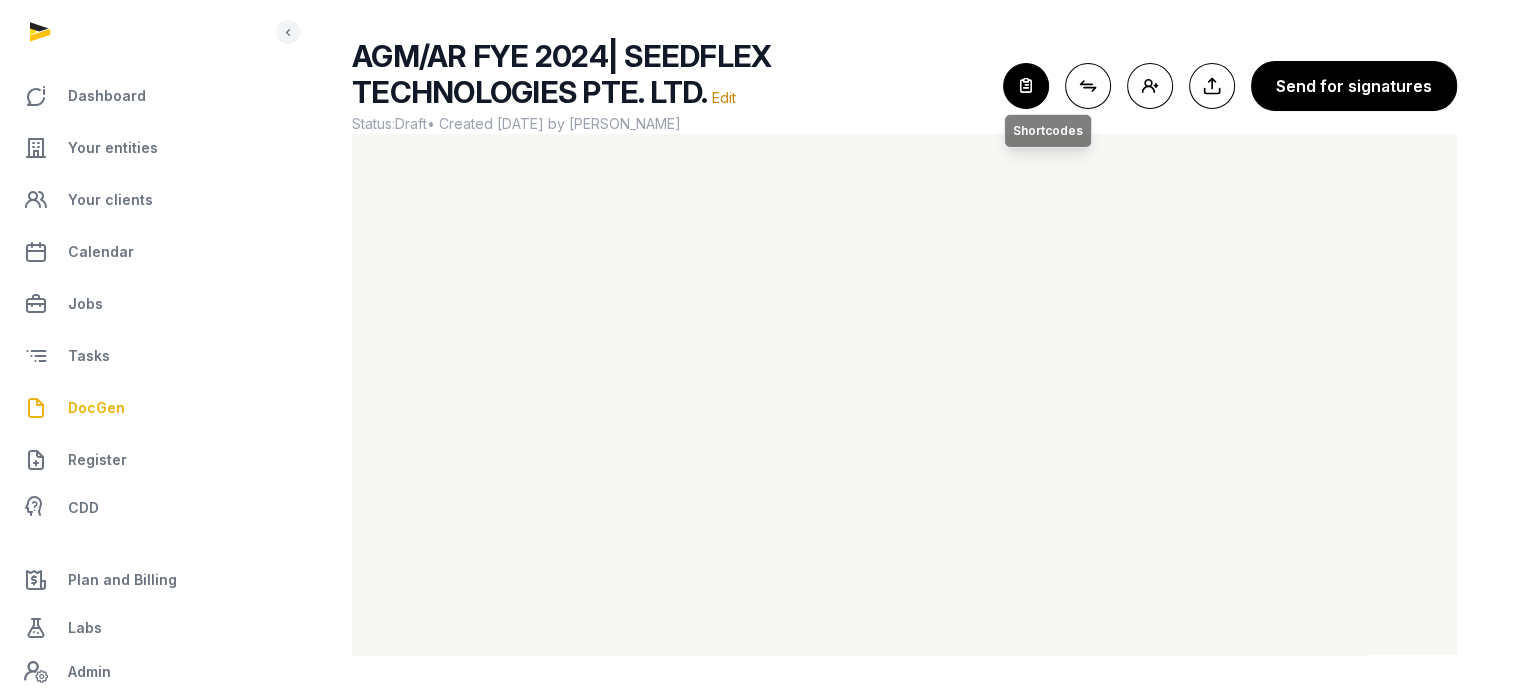 click at bounding box center (1026, 86) 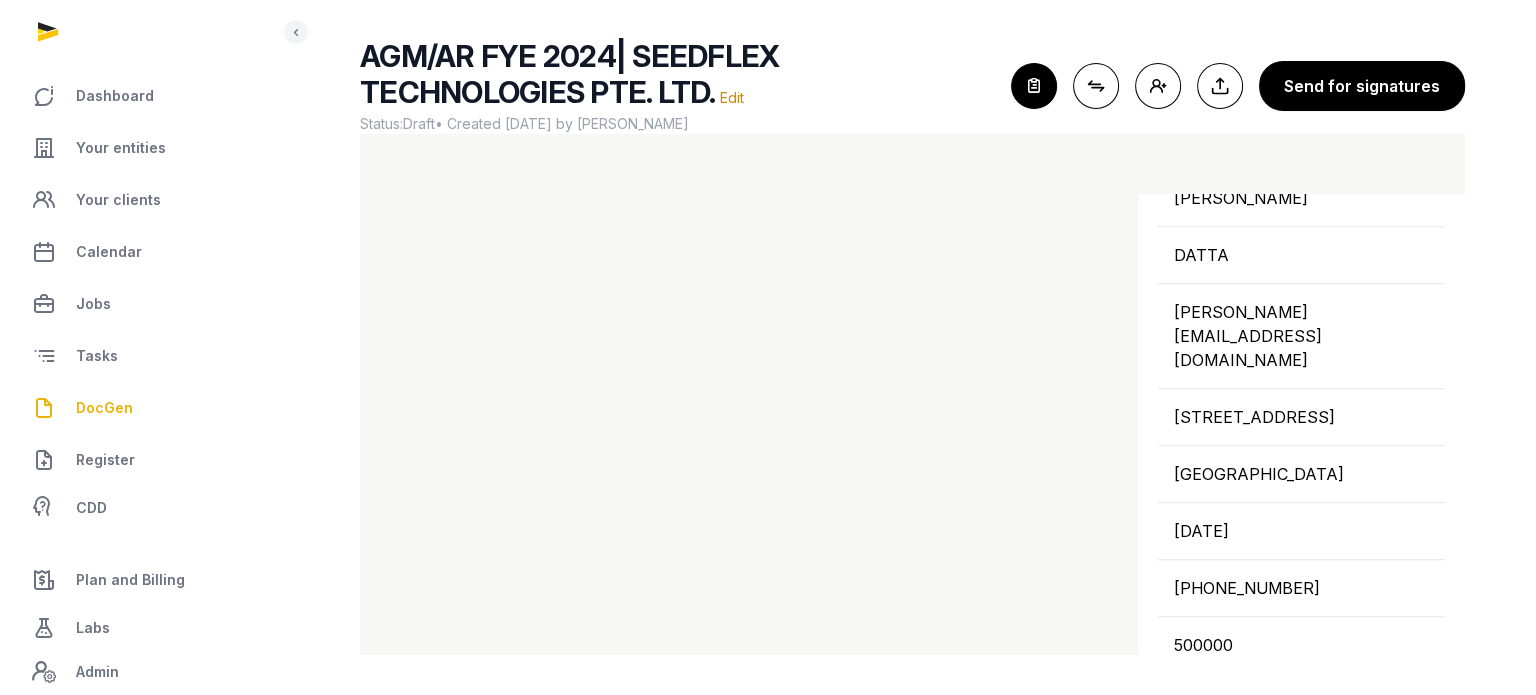 scroll, scrollTop: 1072, scrollLeft: 0, axis: vertical 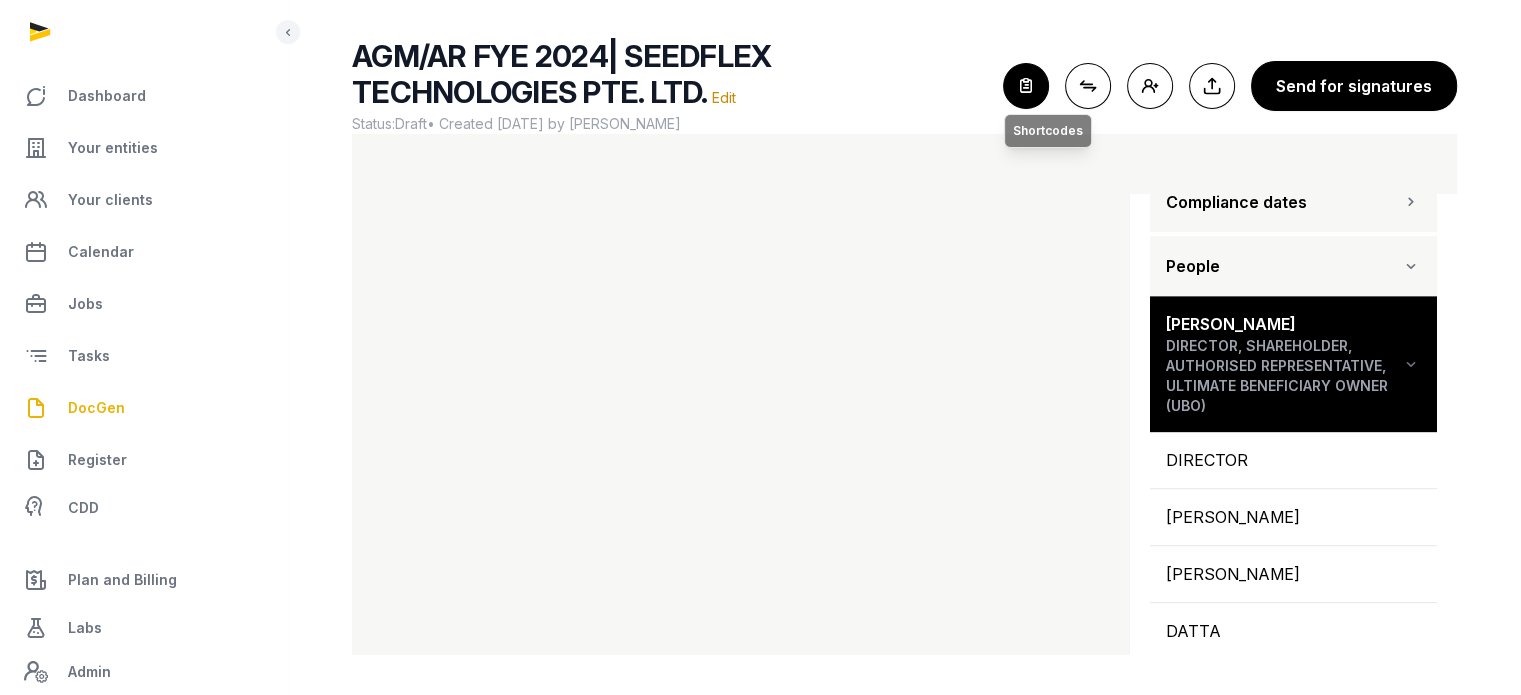click at bounding box center [1026, 86] 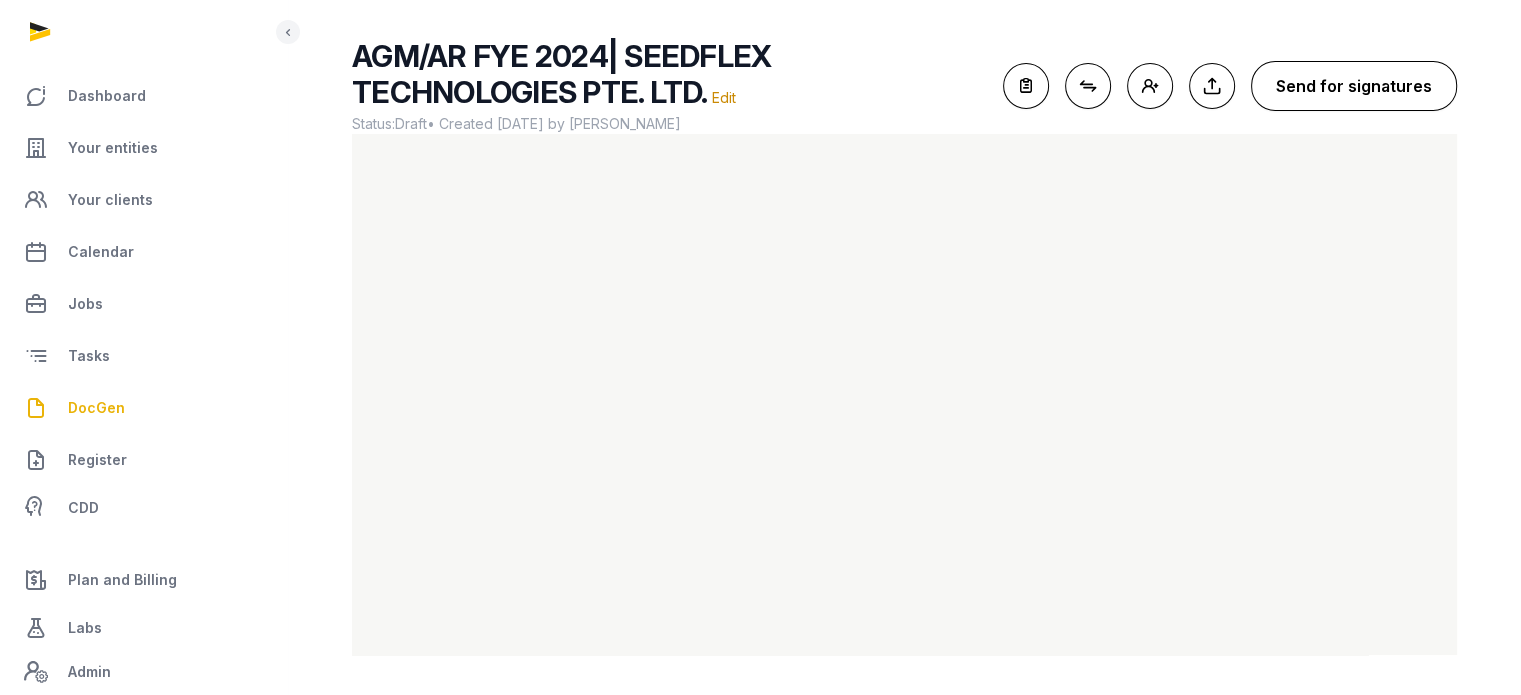 click on "Send for signatures" at bounding box center [1354, 86] 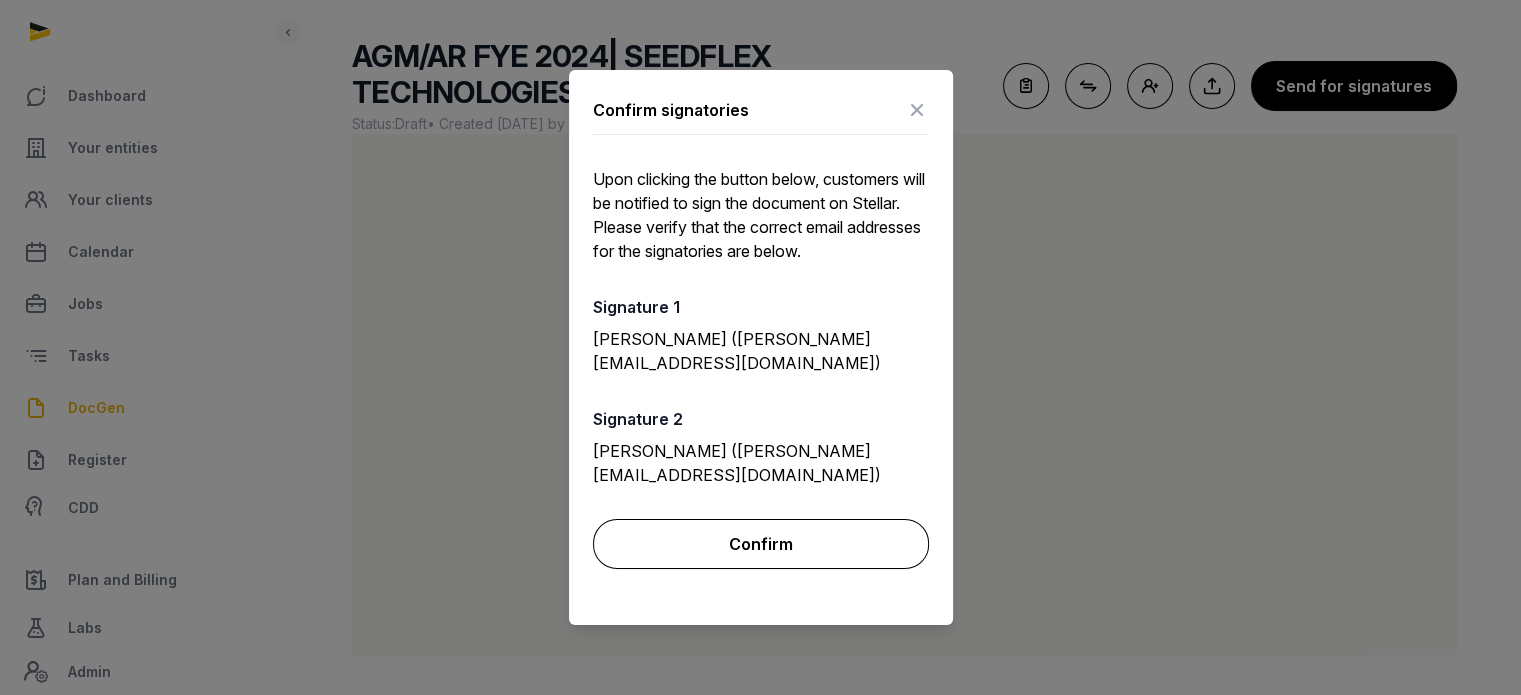 click on "Confirm" at bounding box center (761, 544) 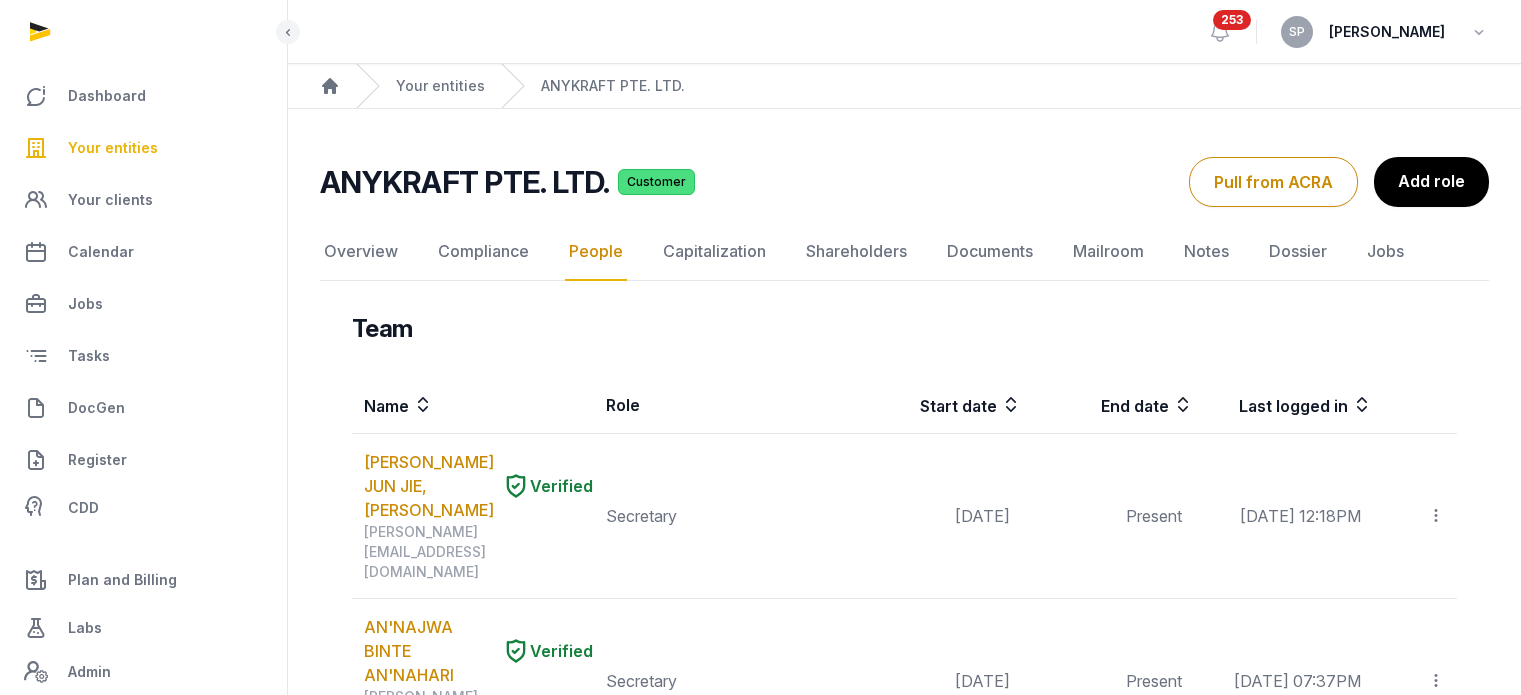 scroll, scrollTop: 1872, scrollLeft: 0, axis: vertical 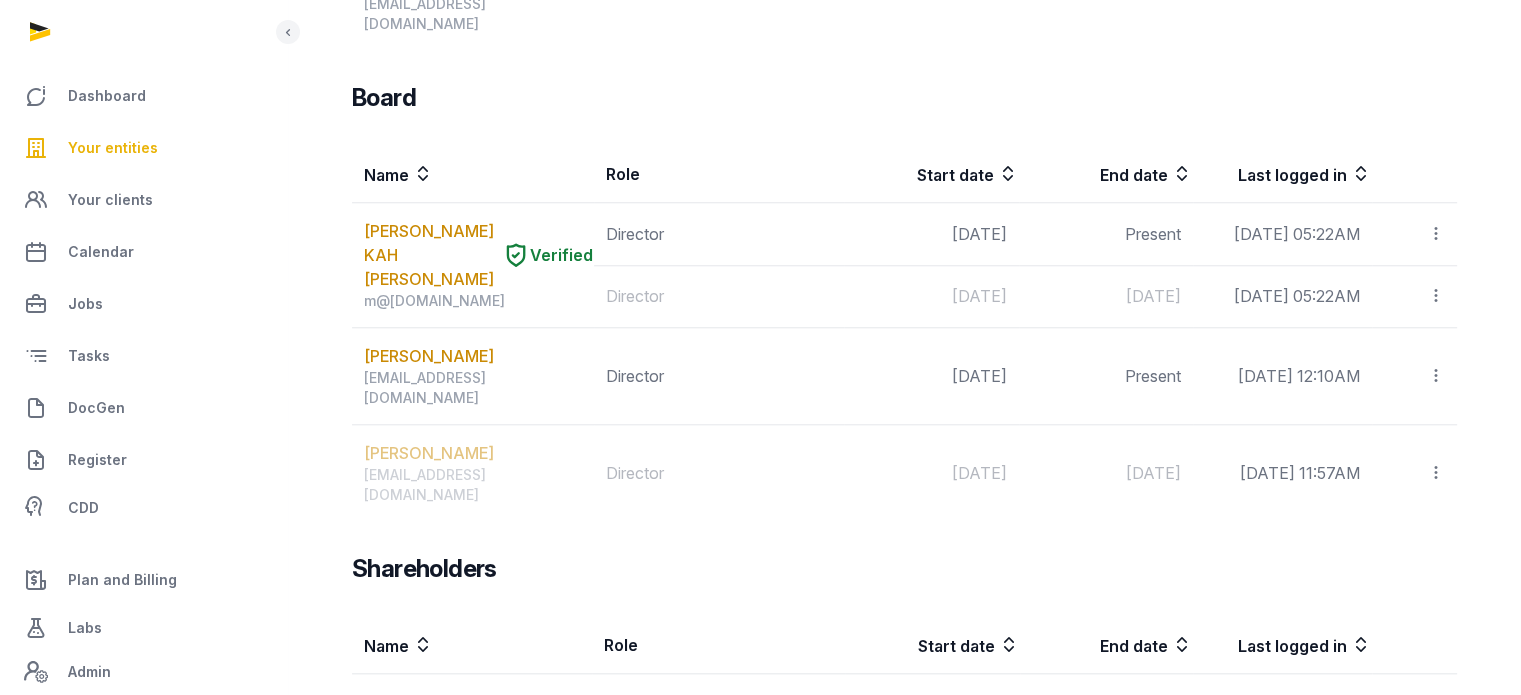 drag, startPoint x: 1517, startPoint y: 543, endPoint x: 1518, endPoint y: 523, distance: 20.024984 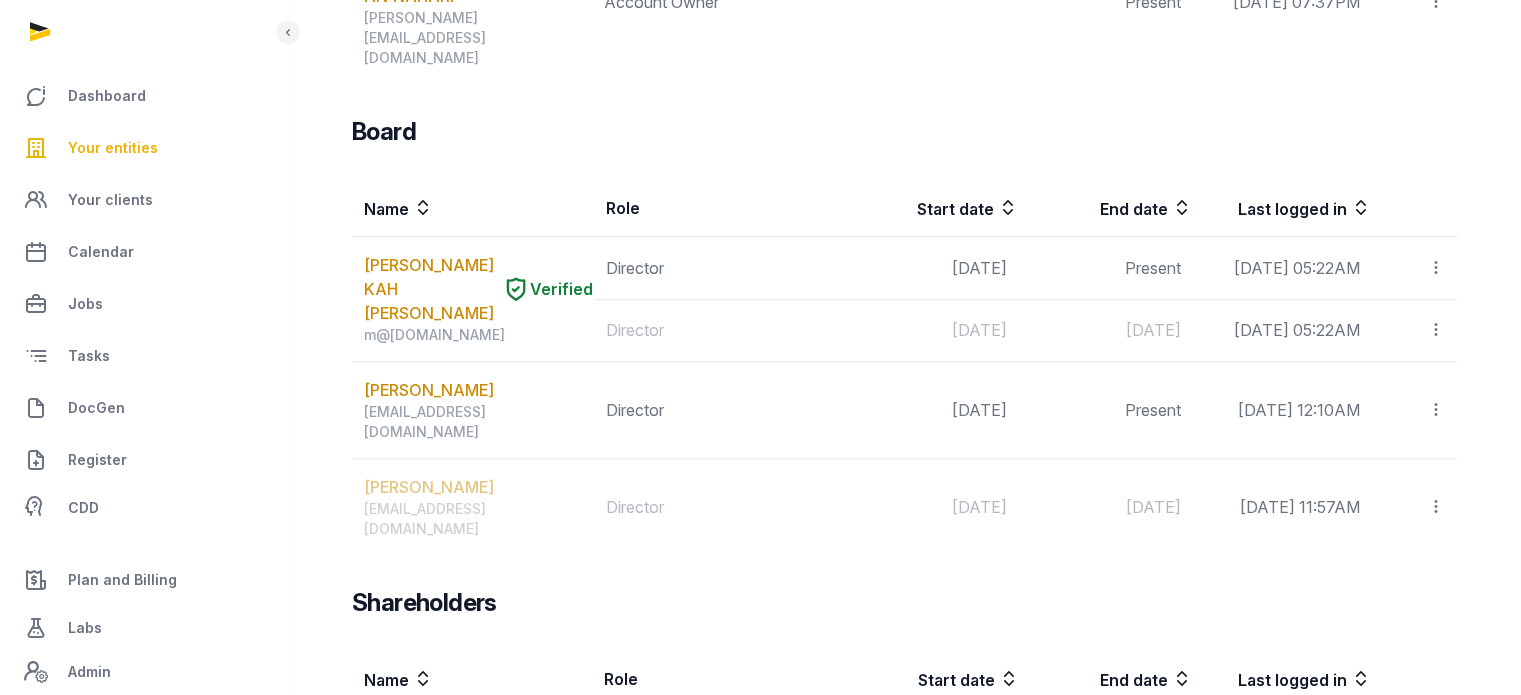 scroll, scrollTop: 1872, scrollLeft: 0, axis: vertical 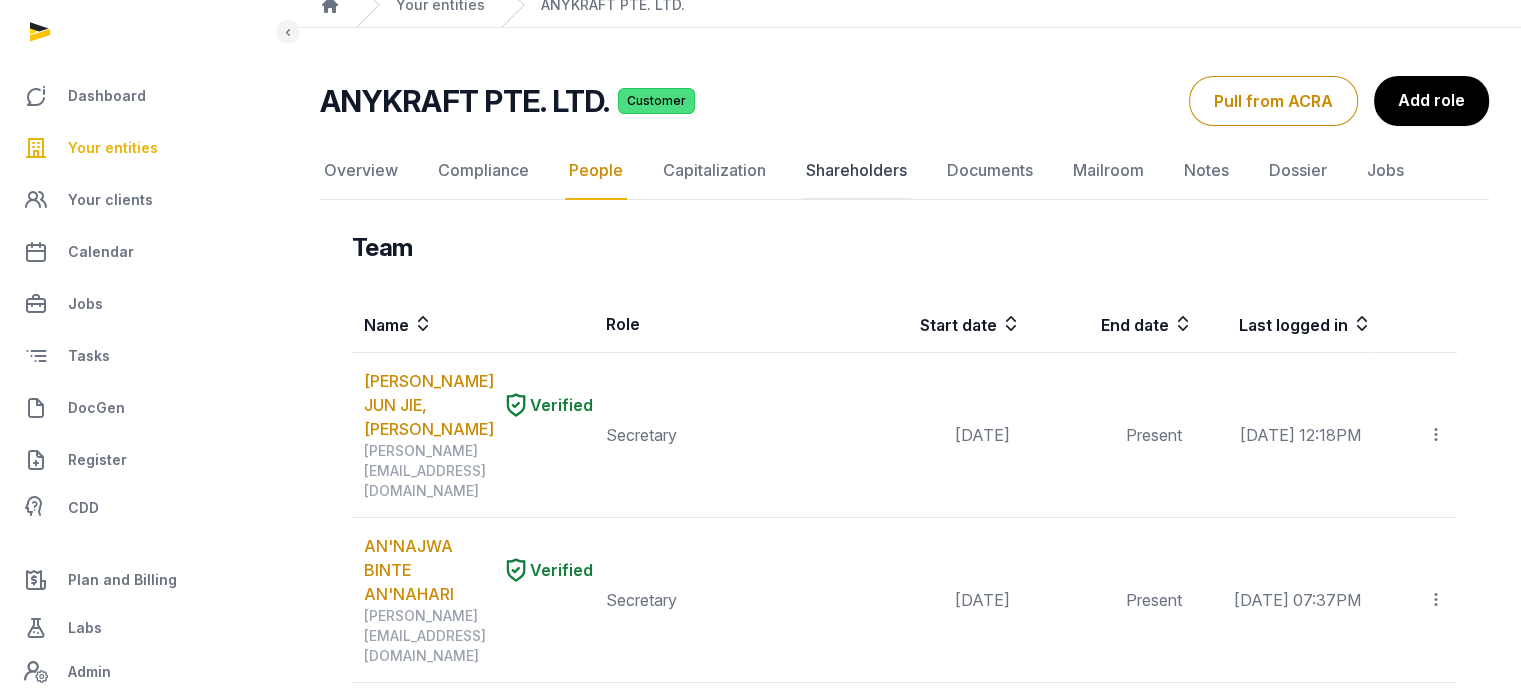 click on "Shareholders" 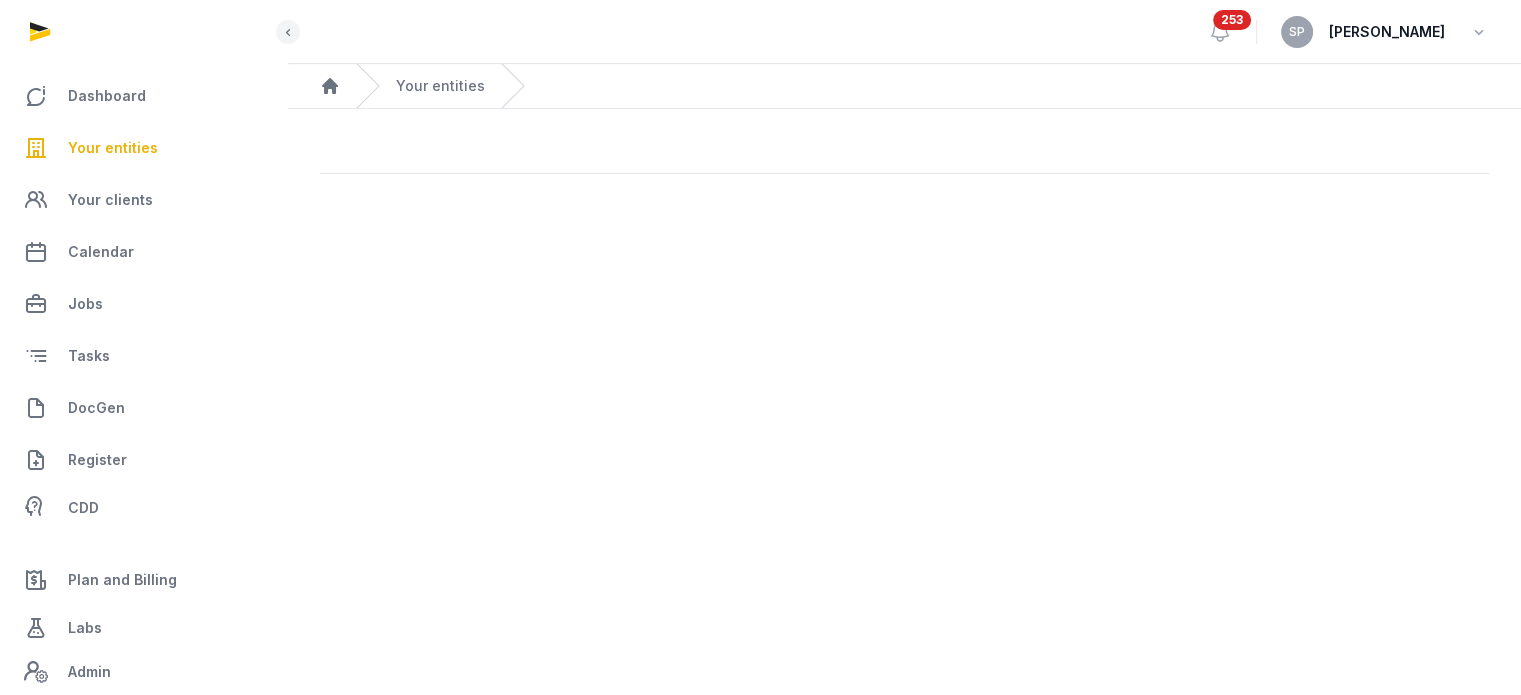 scroll, scrollTop: 0, scrollLeft: 0, axis: both 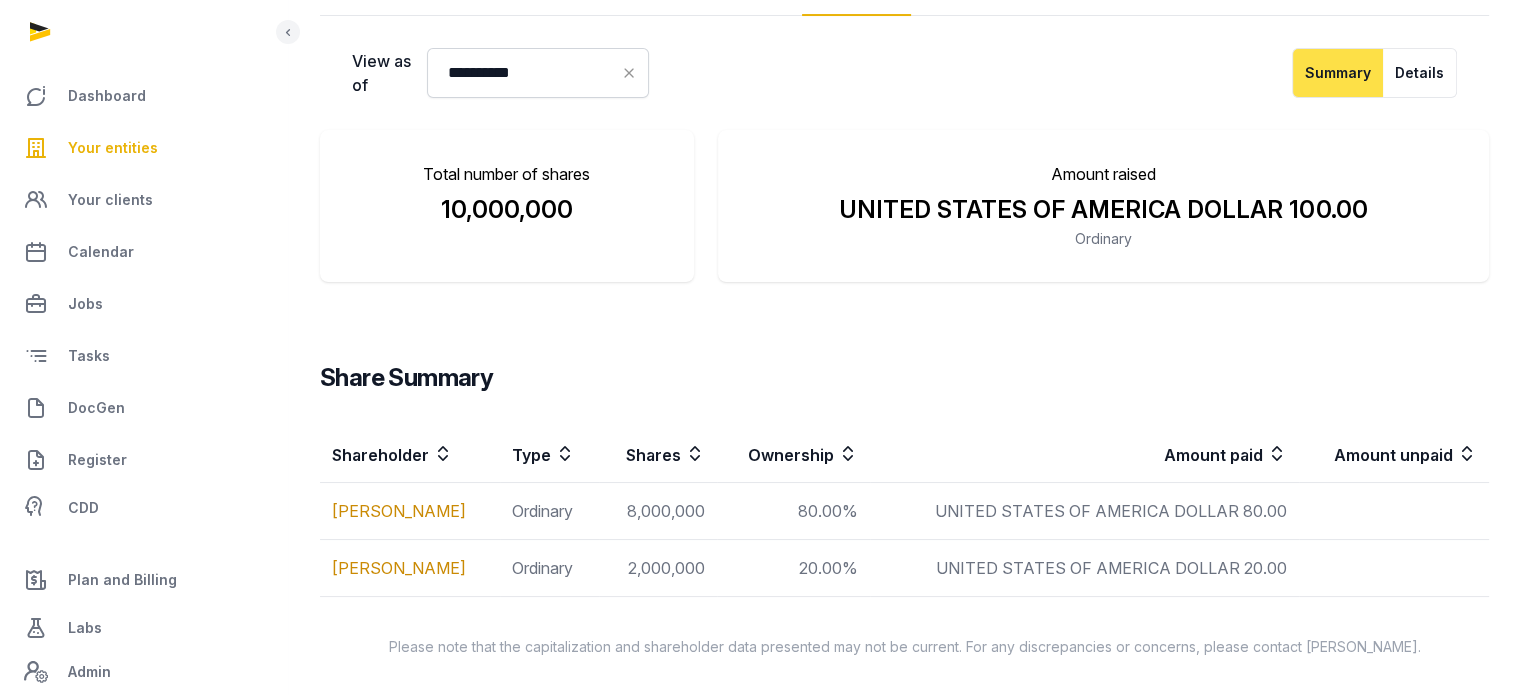 click on "Your entities" at bounding box center [113, 148] 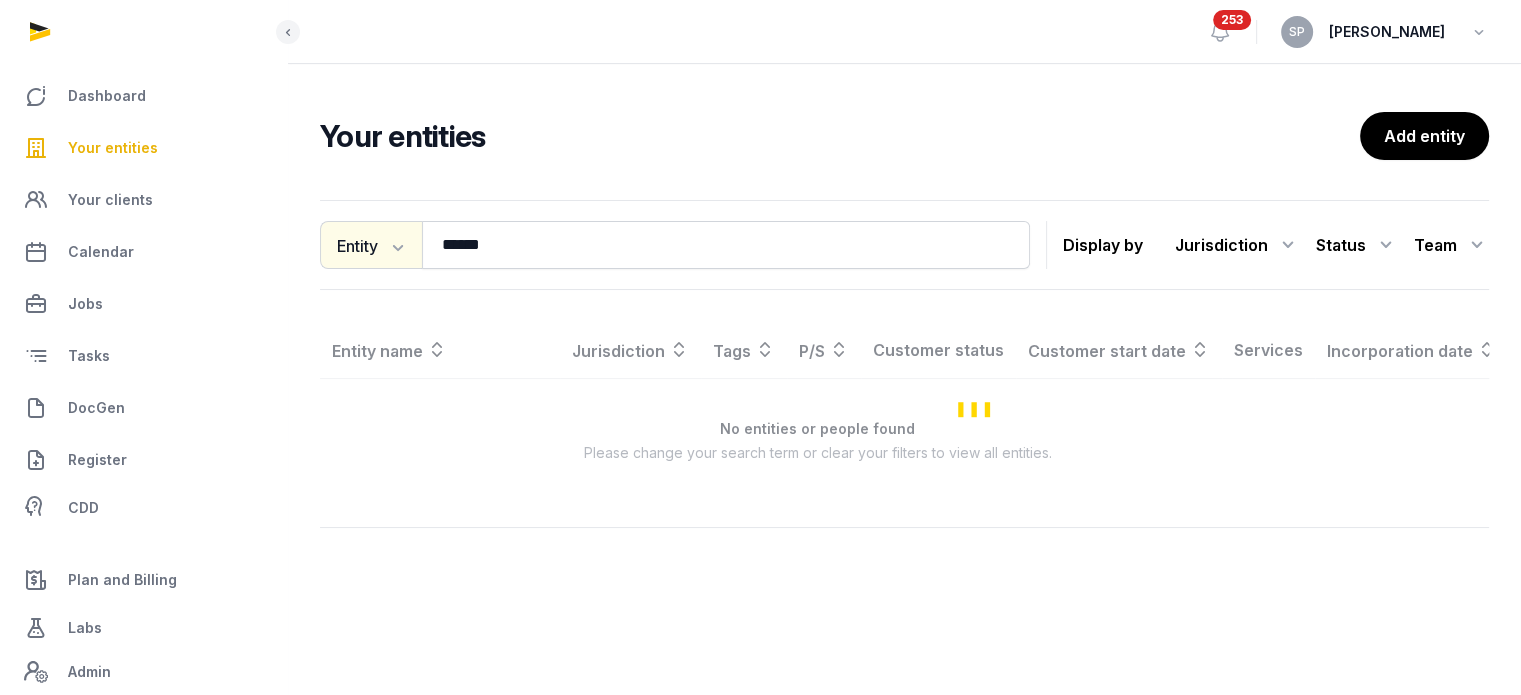 scroll, scrollTop: 0, scrollLeft: 0, axis: both 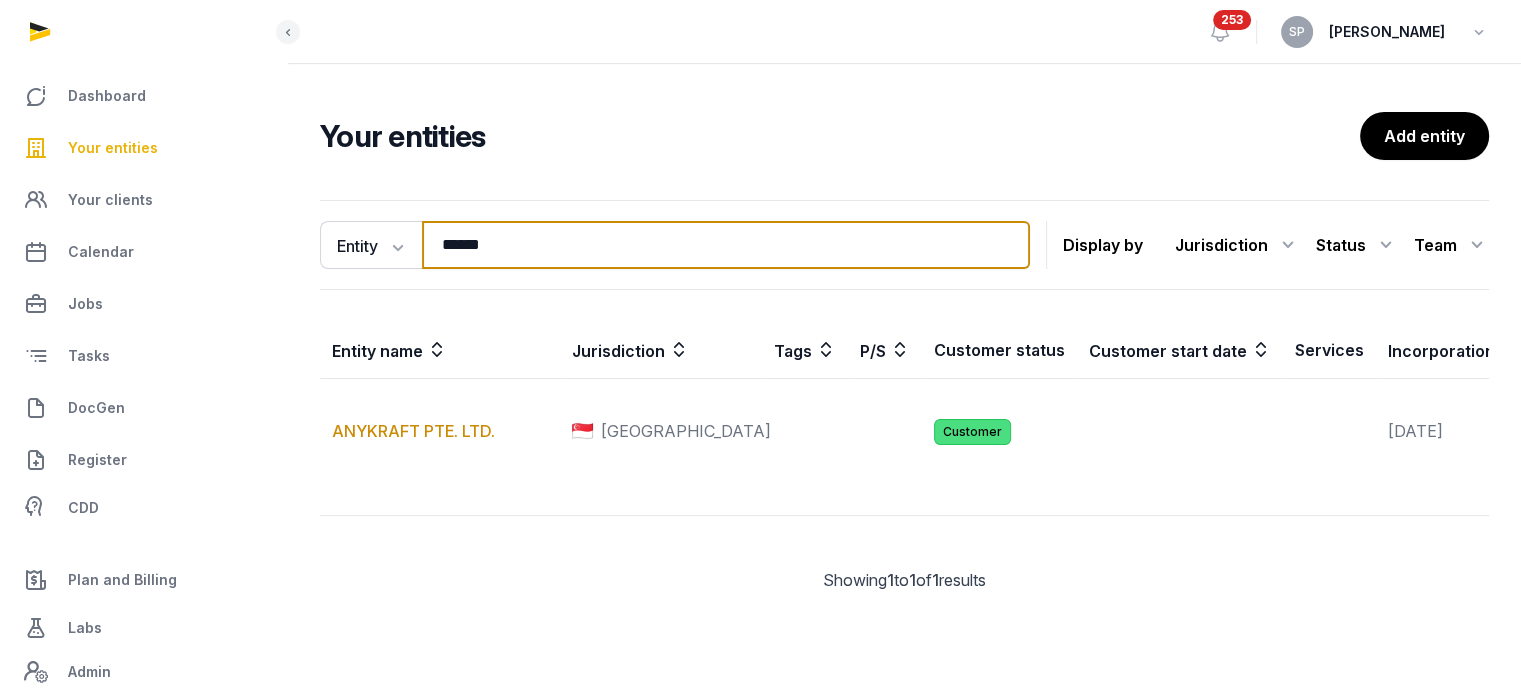 click on "******" at bounding box center [726, 245] 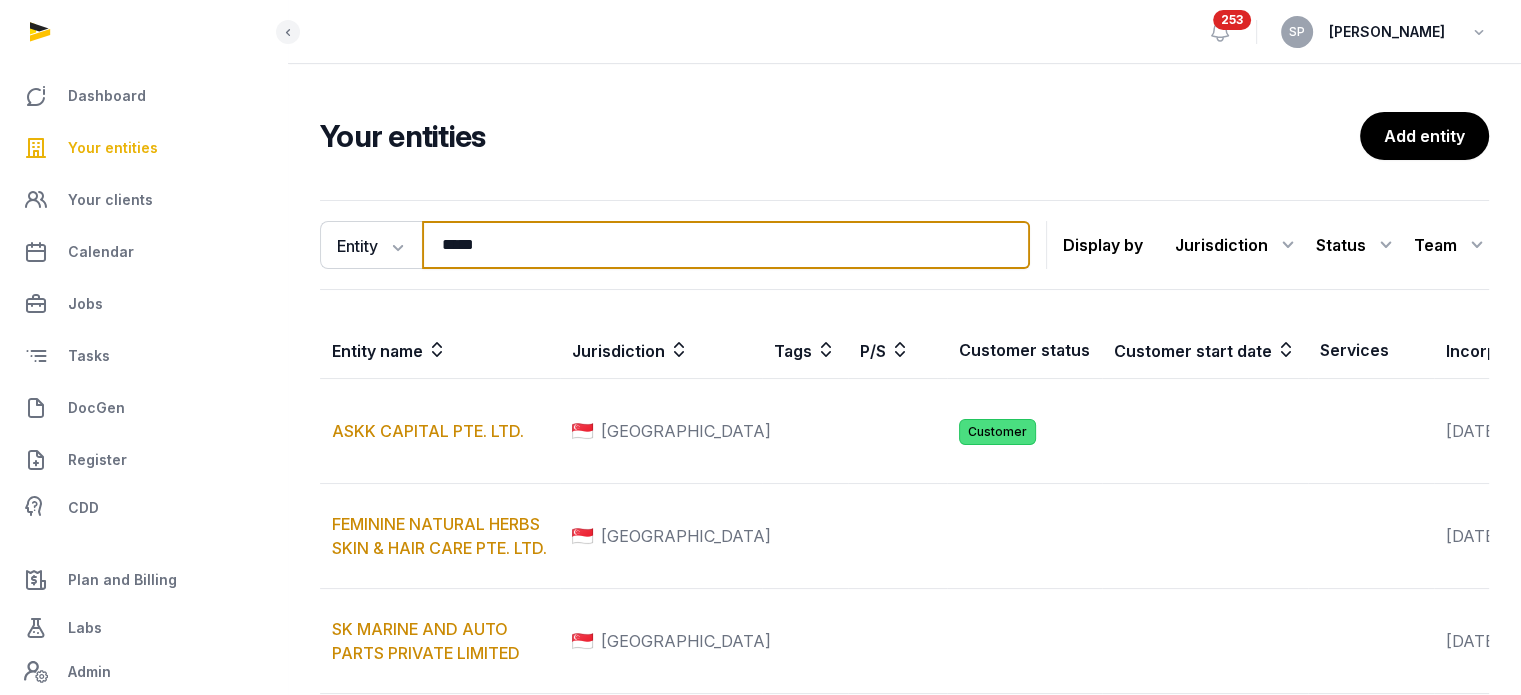 type on "*****" 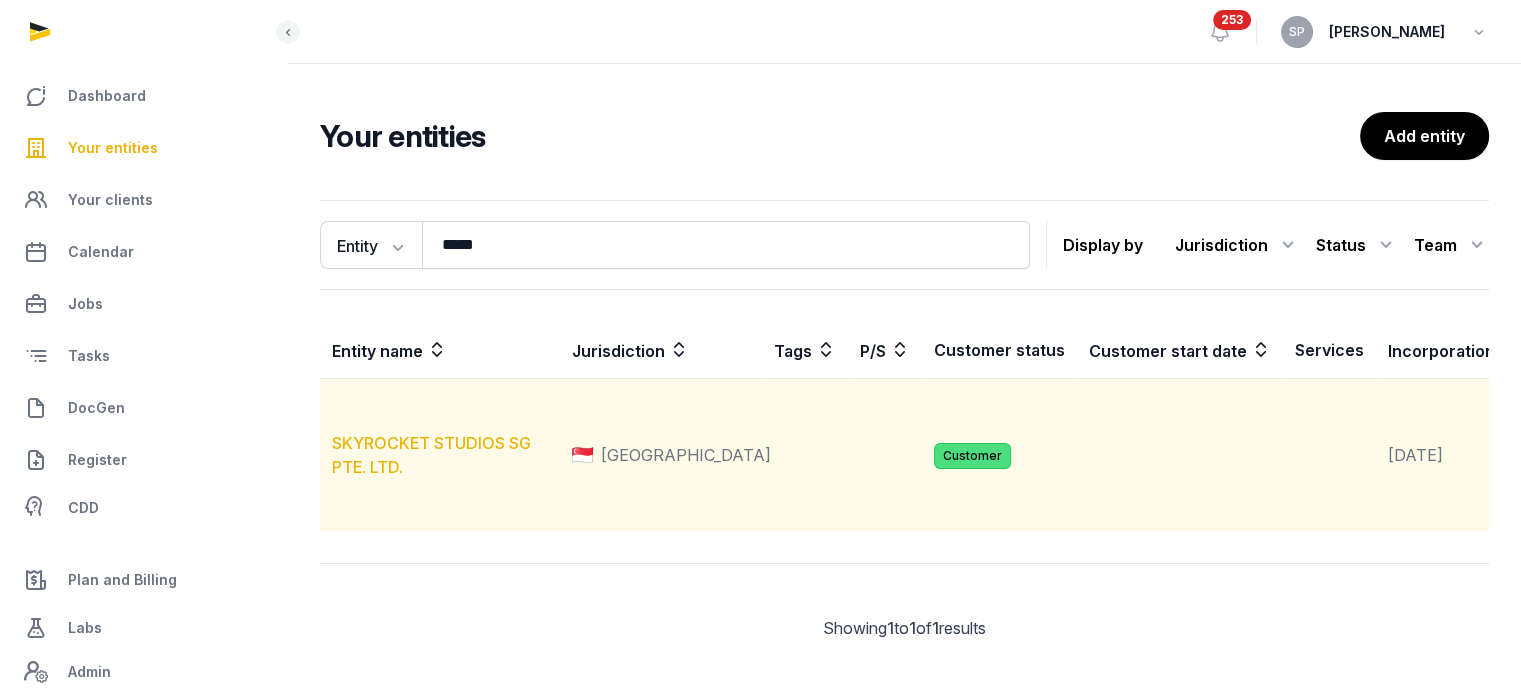 click on "SKYROCKET STUDIOS SG PTE. LTD." at bounding box center (431, 455) 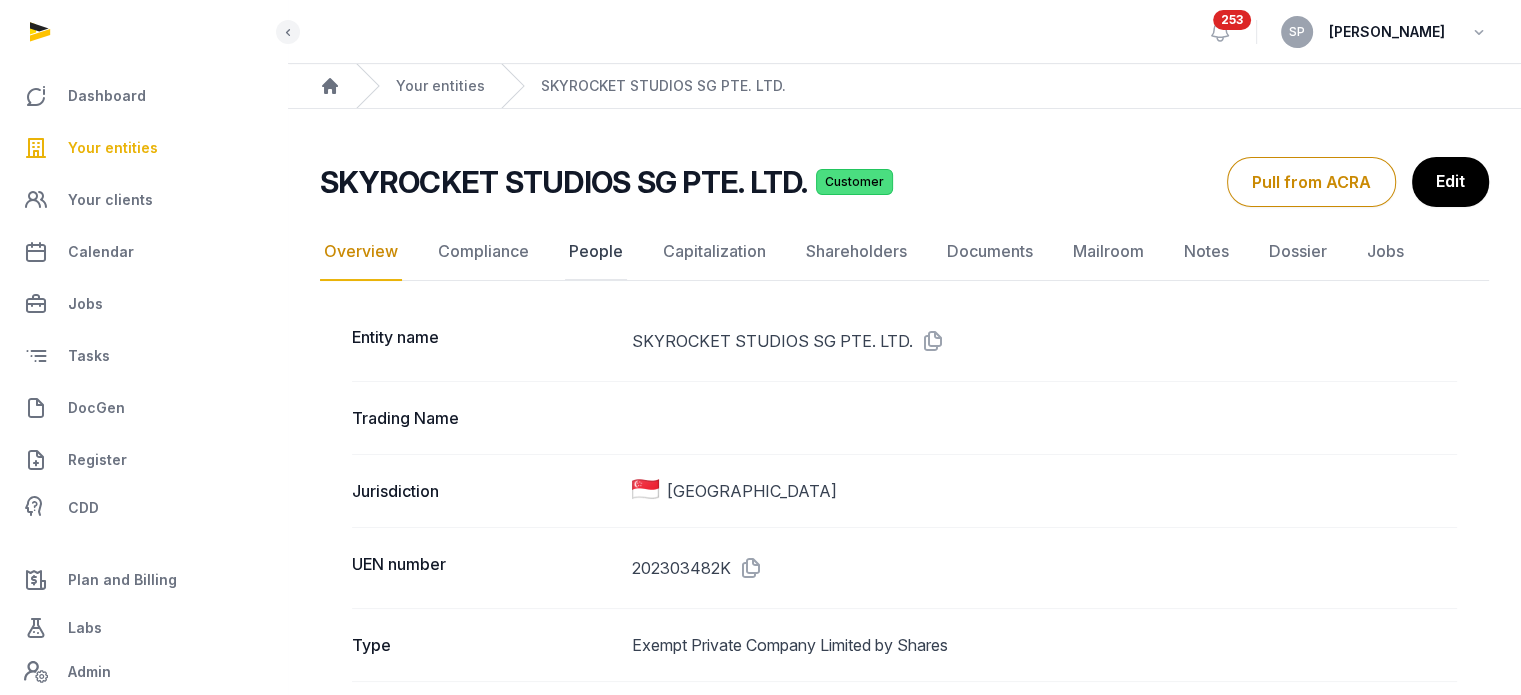click on "People" 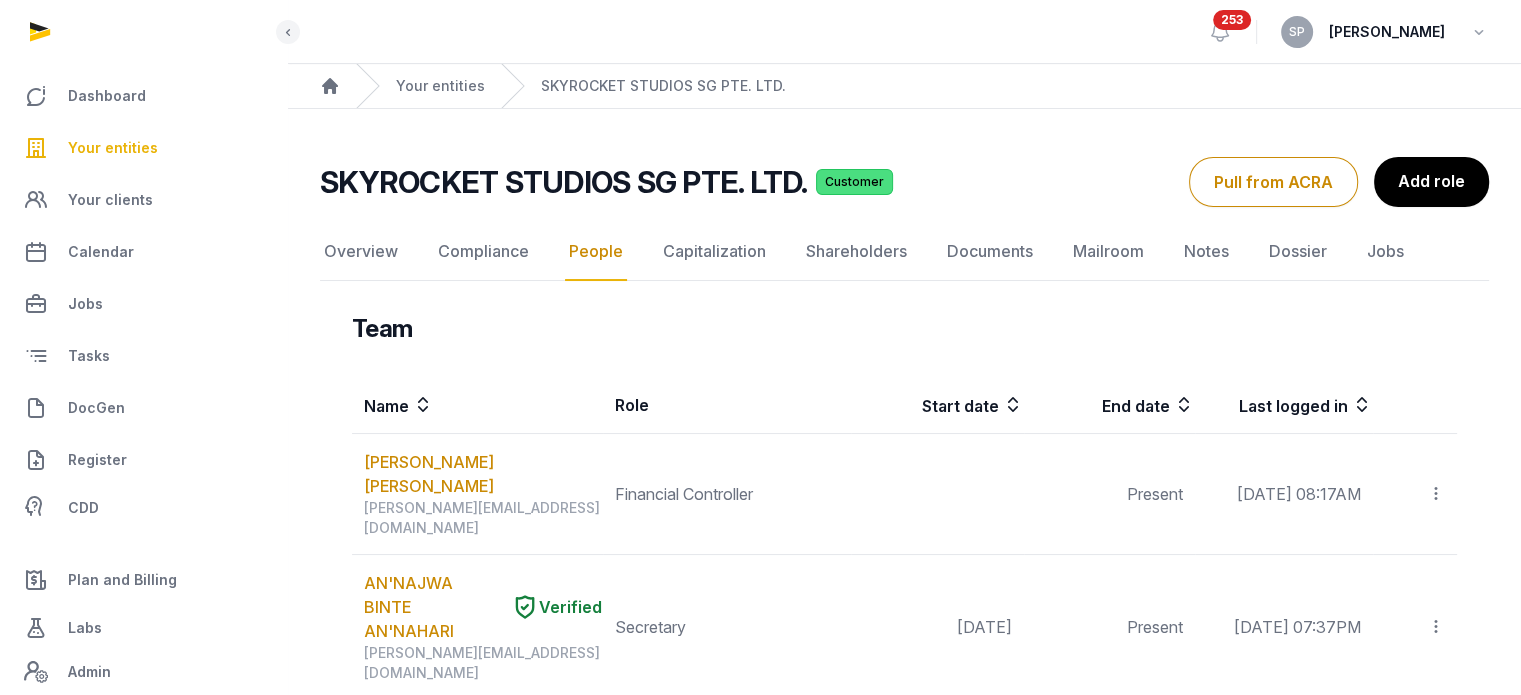 scroll, scrollTop: 608, scrollLeft: 0, axis: vertical 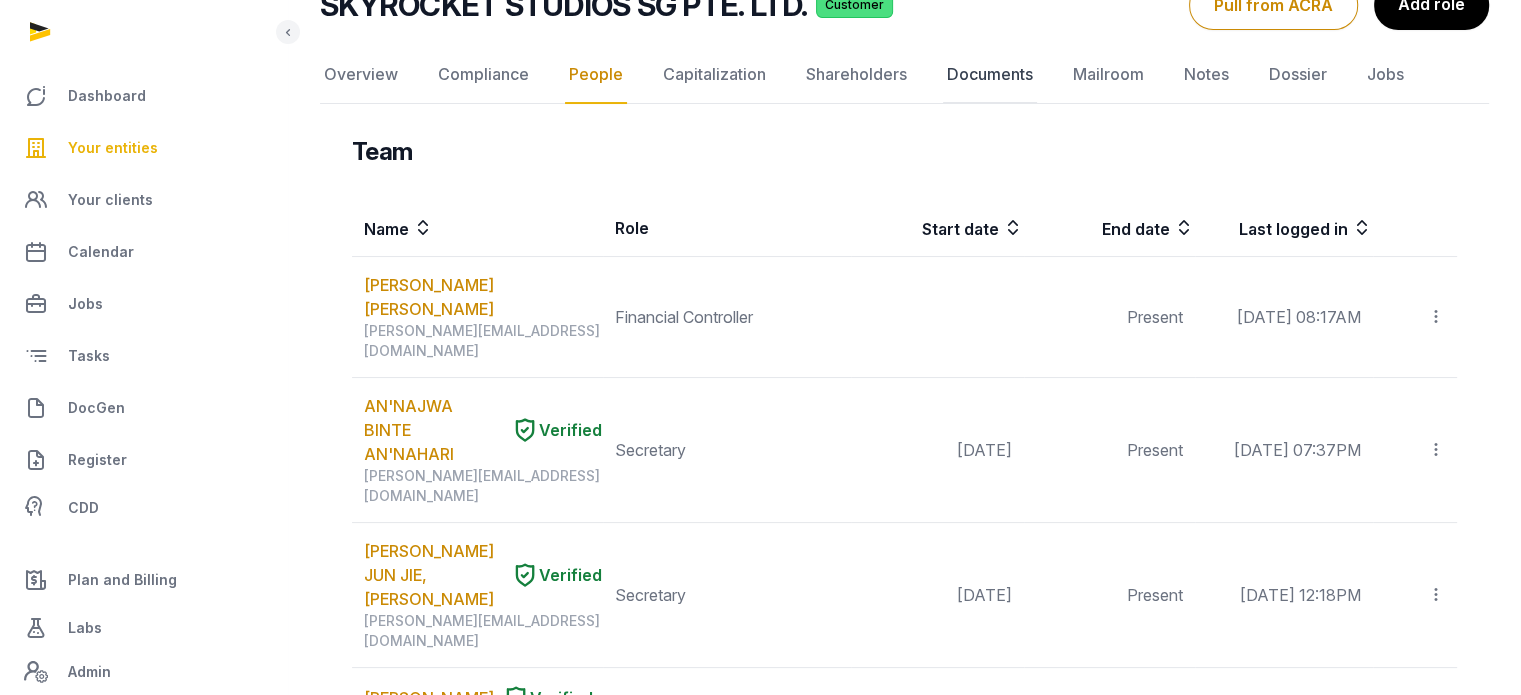 click on "Documents" 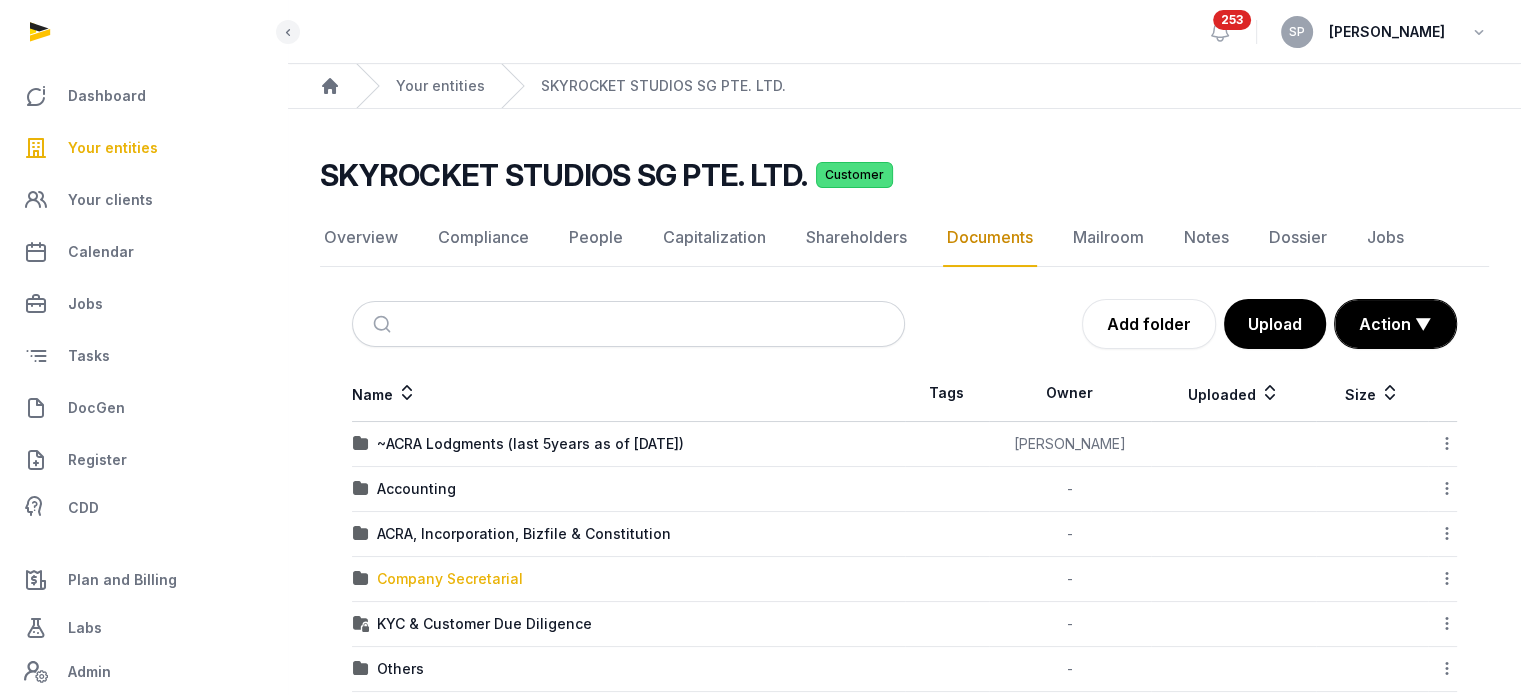 click on "Company Secretarial" at bounding box center (450, 579) 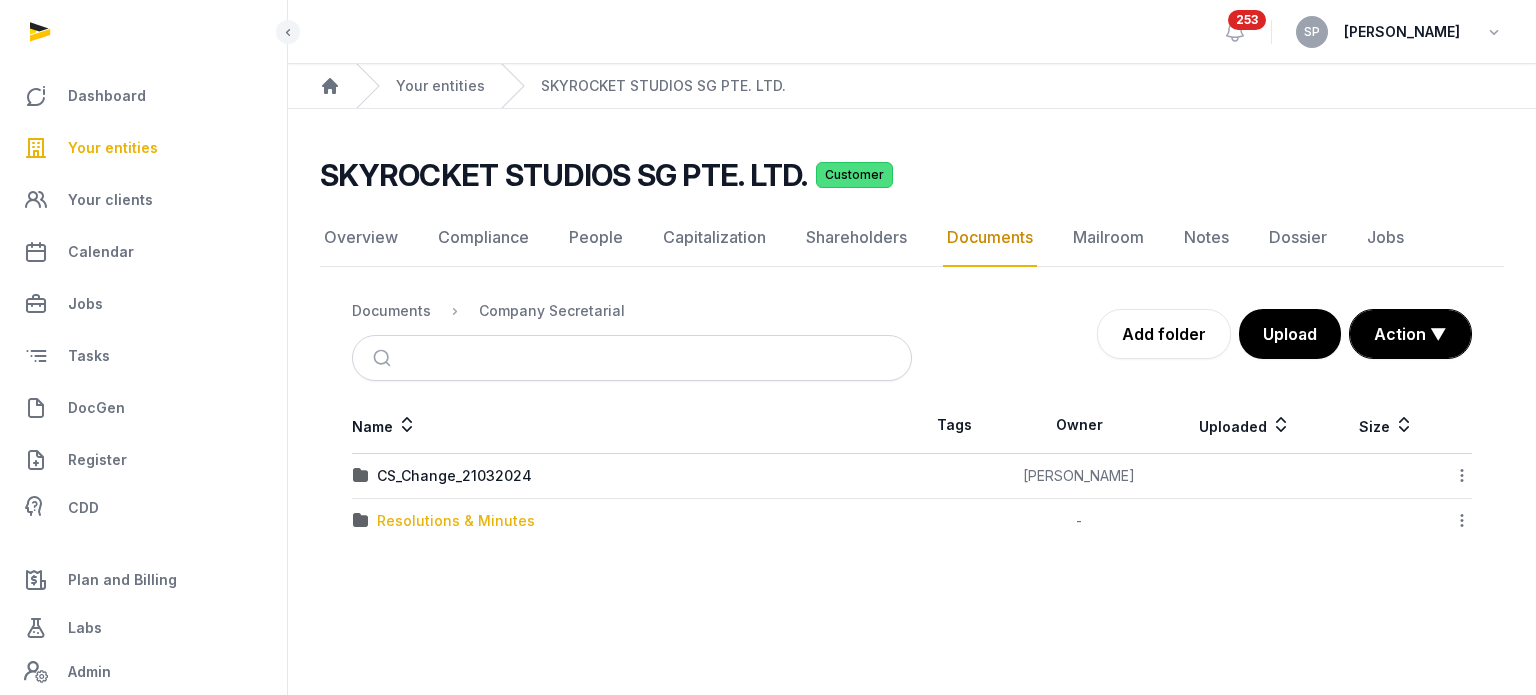 click on "Resolutions & Minutes" at bounding box center (456, 521) 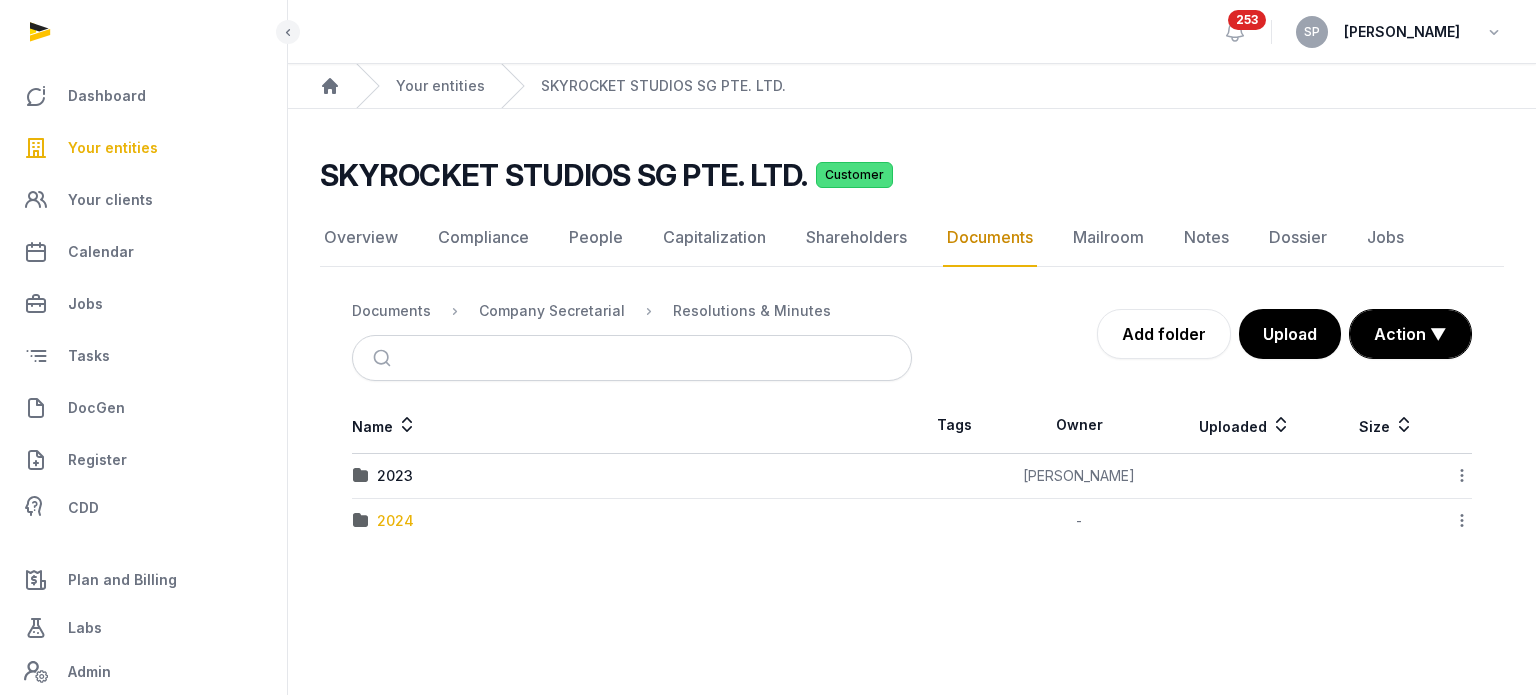 click on "2024" at bounding box center (395, 521) 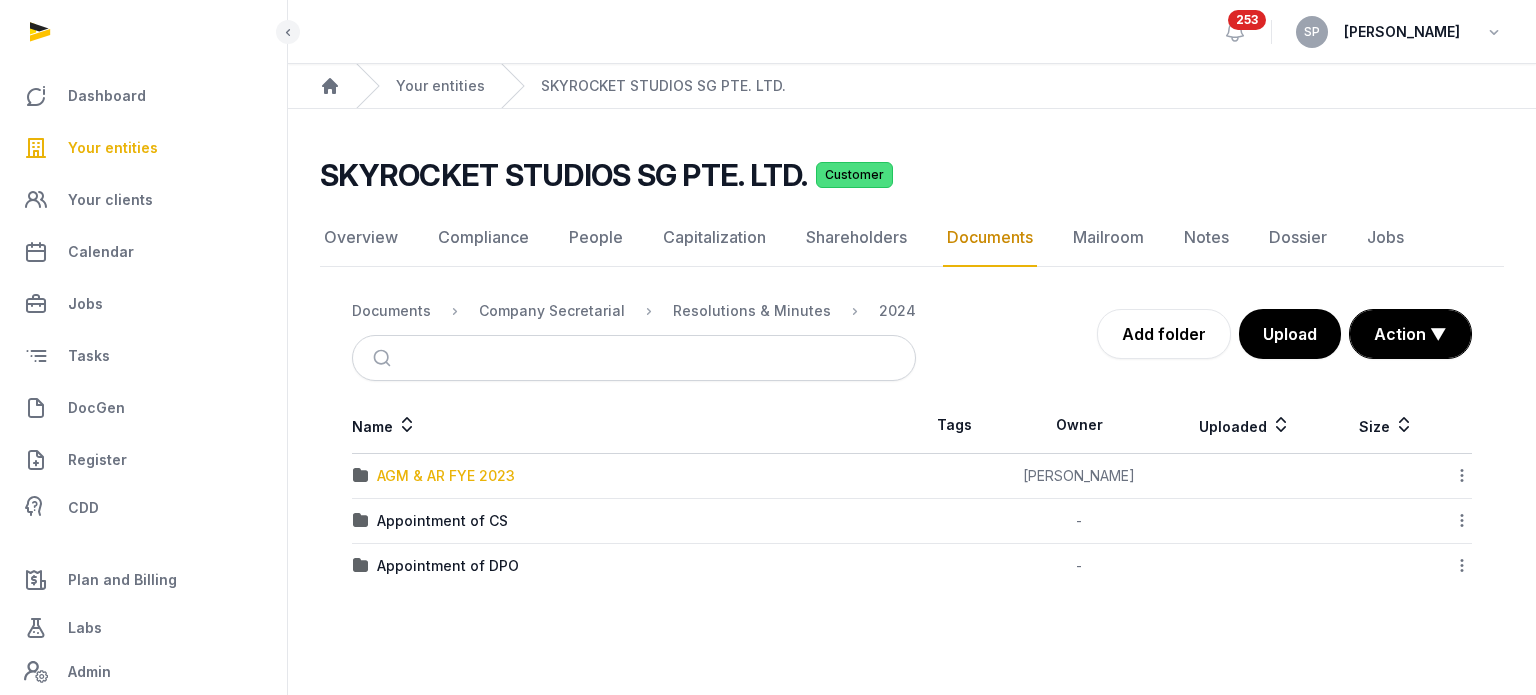 click on "AGM & AR FYE 2023" at bounding box center [446, 476] 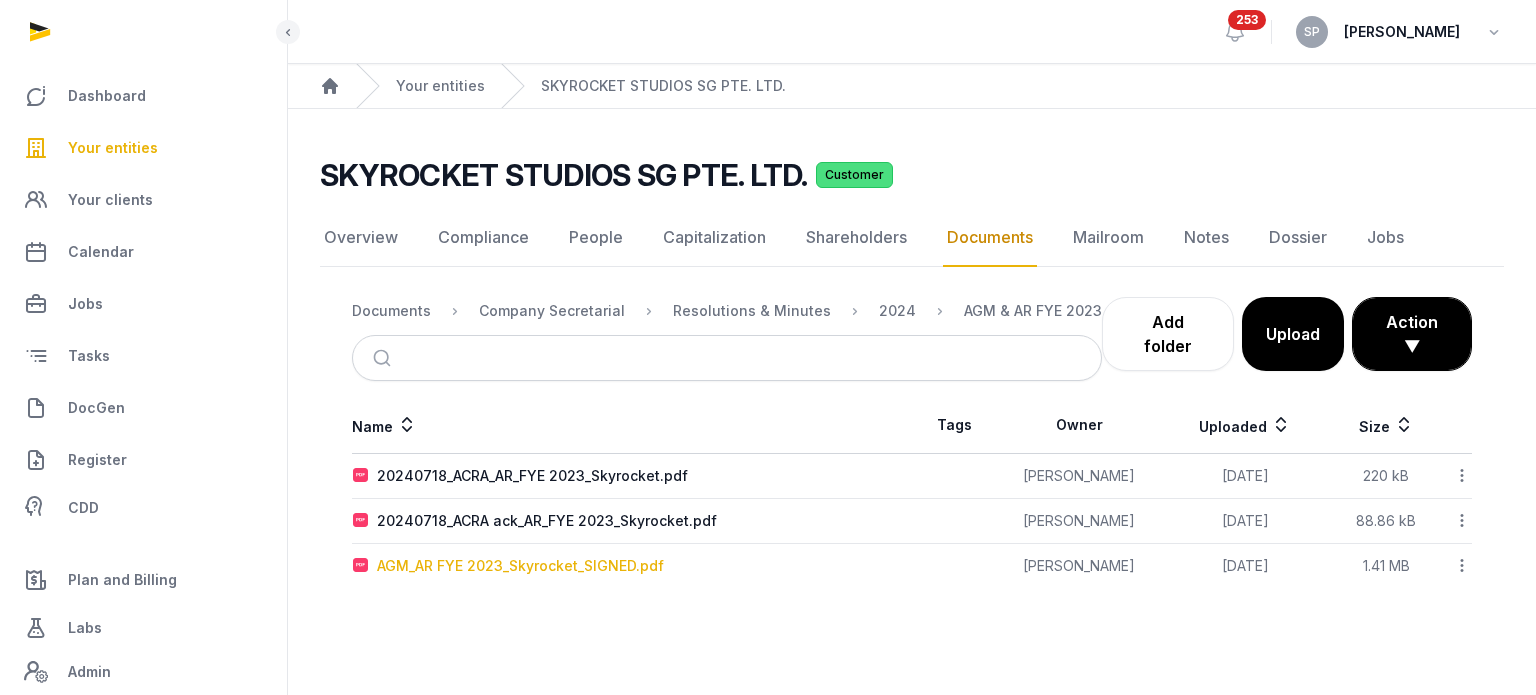 click on "AGM_AR FYE 2023_Skyrocket_SIGNED.pdf" at bounding box center [520, 566] 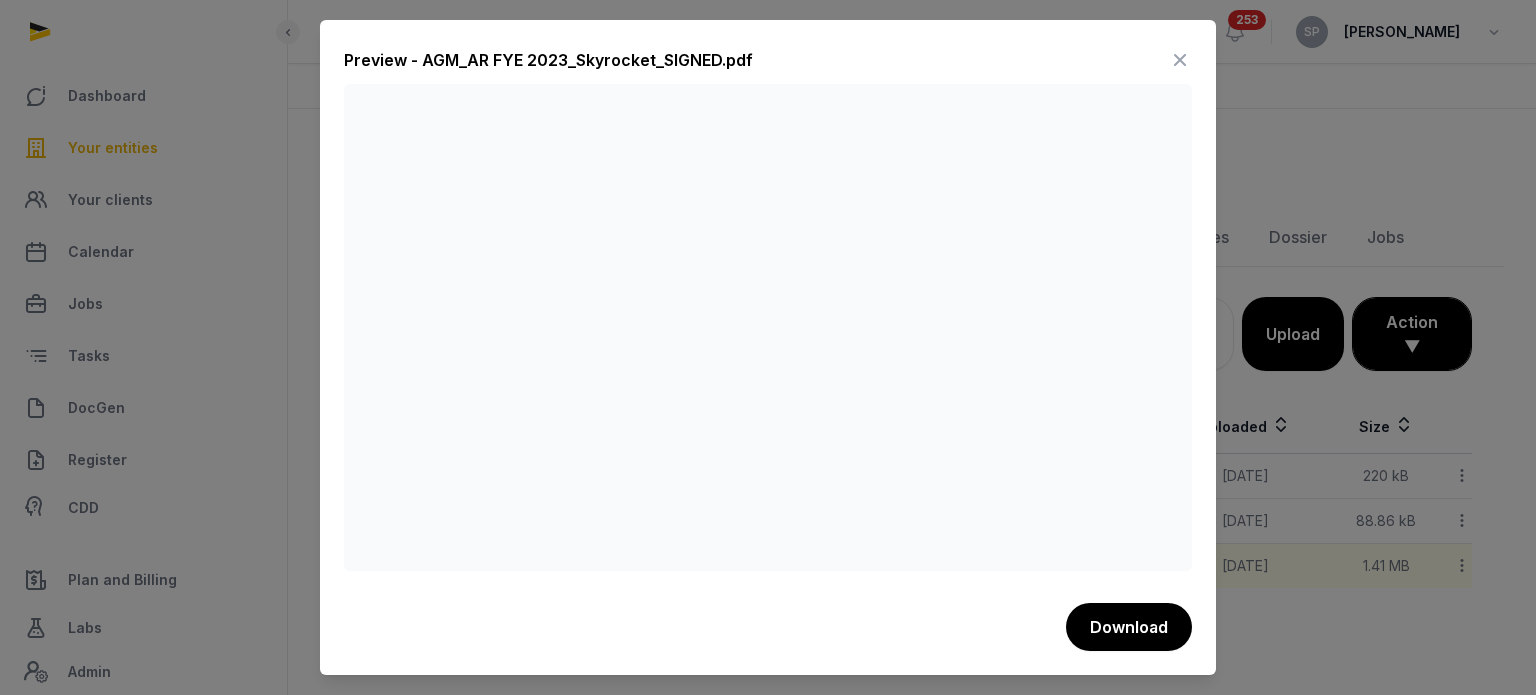 click at bounding box center [1180, 60] 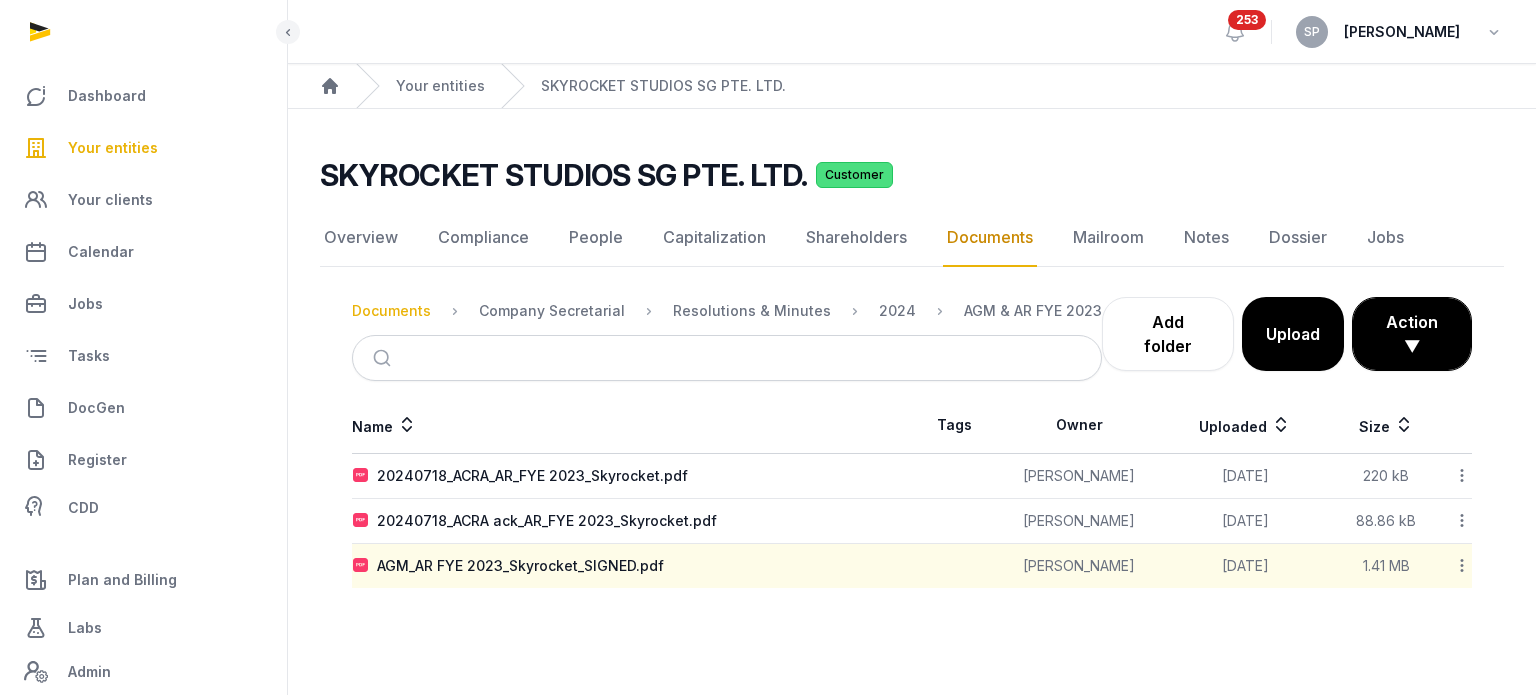 click on "Documents" at bounding box center (391, 311) 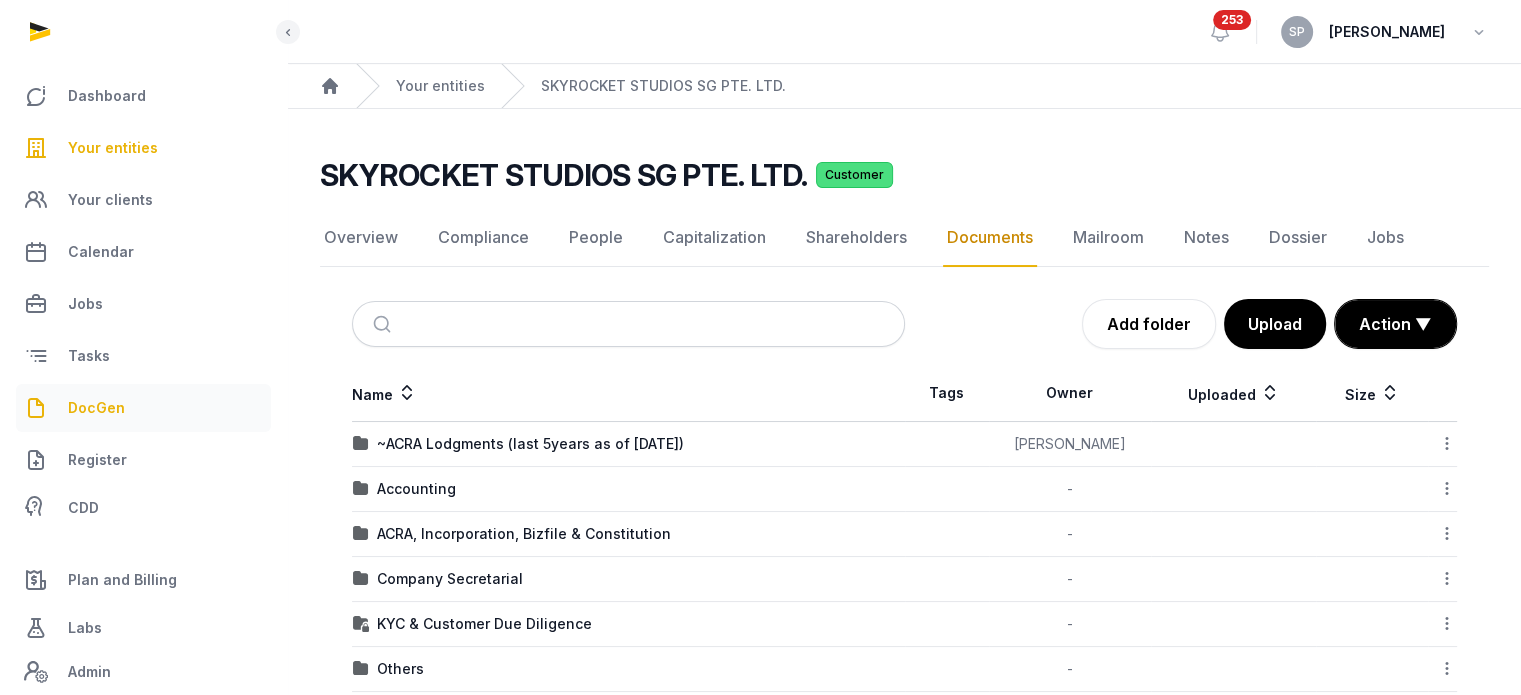click on "DocGen" at bounding box center (143, 408) 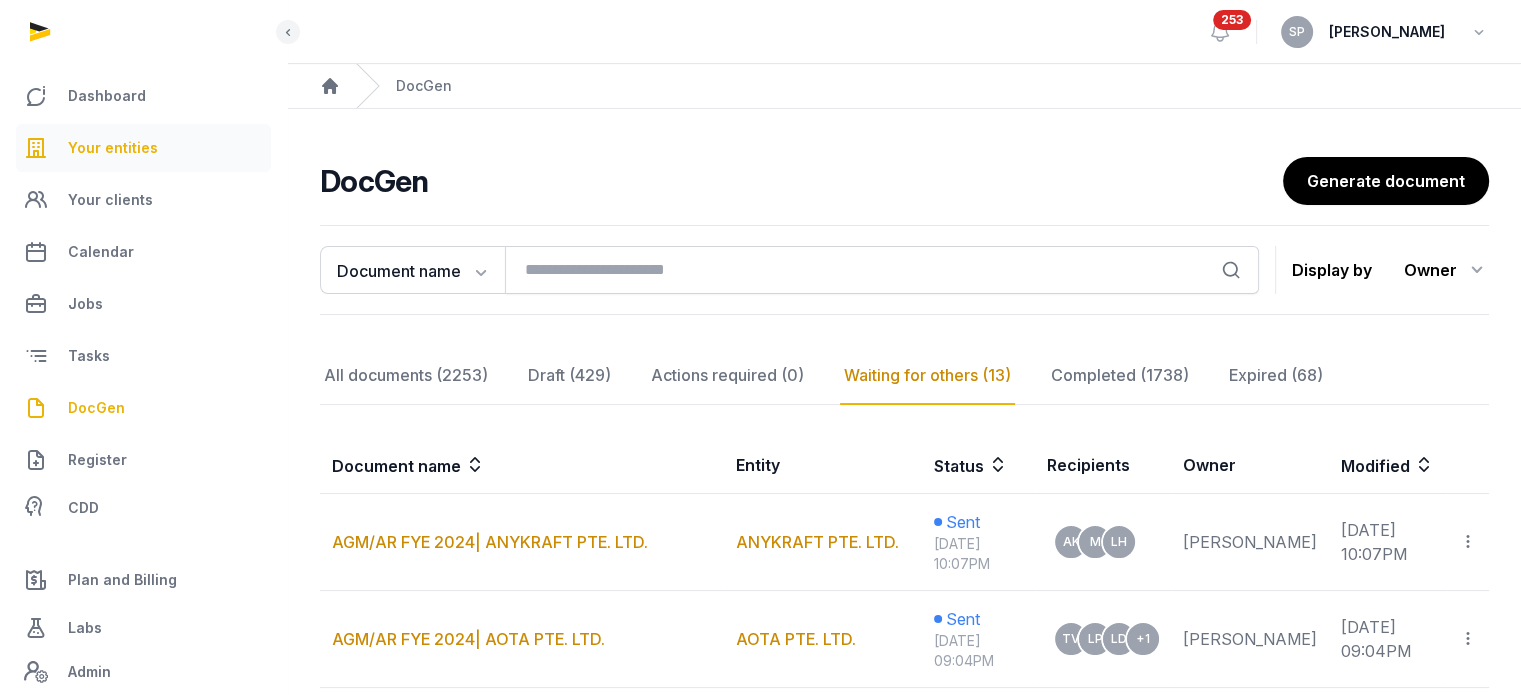 click on "Your entities" at bounding box center [143, 148] 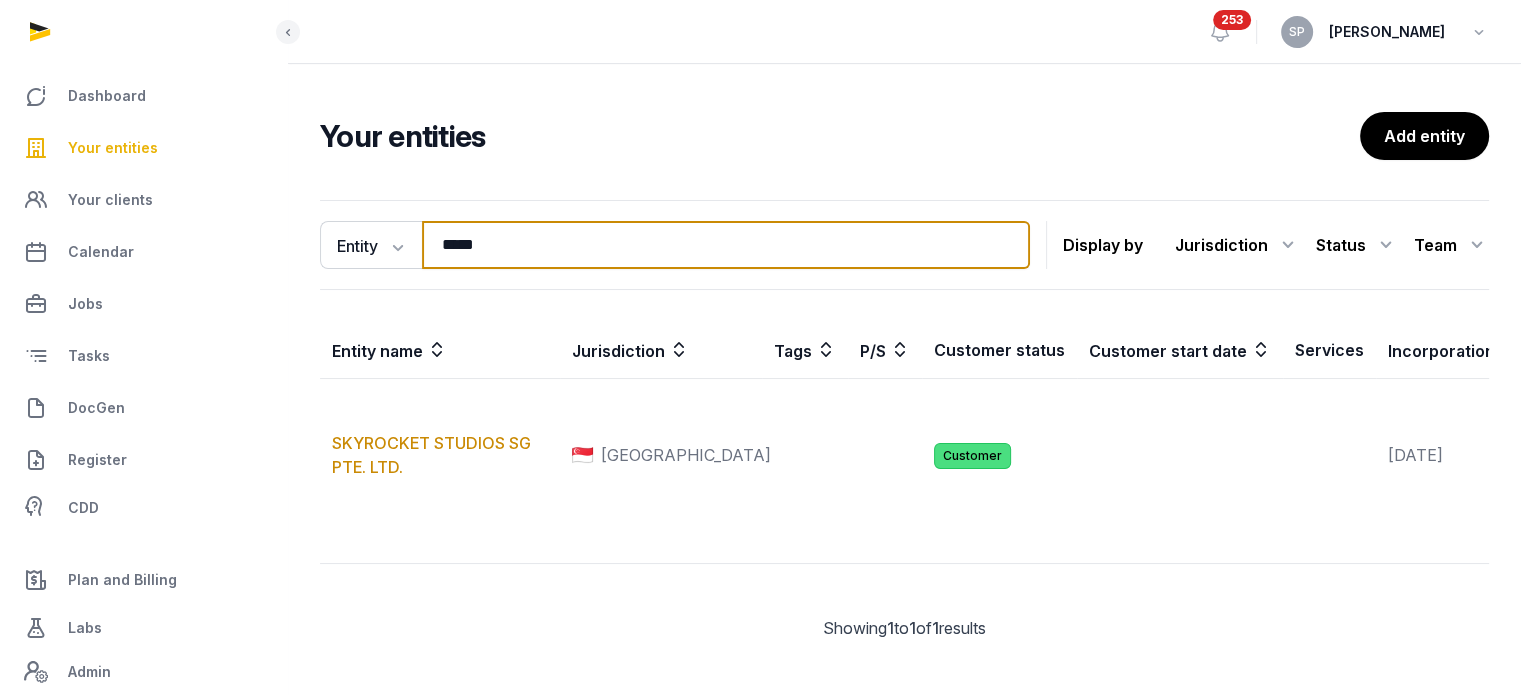 click on "*****" at bounding box center [726, 245] 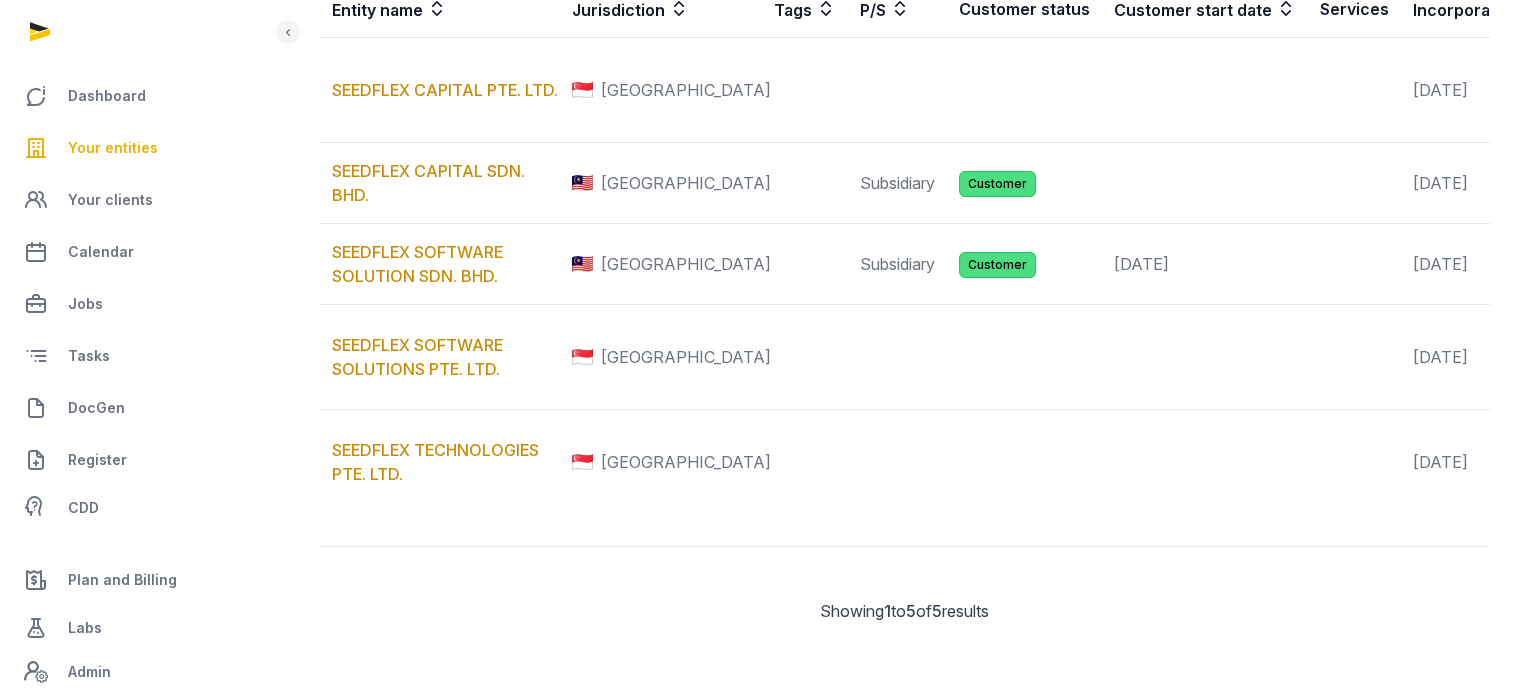 scroll, scrollTop: 494, scrollLeft: 0, axis: vertical 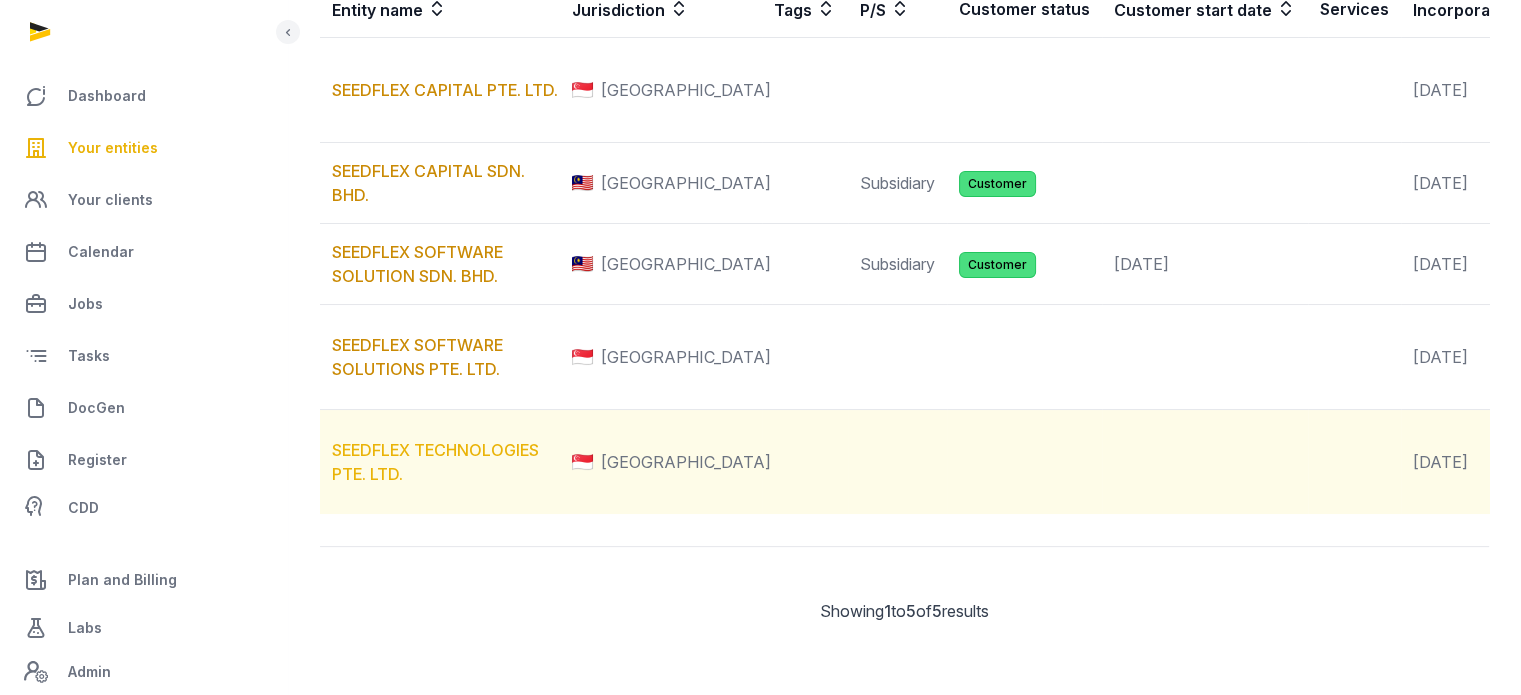 type on "******" 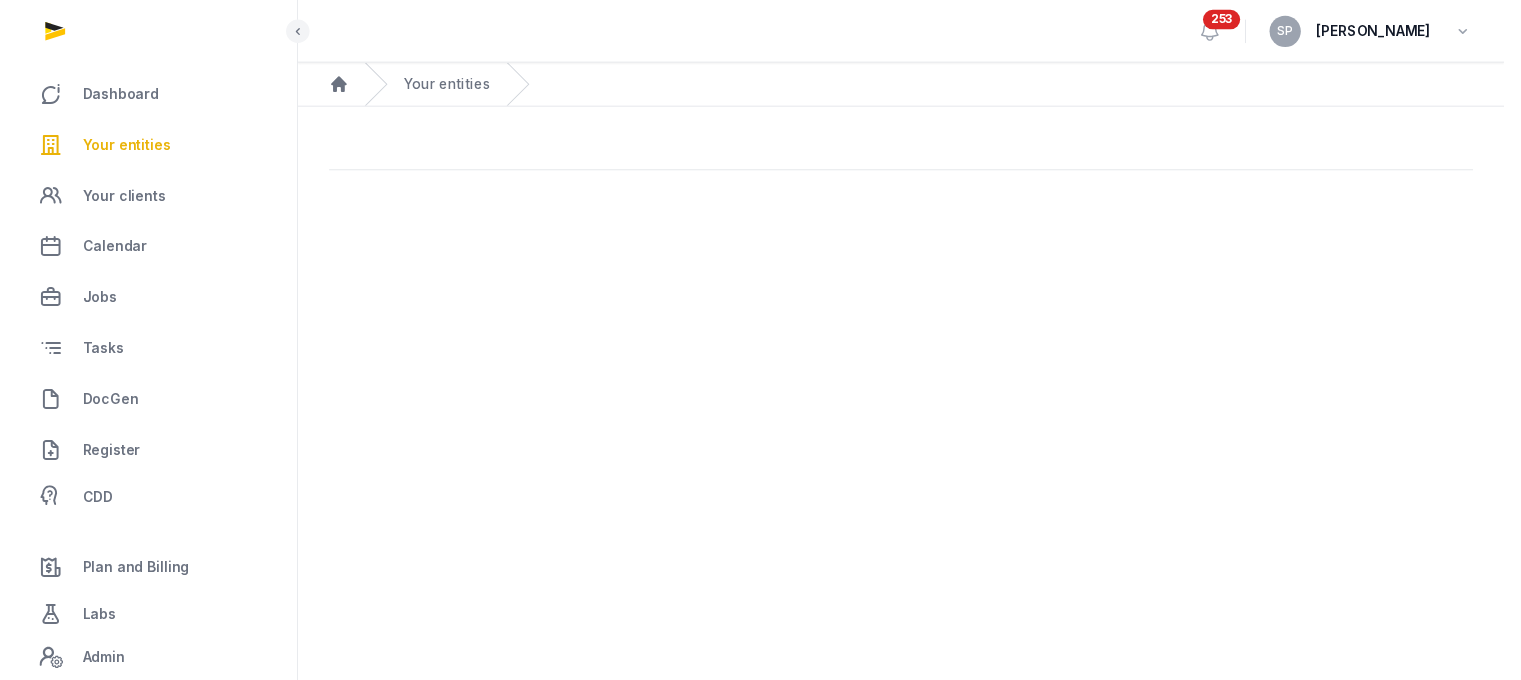 scroll, scrollTop: 0, scrollLeft: 0, axis: both 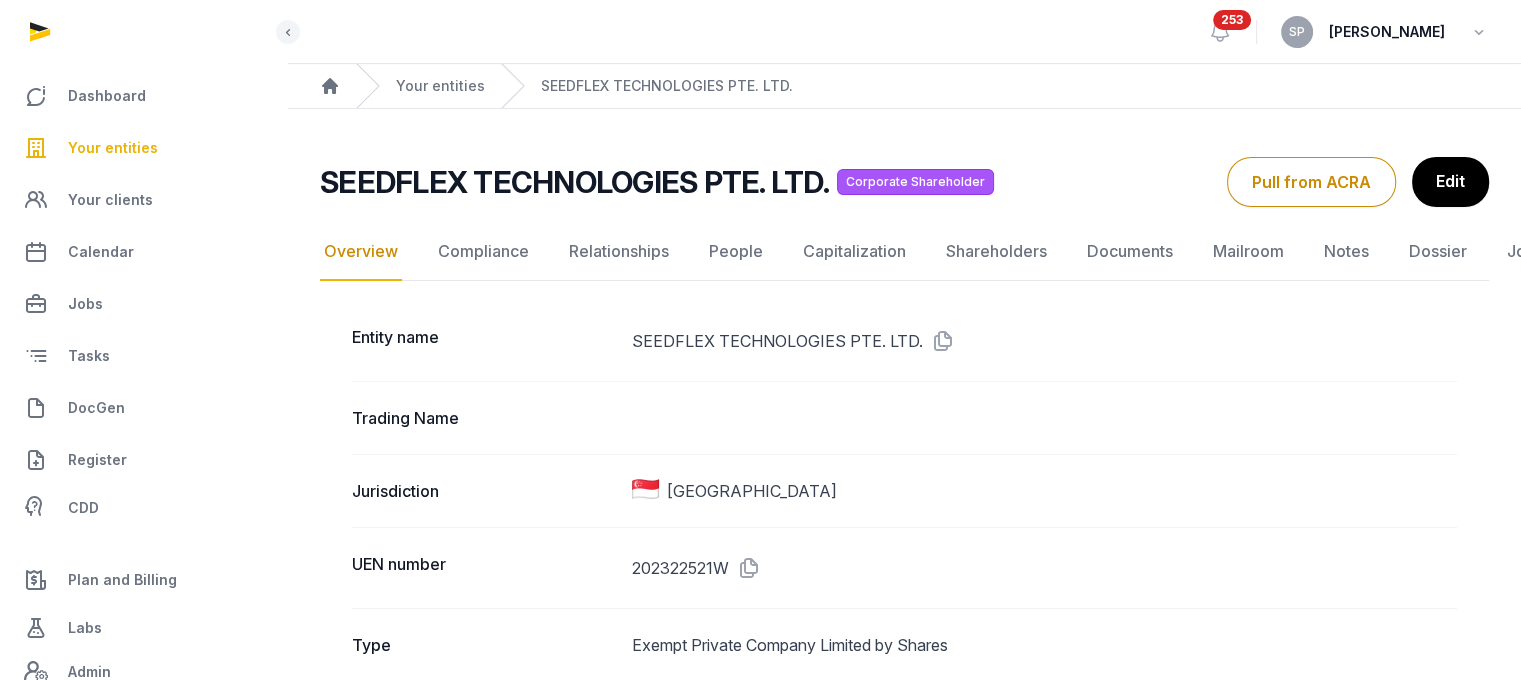 click at bounding box center [939, 341] 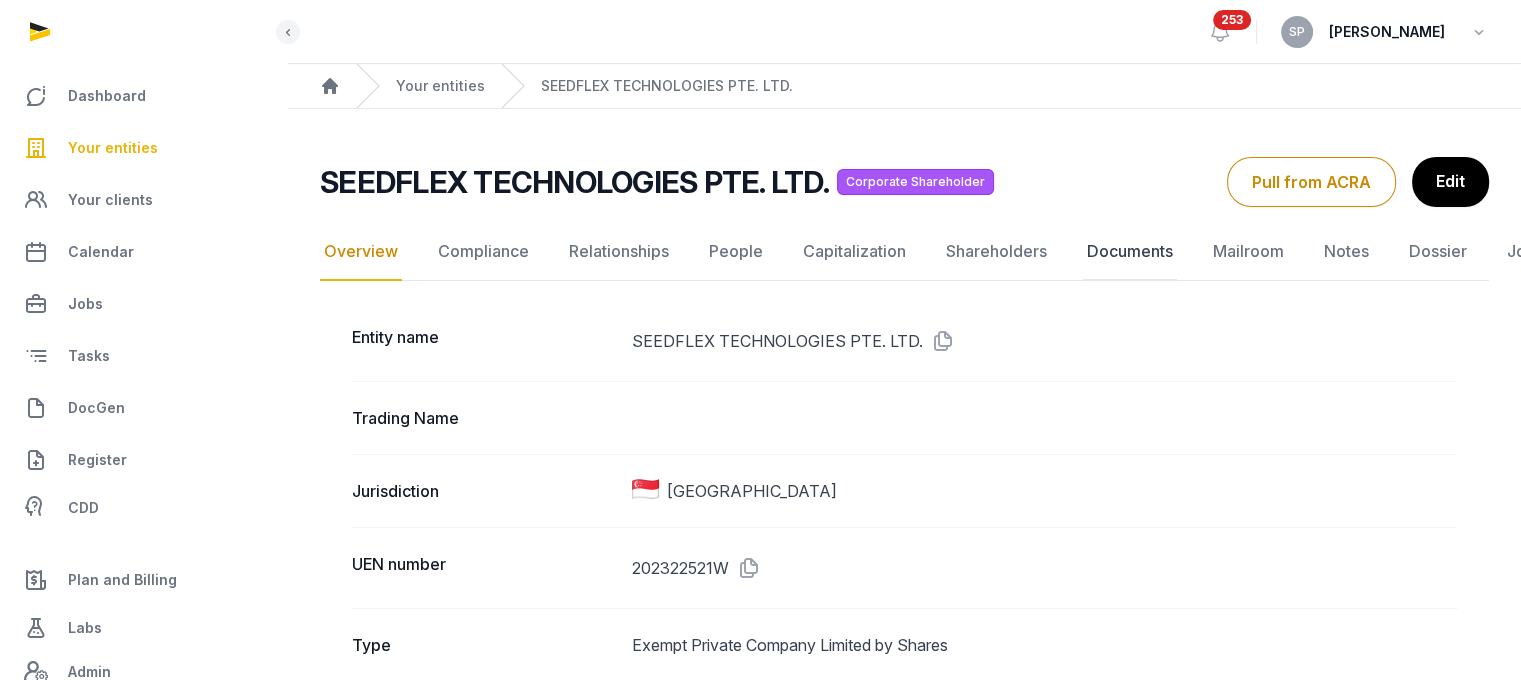 click on "Documents" 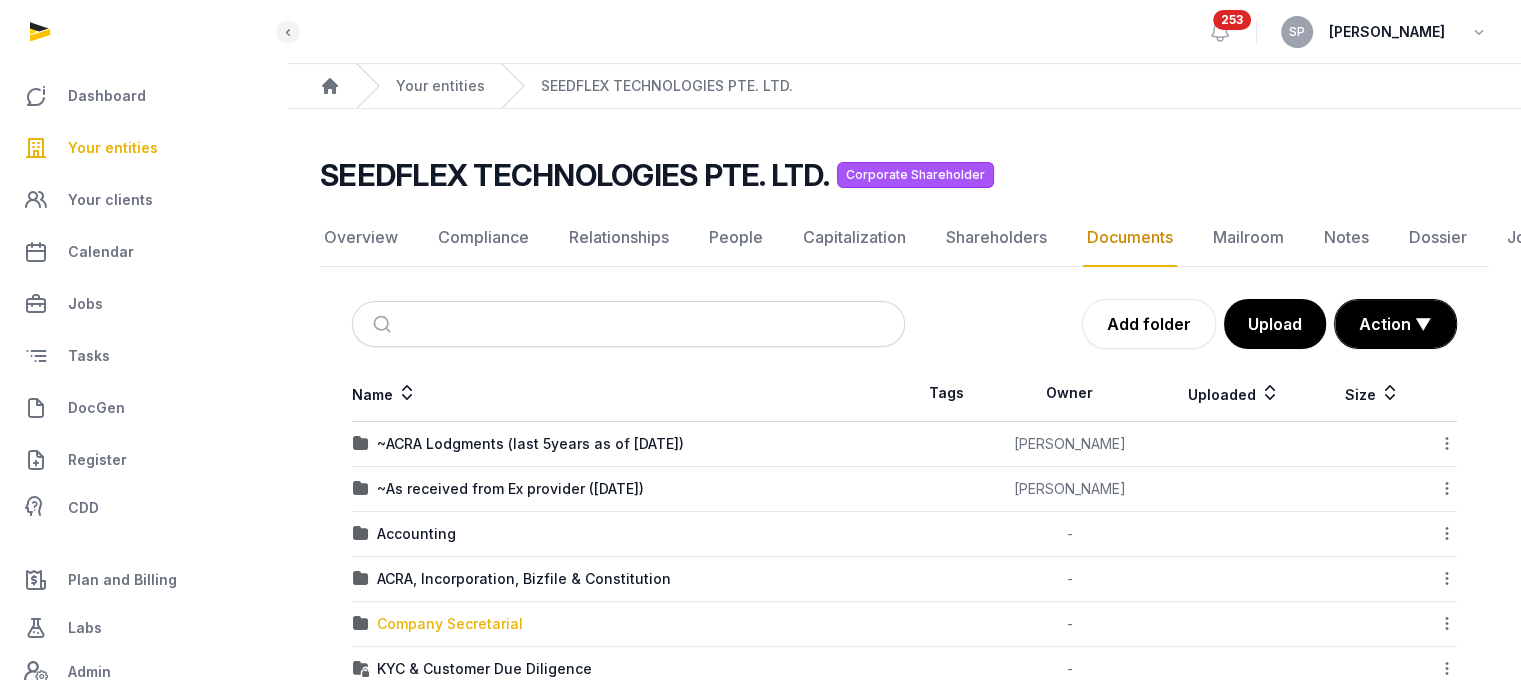 click on "Company Secretarial" at bounding box center [450, 624] 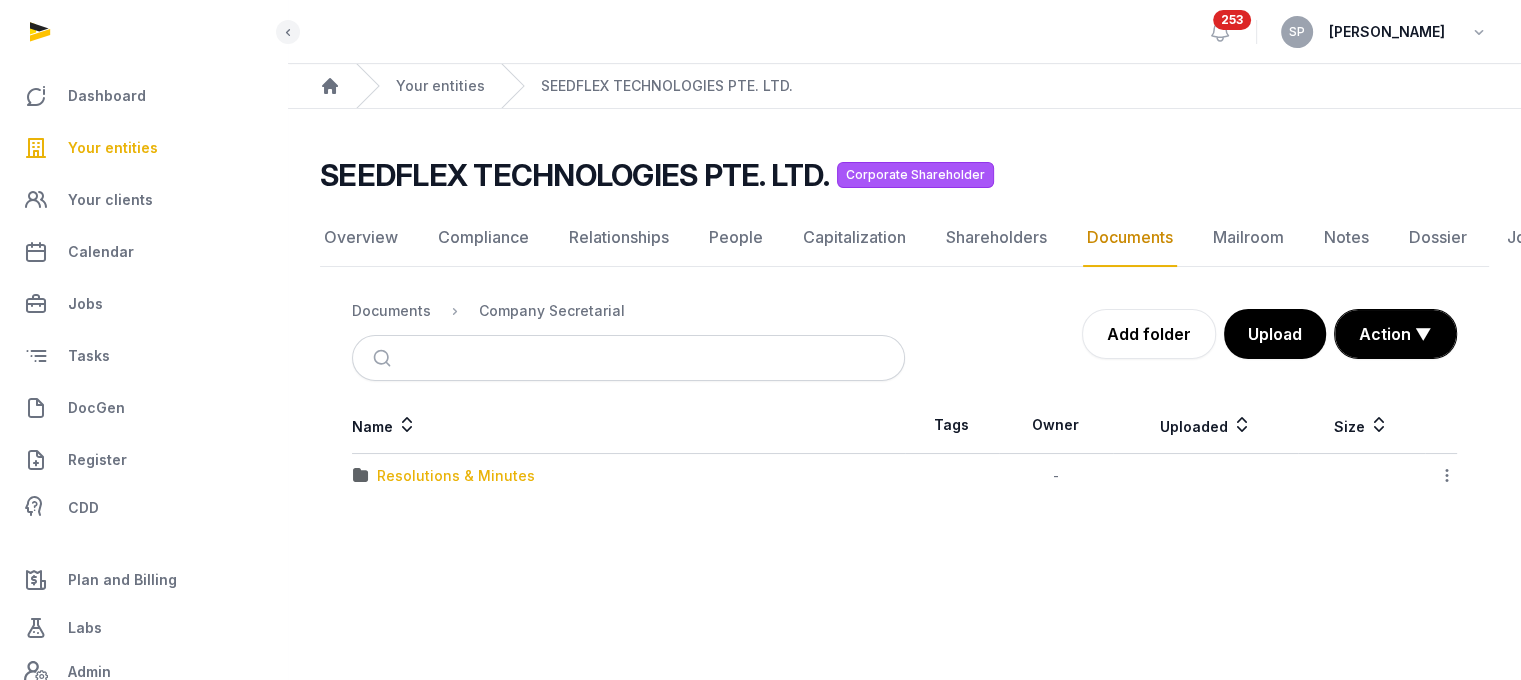click on "Resolutions & Minutes" at bounding box center (456, 476) 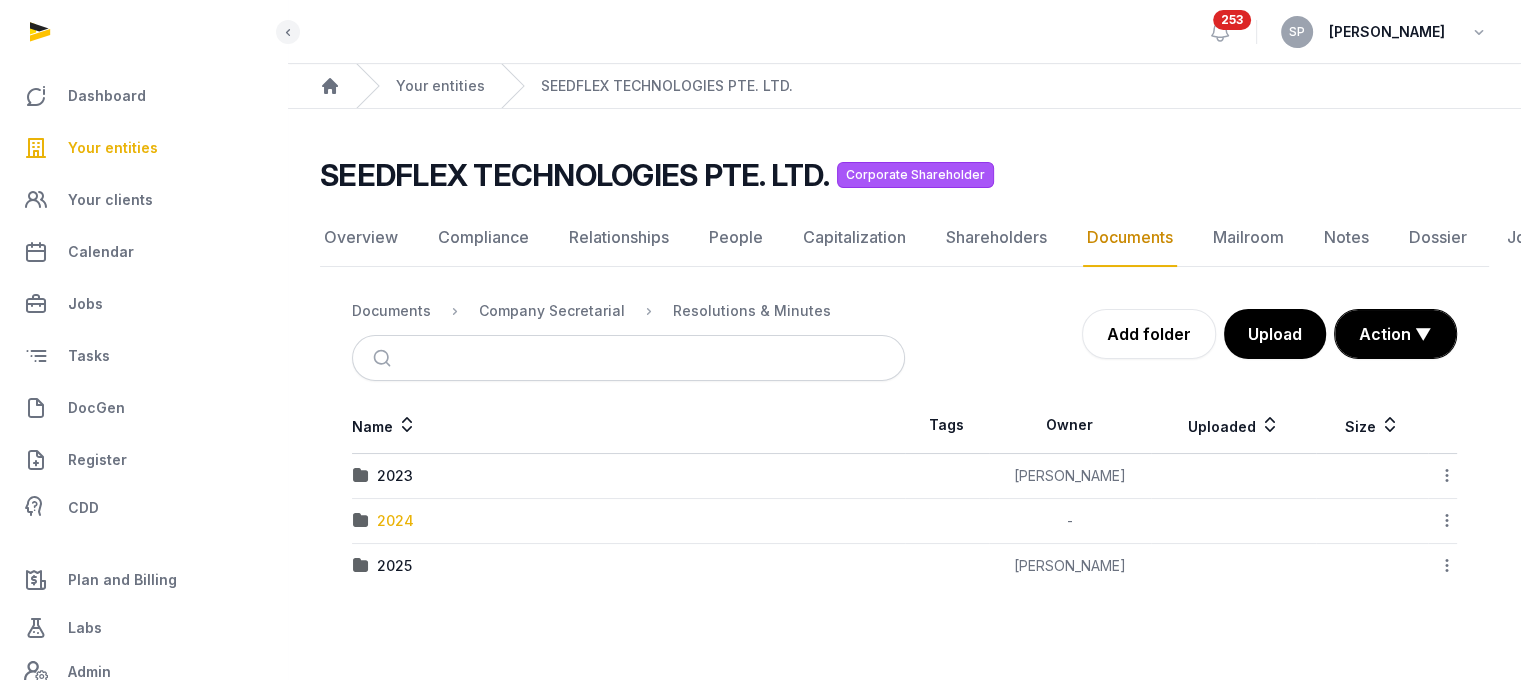 click on "2024" at bounding box center [395, 521] 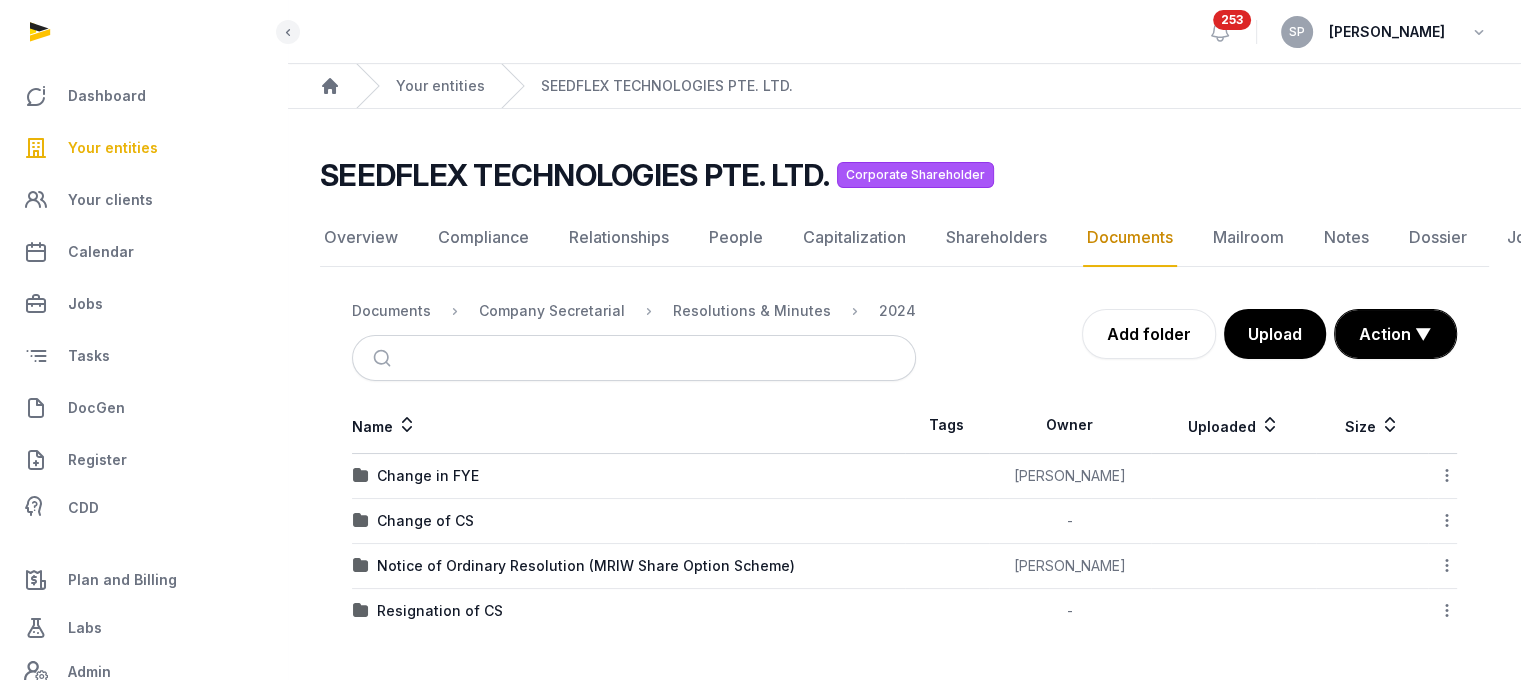 click on "Documents  Company Secretarial Resolutions & Minutes 2024" at bounding box center (634, 311) 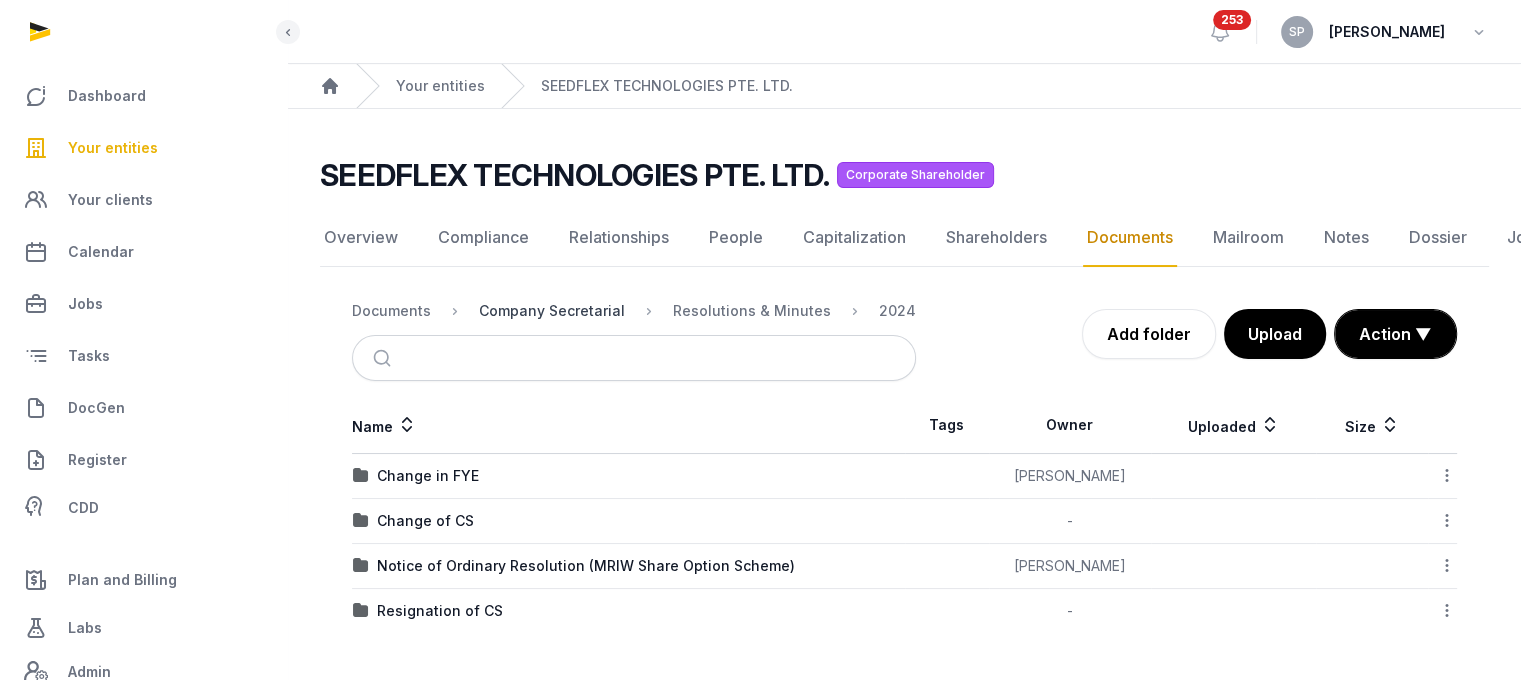 click on "Company Secretarial" at bounding box center [552, 311] 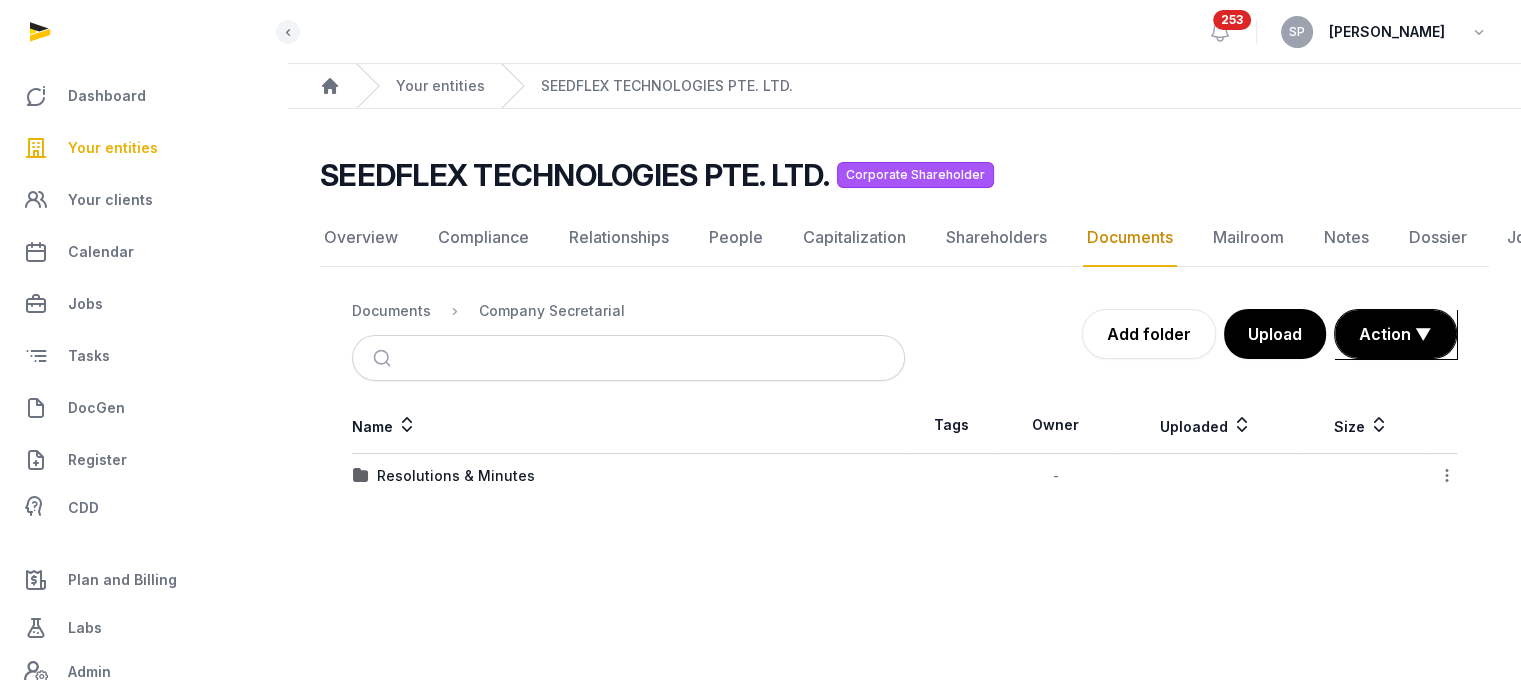 click on "Resolutions & Minutes" at bounding box center (628, 476) 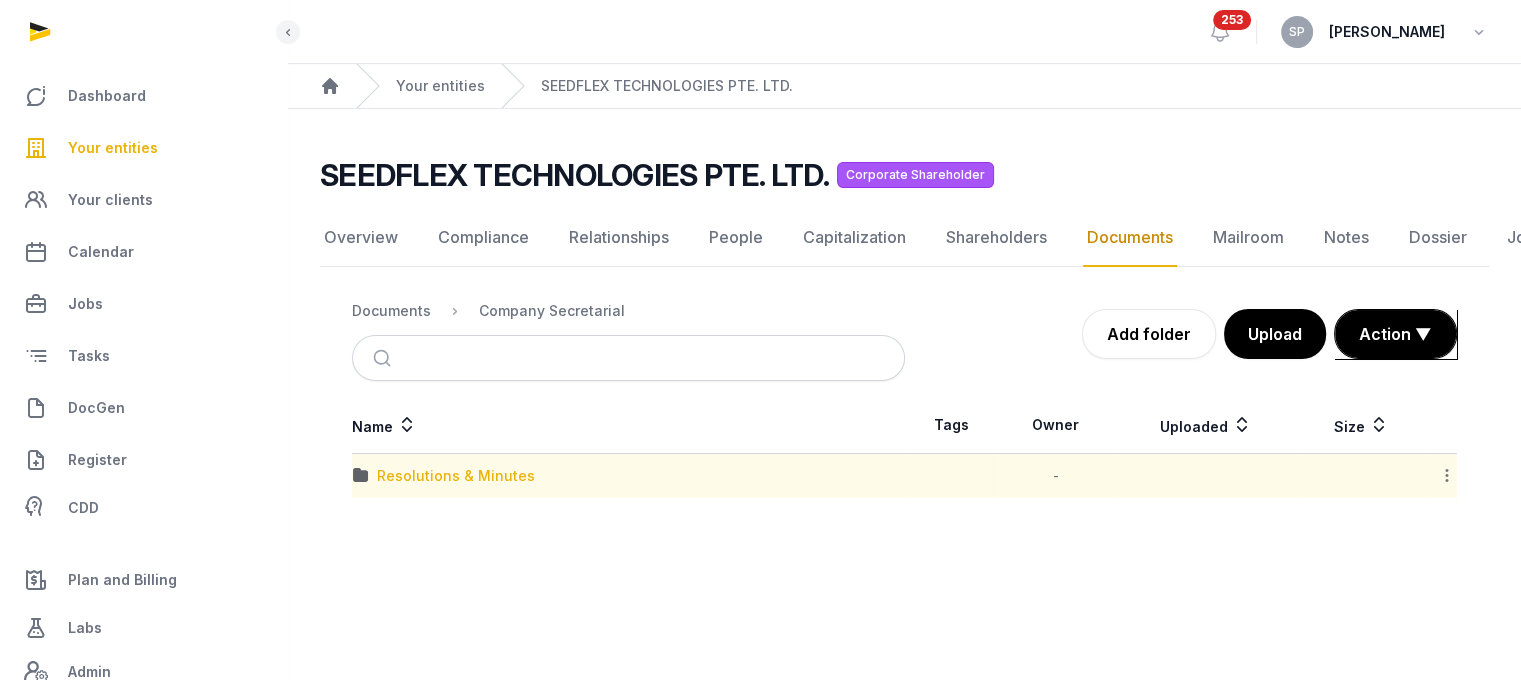 click on "Resolutions & Minutes" at bounding box center [456, 476] 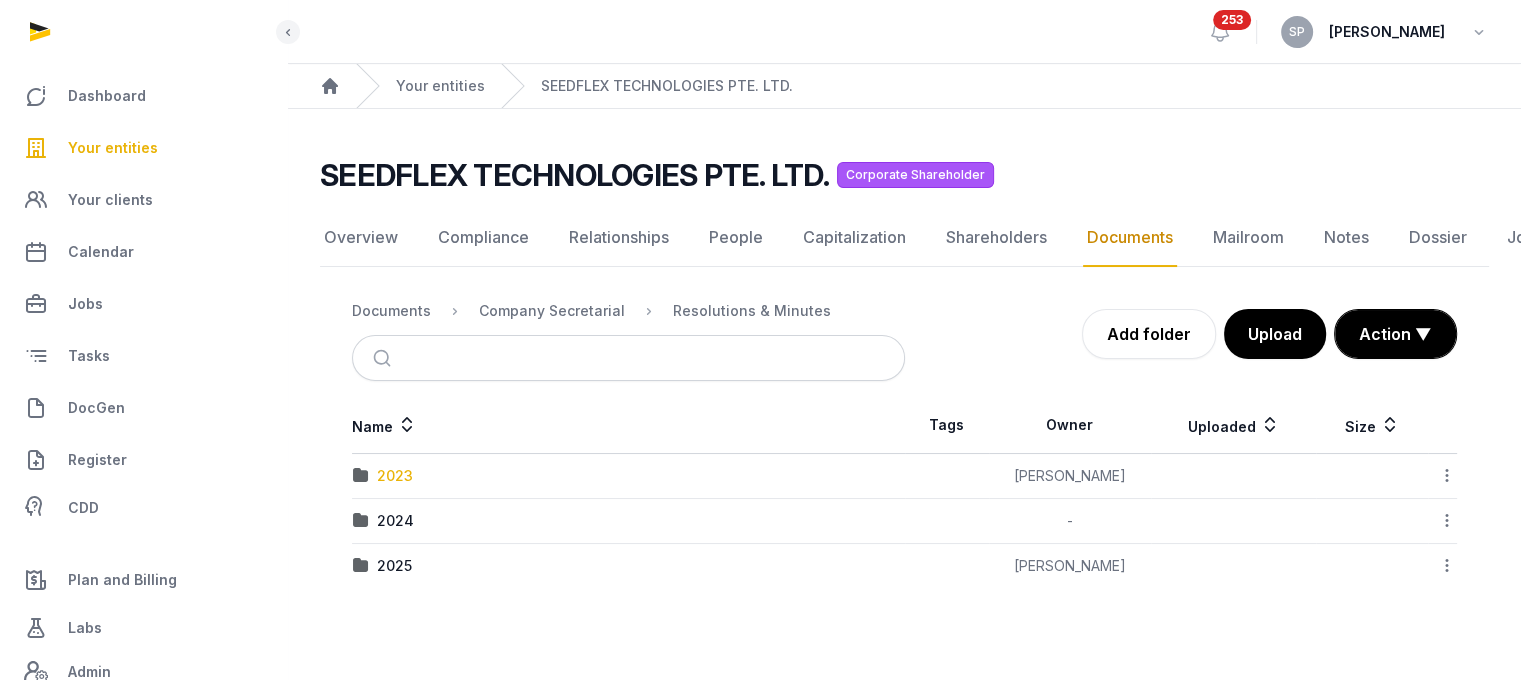 click on "2023" at bounding box center (395, 476) 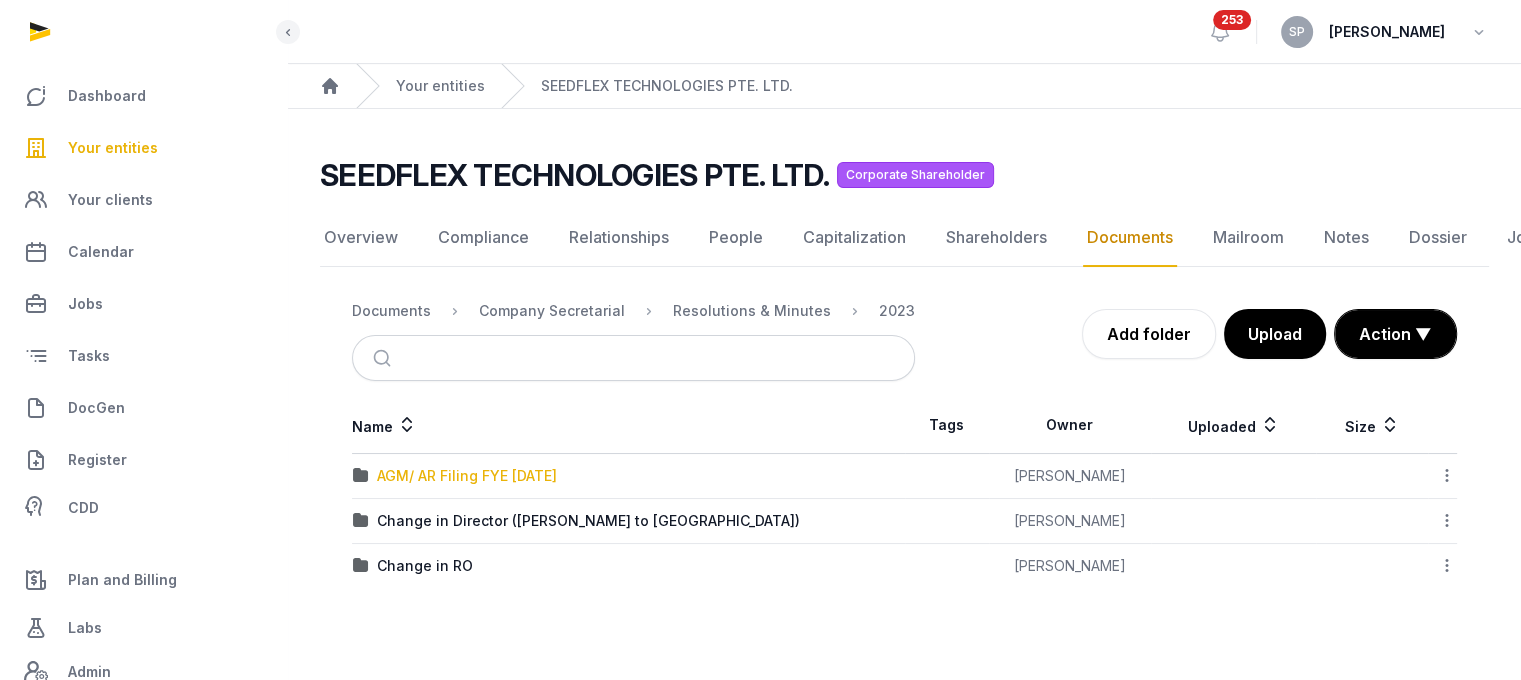 click on "AGM/ AR Filing FYE Dec 2023" at bounding box center [467, 476] 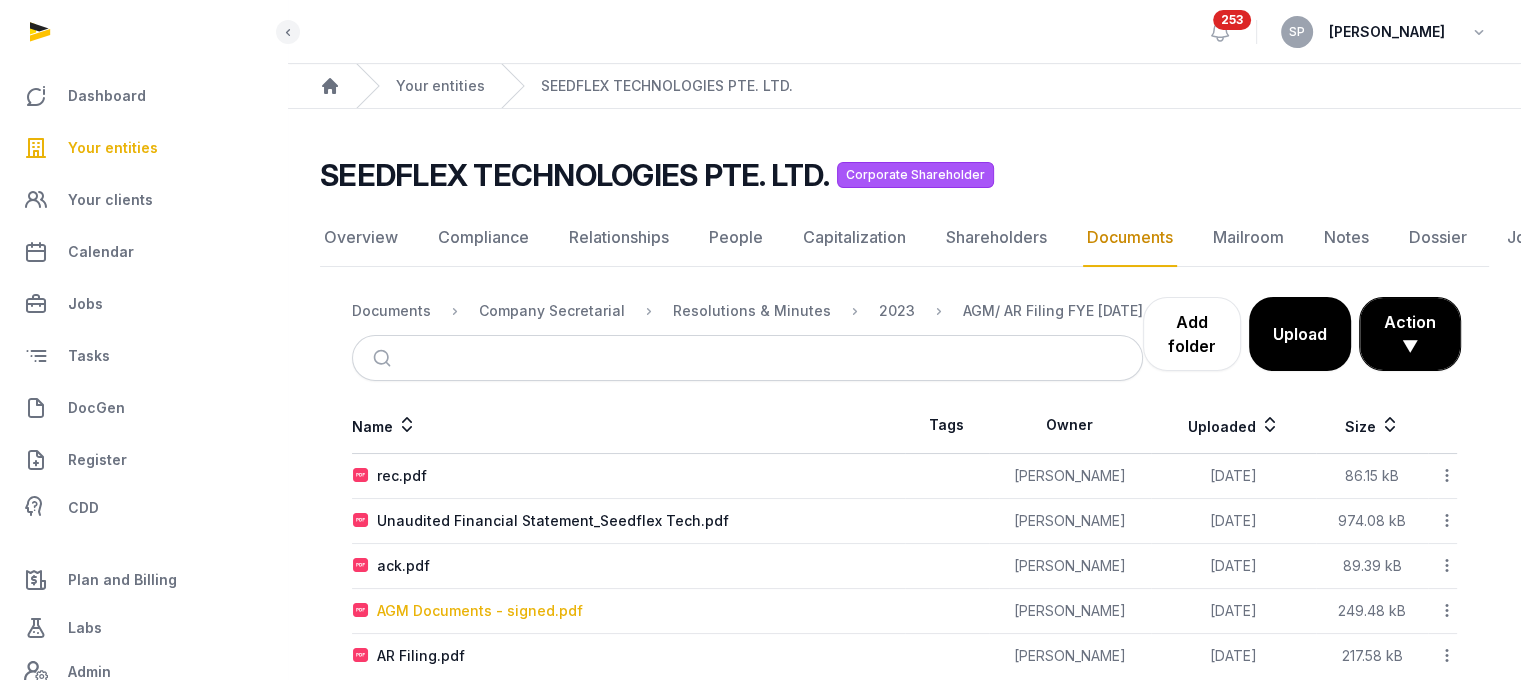 click on "AGM Documents - signed.pdf" at bounding box center (480, 611) 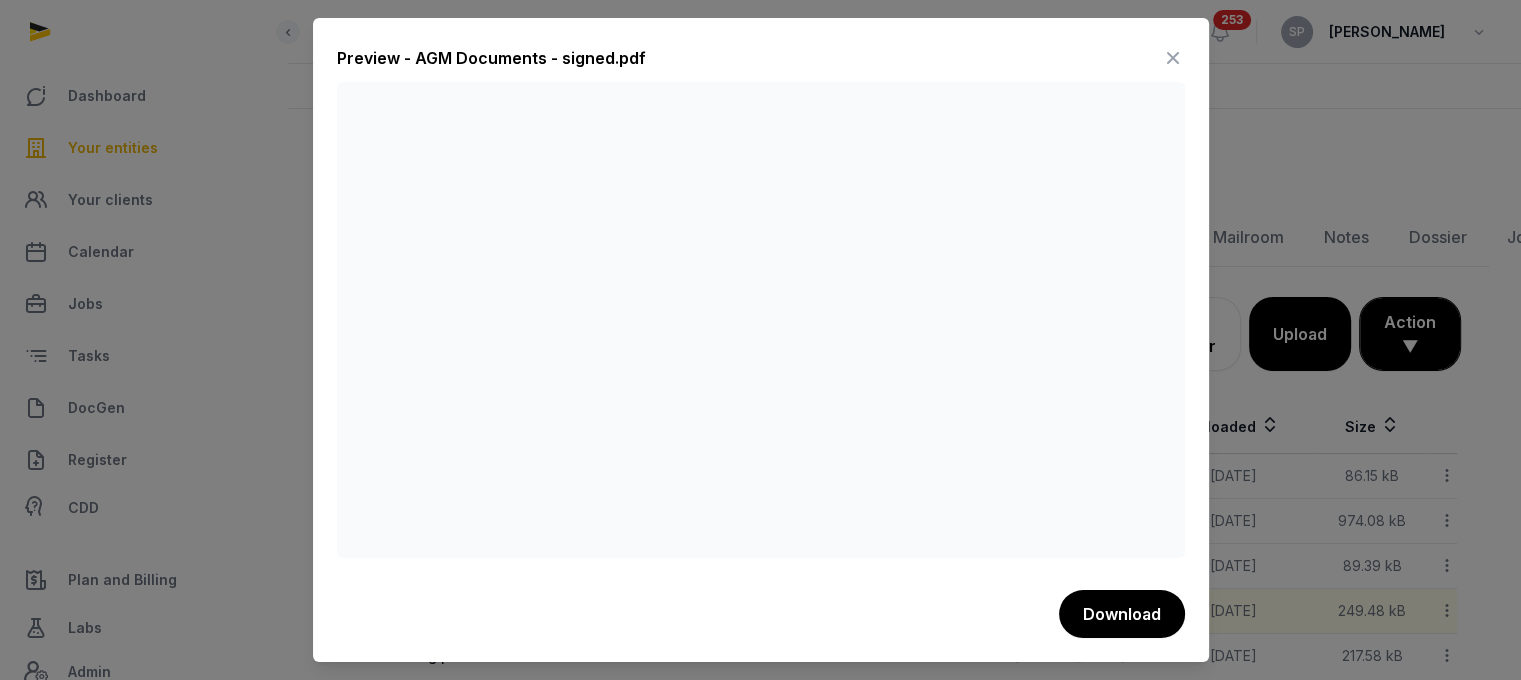 click at bounding box center [1173, 58] 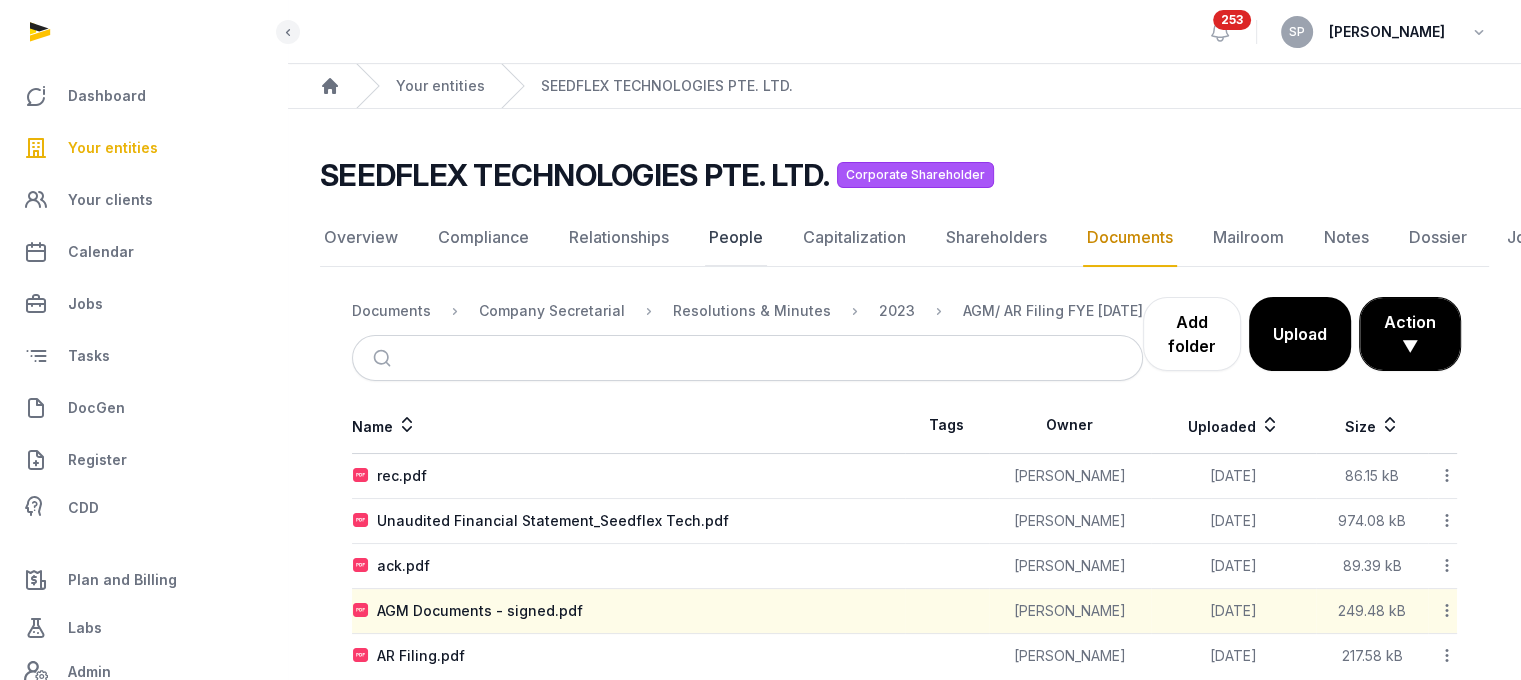click on "People" 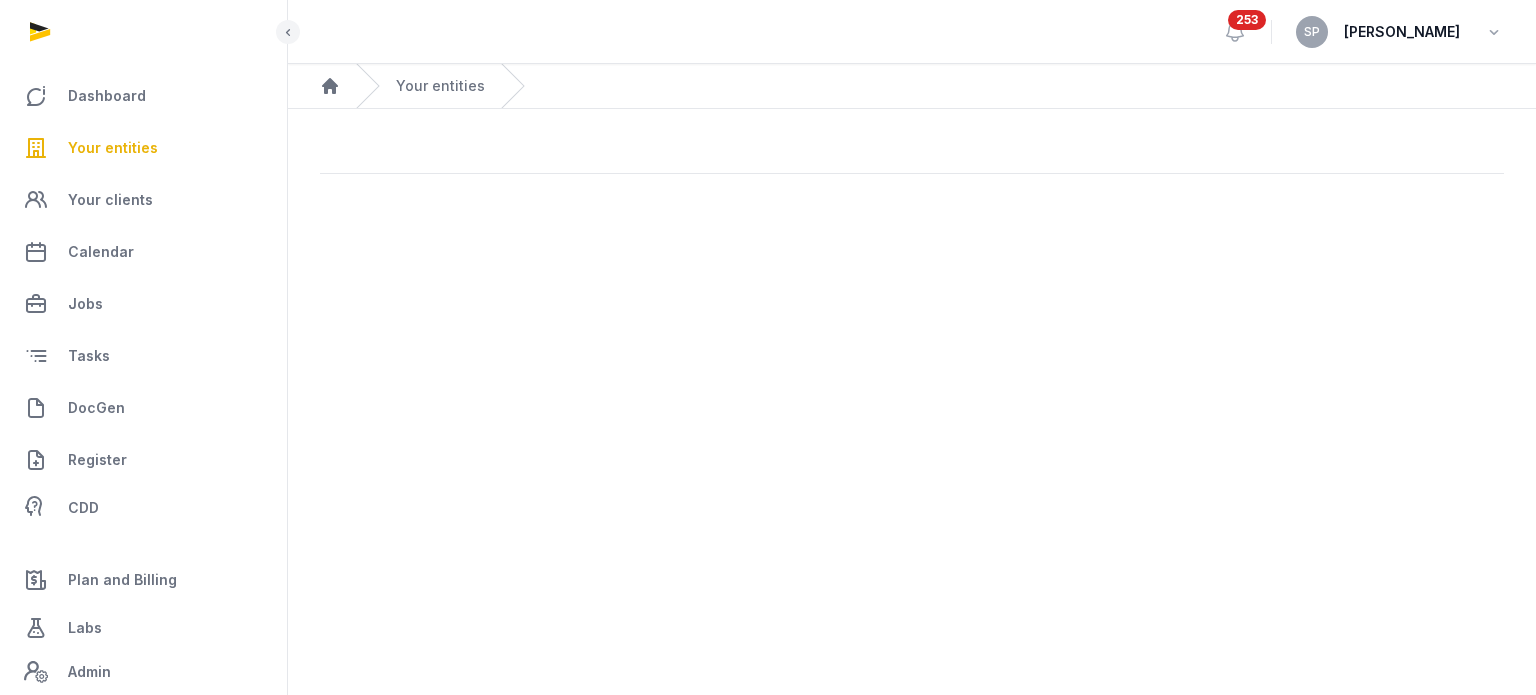click on "Open sidebar 253 SP Sneha Patwari Home Your entities" at bounding box center (768, 347) 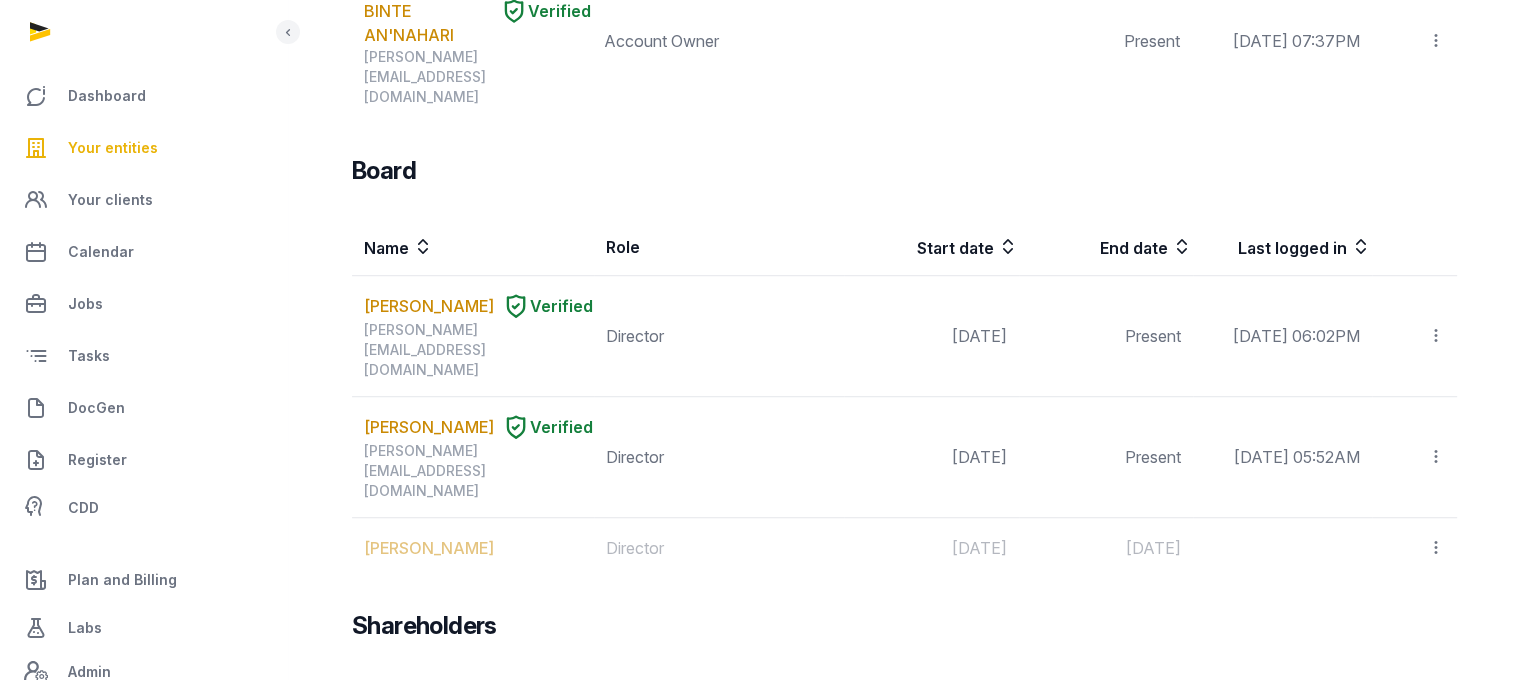 scroll, scrollTop: 1285, scrollLeft: 0, axis: vertical 